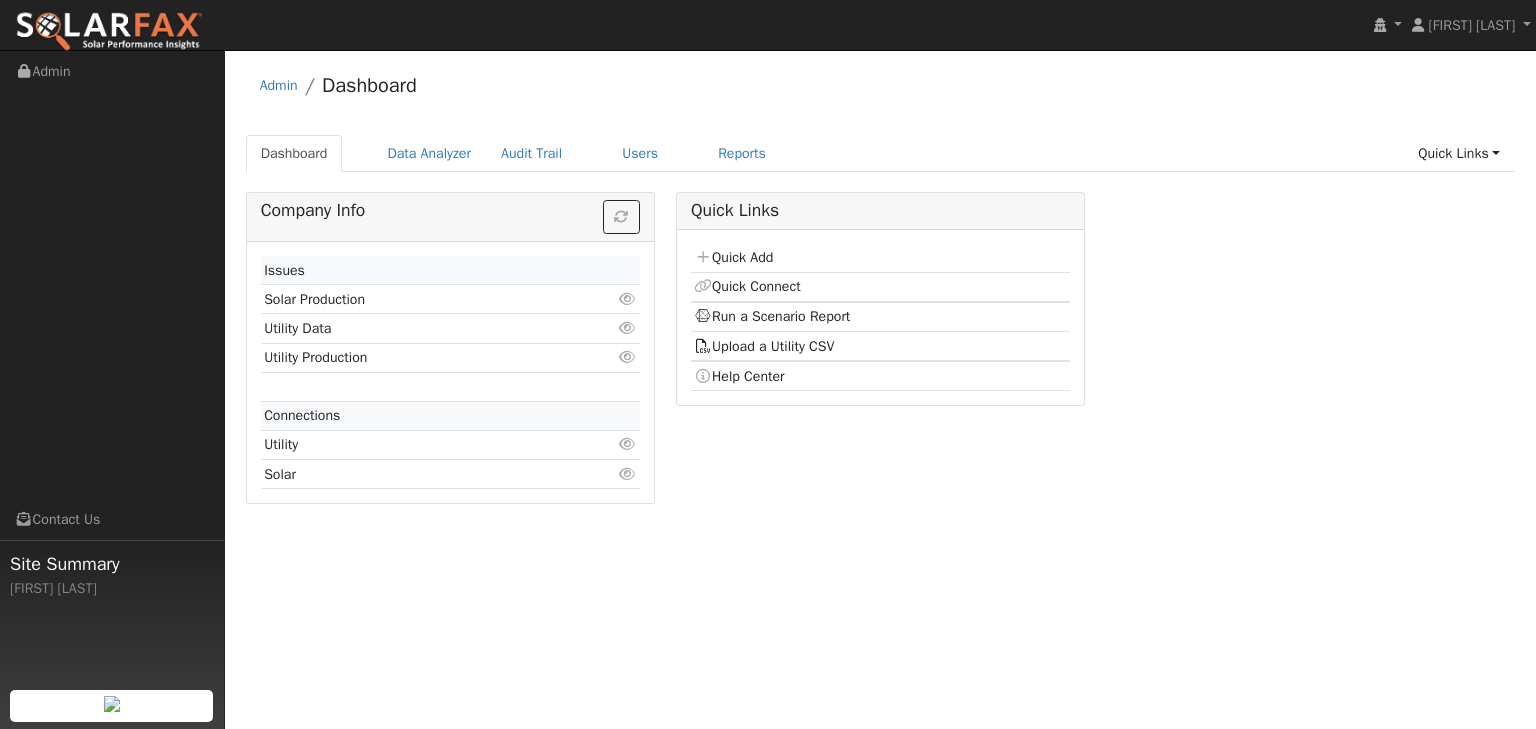 scroll, scrollTop: 0, scrollLeft: 0, axis: both 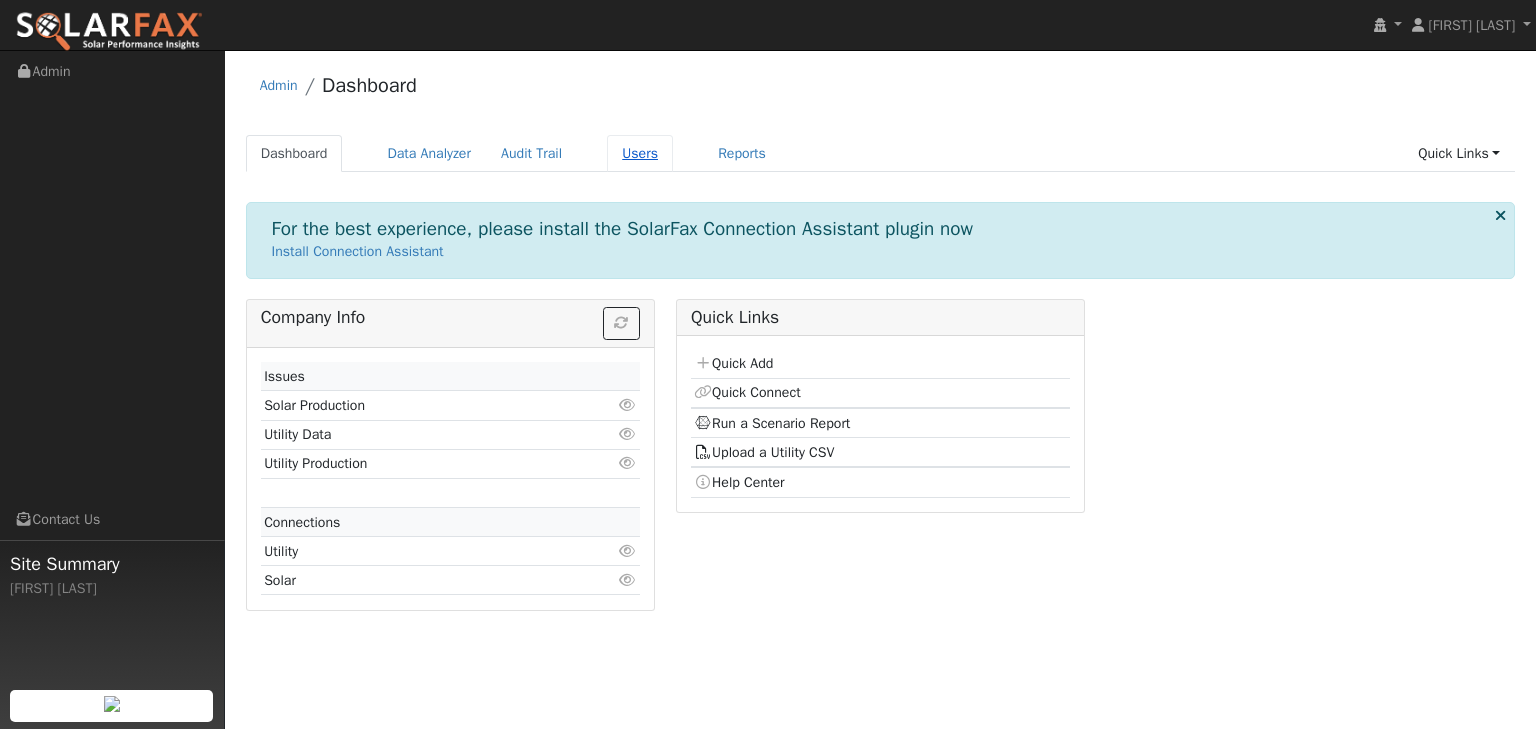 click on "Users" at bounding box center (640, 153) 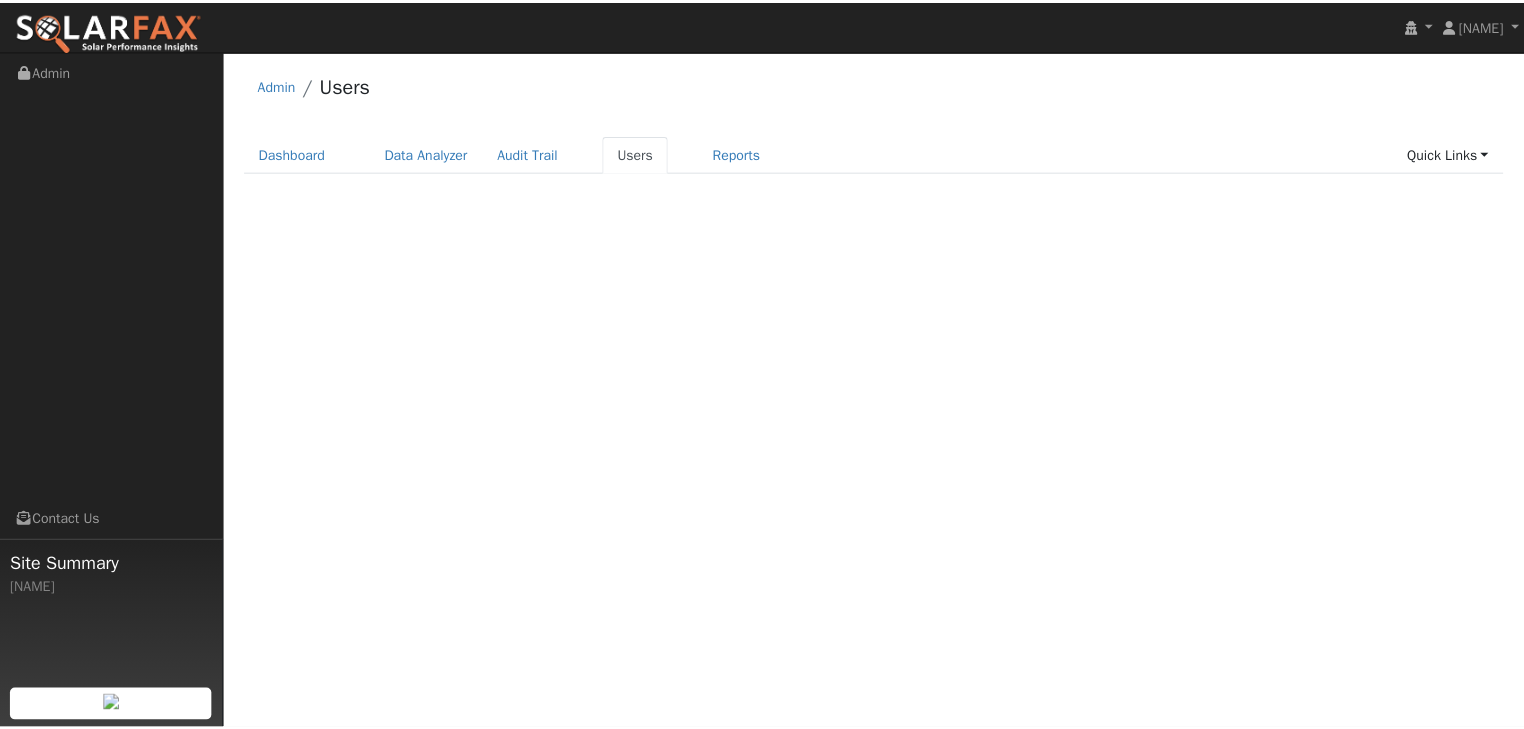 scroll, scrollTop: 0, scrollLeft: 0, axis: both 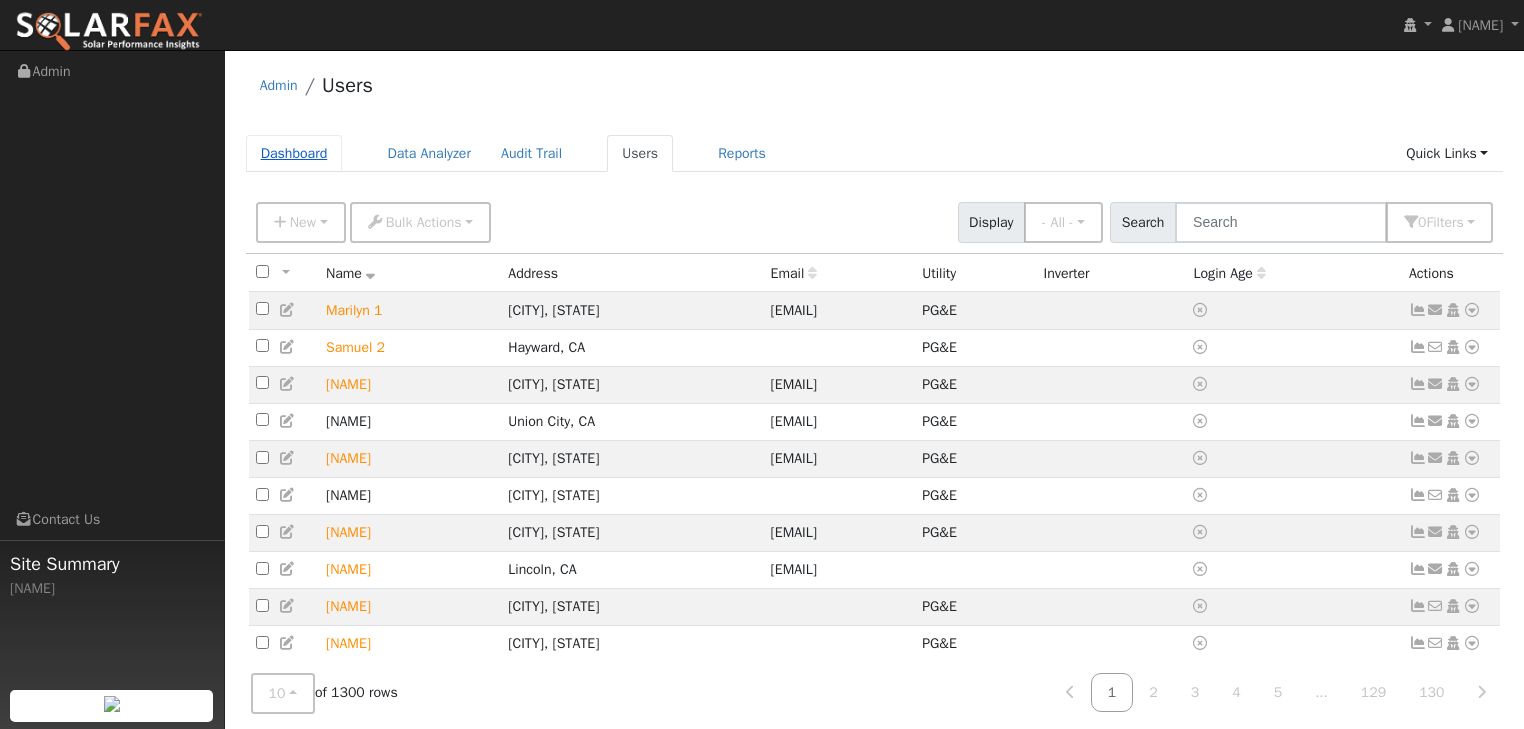 click on "Dashboard" at bounding box center [294, 153] 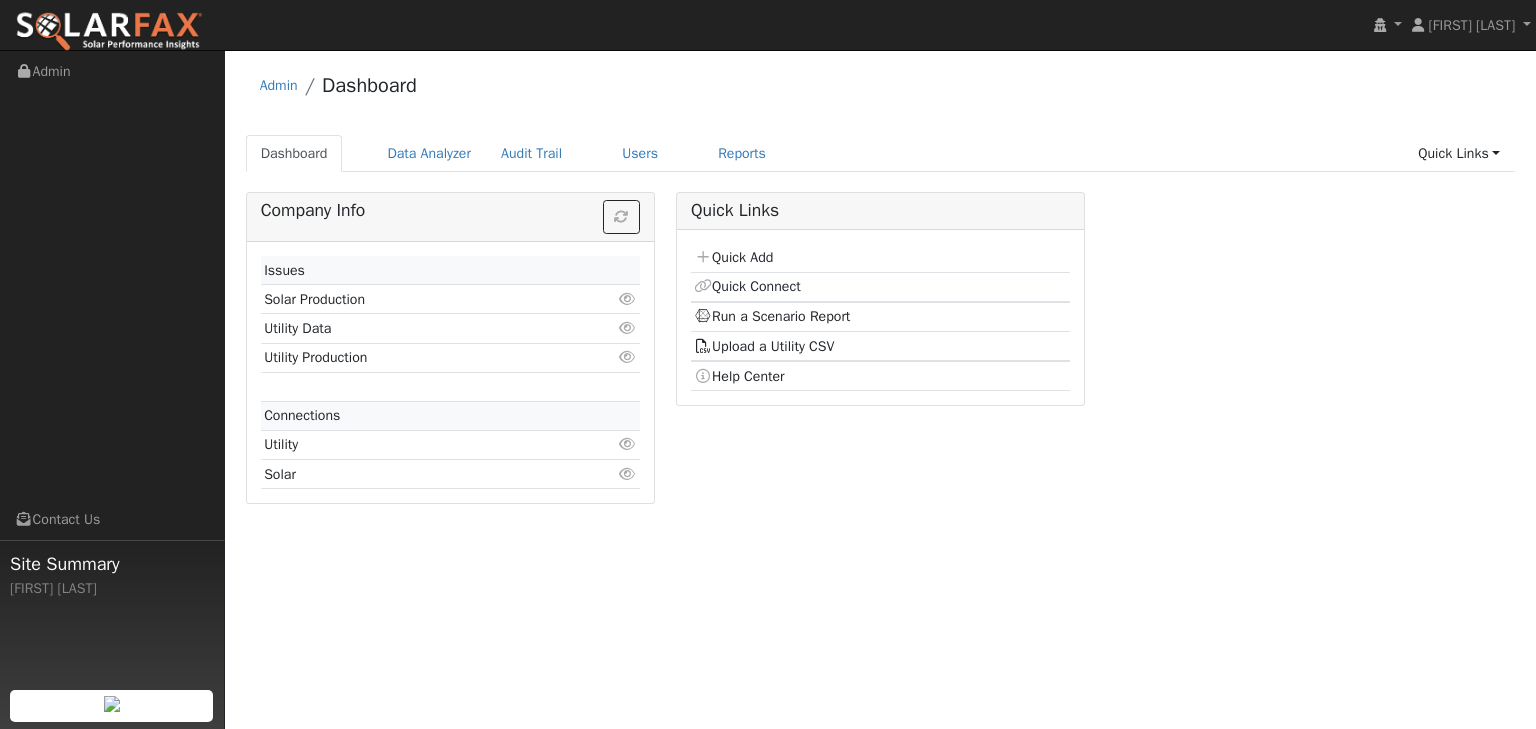 scroll, scrollTop: 0, scrollLeft: 0, axis: both 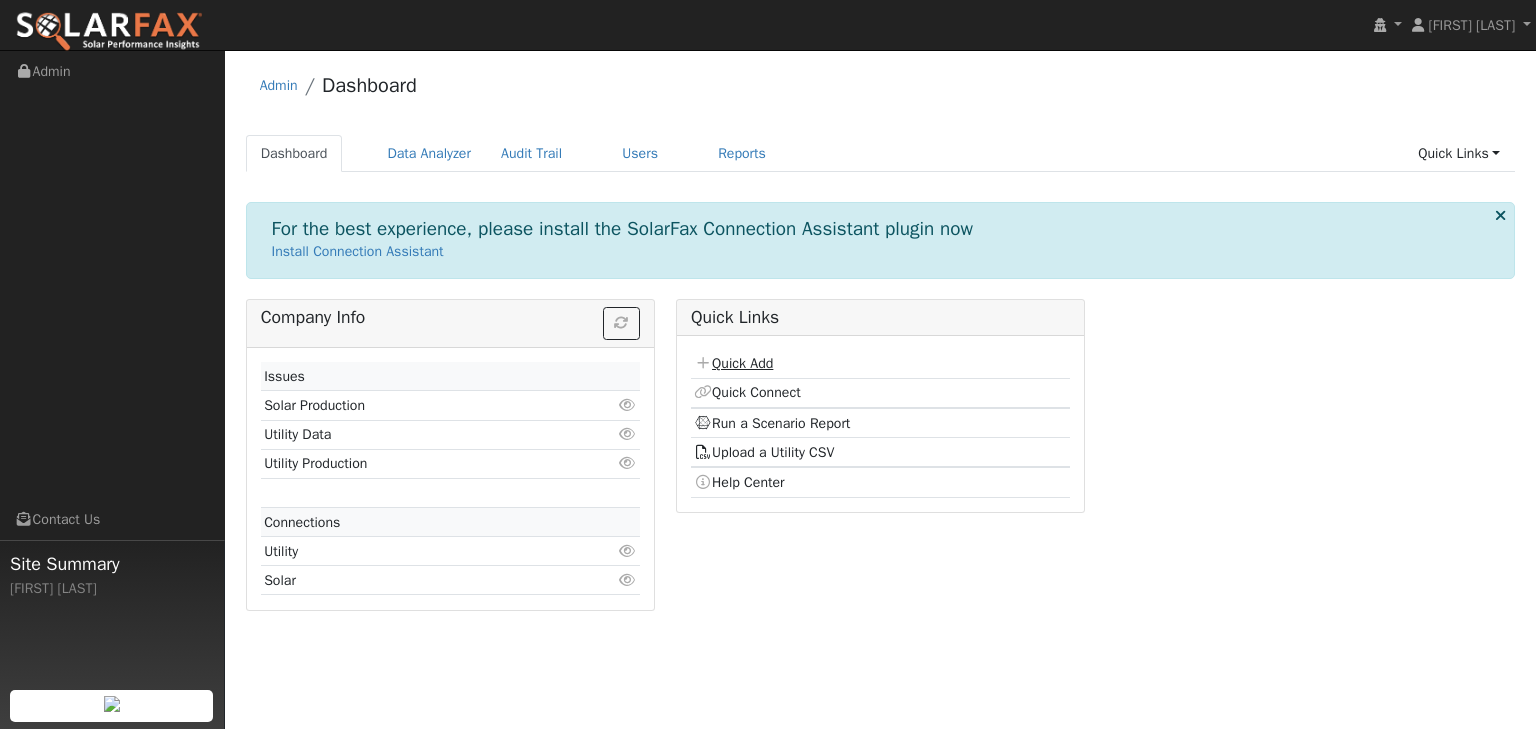 click on "Quick Add" at bounding box center (733, 363) 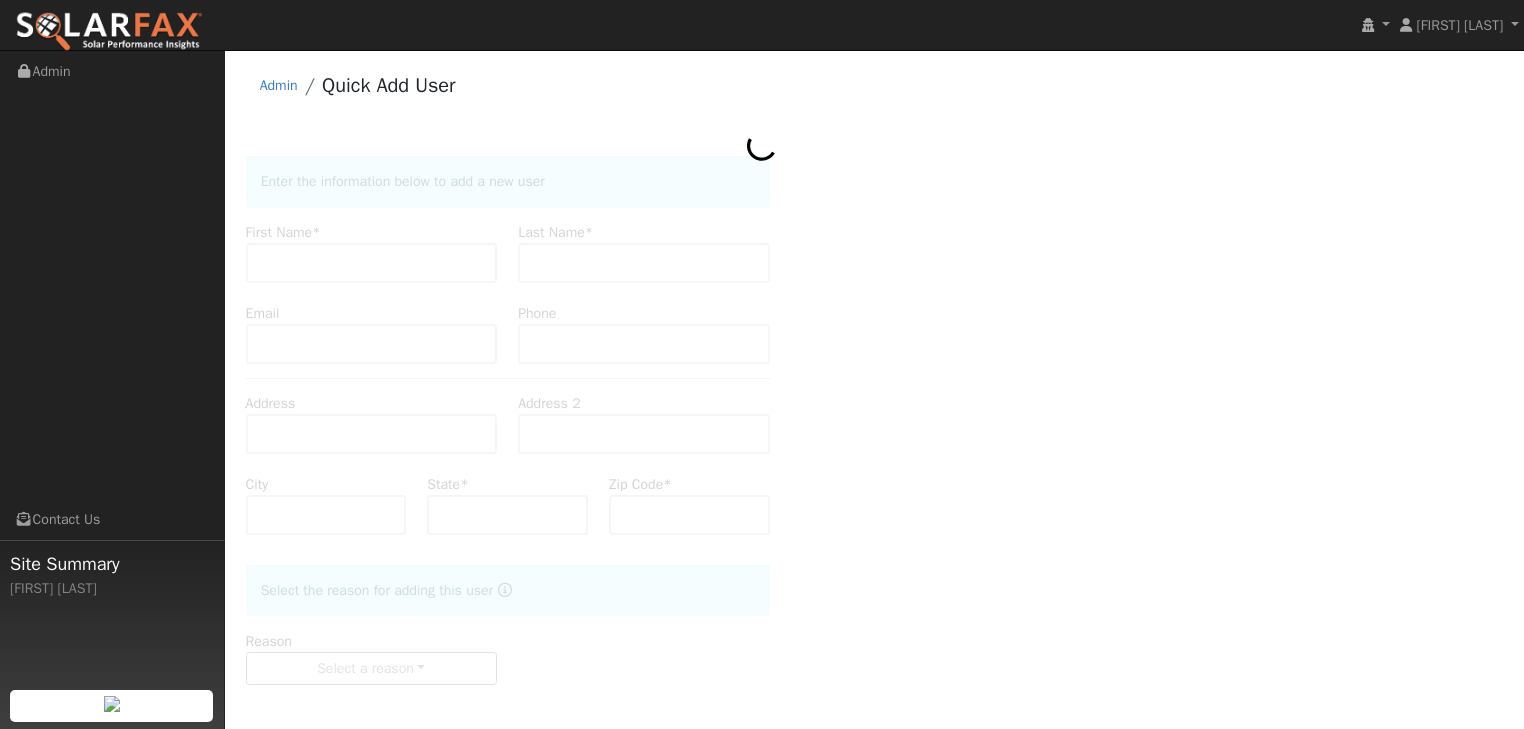 scroll, scrollTop: 0, scrollLeft: 0, axis: both 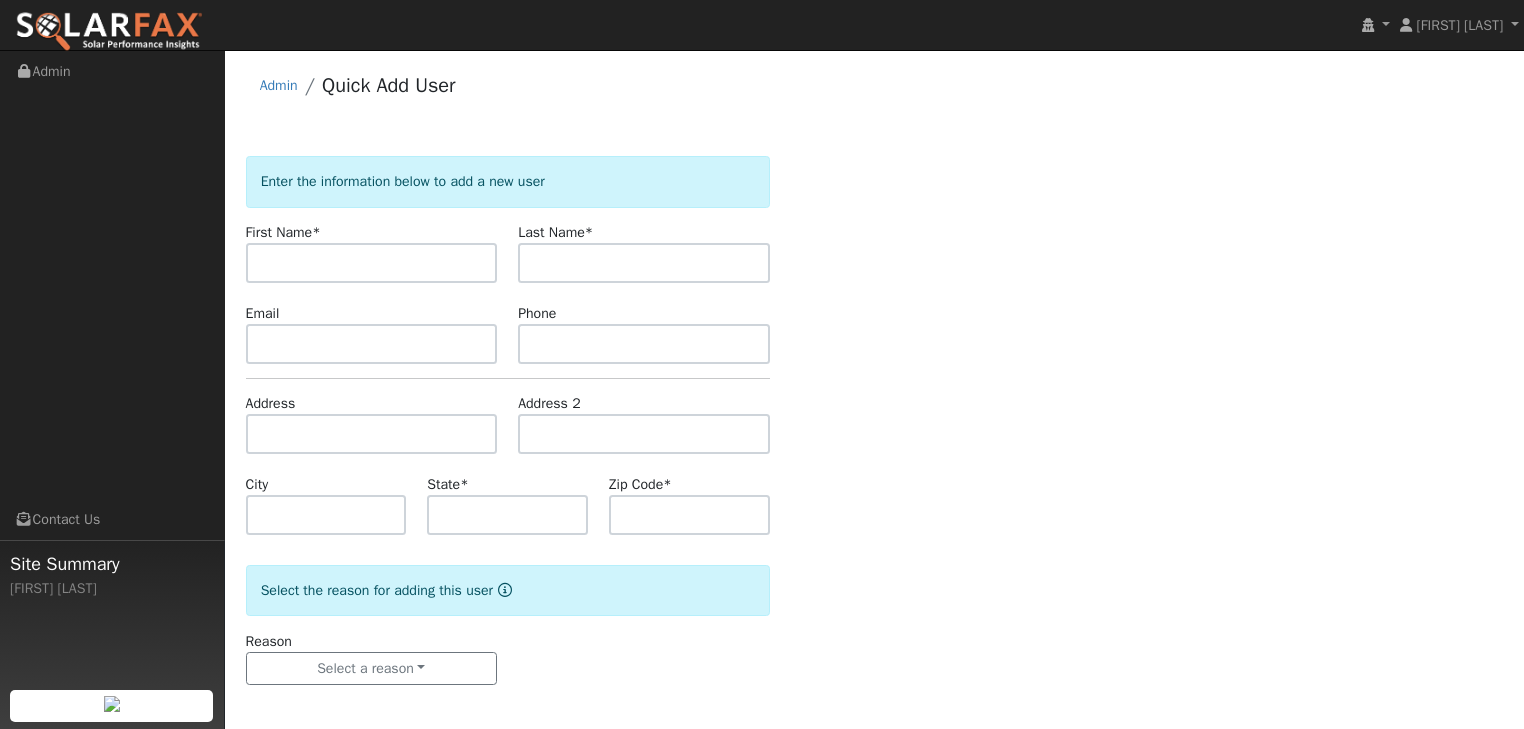 click at bounding box center [372, 263] 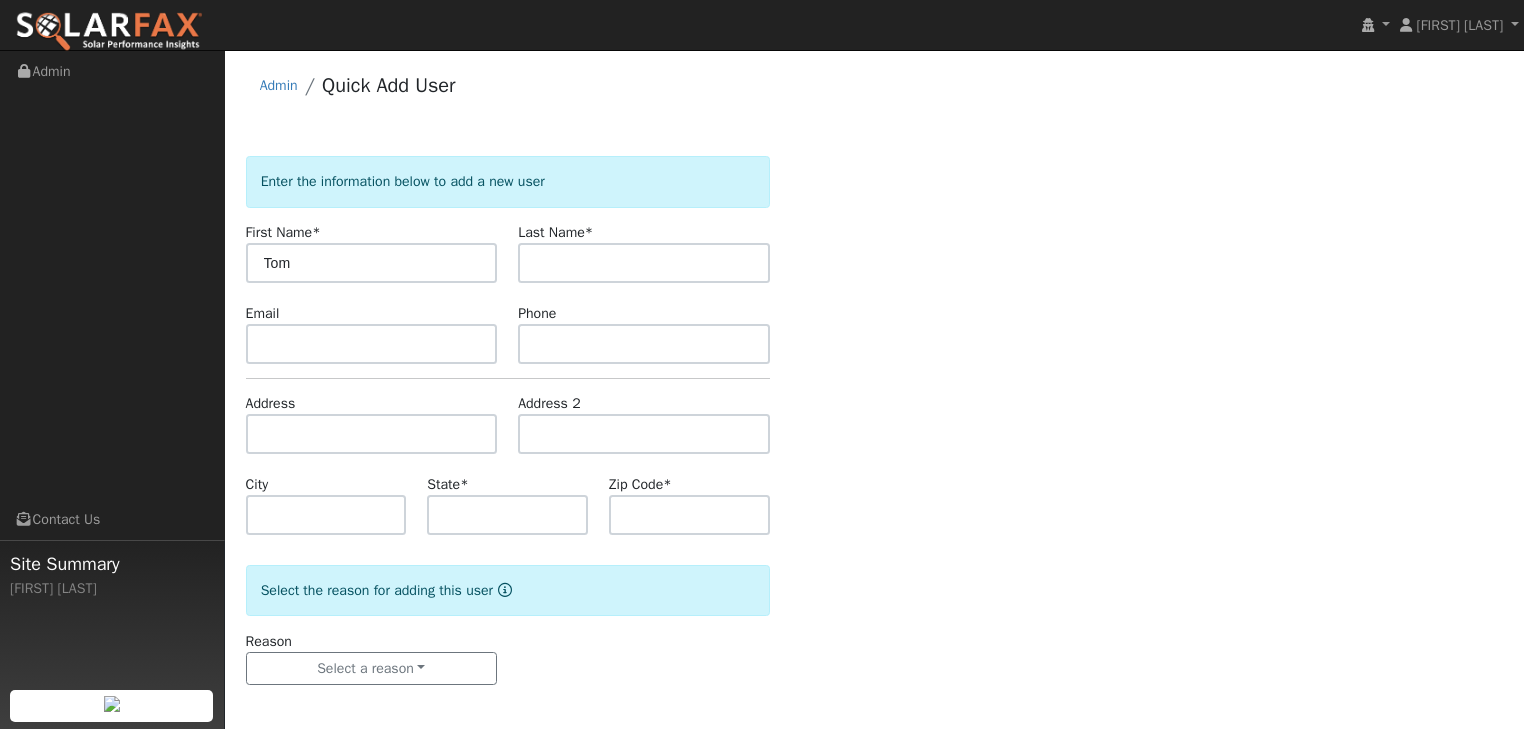 type on "Tom" 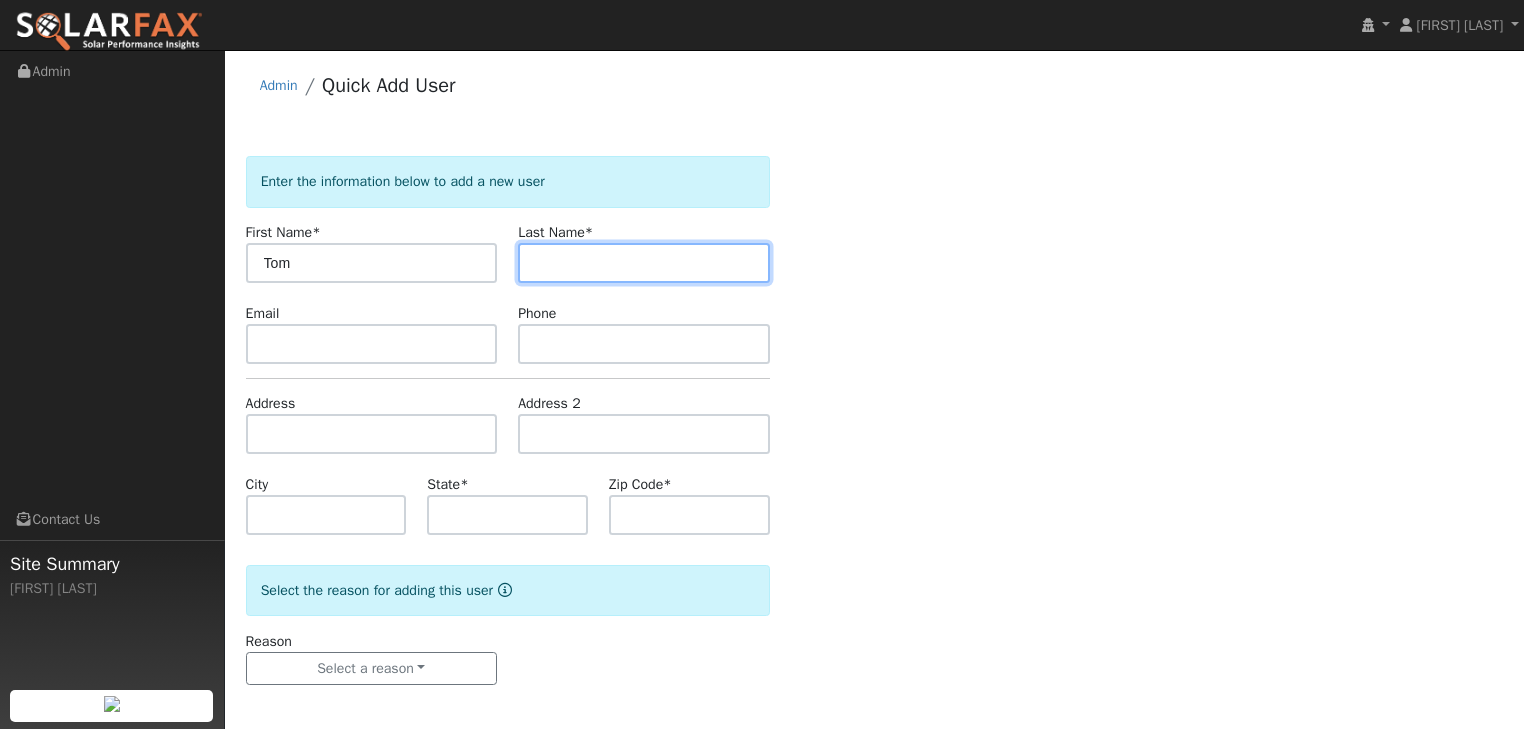 click at bounding box center [644, 263] 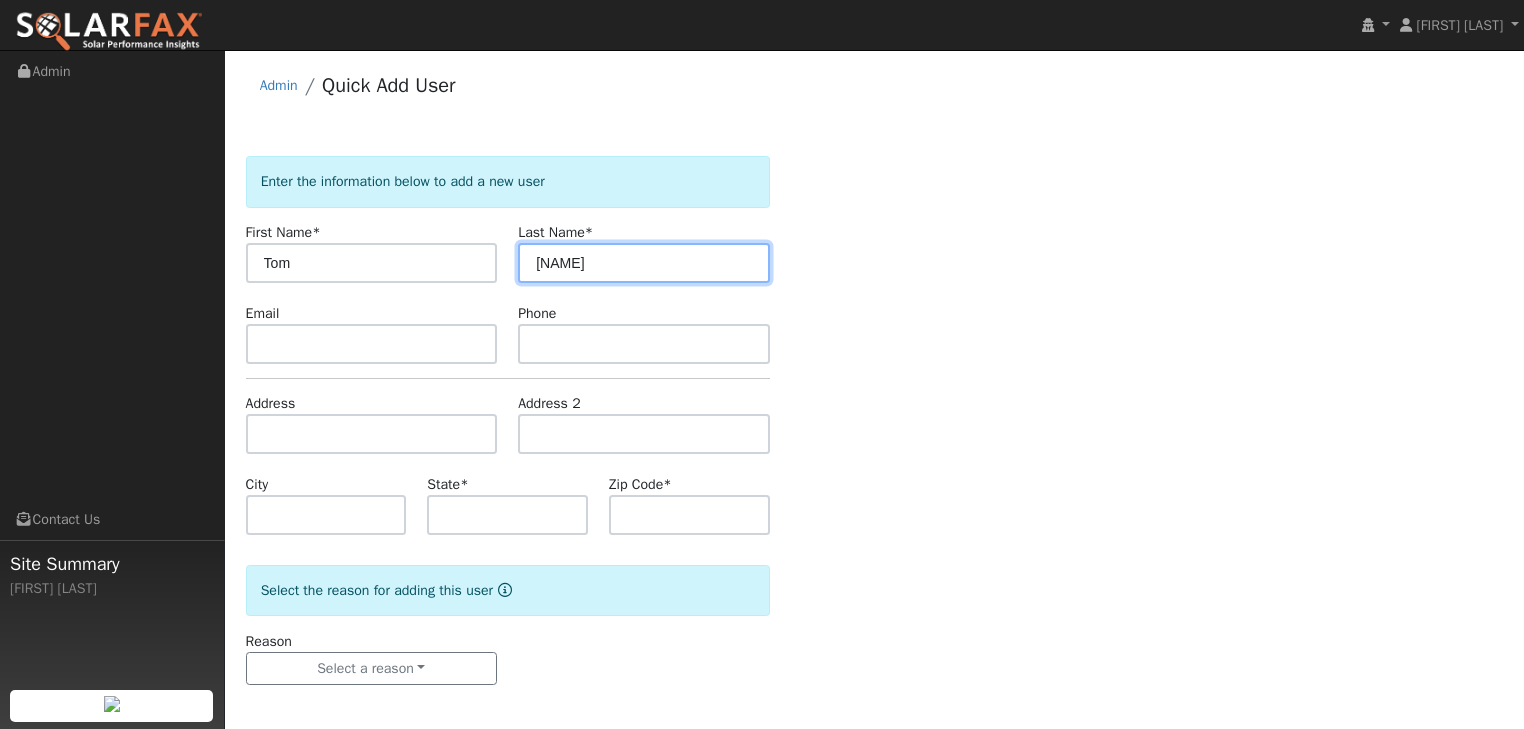 type on "Keaney" 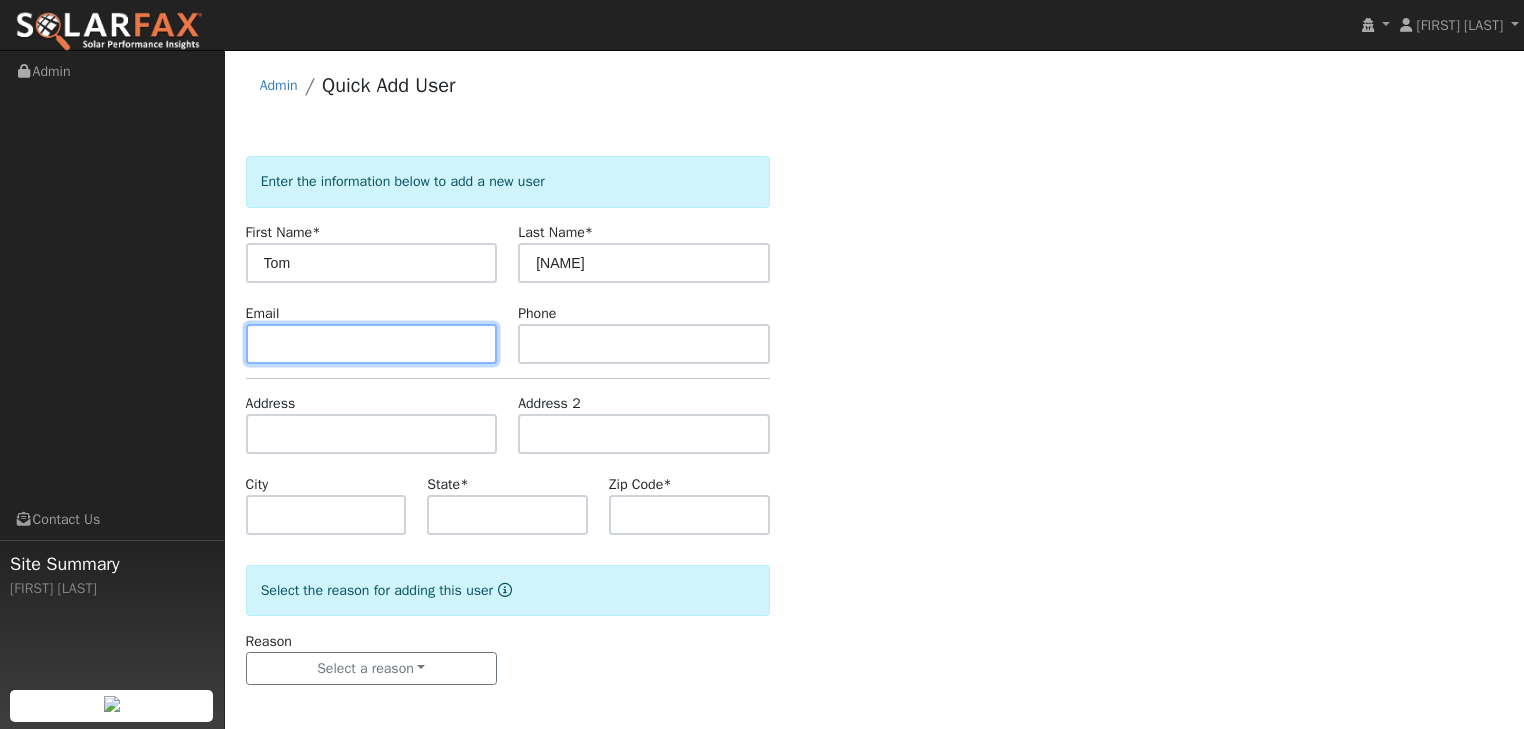 click at bounding box center (372, 344) 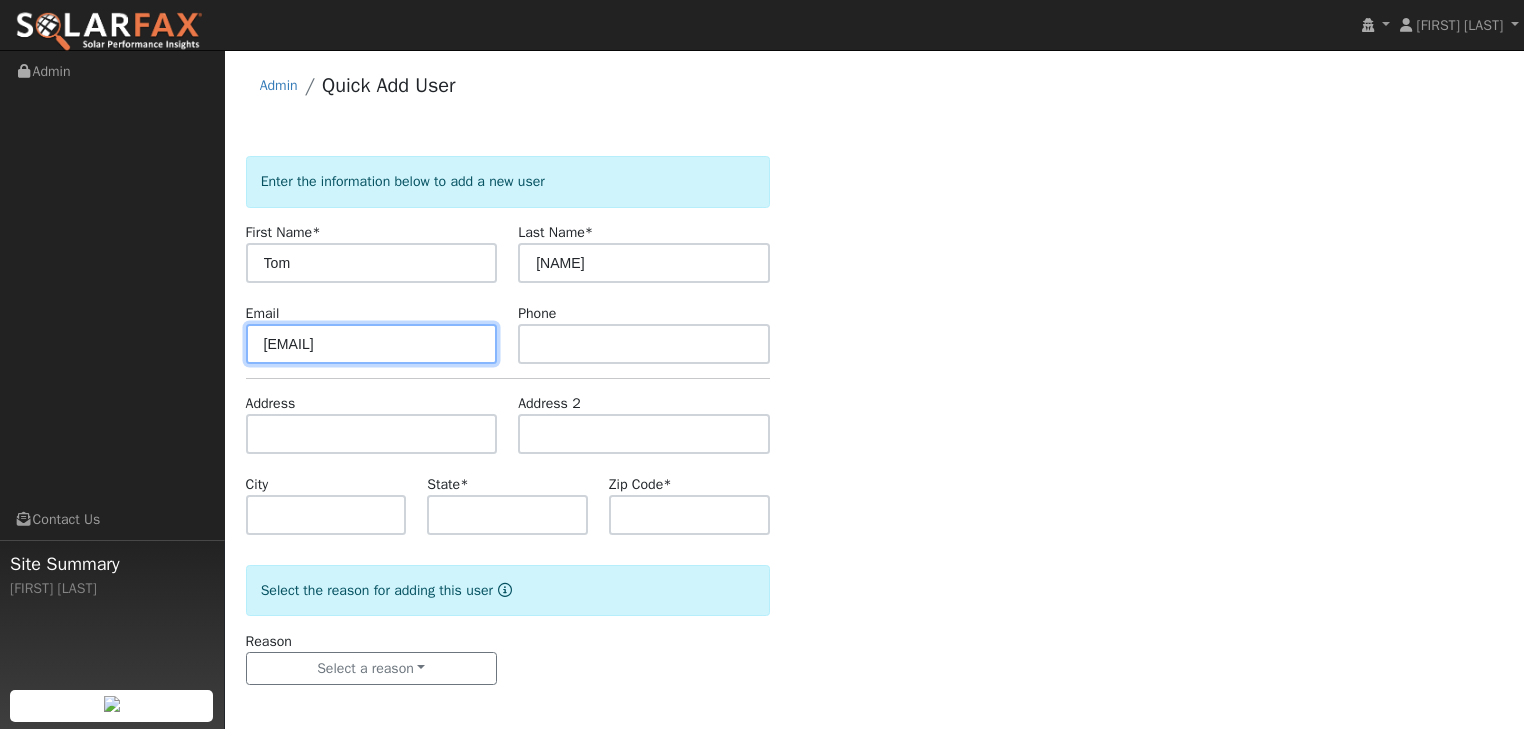 type on "tkeaney@scfair.org" 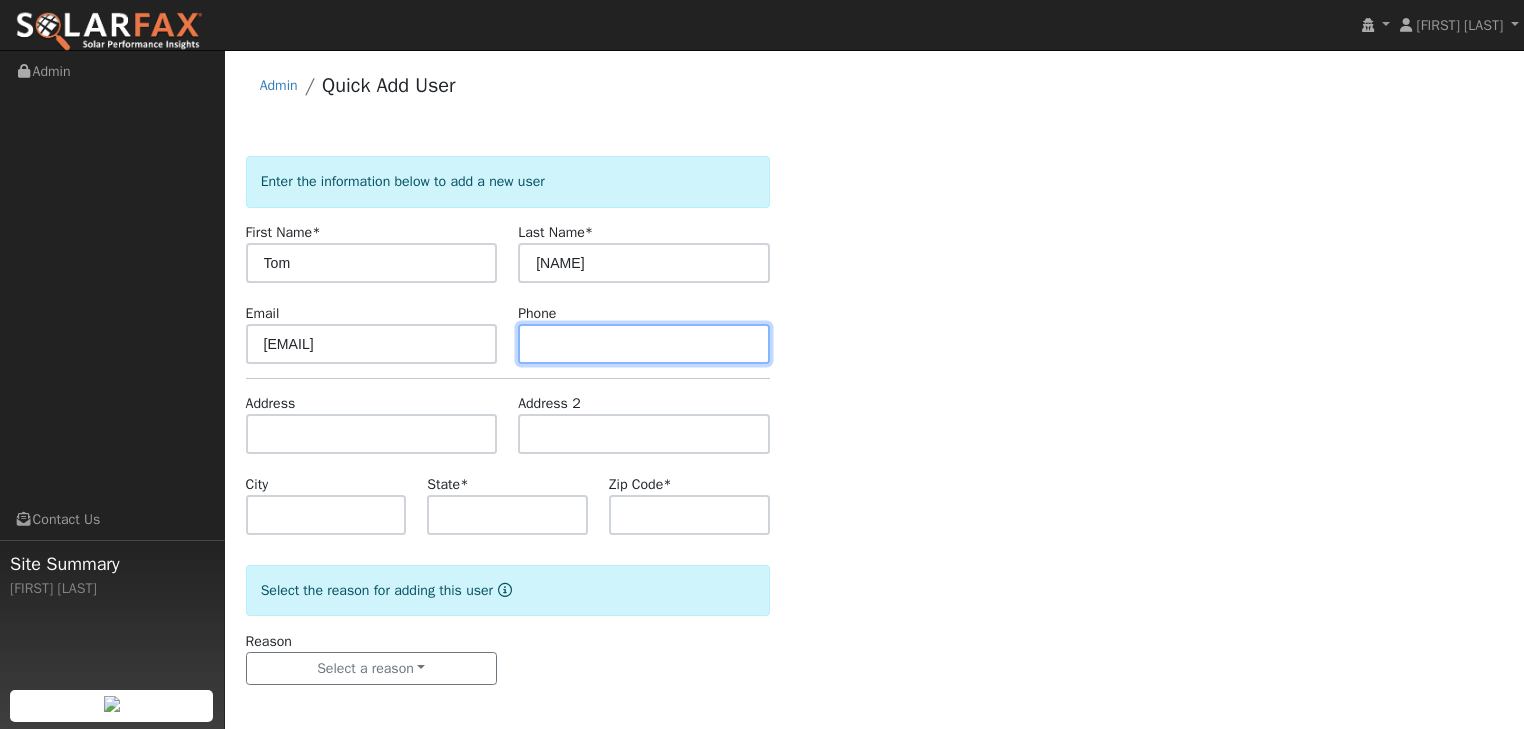 click at bounding box center (644, 344) 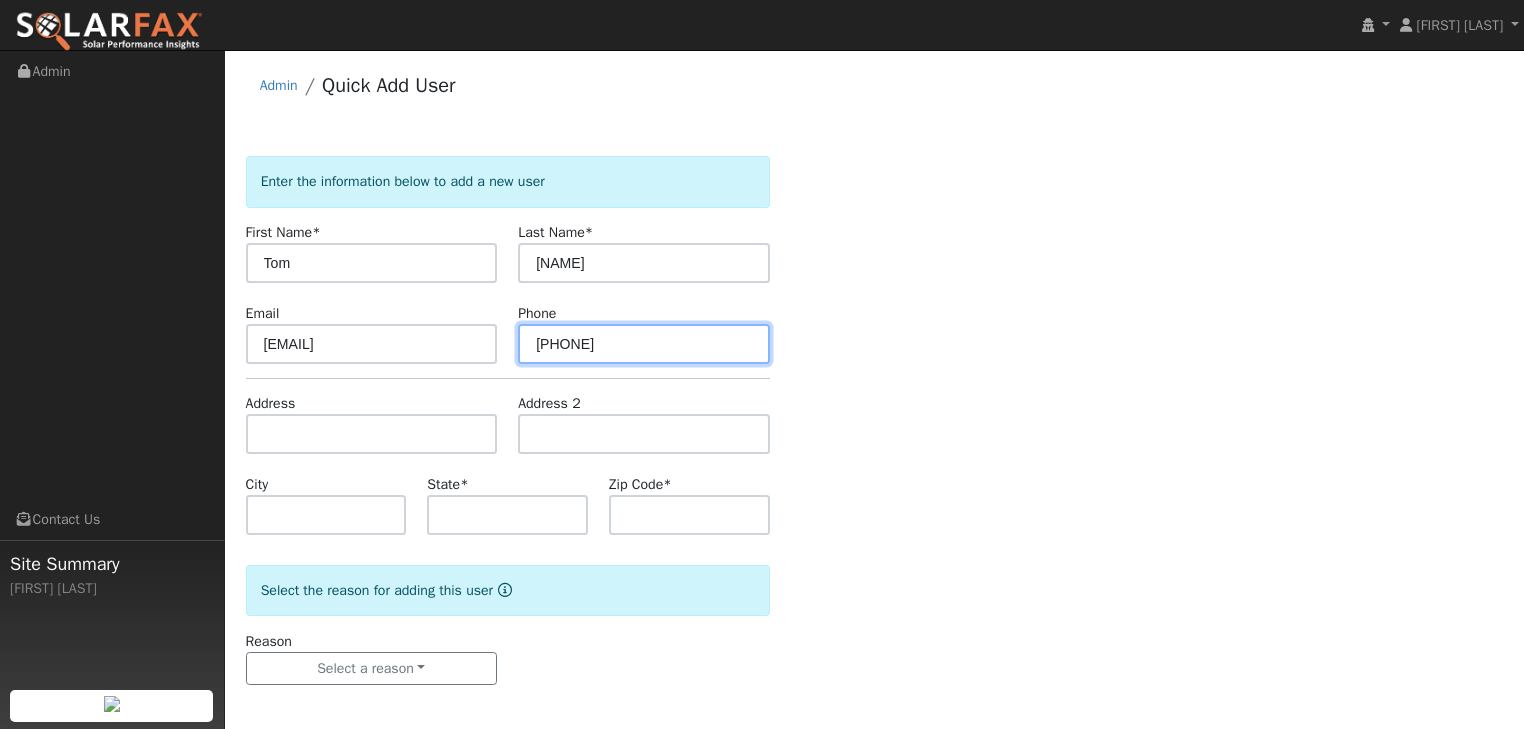type on "800-468-4743" 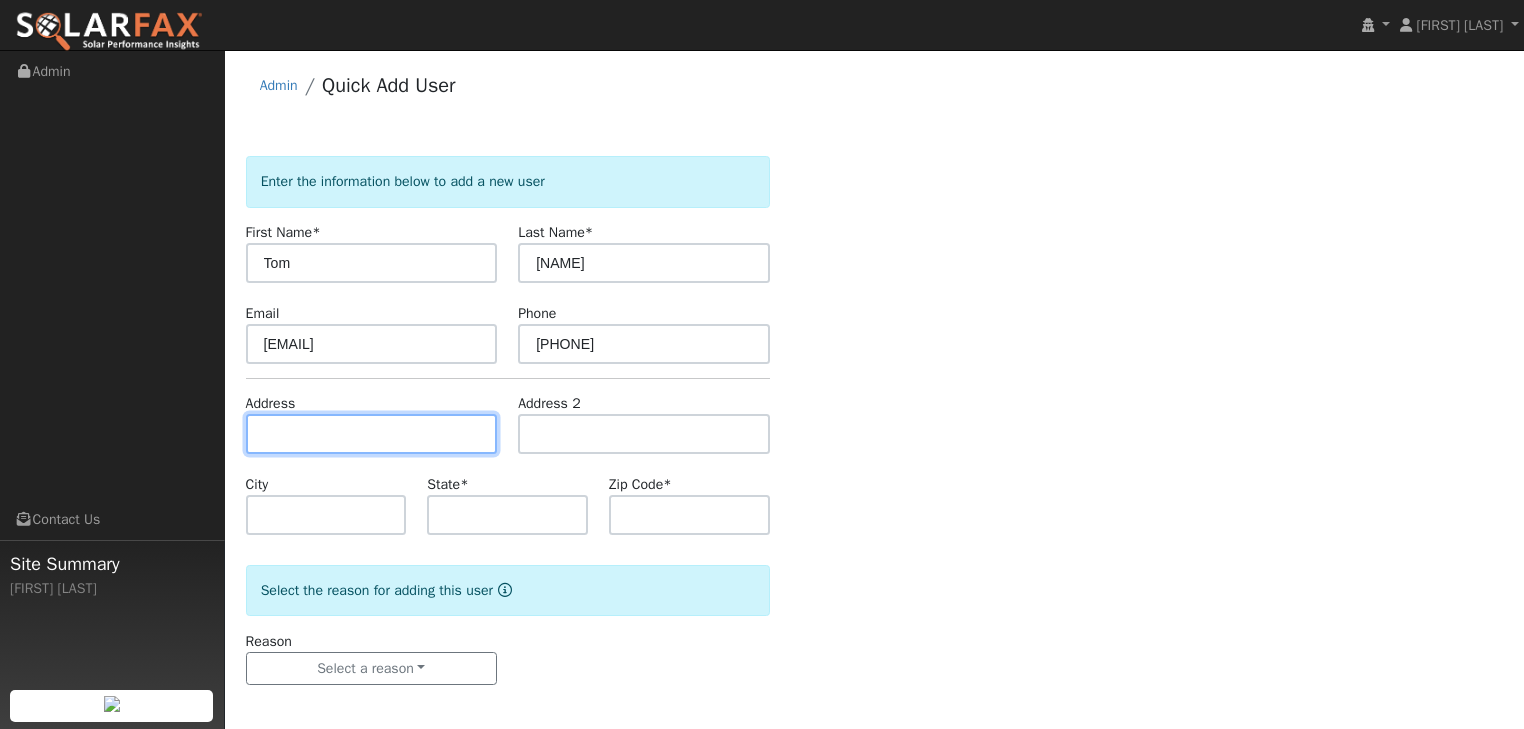 click at bounding box center [372, 434] 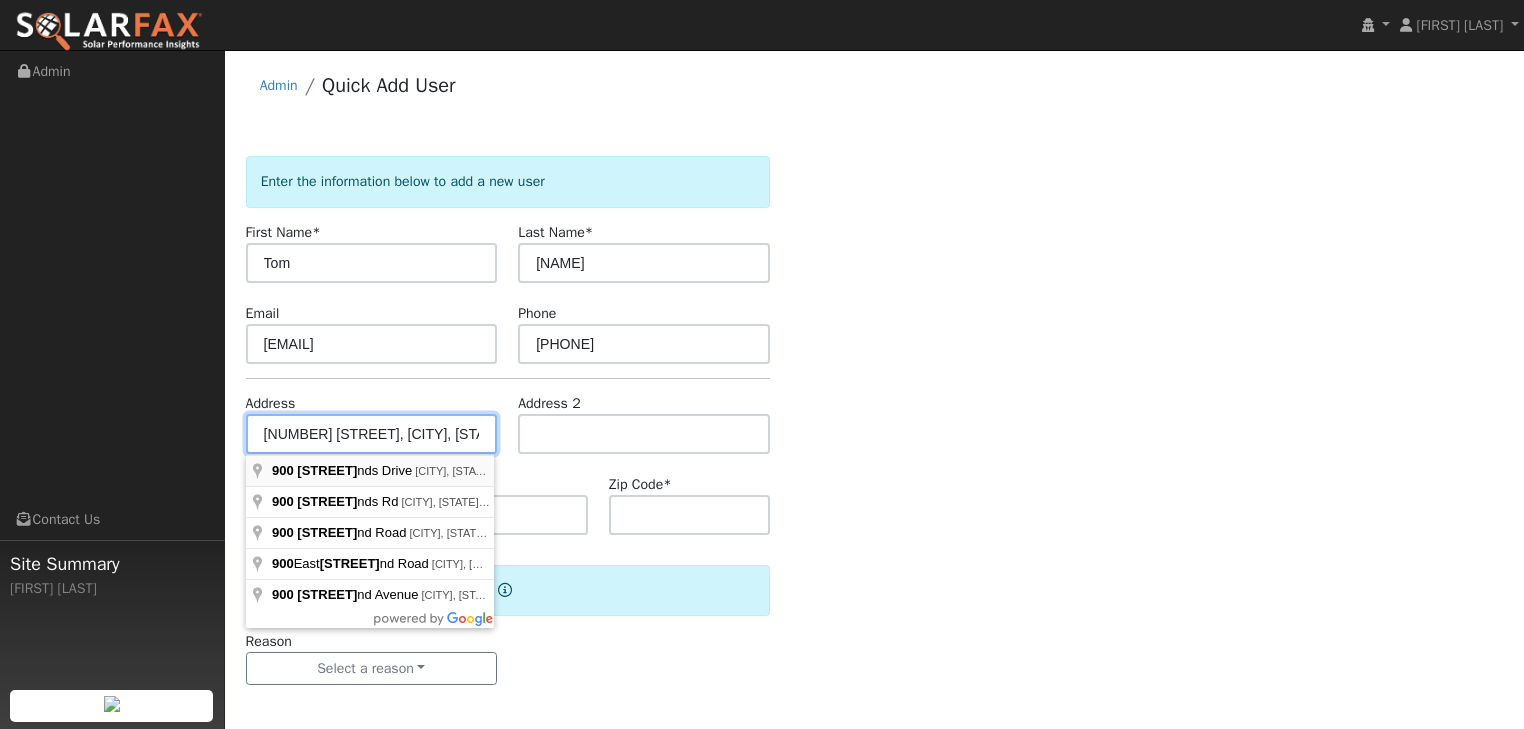type on "900 Fairgrounds Drive" 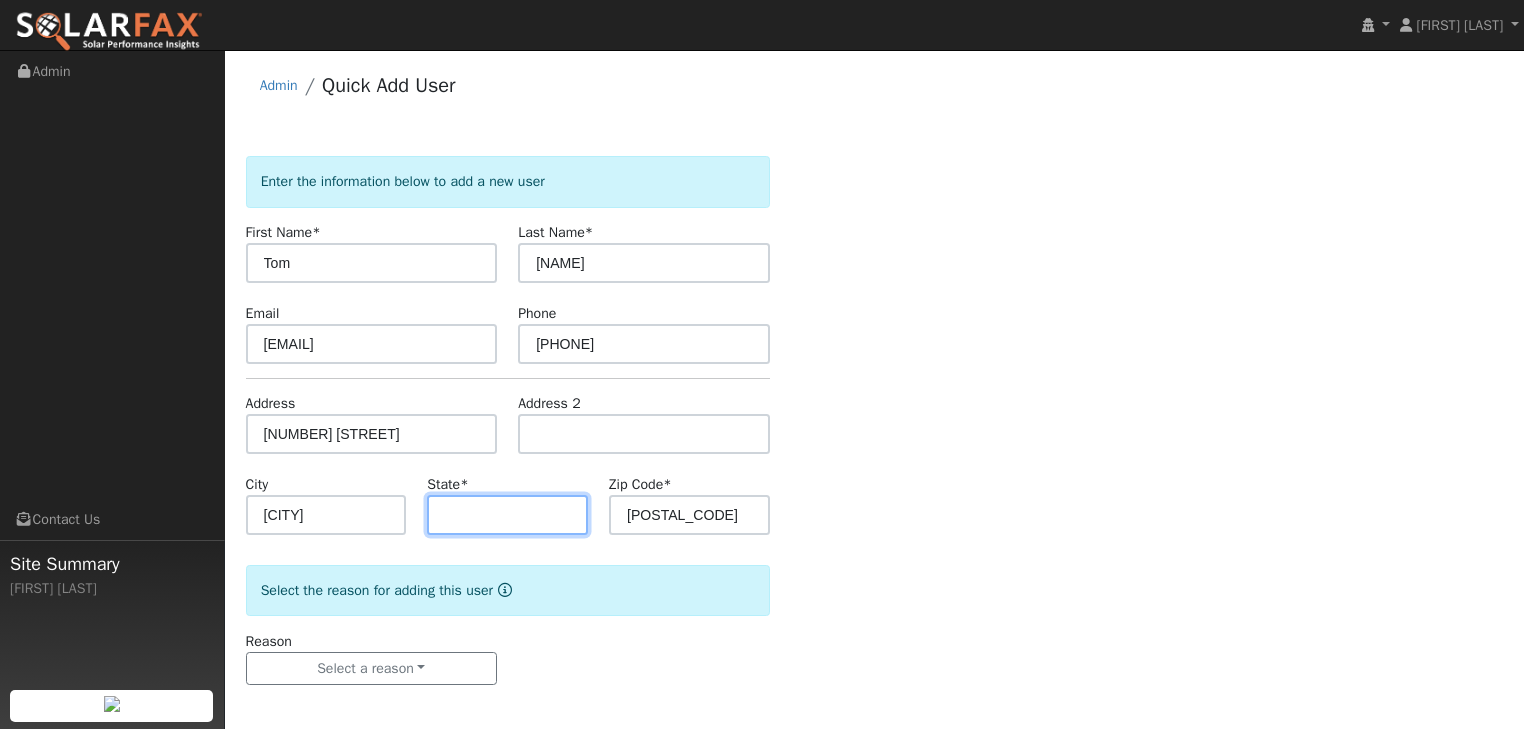 click at bounding box center (507, 515) 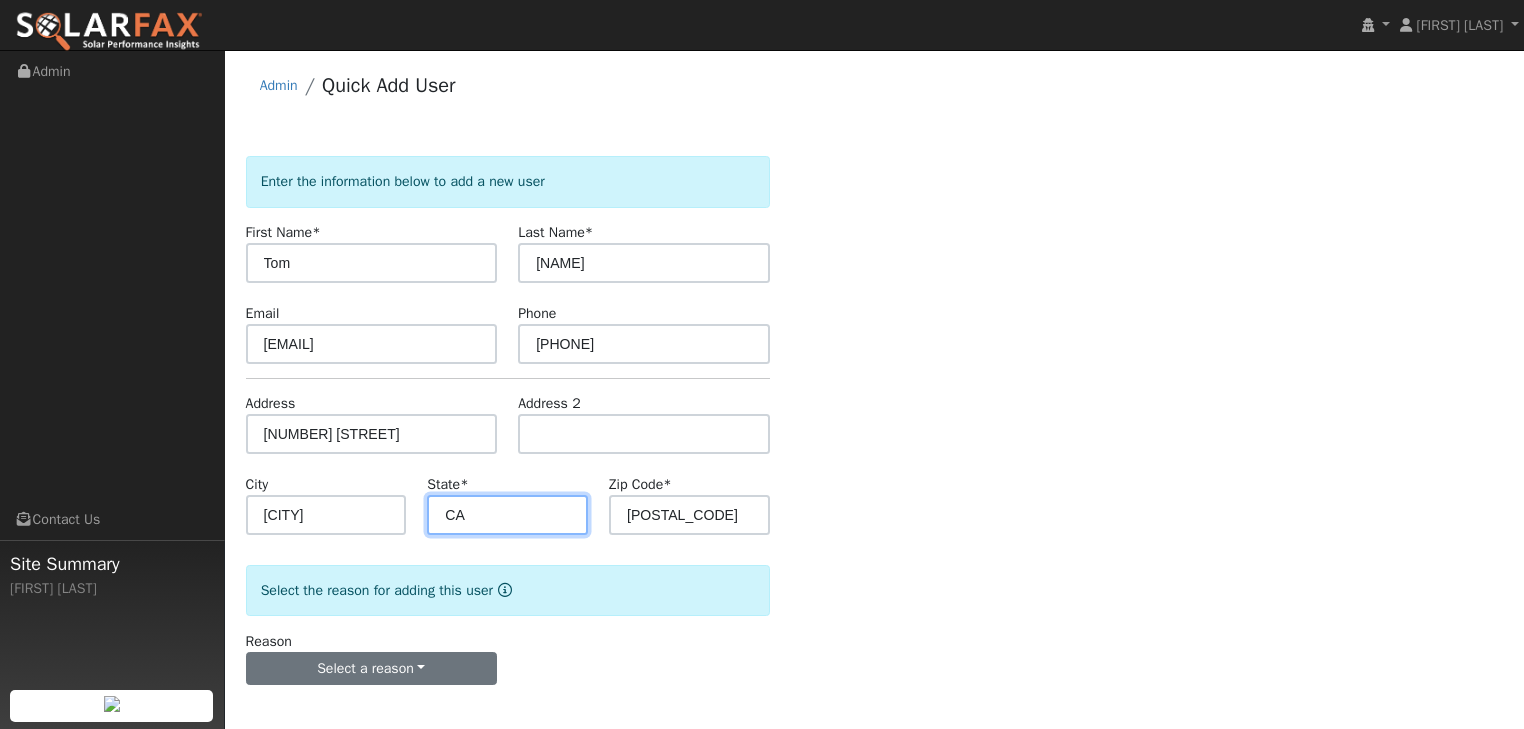 type on "CA" 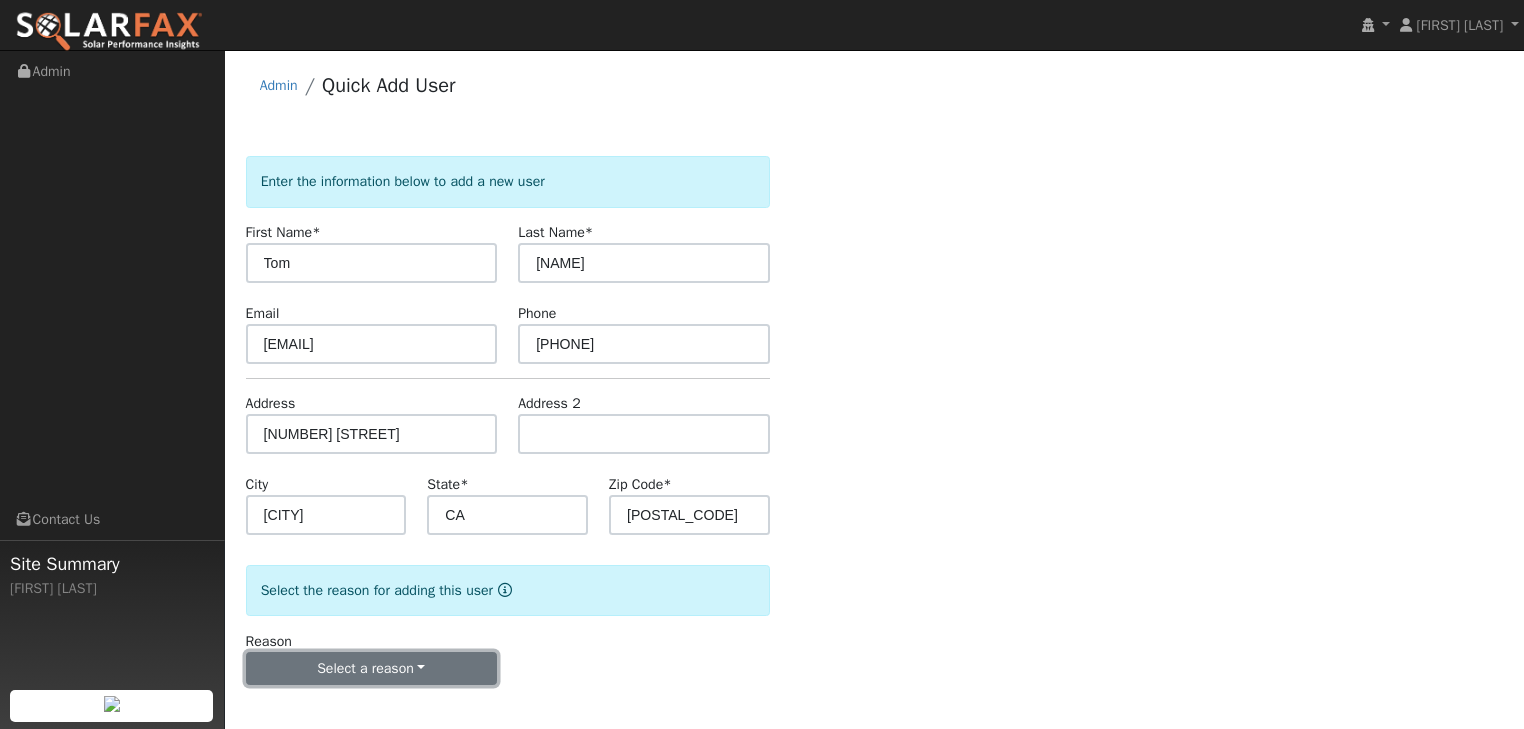 click on "Select a reason" at bounding box center (372, 669) 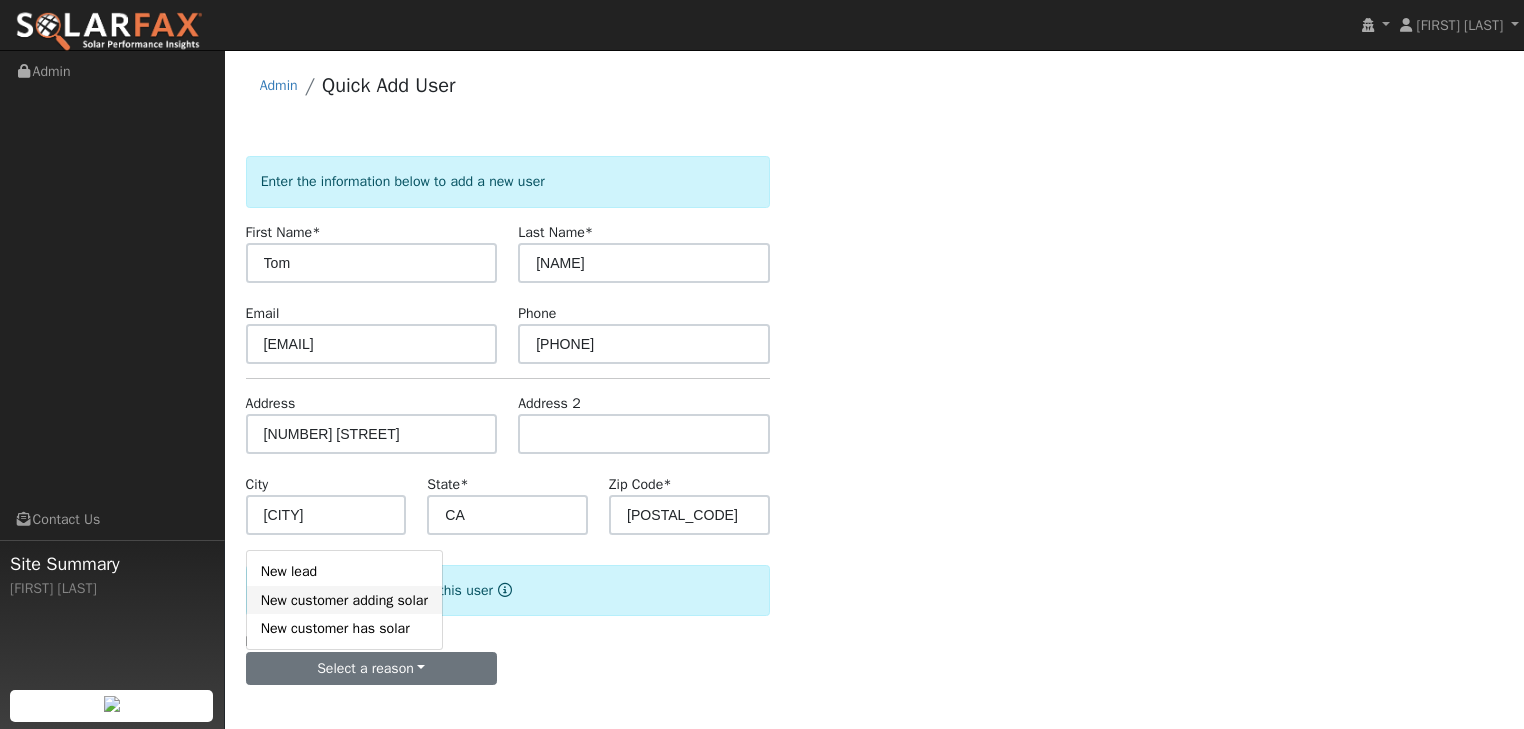 click on "New customer adding solar" at bounding box center [344, 600] 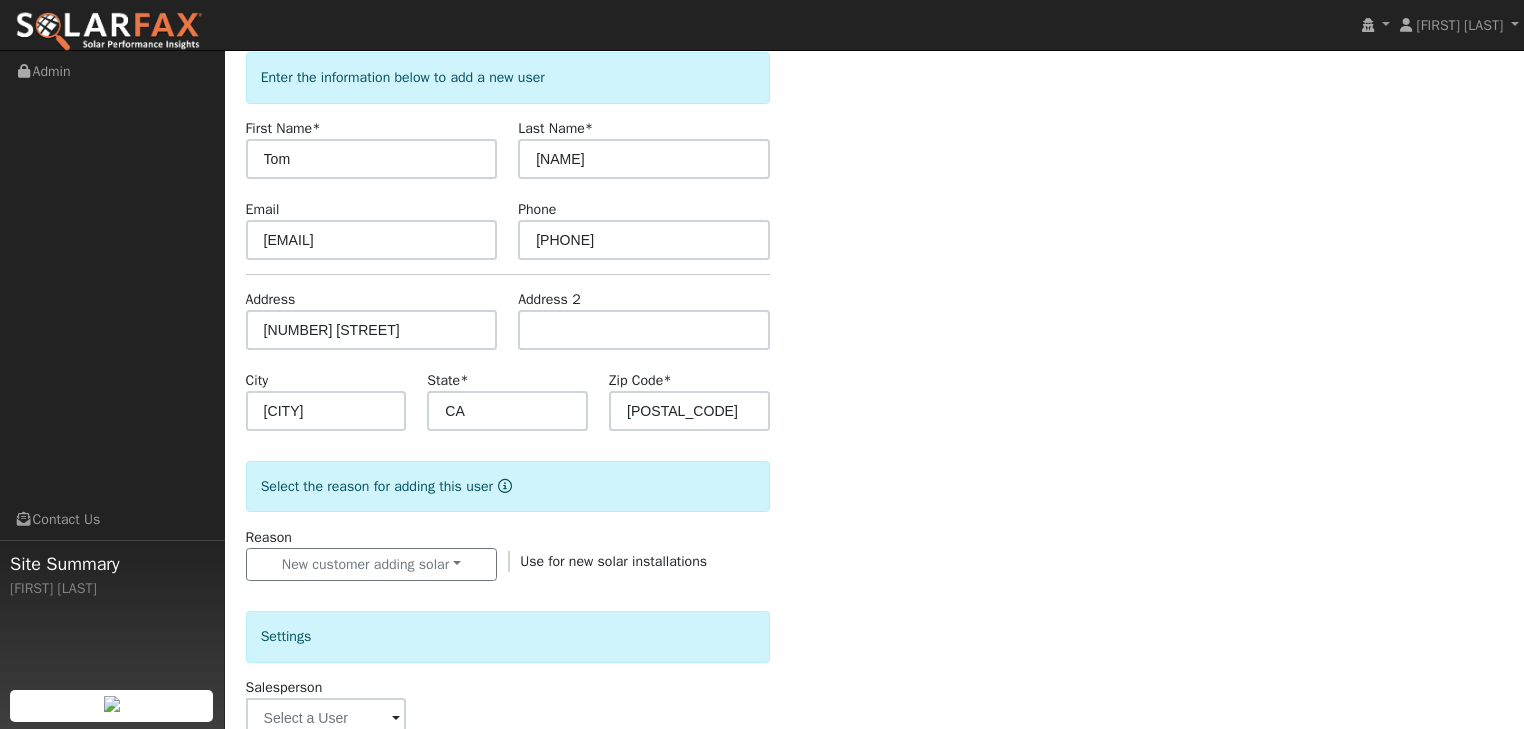 scroll, scrollTop: 400, scrollLeft: 0, axis: vertical 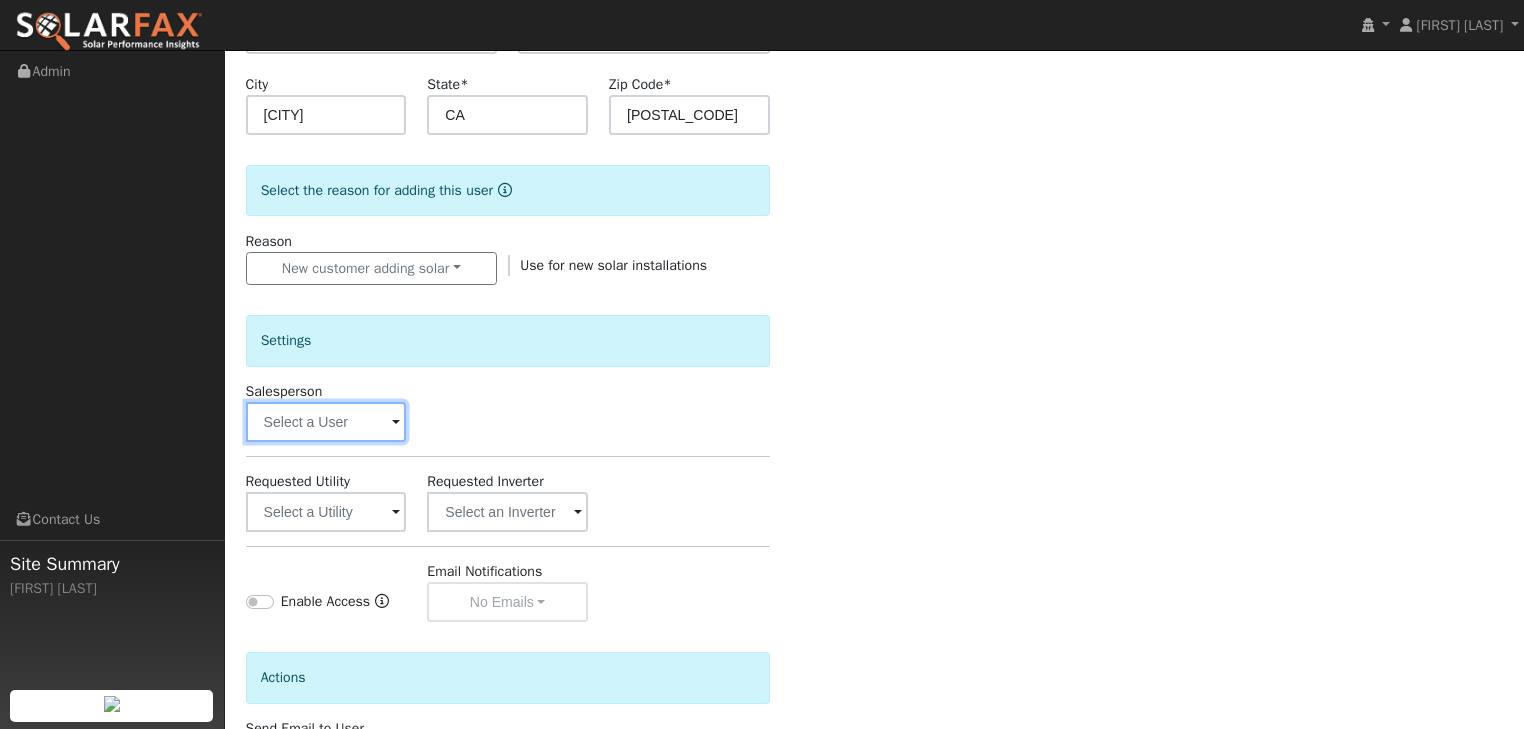 click at bounding box center (326, 422) 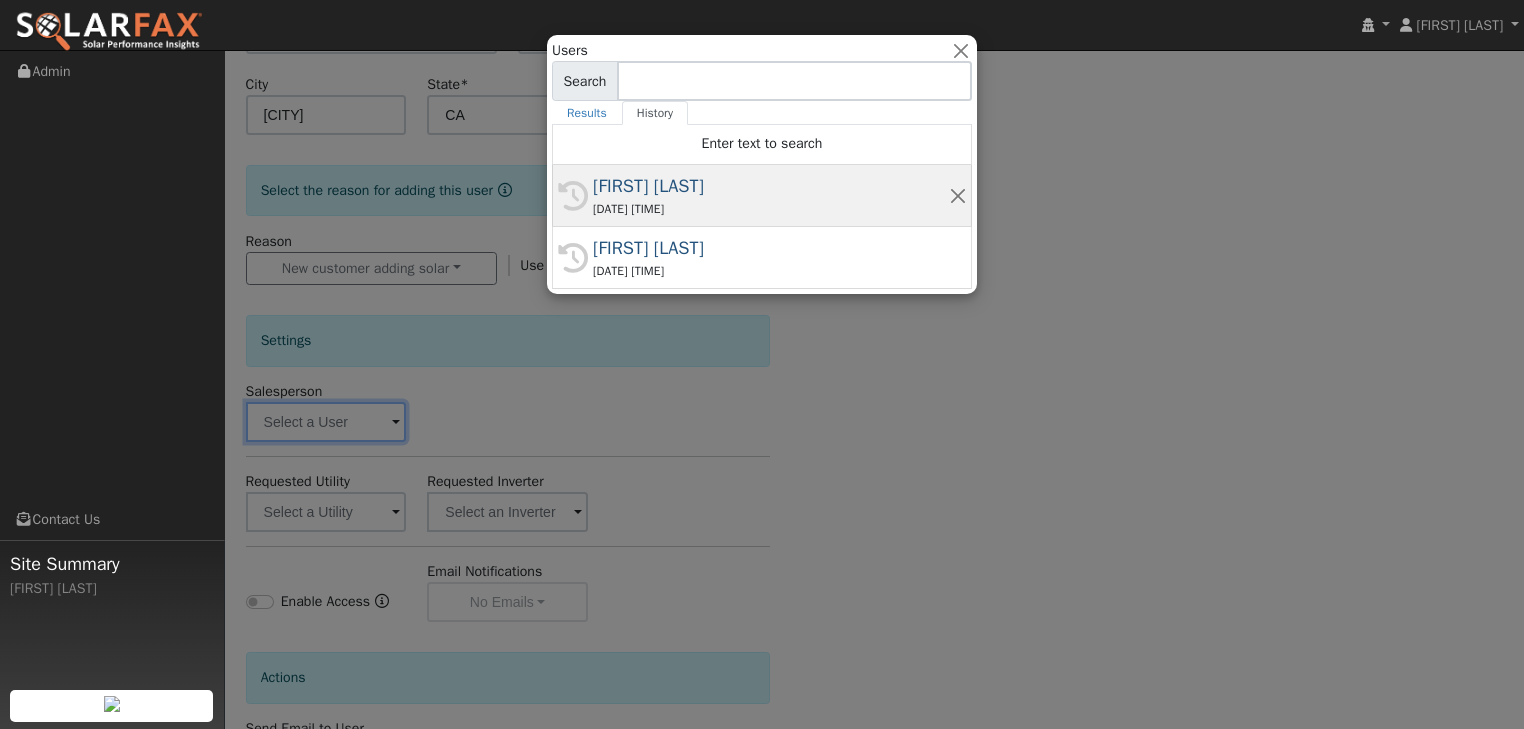 click on "[FIRST] [LAST]" at bounding box center [771, 186] 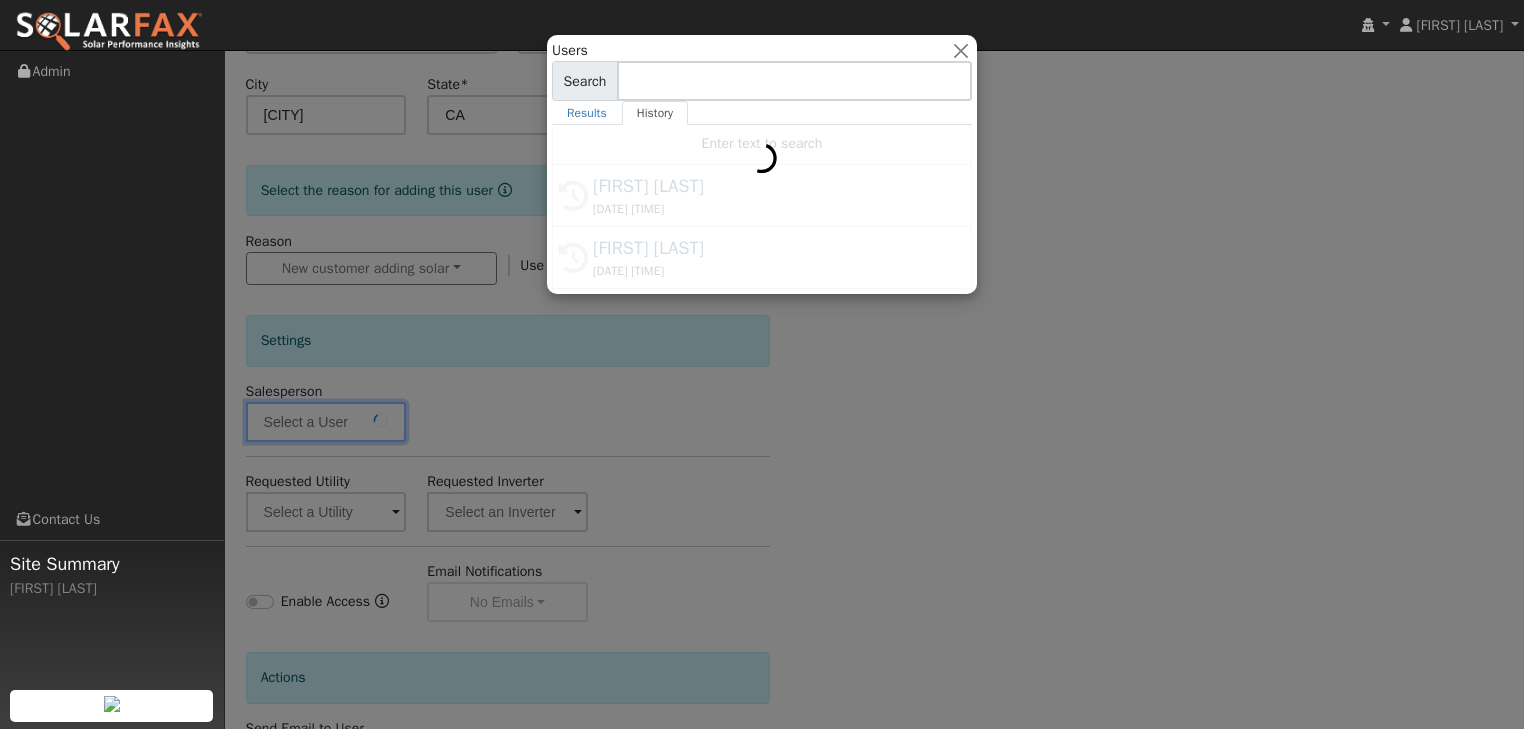 type on "[FIRST] [LAST]" 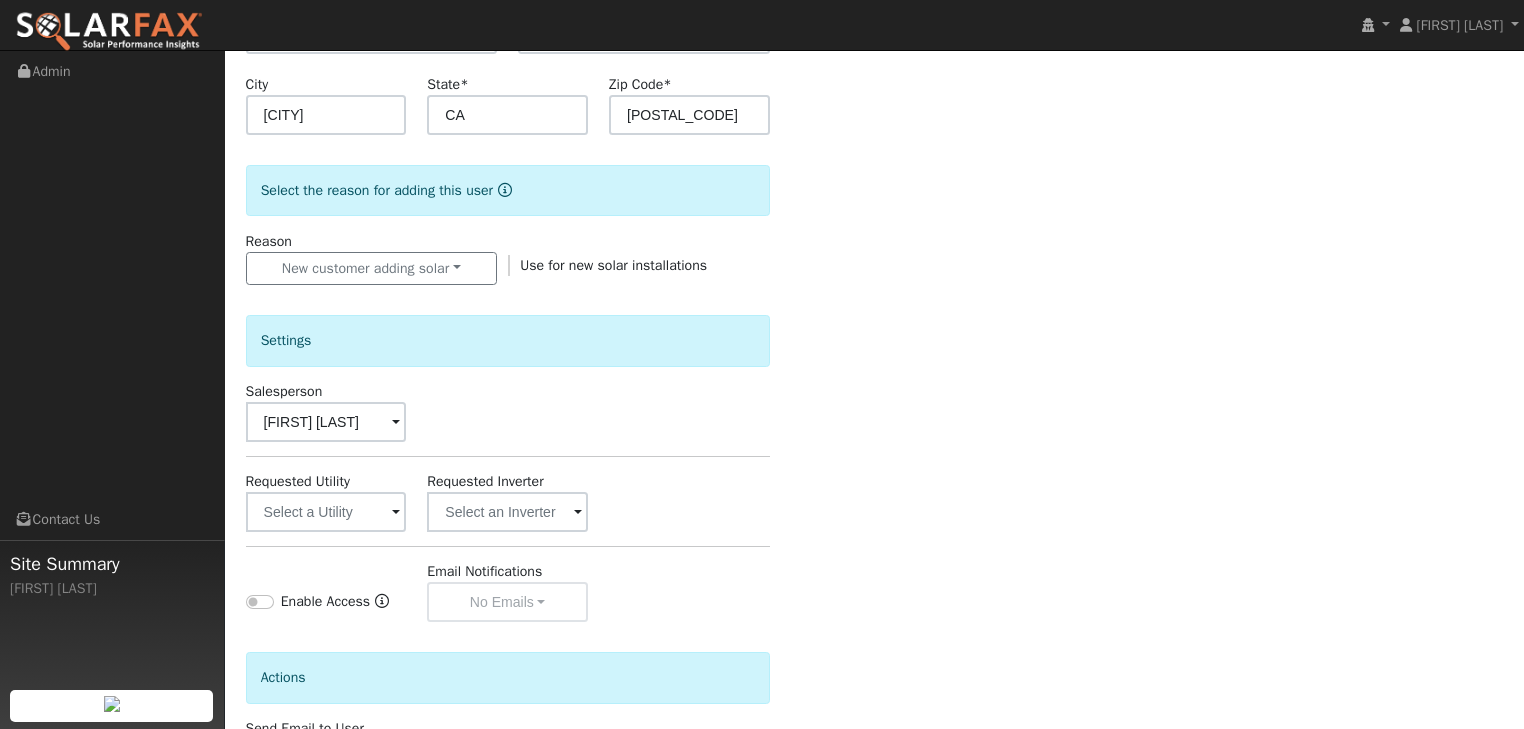 click at bounding box center (396, 513) 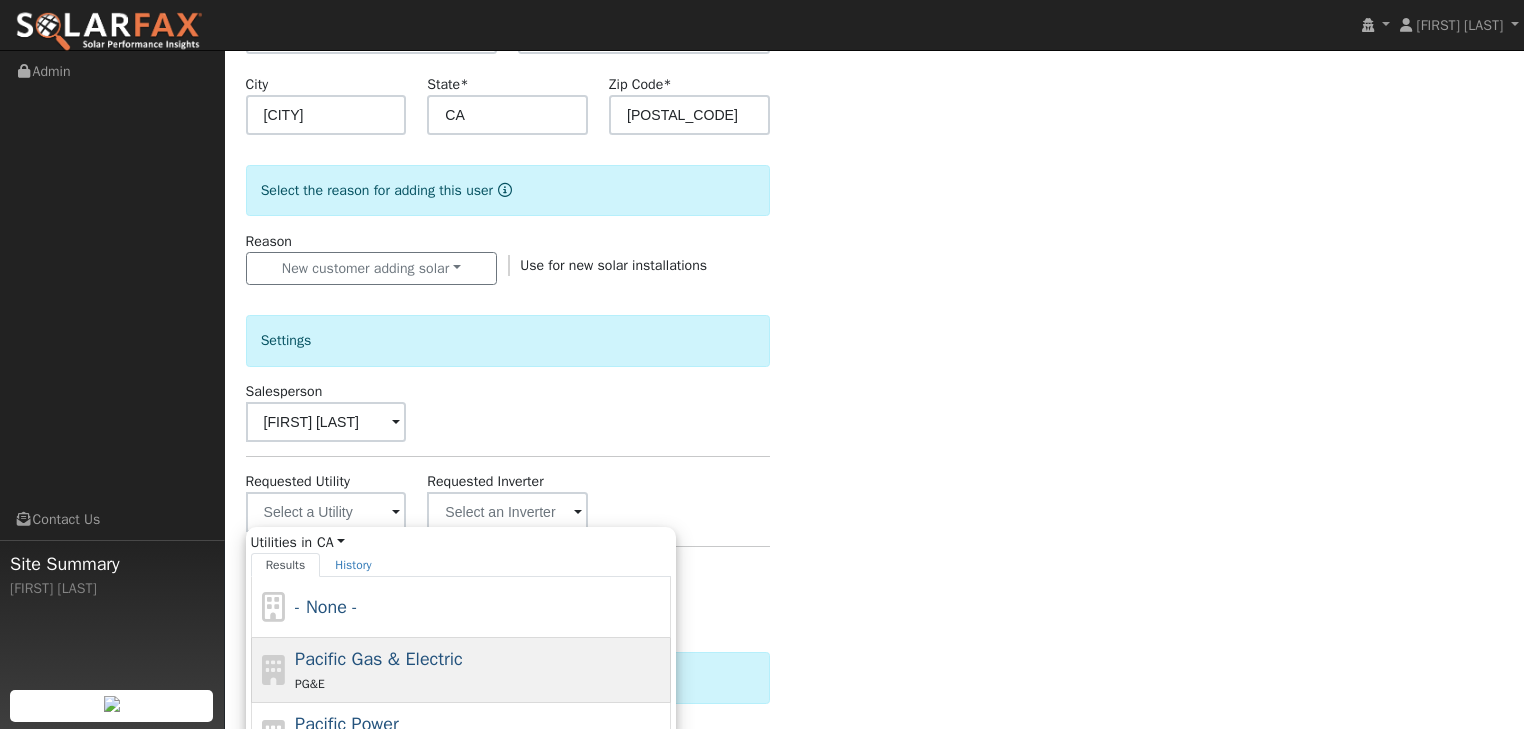 click on "Pacific Gas & Electric" at bounding box center [379, 659] 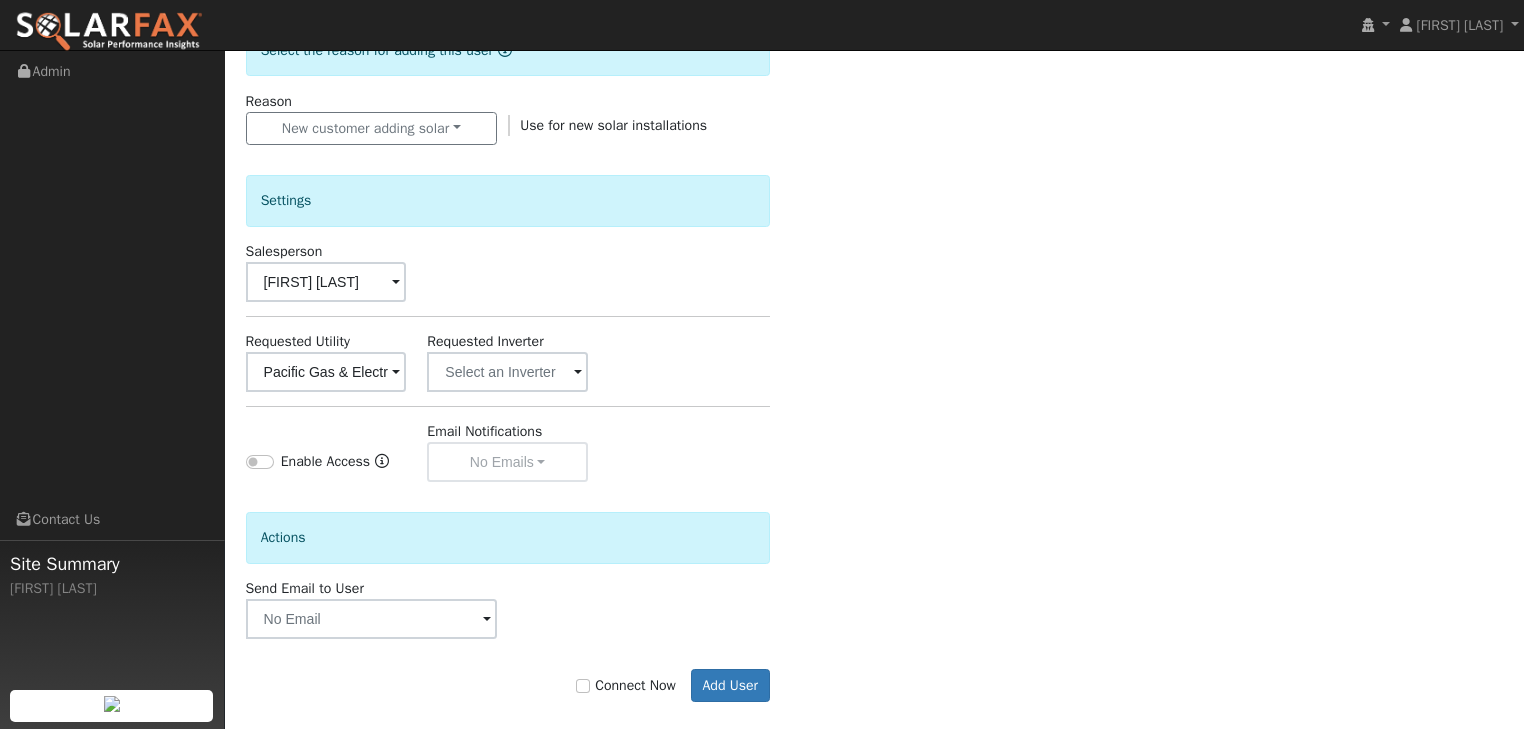 scroll, scrollTop: 561, scrollLeft: 0, axis: vertical 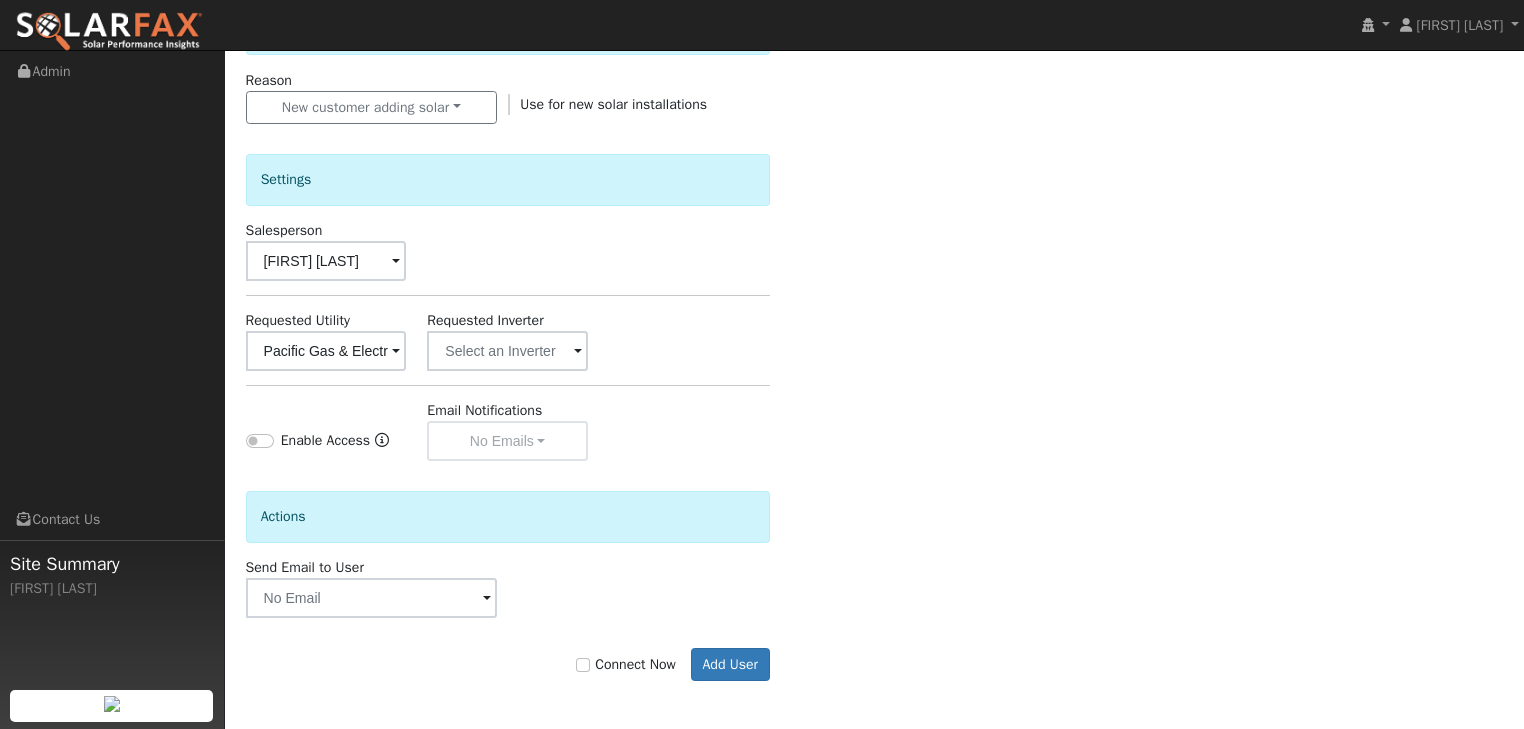 click on "Email Notifications No Emails No Emails Weekly Emails Monthly Emails" at bounding box center [508, 430] 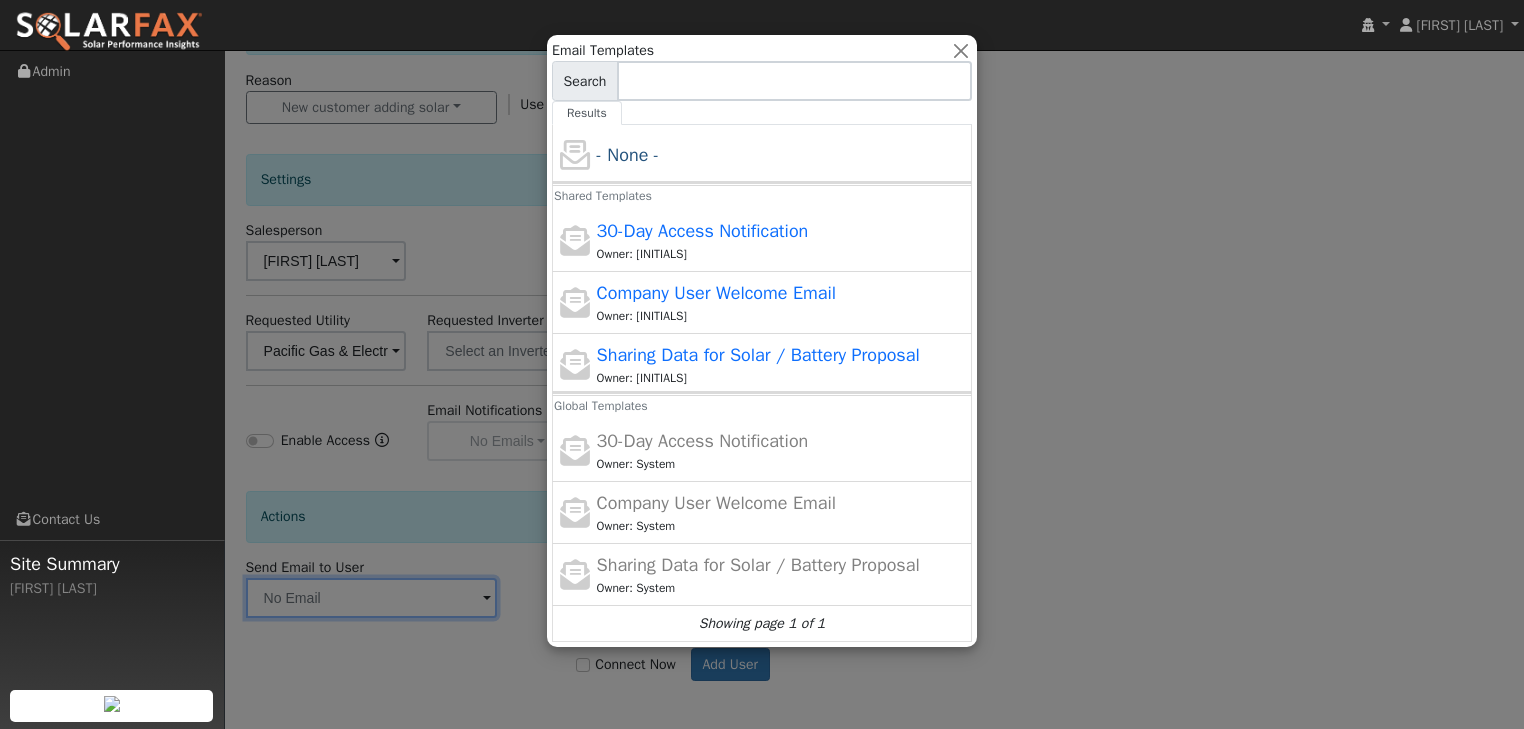 click at bounding box center (762, 364) 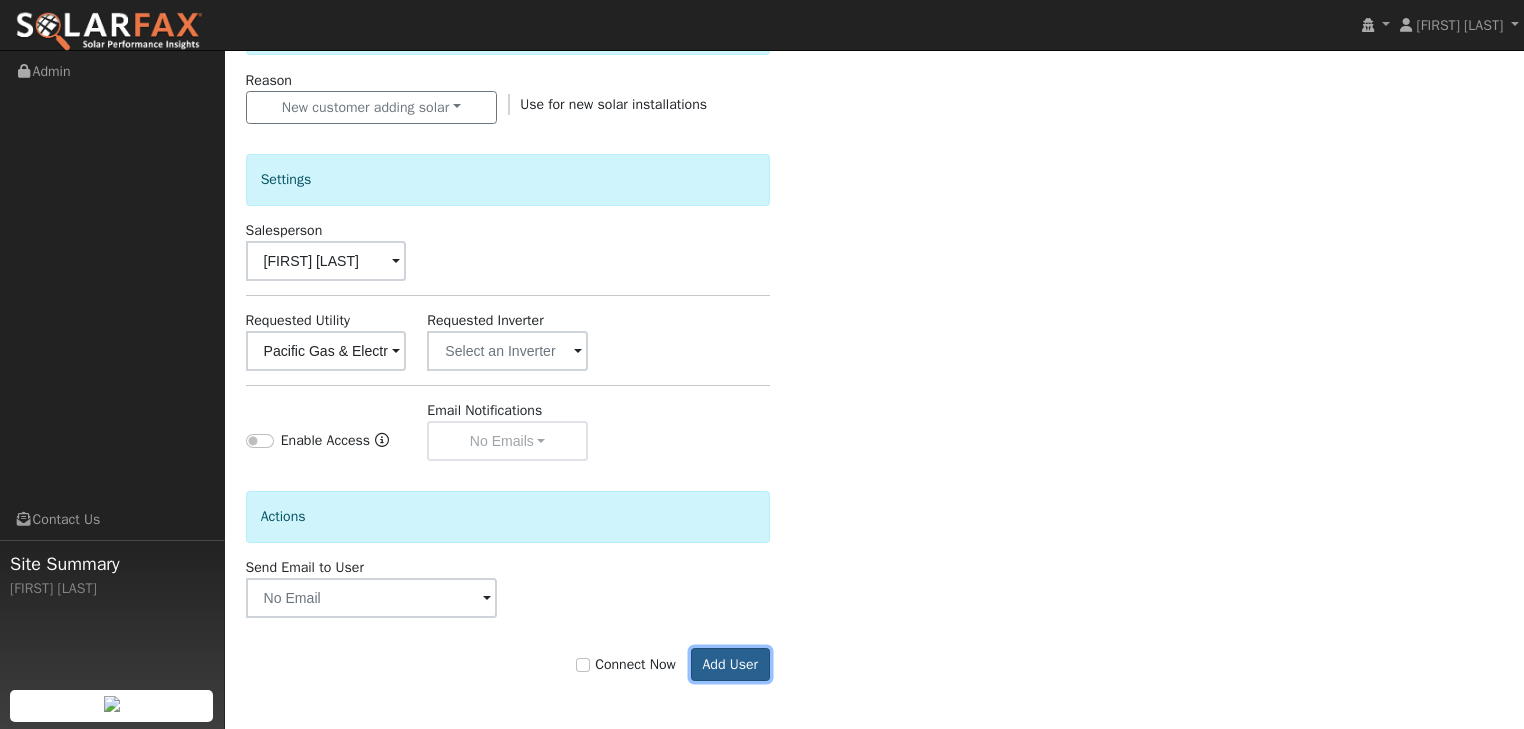 click on "Add User" at bounding box center (730, 665) 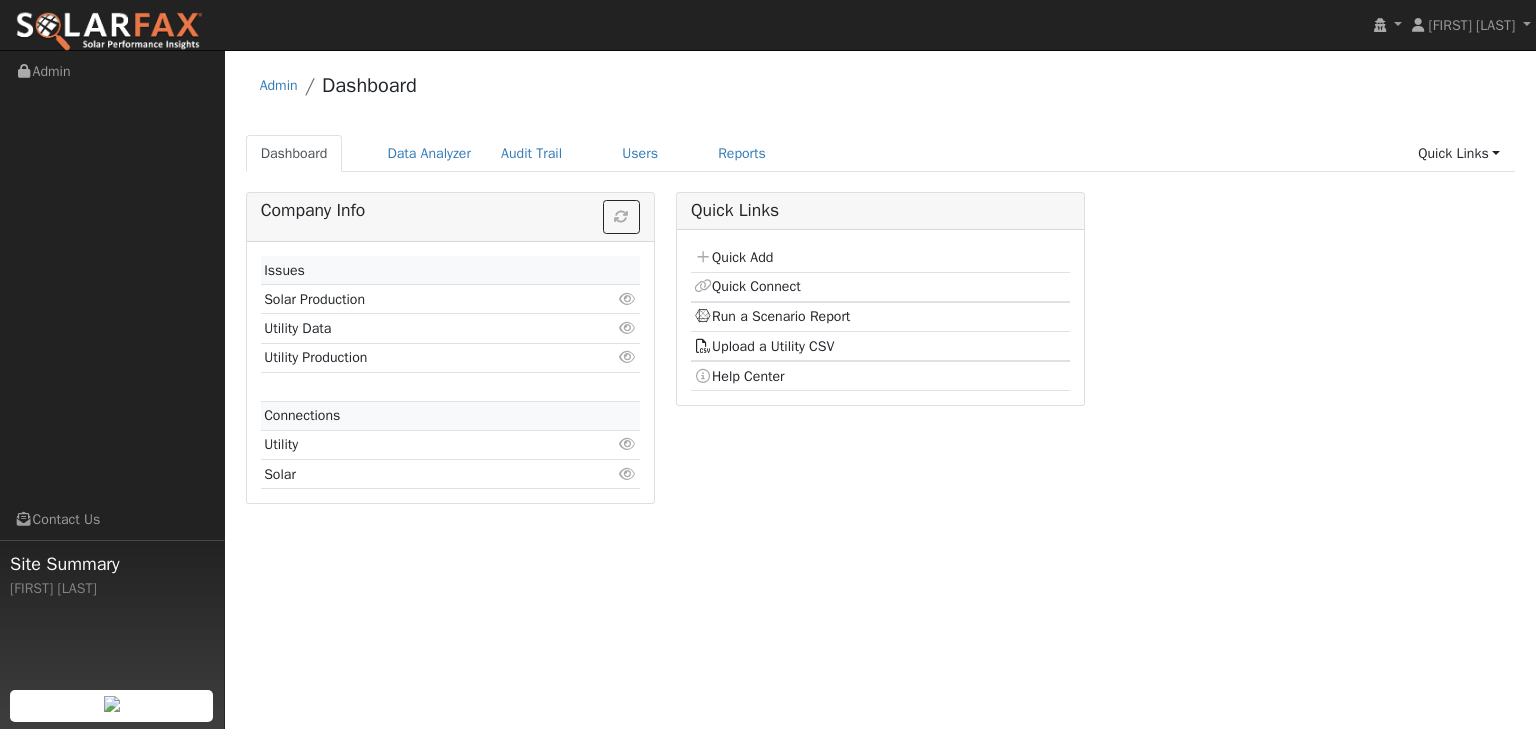 scroll, scrollTop: 0, scrollLeft: 0, axis: both 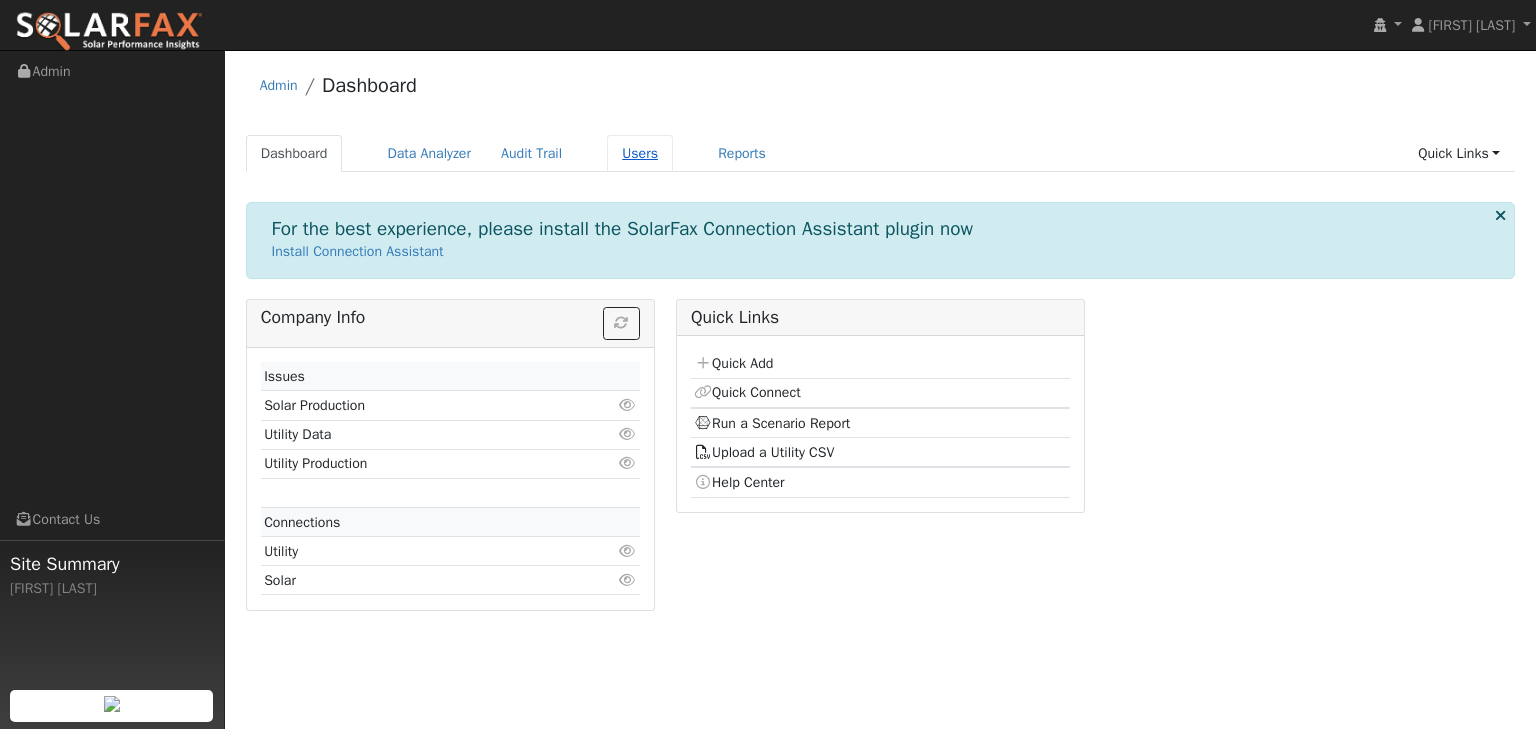 click on "Users" at bounding box center [640, 153] 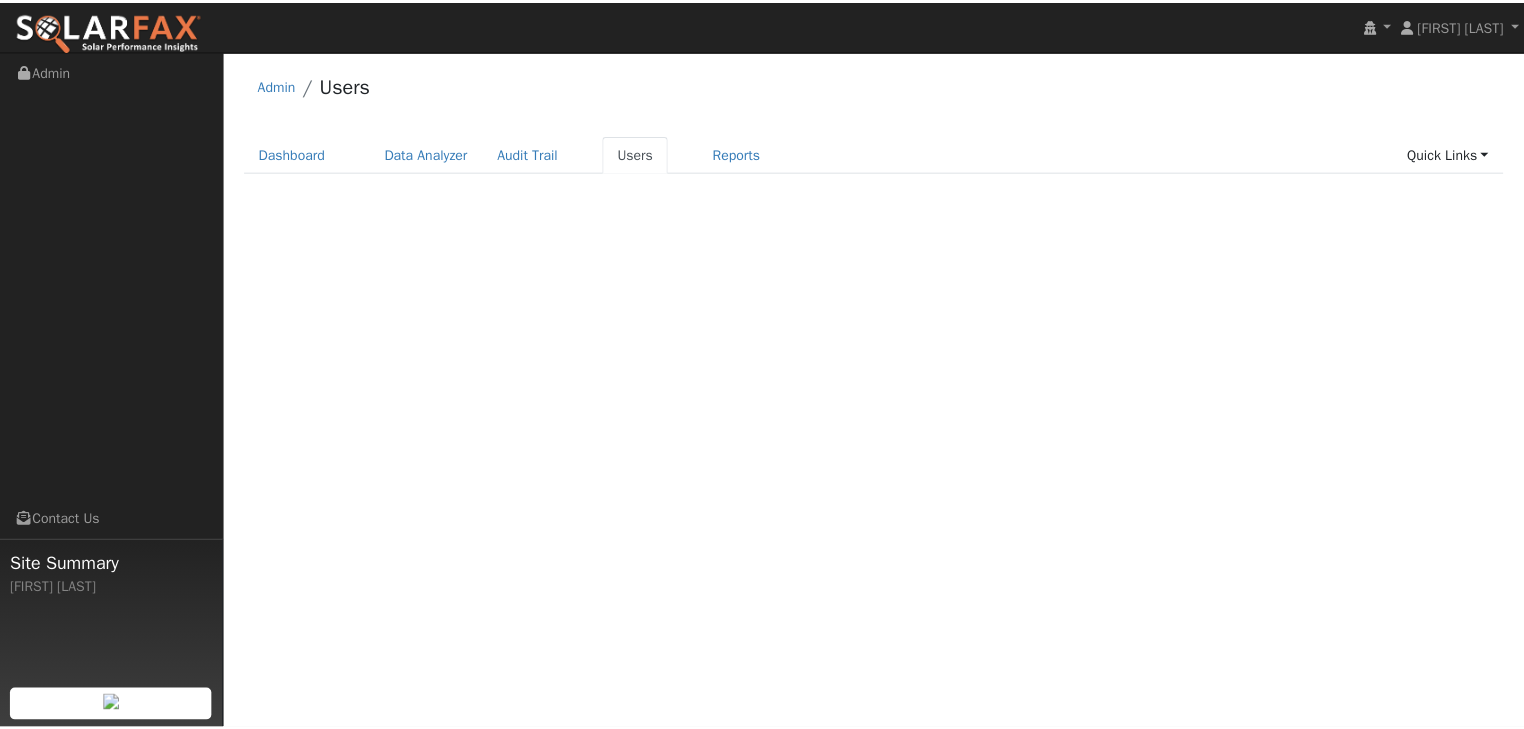 scroll, scrollTop: 0, scrollLeft: 0, axis: both 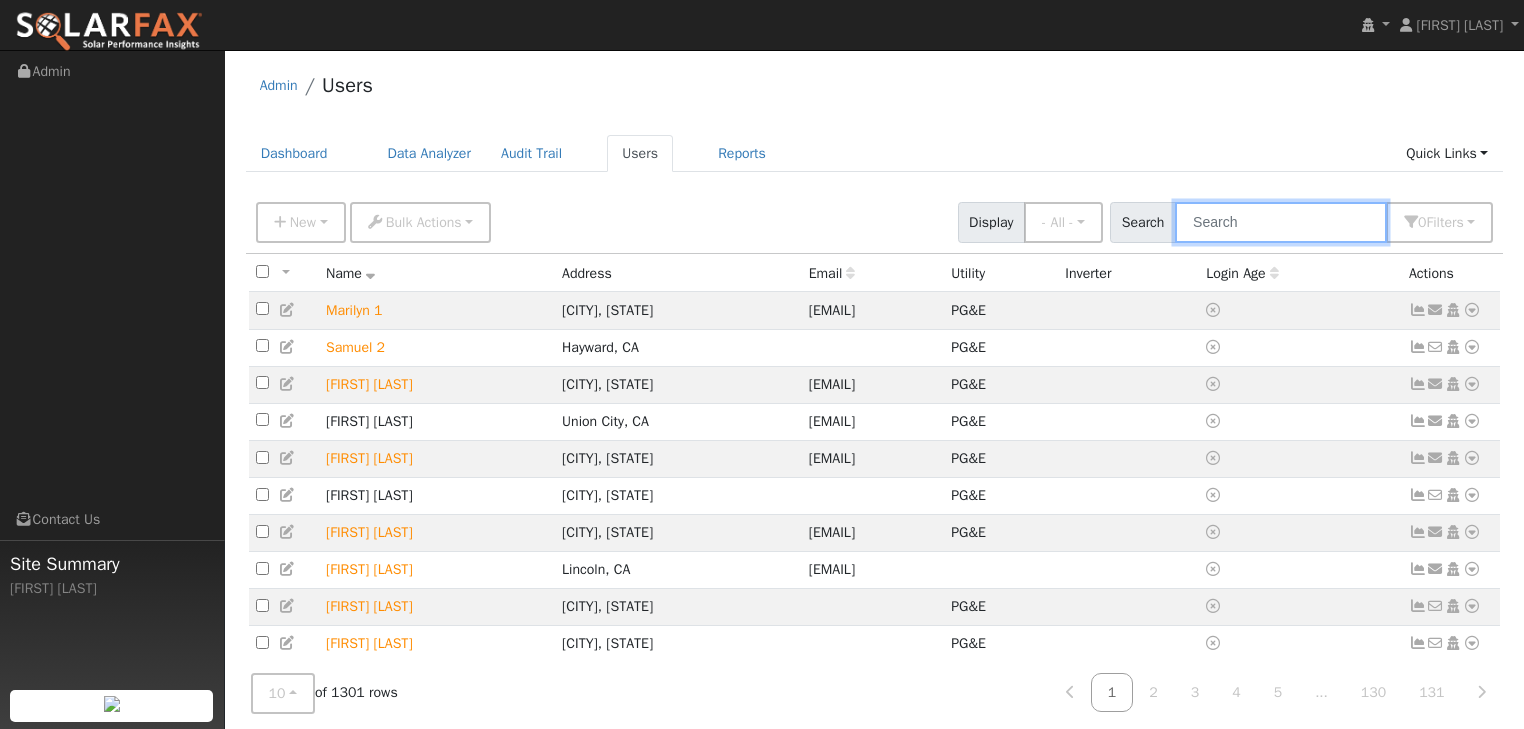 click at bounding box center (1281, 222) 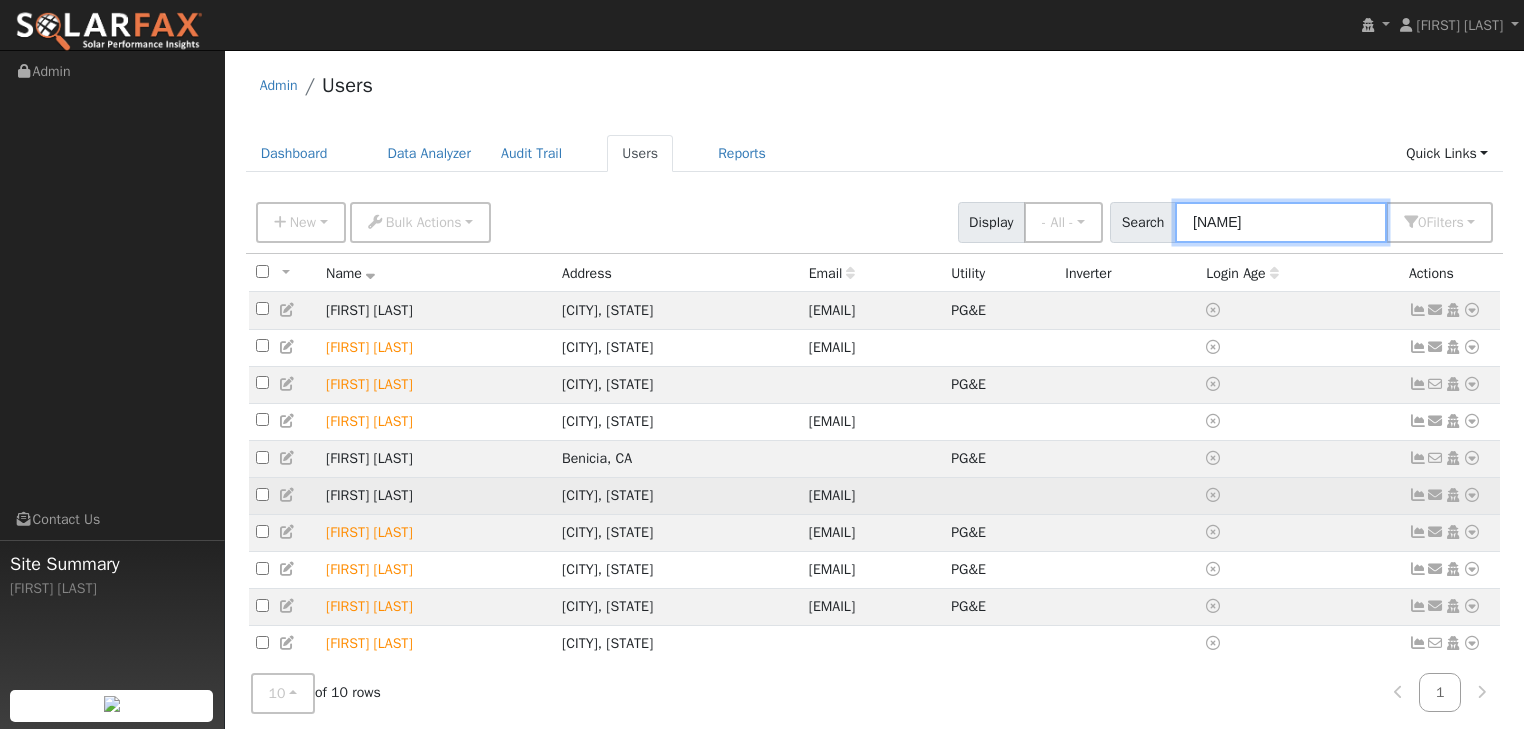 type on "tom" 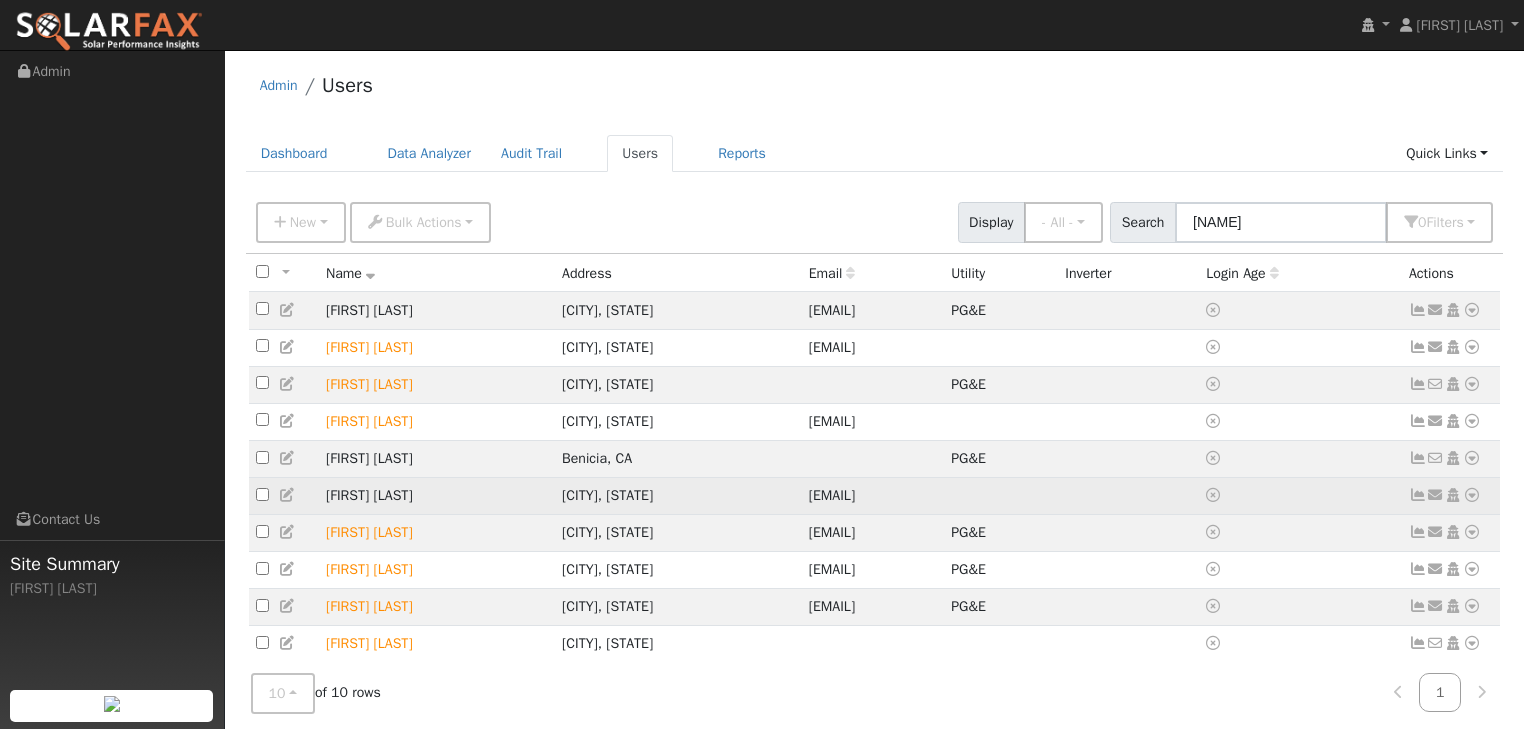 click at bounding box center (1472, 495) 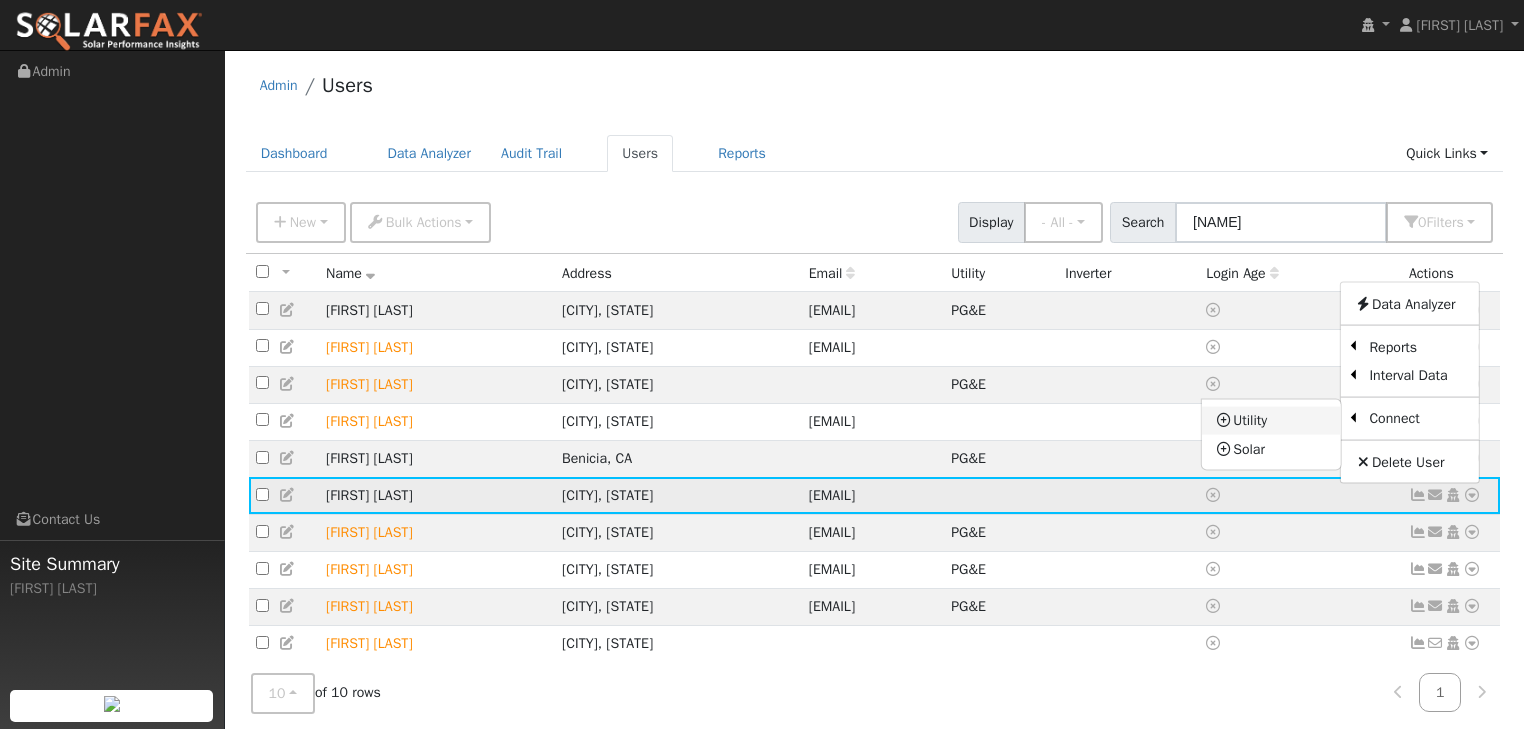 click on "Utility" at bounding box center (1271, 420) 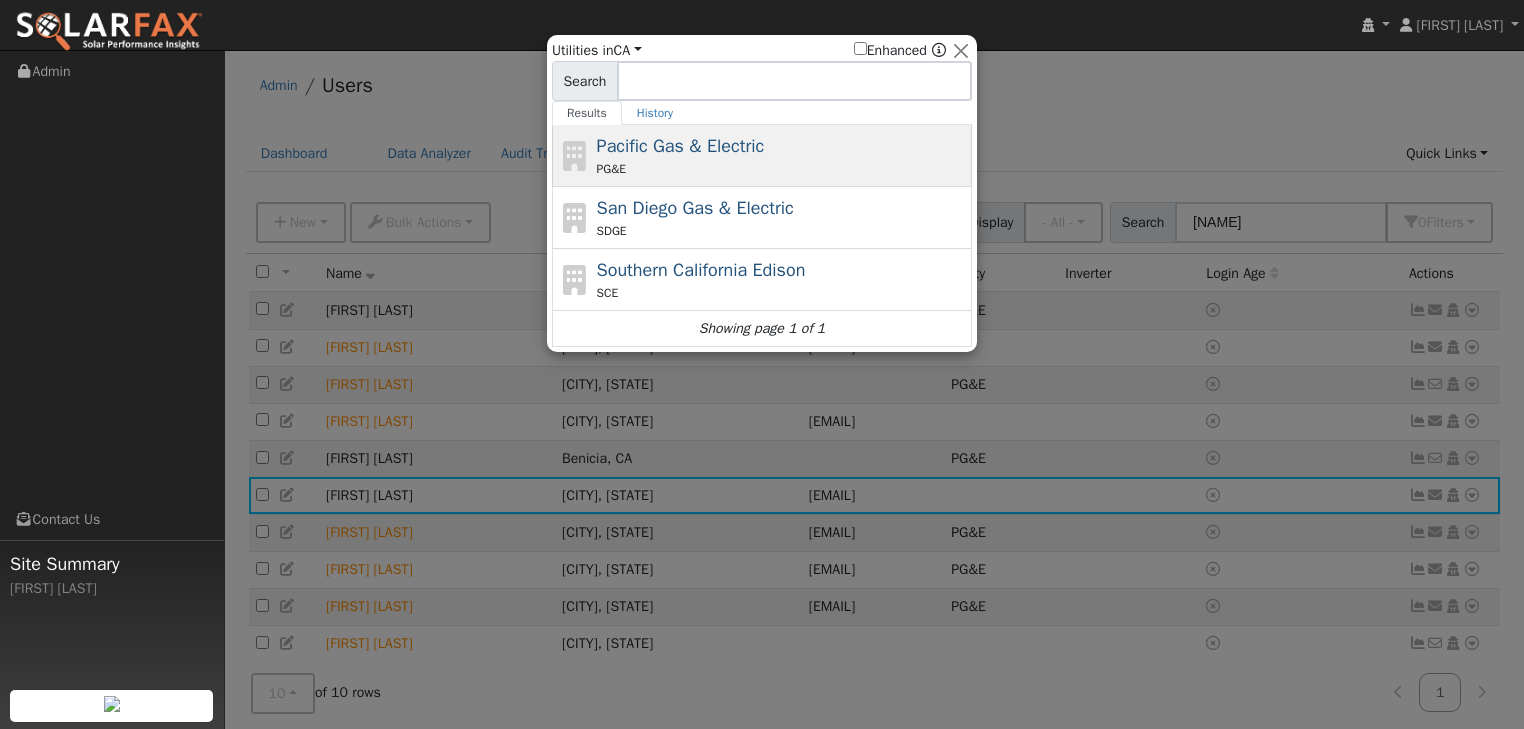 click on "Pacific Gas & Electric" at bounding box center (681, 146) 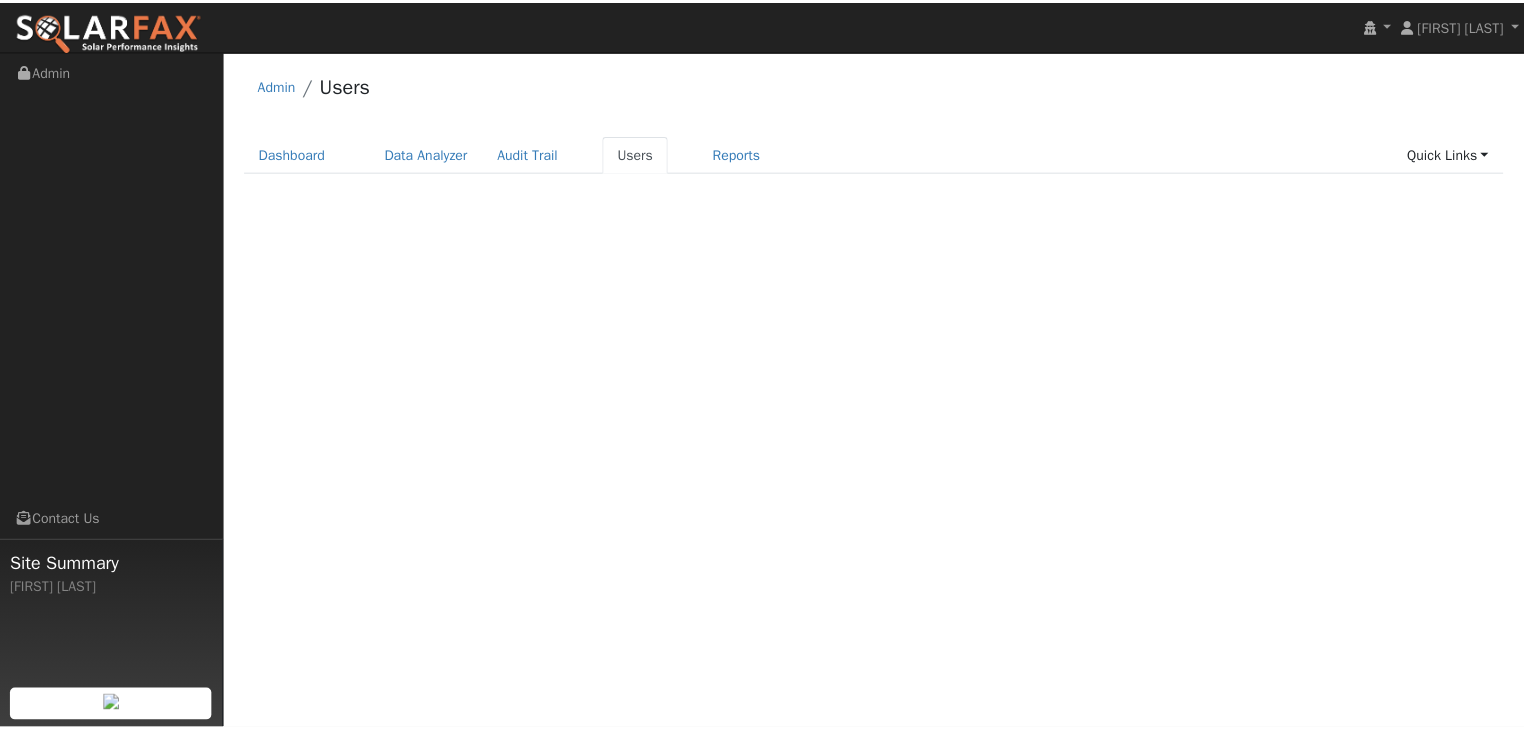 scroll, scrollTop: 0, scrollLeft: 0, axis: both 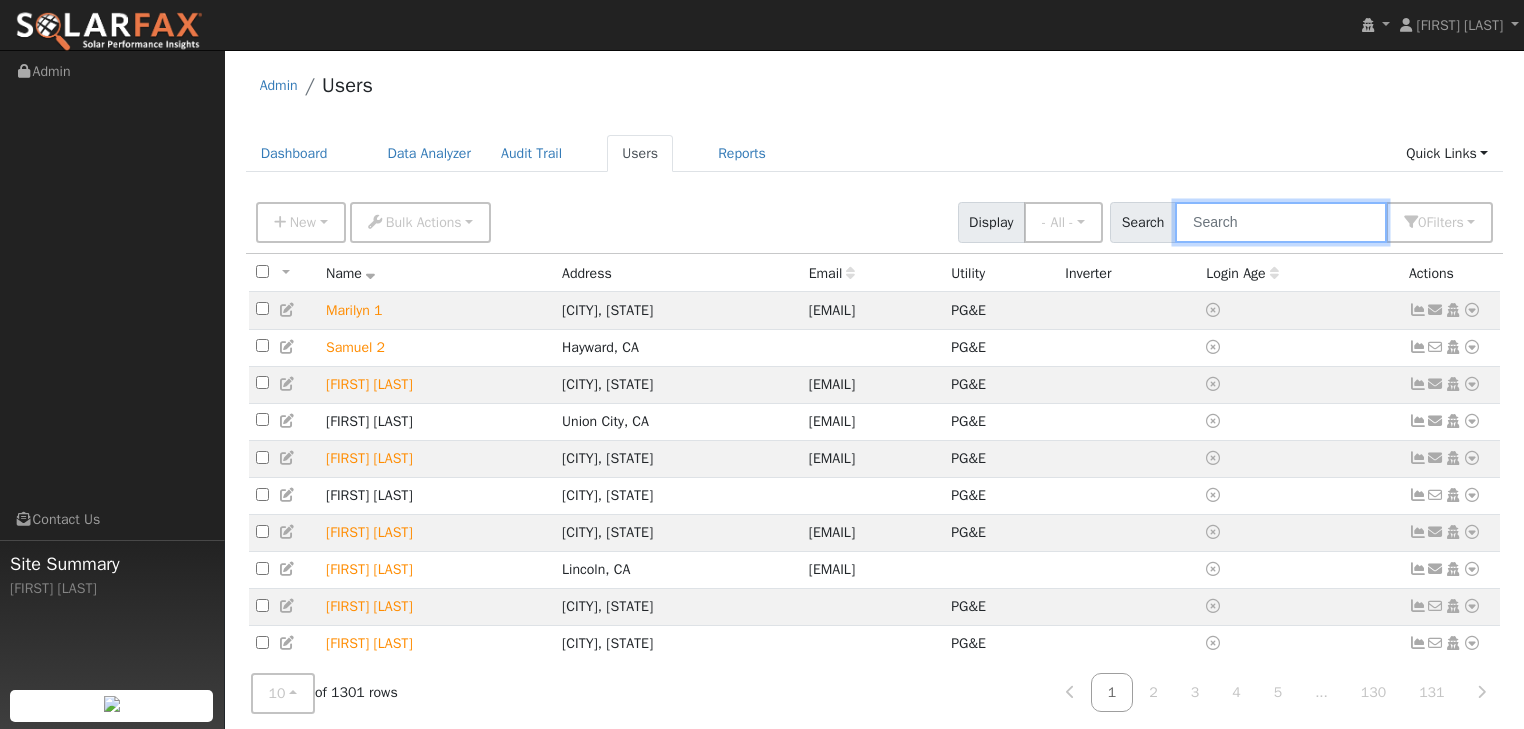 click at bounding box center (1281, 222) 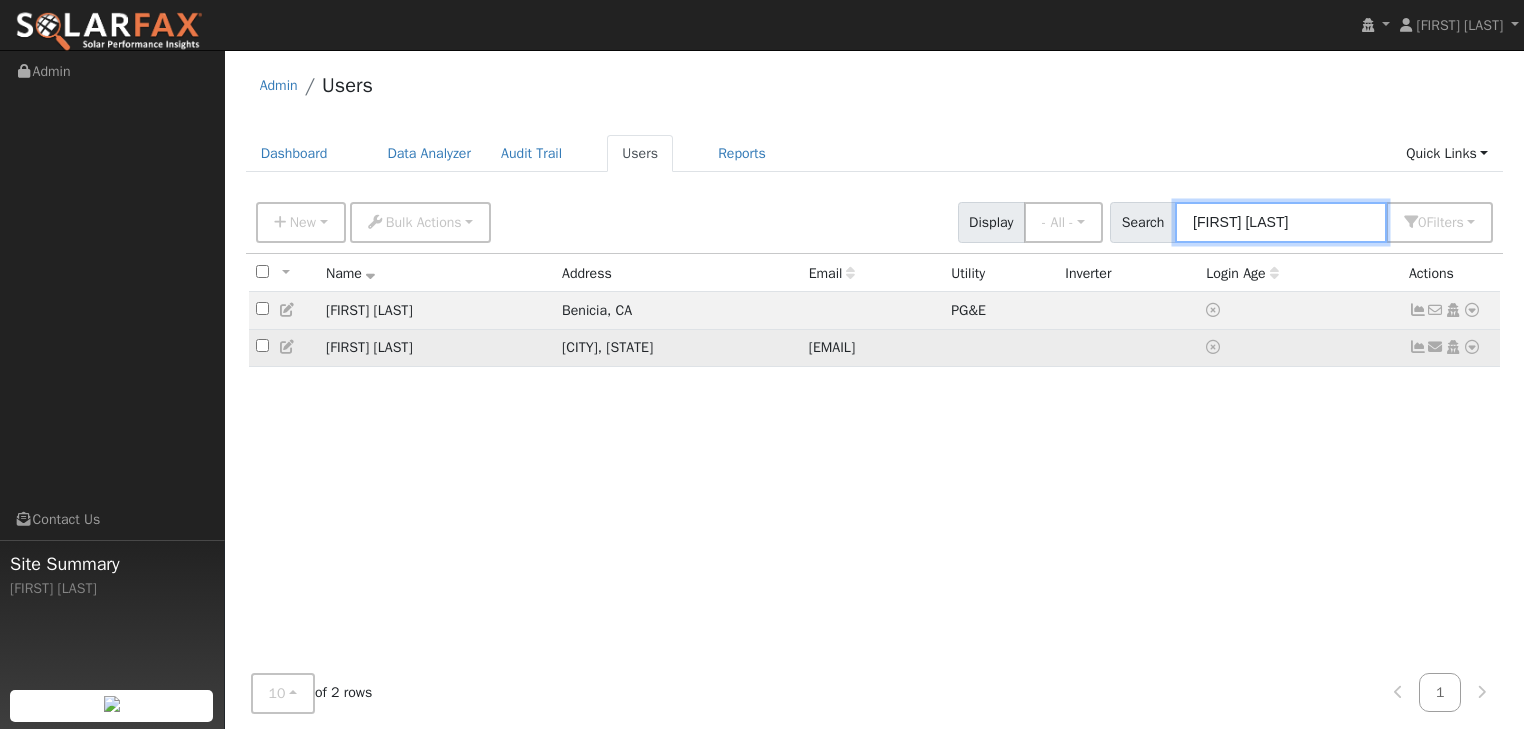 type on "tom k" 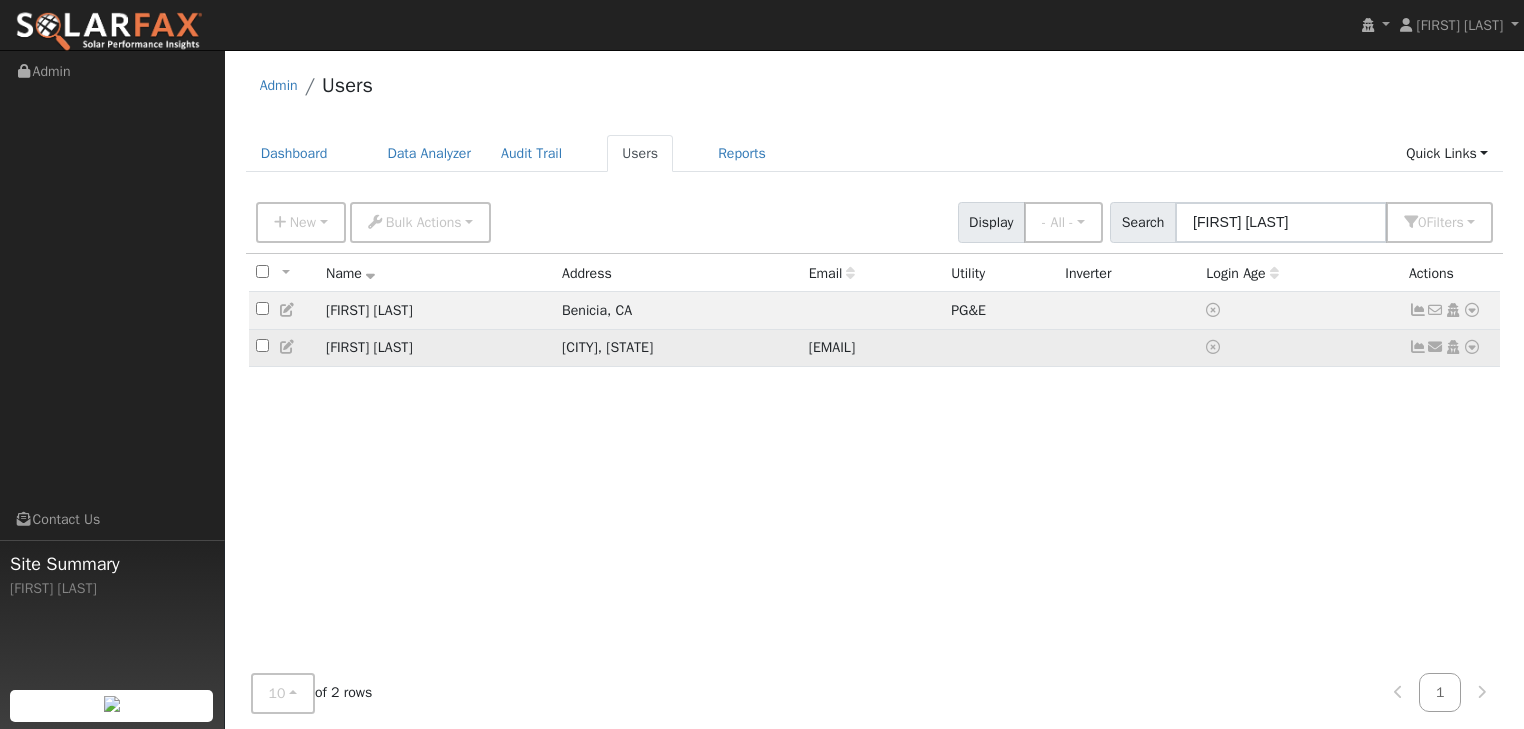 click at bounding box center (1472, 347) 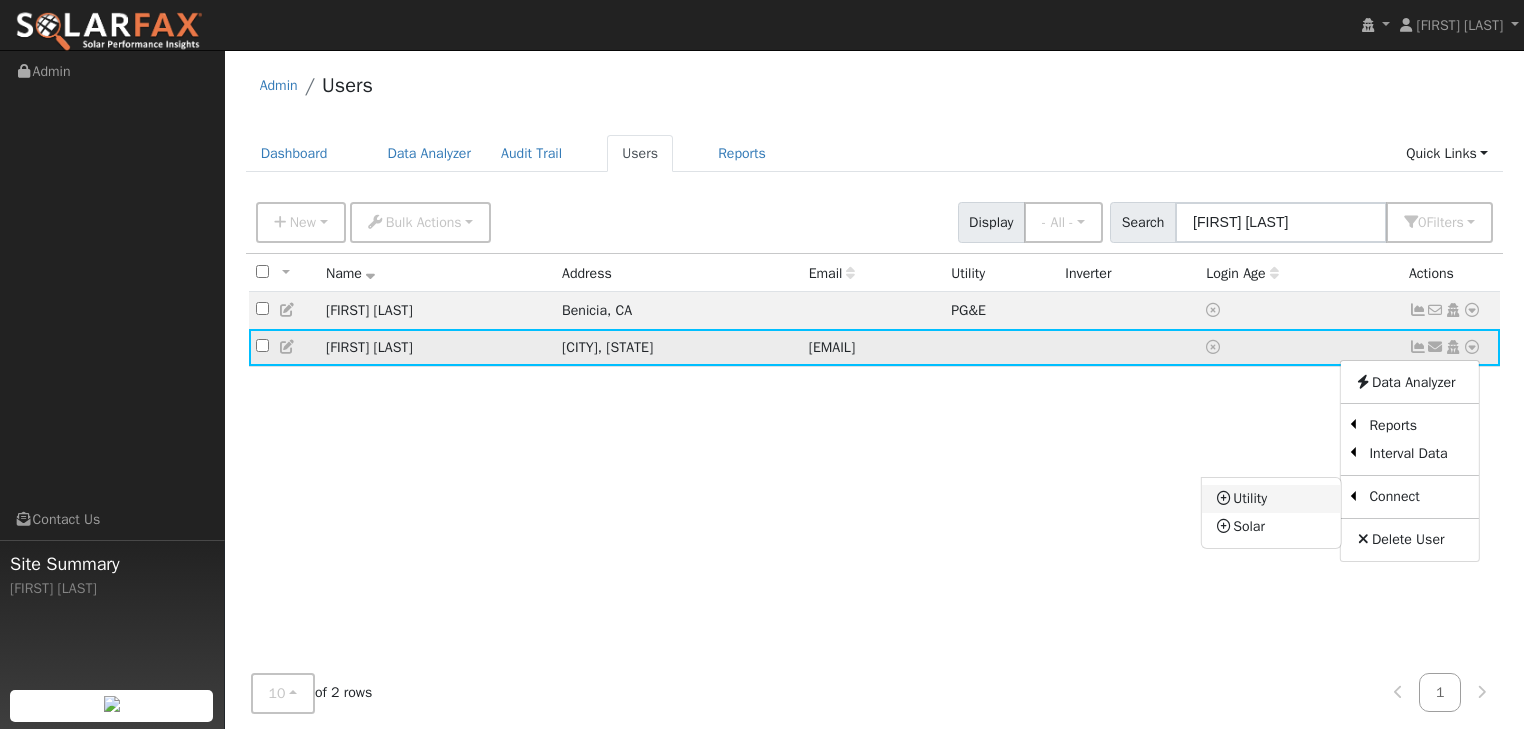 click on "Utility" at bounding box center (1271, 499) 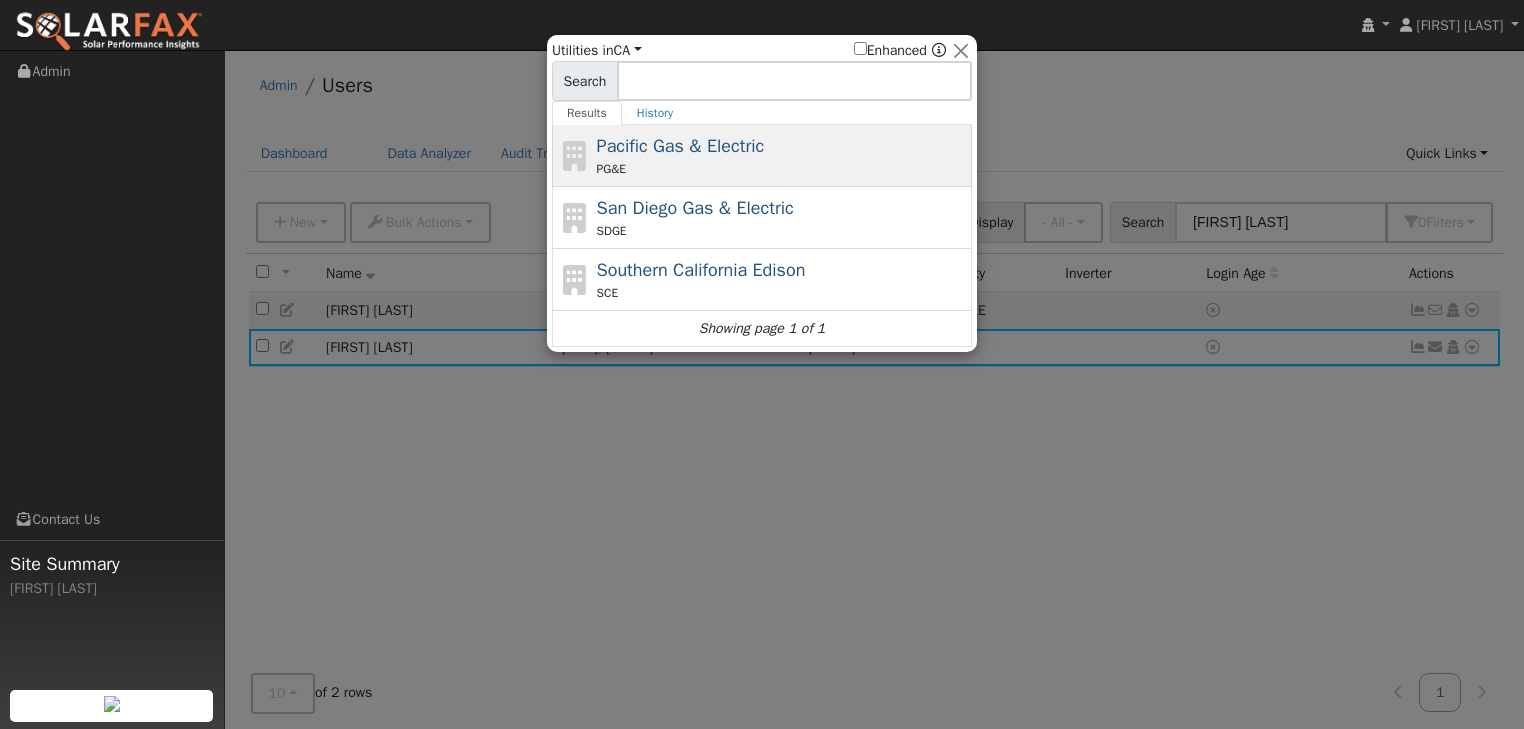click on "Pacific Gas & Electric" at bounding box center (681, 146) 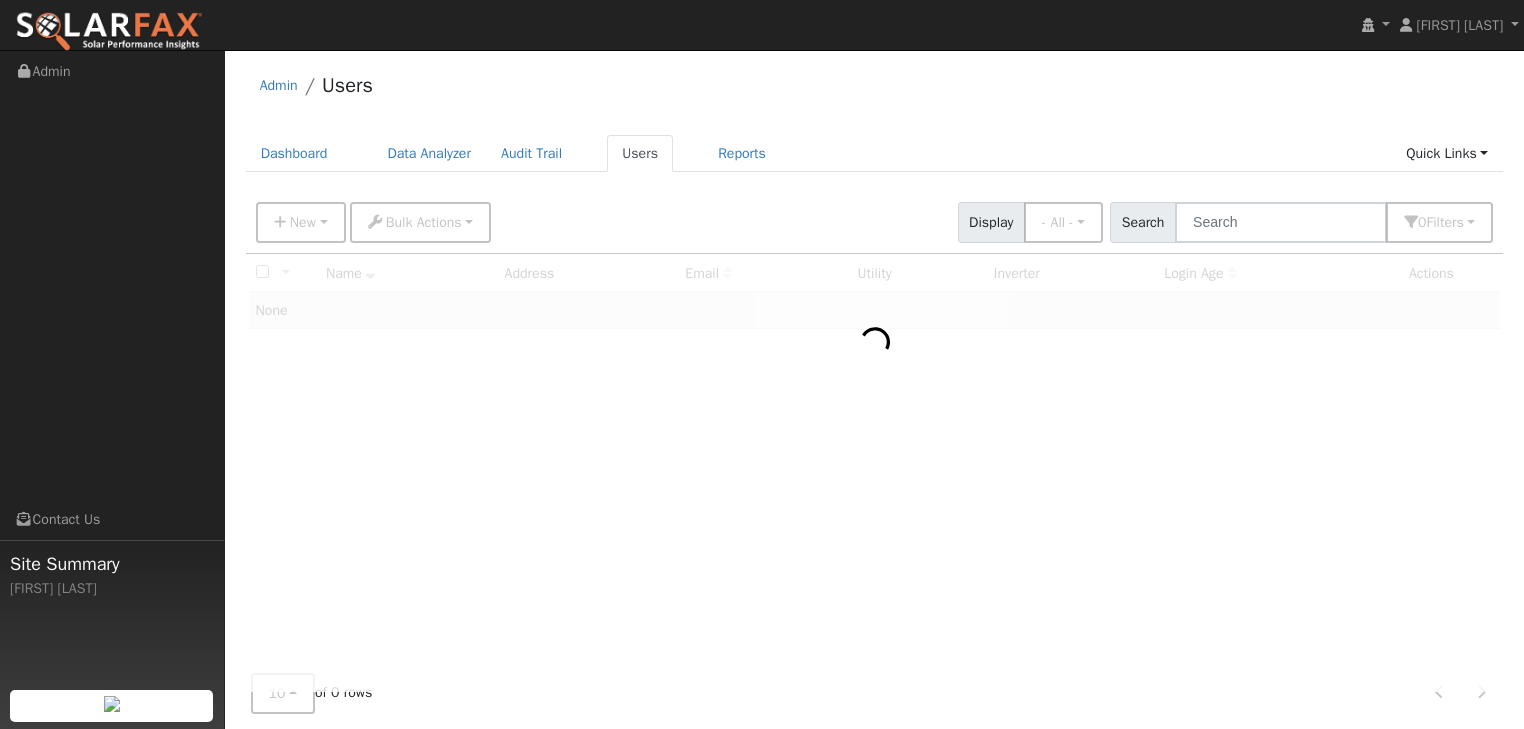 scroll, scrollTop: 0, scrollLeft: 0, axis: both 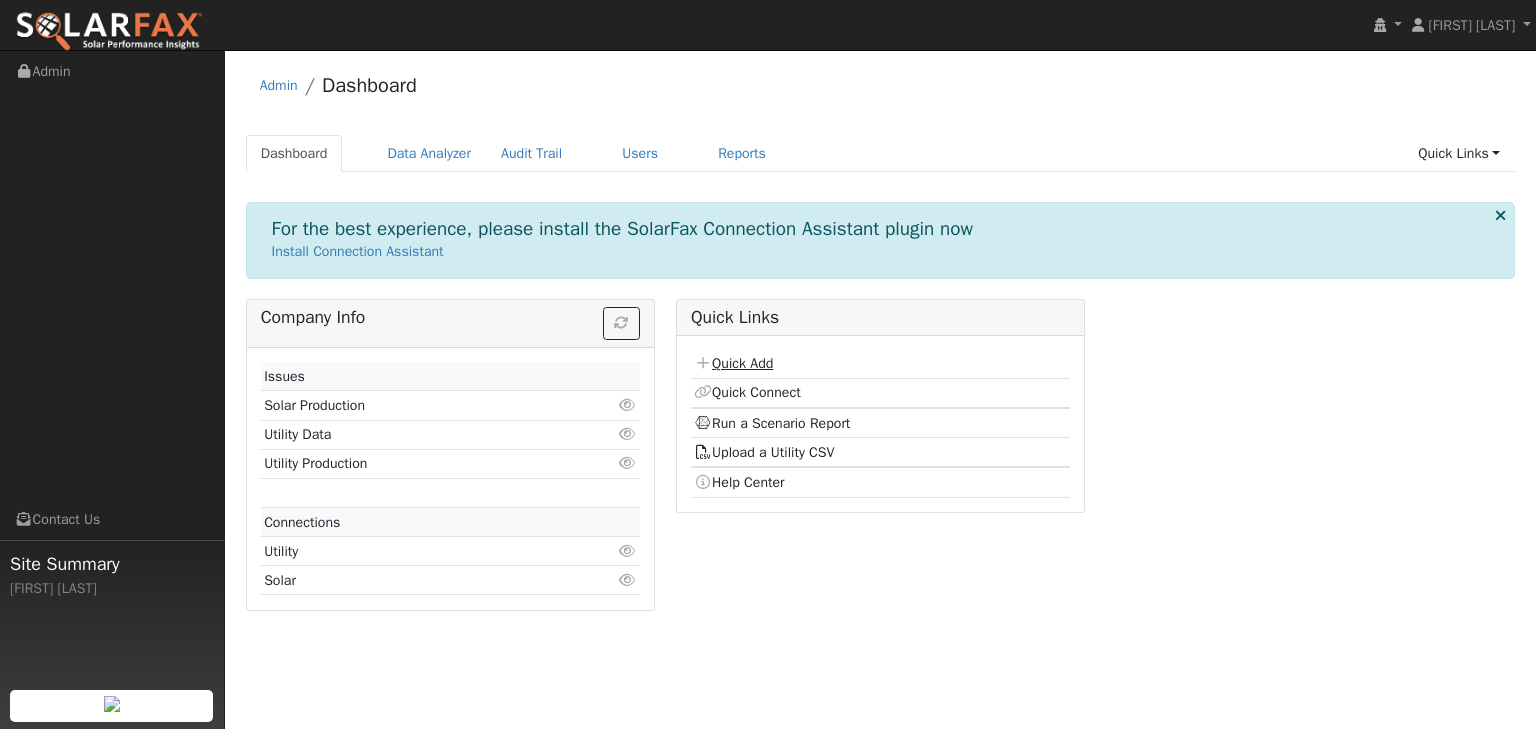 click on "Quick Add" at bounding box center [733, 363] 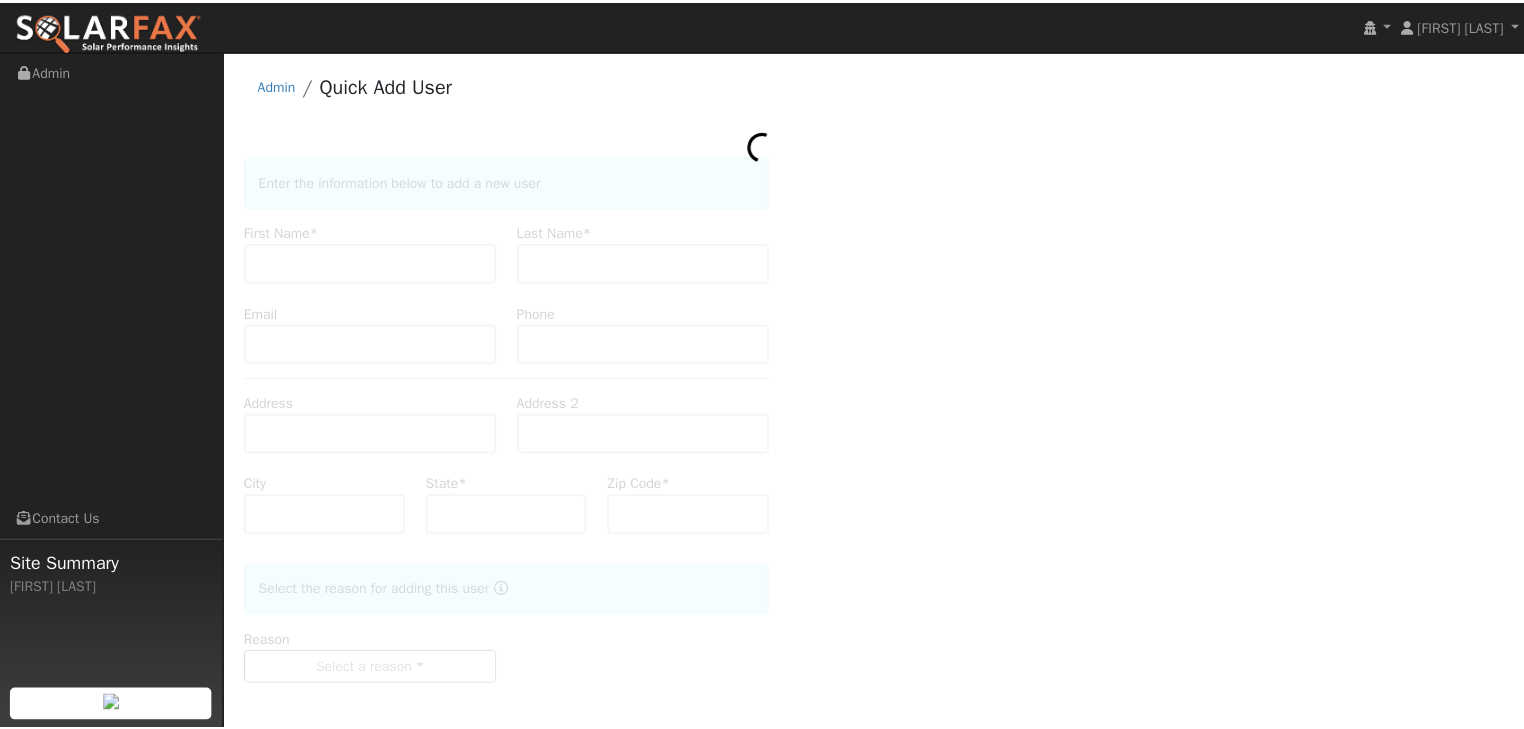 scroll, scrollTop: 0, scrollLeft: 0, axis: both 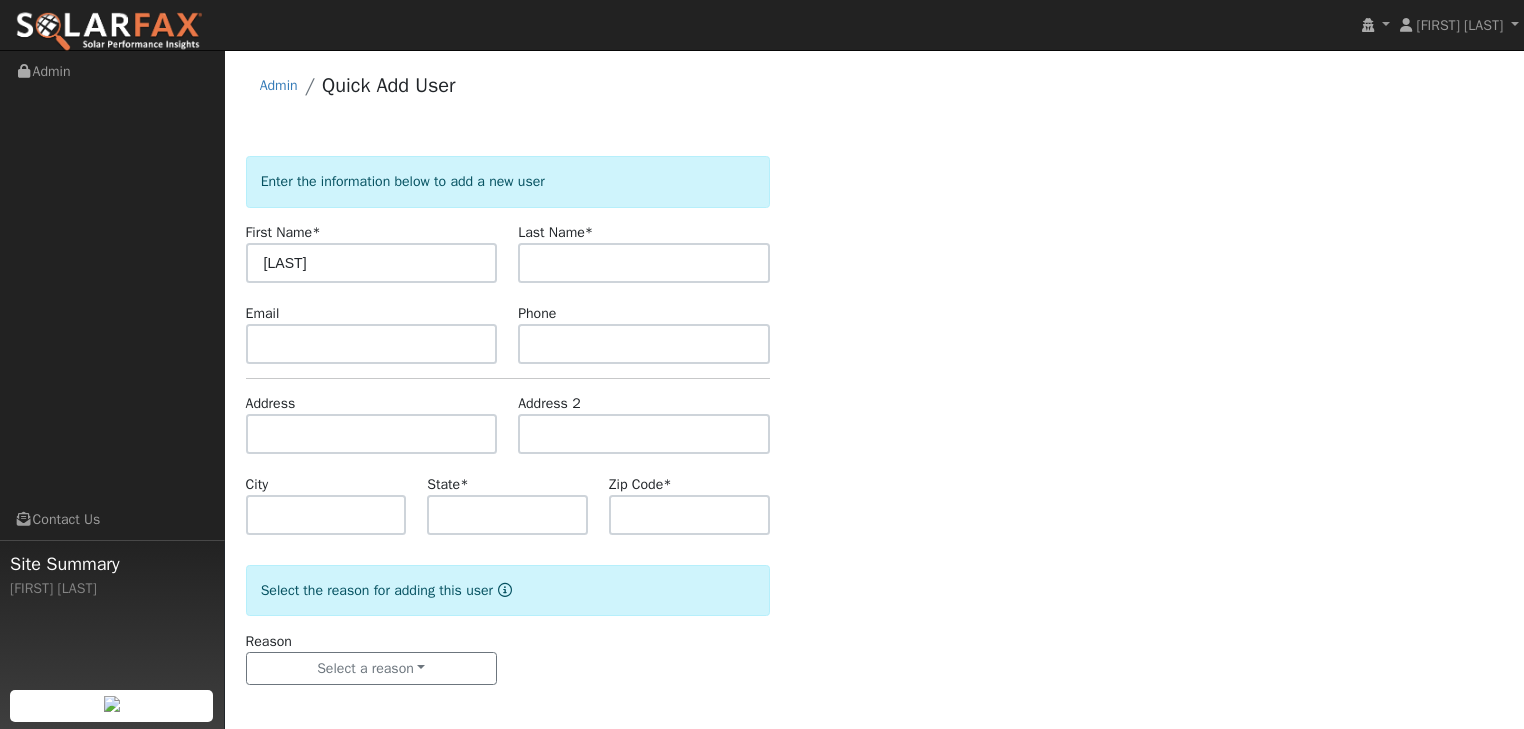 type on "[LAST]" 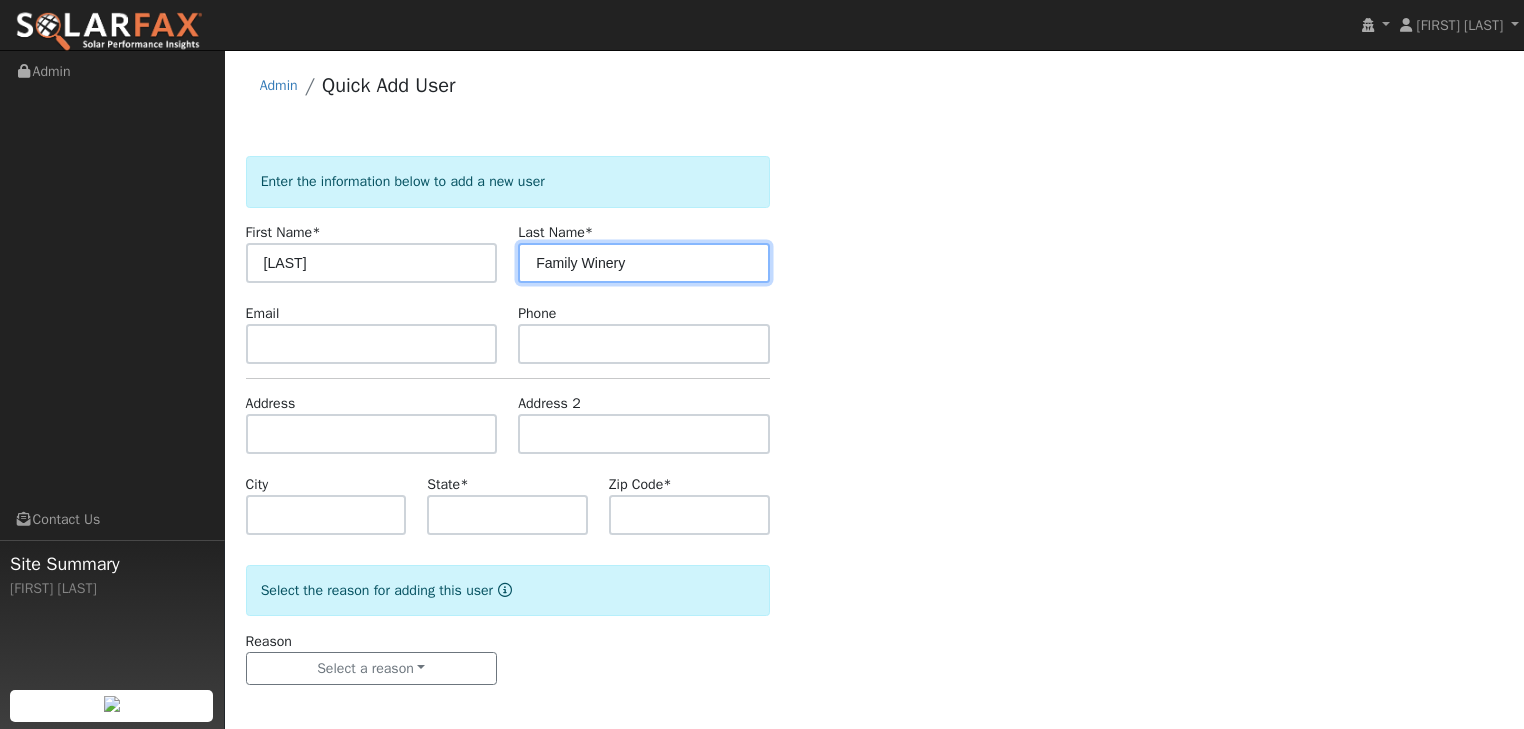 type on "Family Winery" 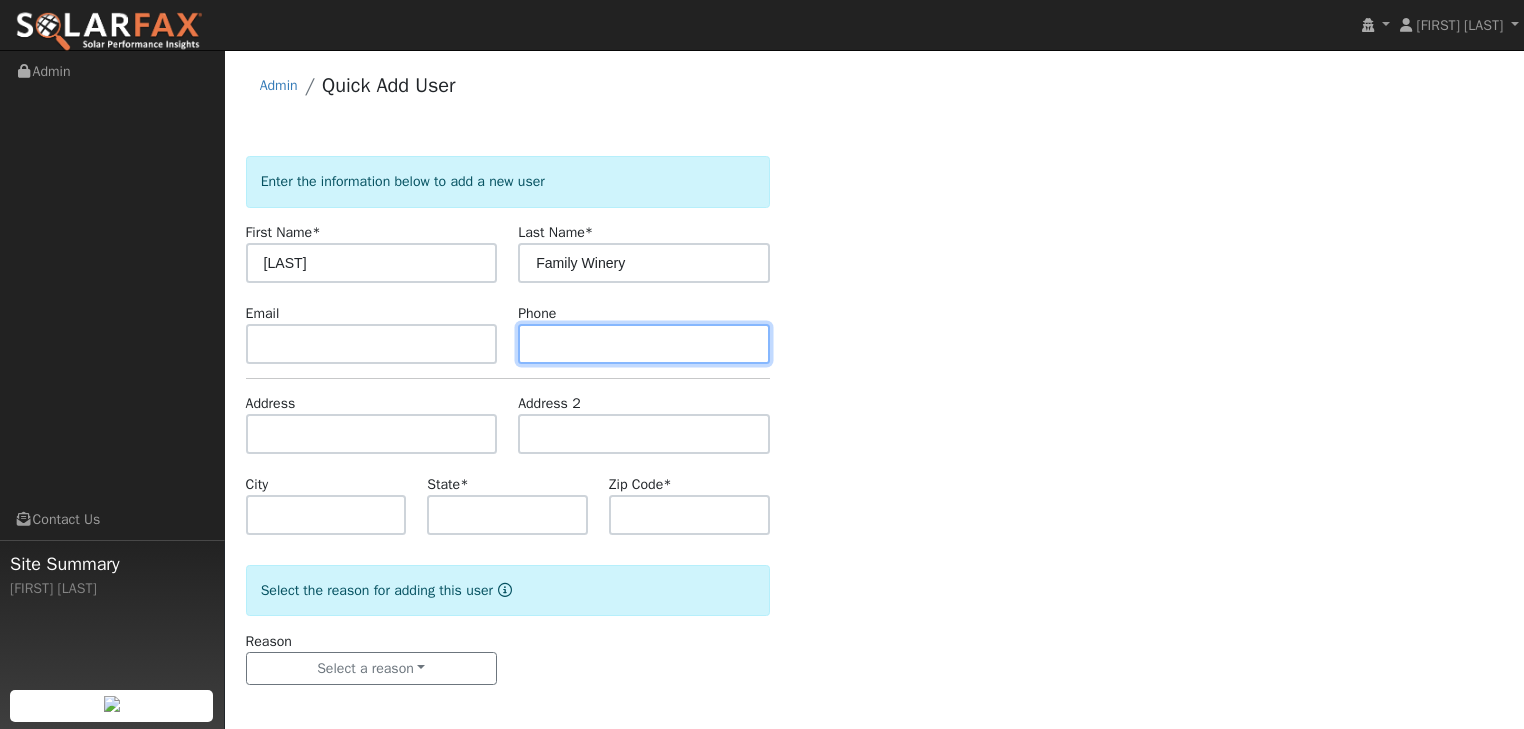 click at bounding box center (644, 344) 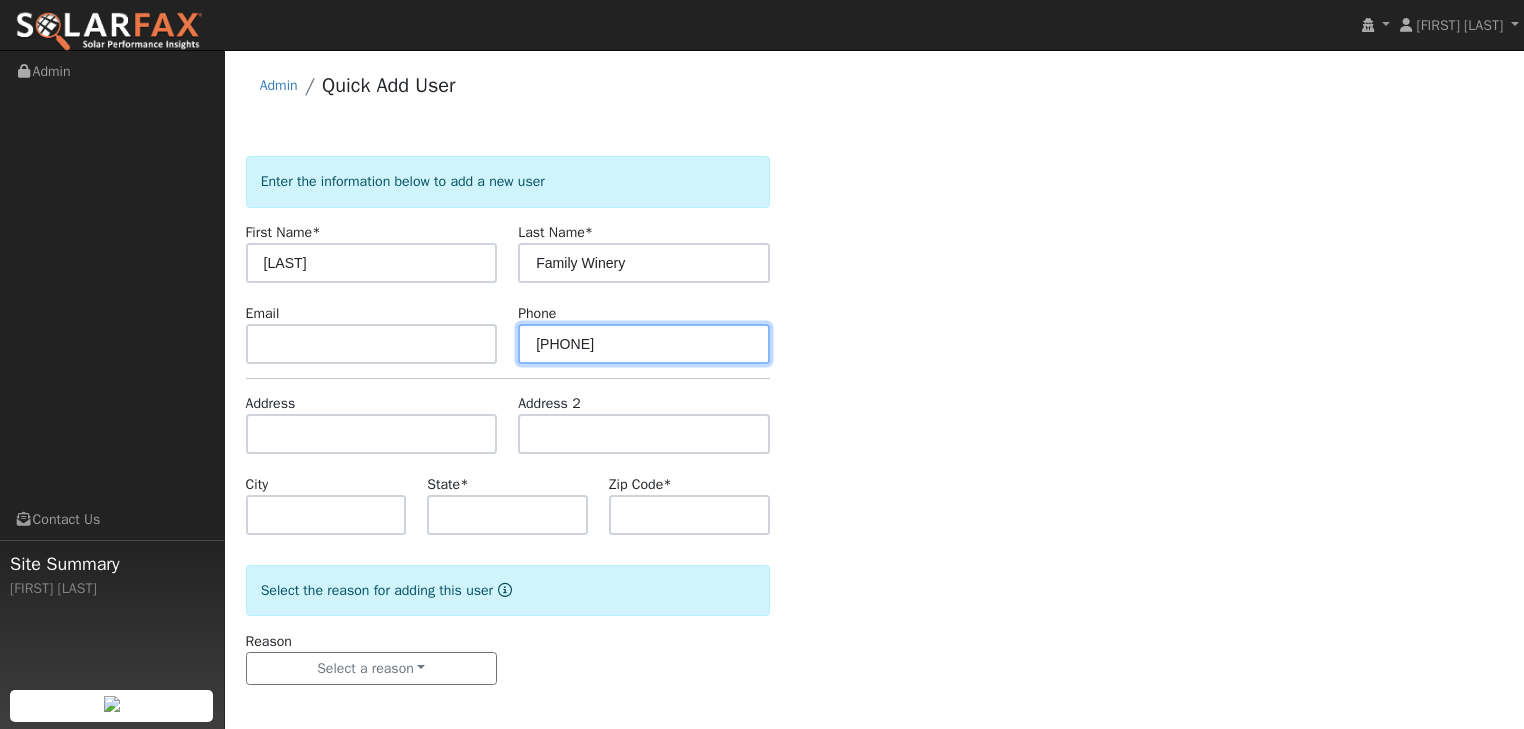 type on "[PHONE]" 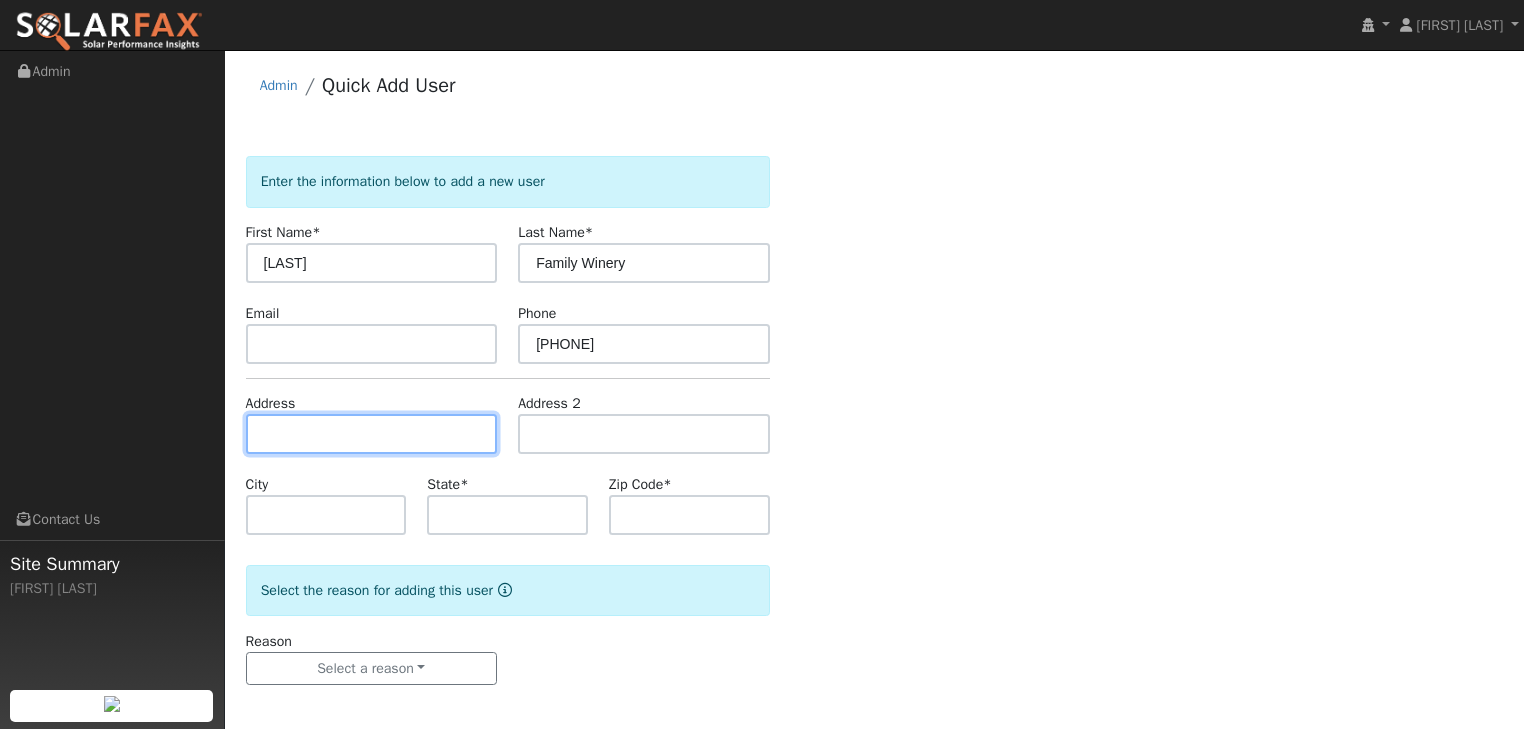 click at bounding box center [372, 434] 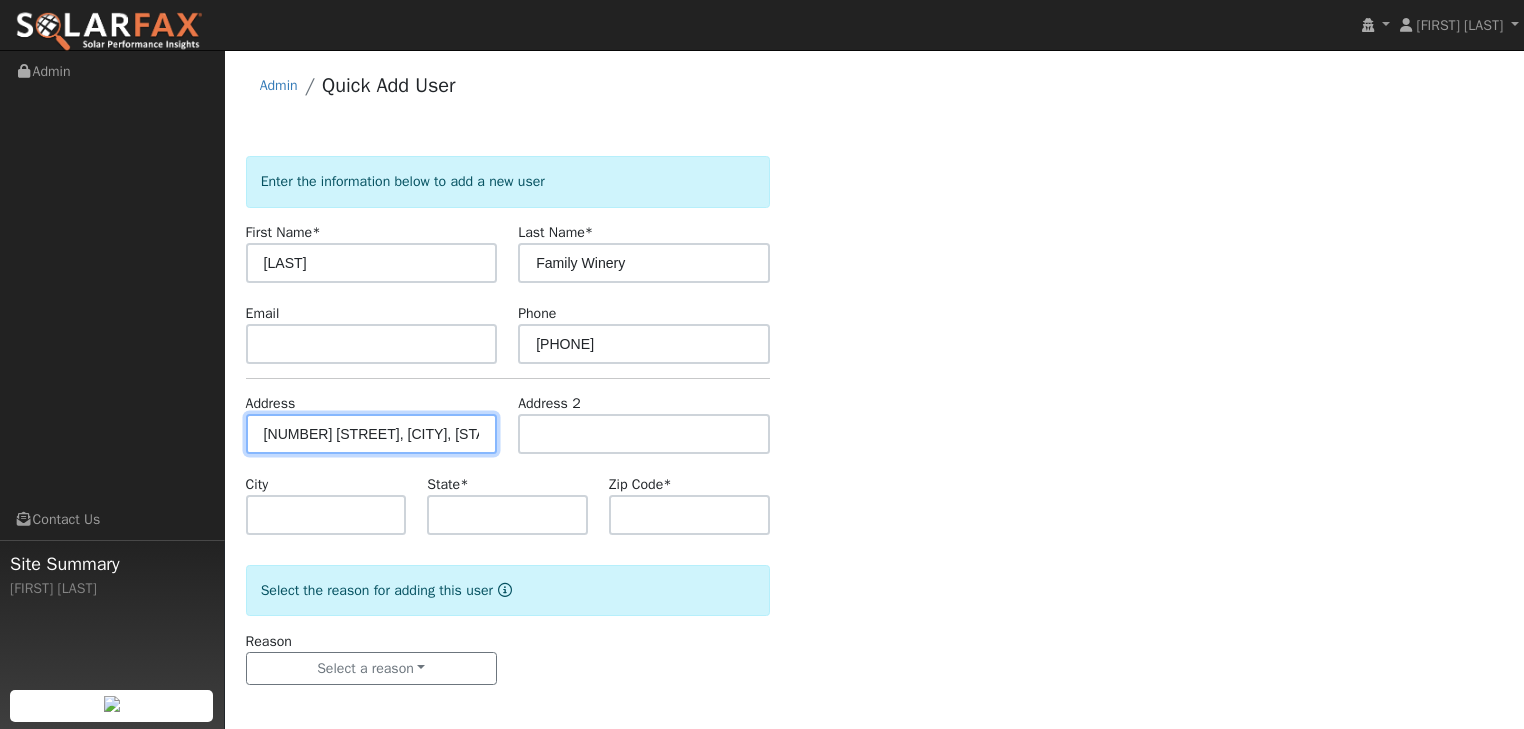 type on "2930 Saint Helena Highway" 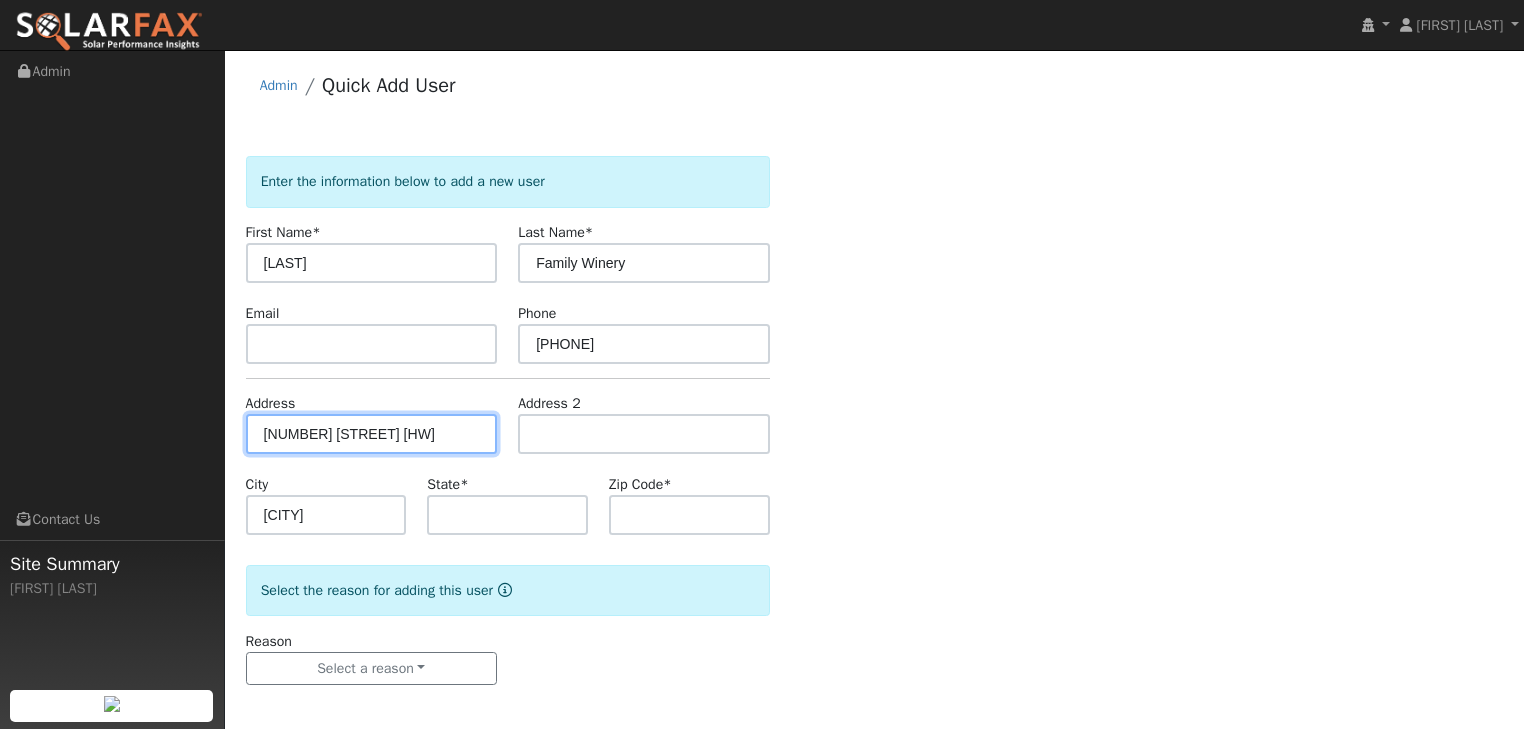 type on "94574" 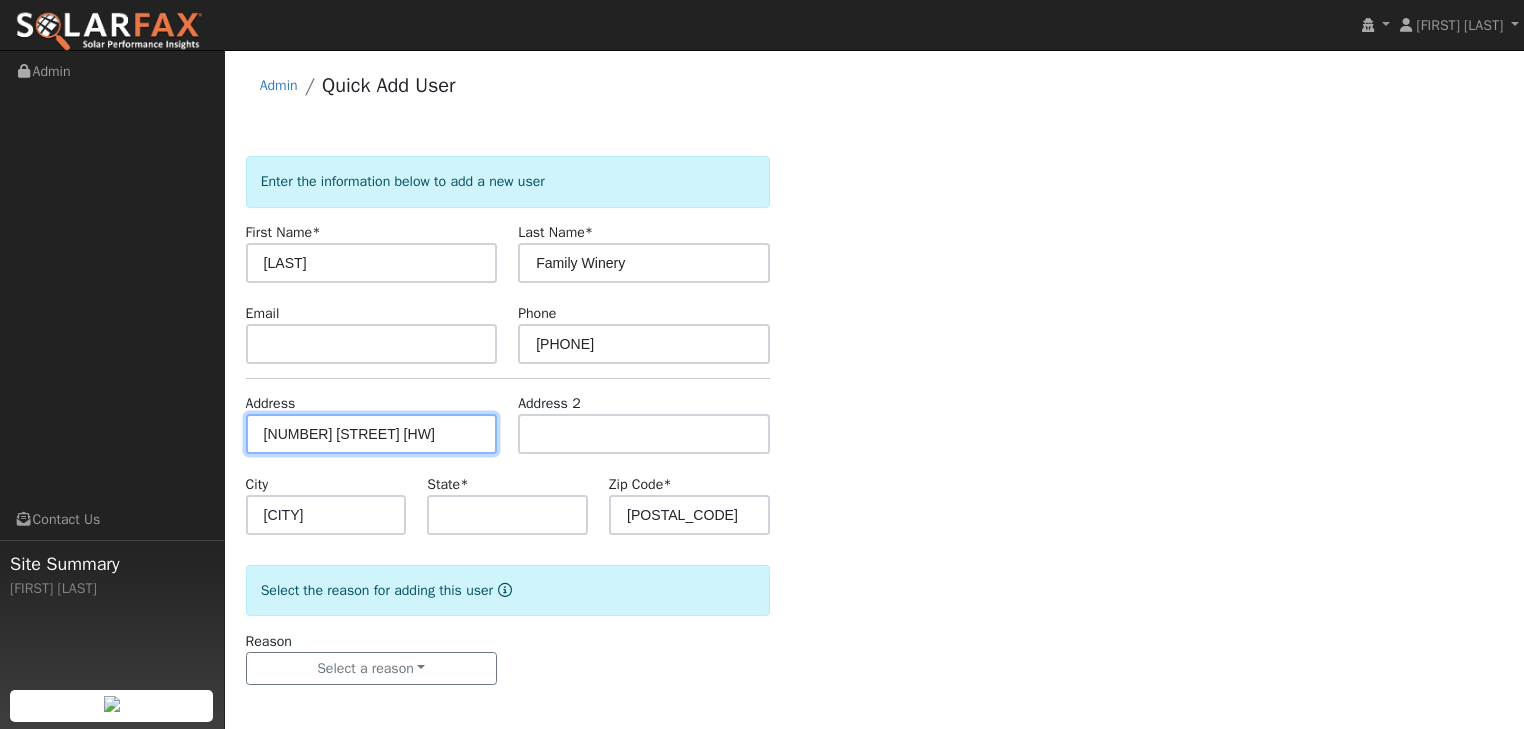 scroll, scrollTop: 0, scrollLeft: 0, axis: both 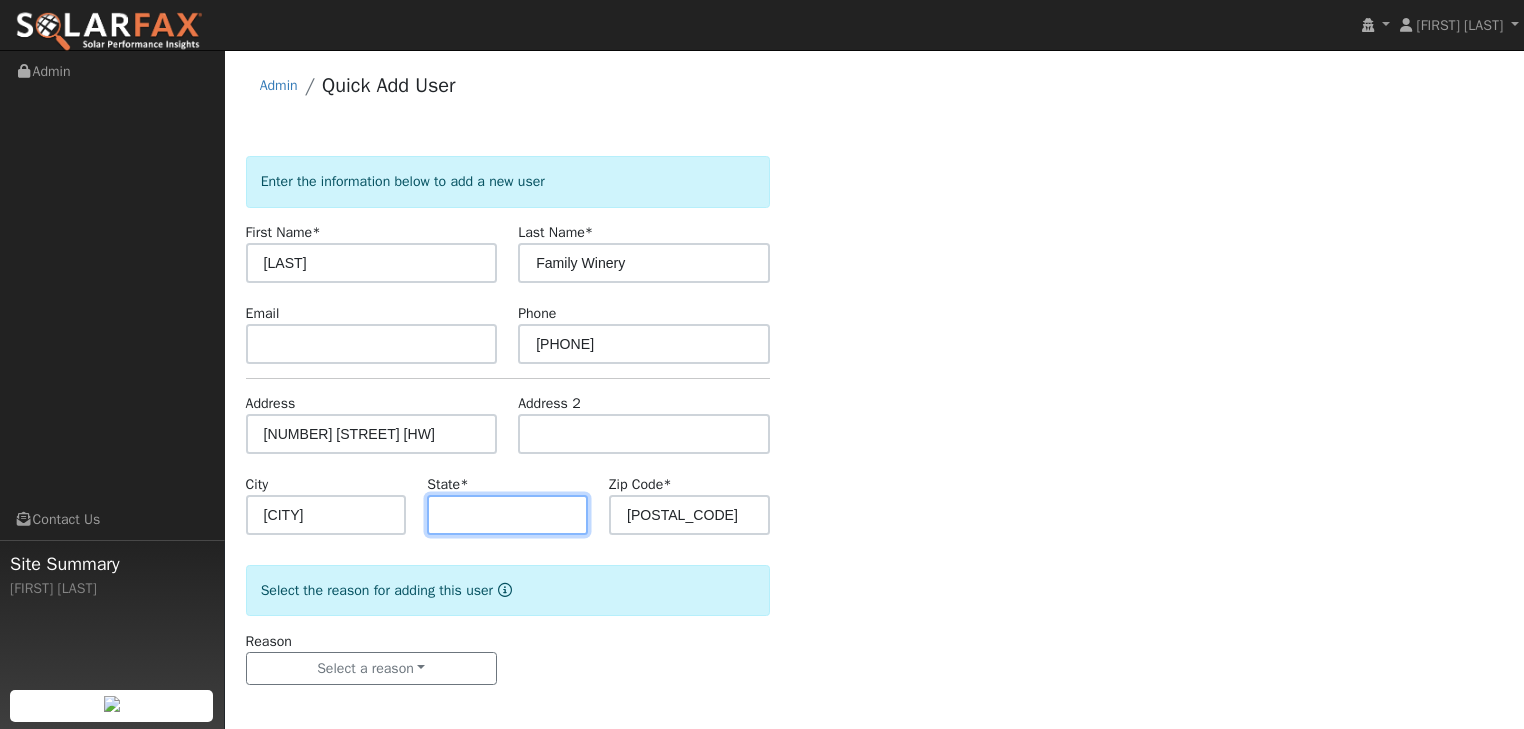 click at bounding box center [507, 515] 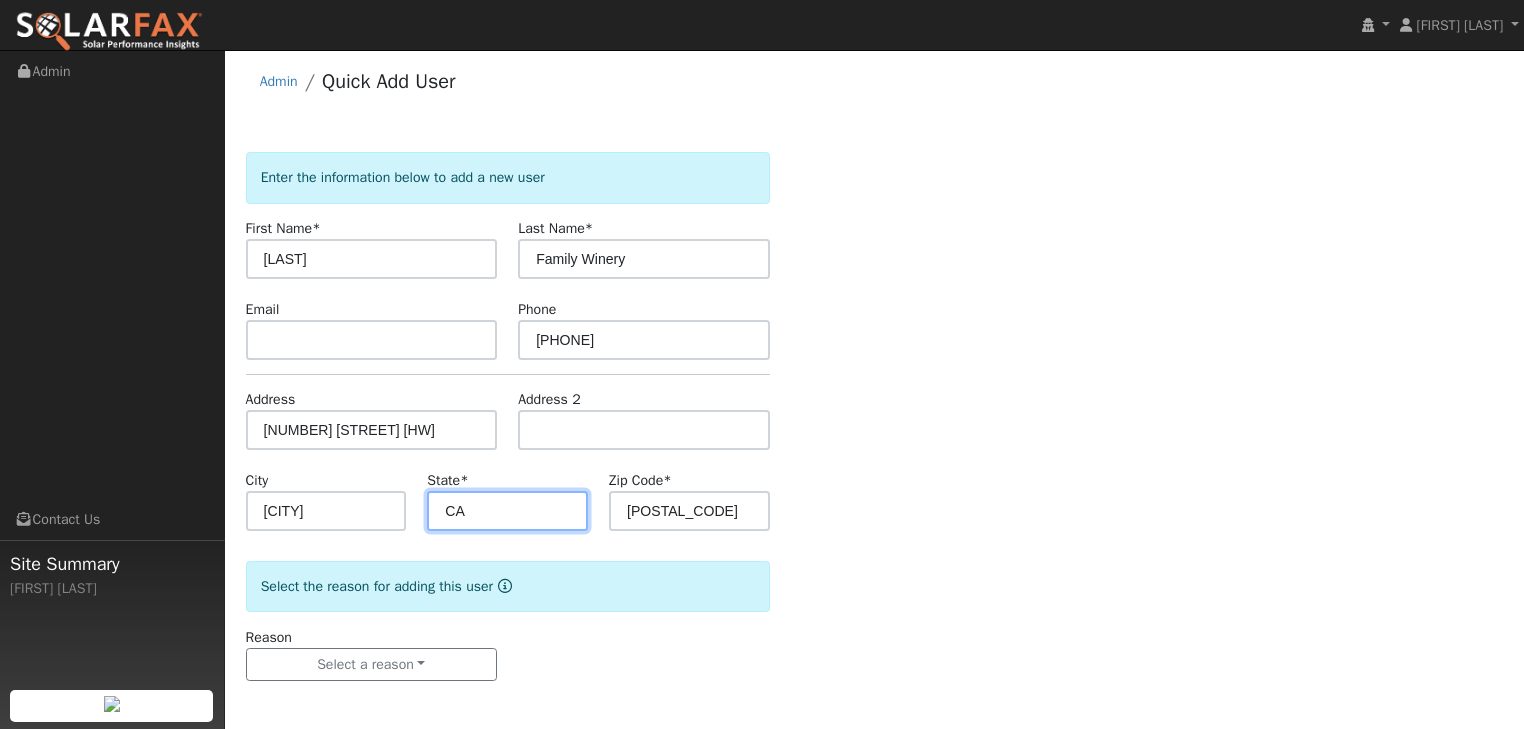 scroll, scrollTop: 5, scrollLeft: 0, axis: vertical 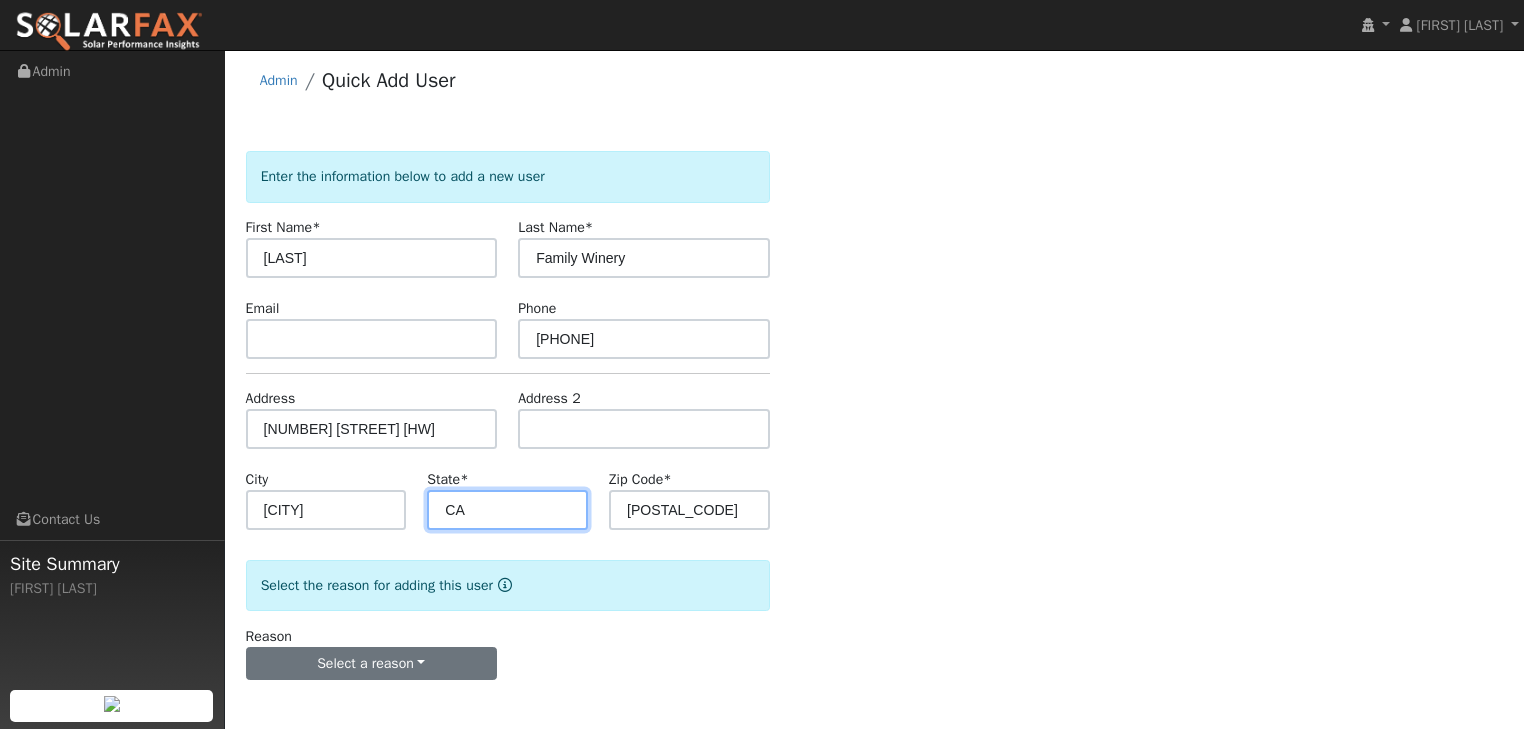 type on "CA" 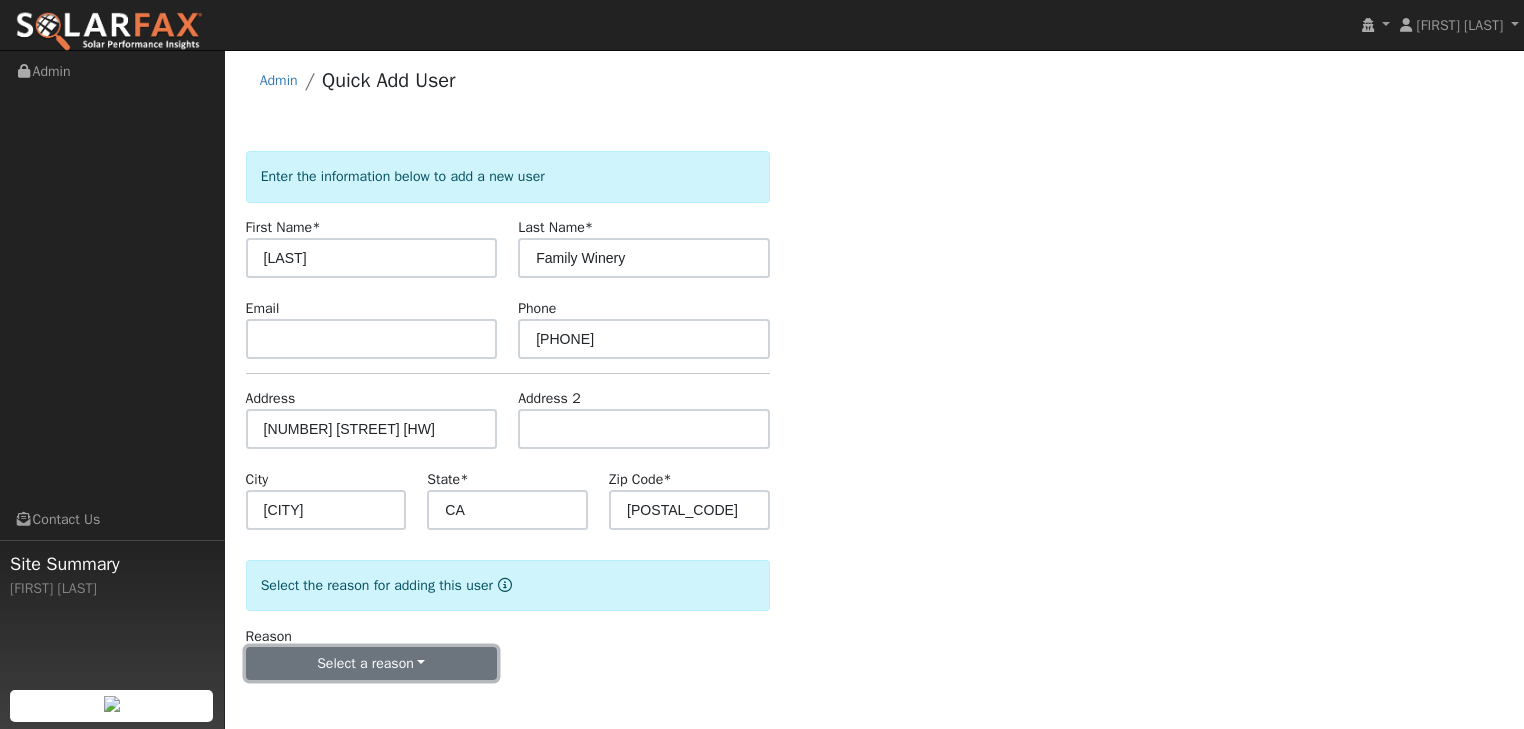 click on "Select a reason" at bounding box center [372, 664] 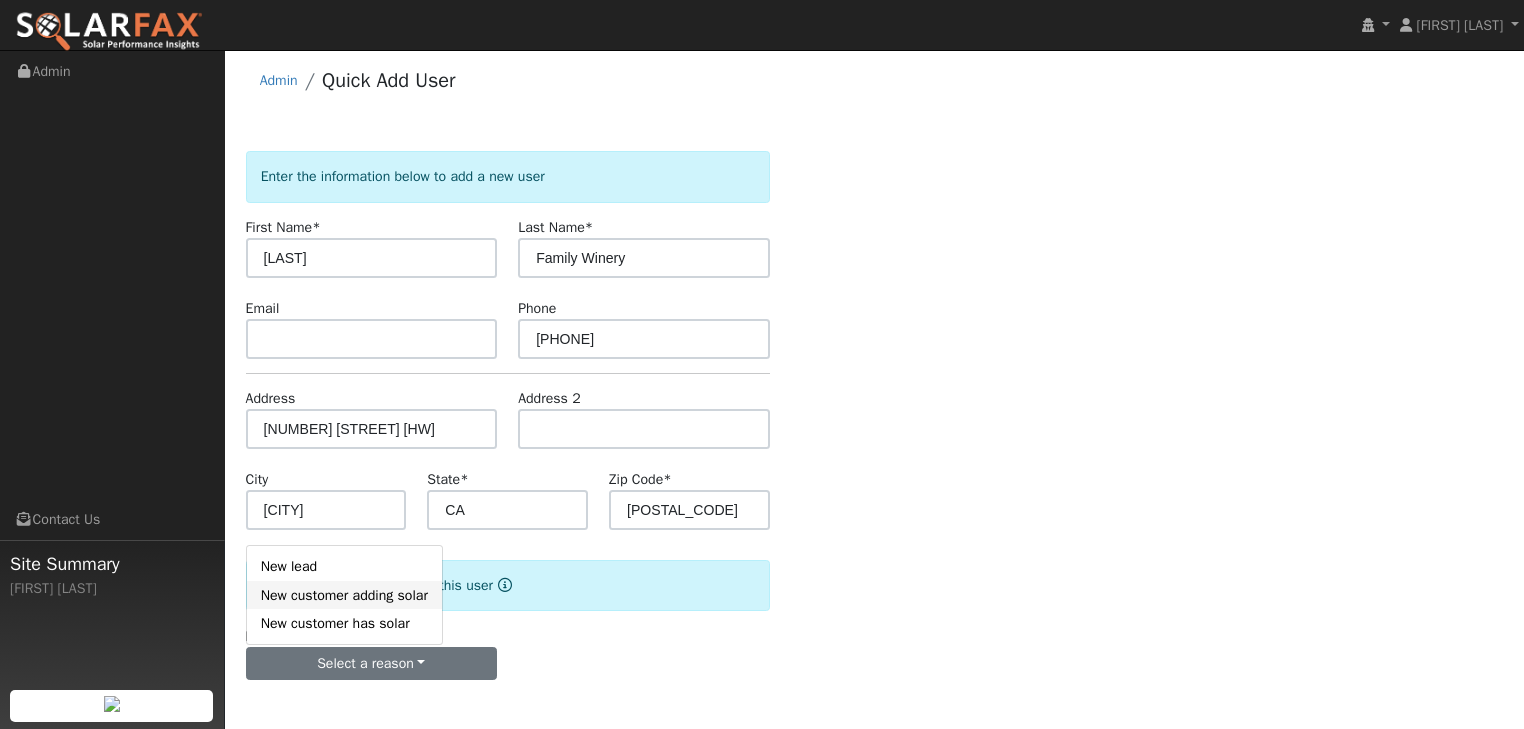 click on "New customer adding solar" at bounding box center [344, 595] 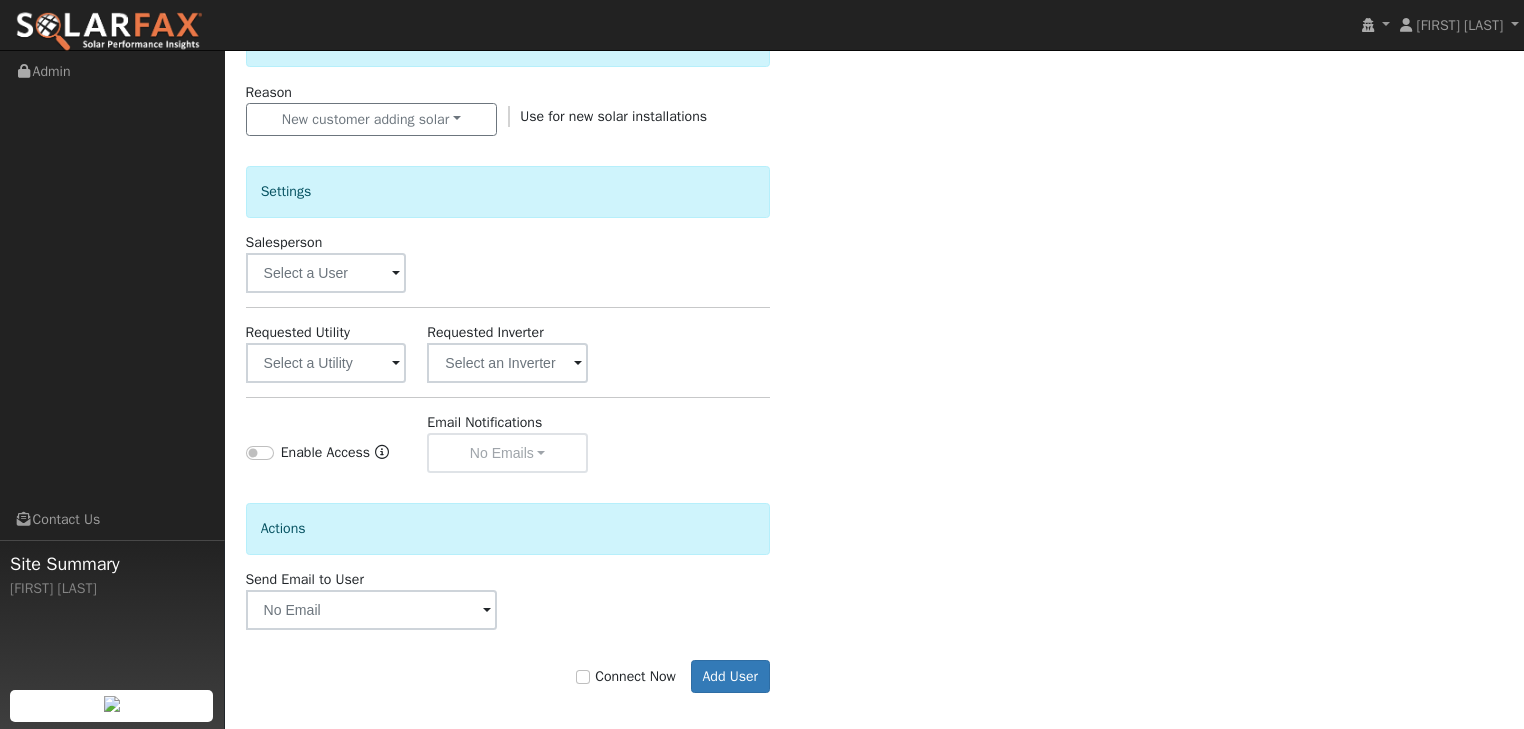 scroll, scrollTop: 561, scrollLeft: 0, axis: vertical 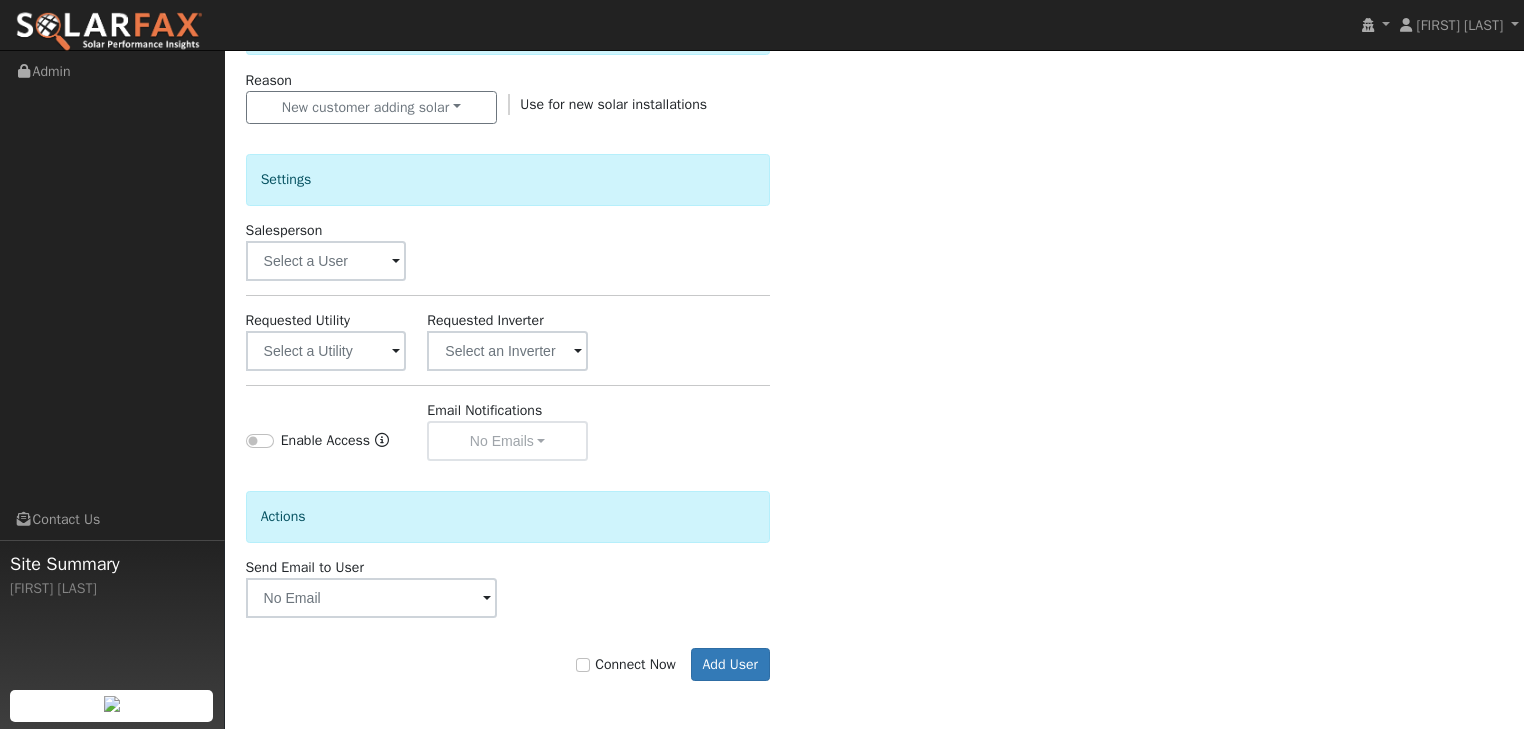 click at bounding box center (396, 262) 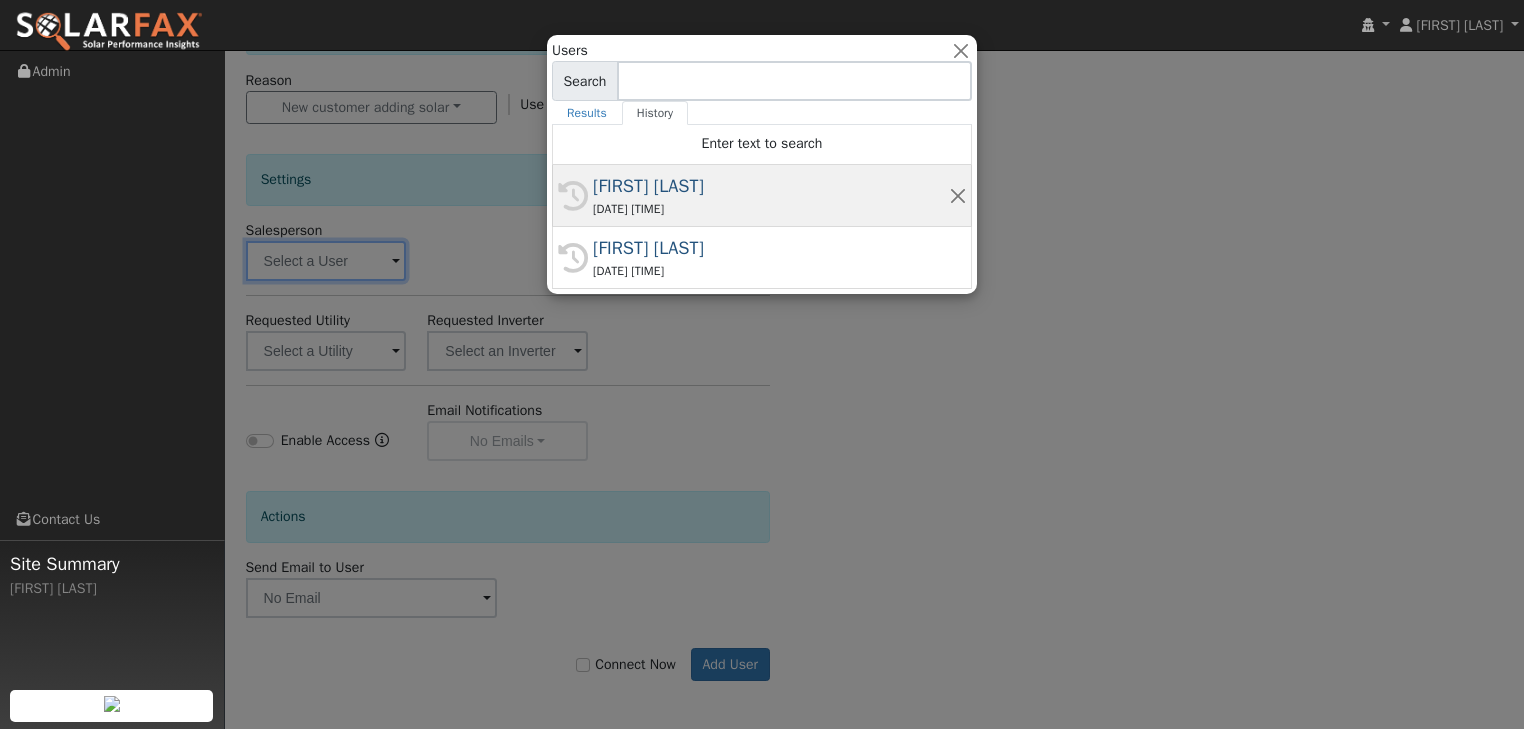 click on "08/04/2025 8:54 AM" at bounding box center [771, 209] 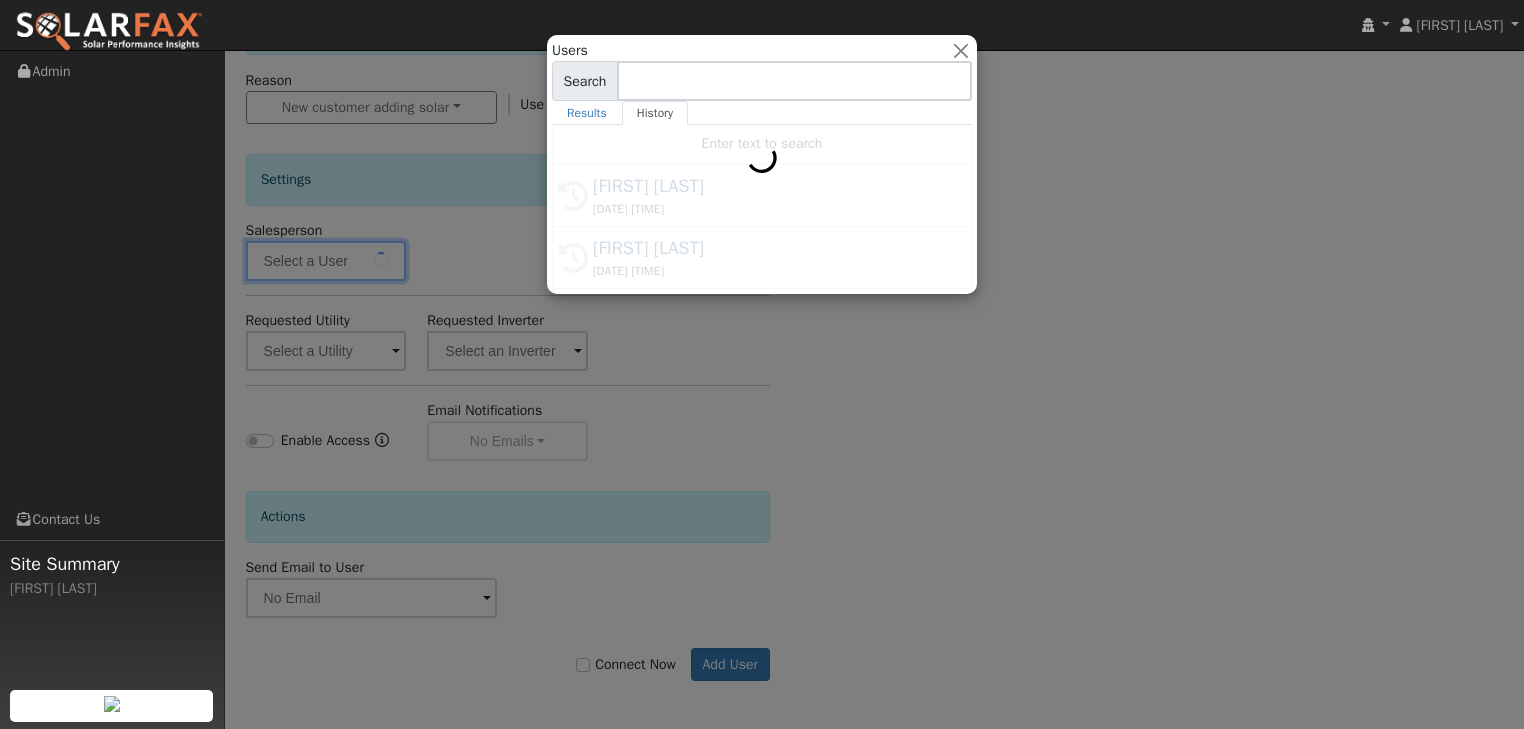 type on "[FIRST] [LAST]" 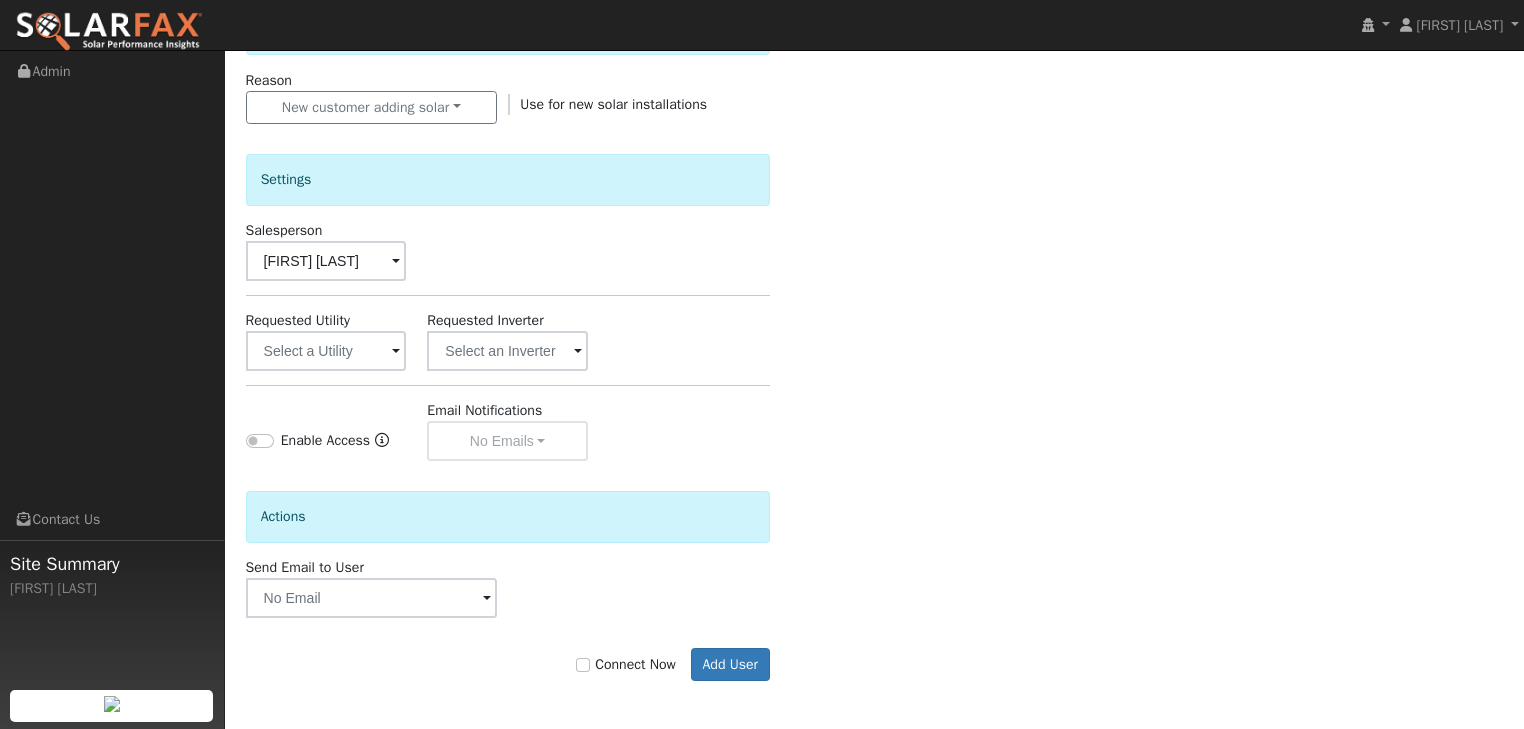 click at bounding box center [396, 352] 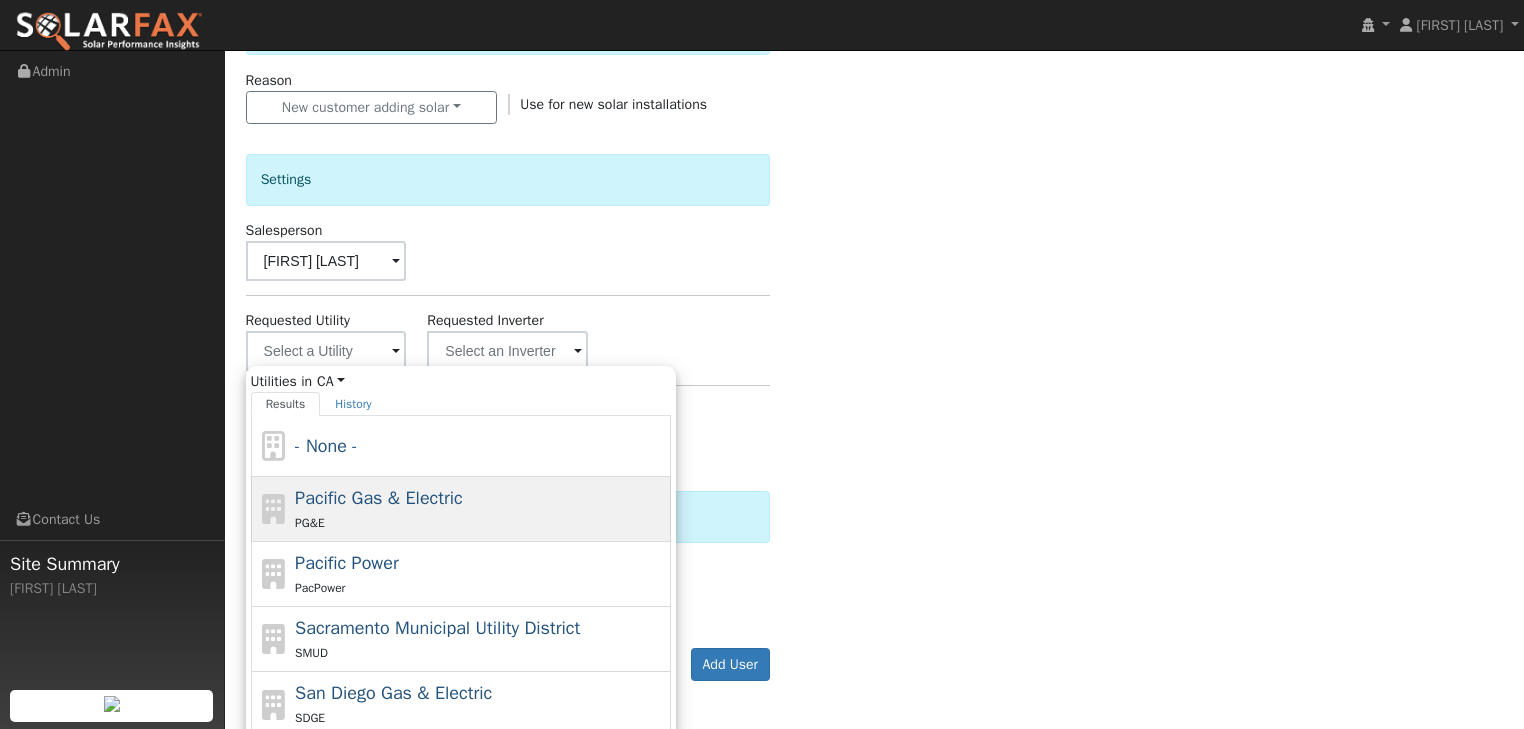 click on "PG&E" at bounding box center [480, 522] 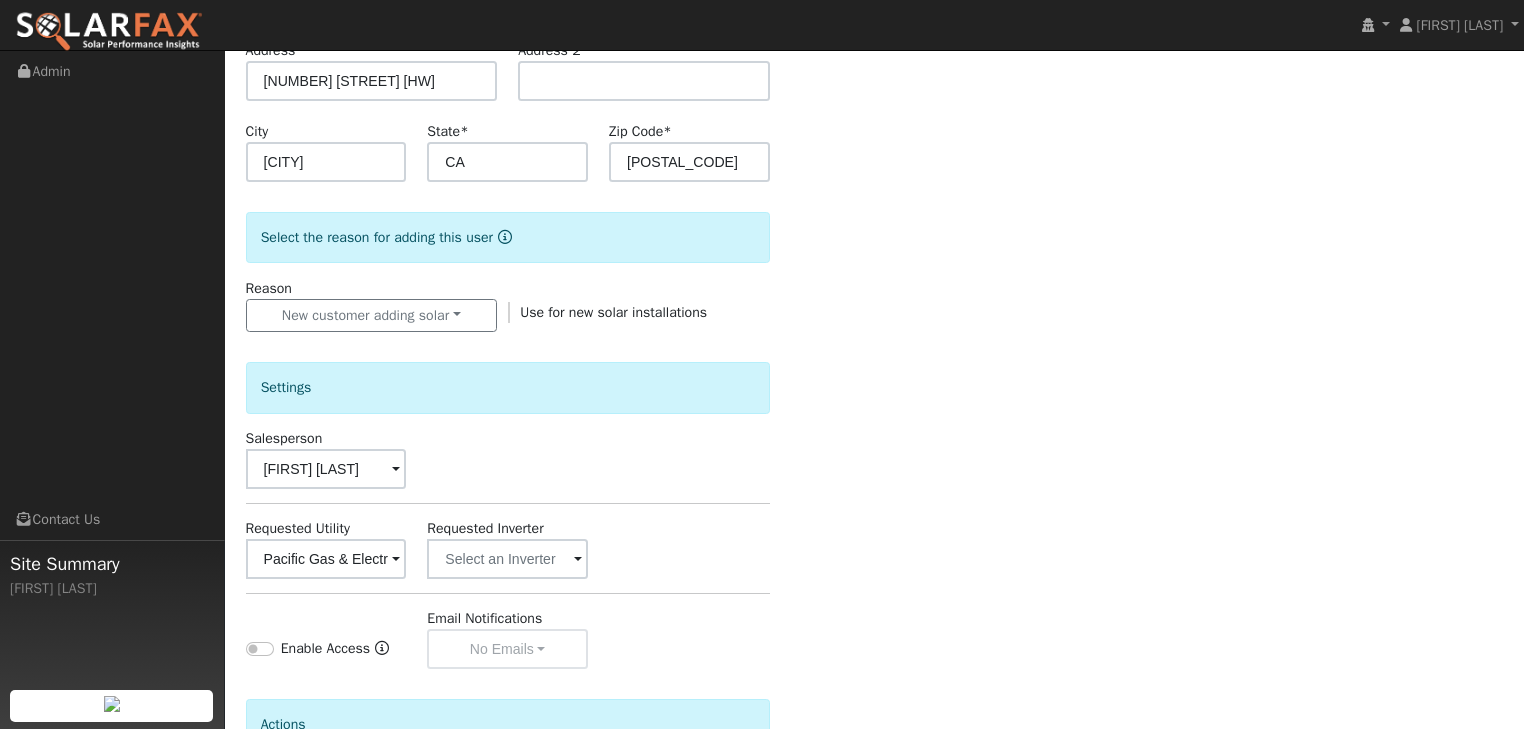 scroll, scrollTop: 561, scrollLeft: 0, axis: vertical 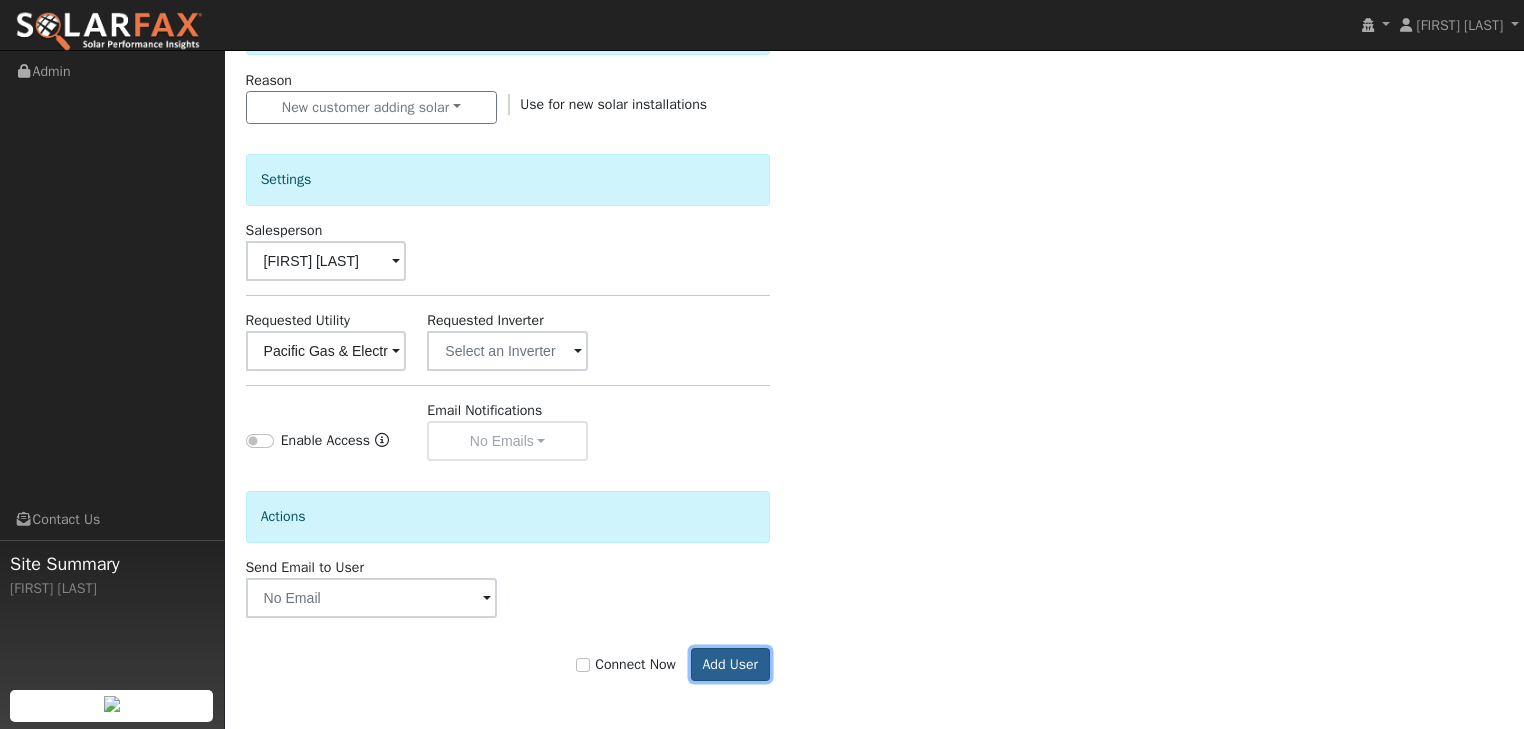click on "Add User" at bounding box center [730, 665] 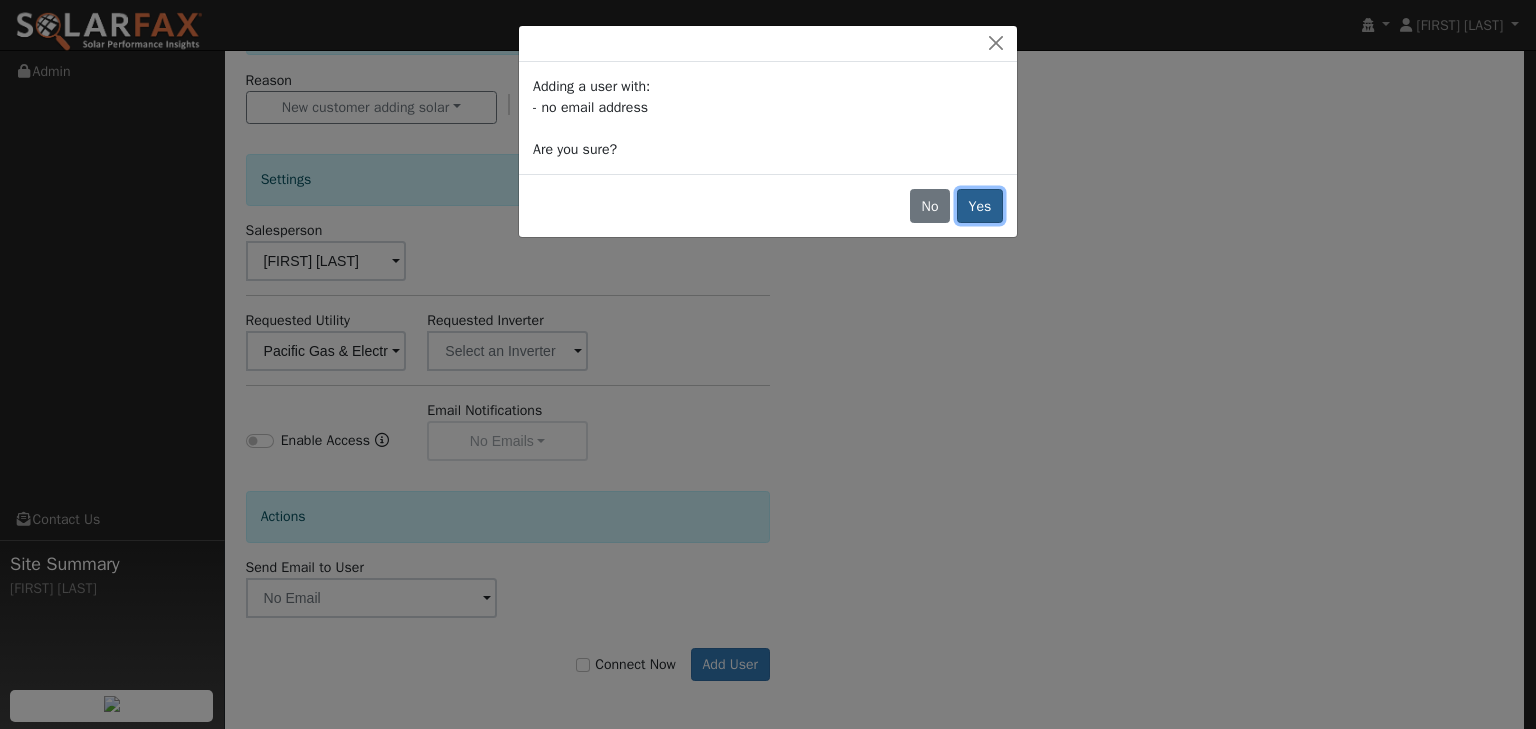 click on "Yes" at bounding box center [980, 206] 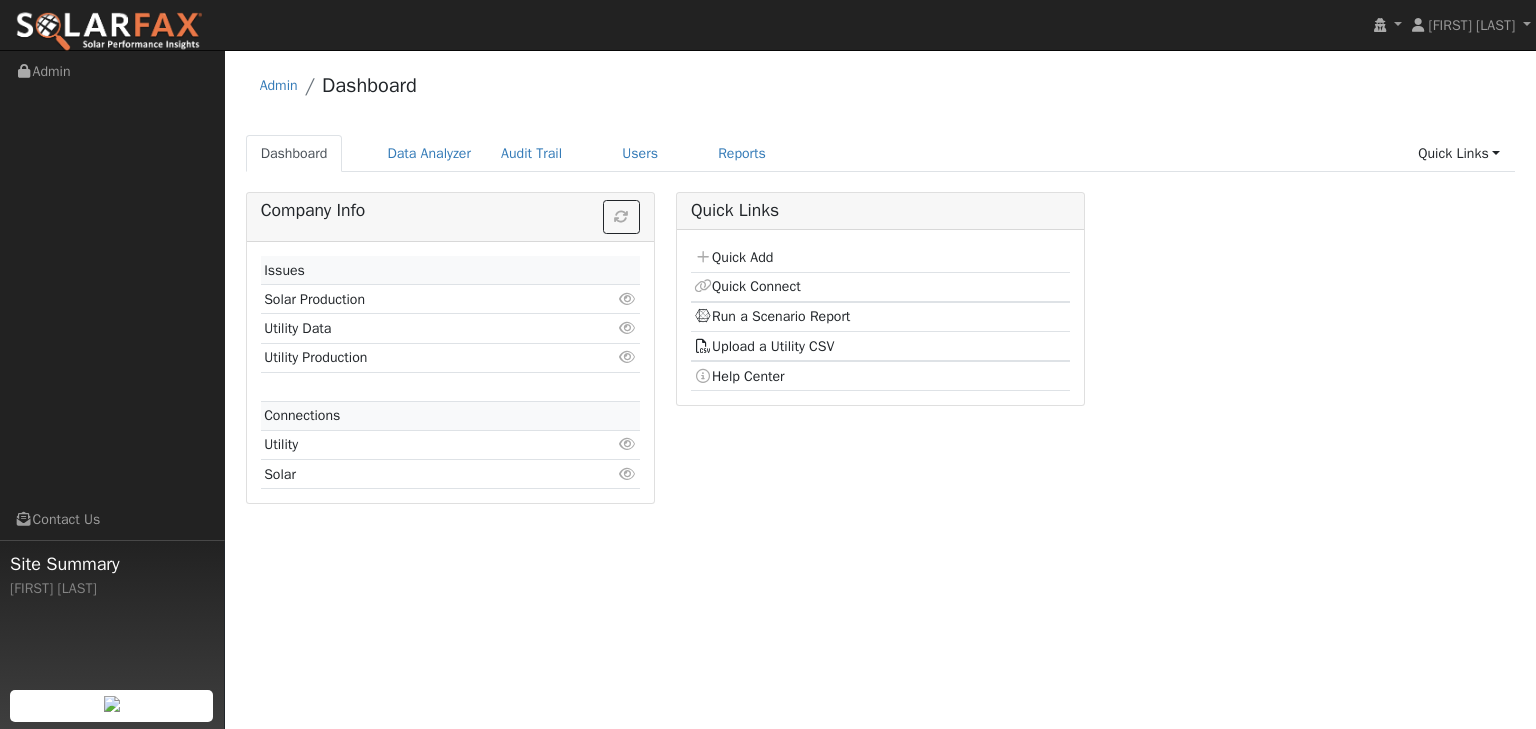 scroll, scrollTop: 0, scrollLeft: 0, axis: both 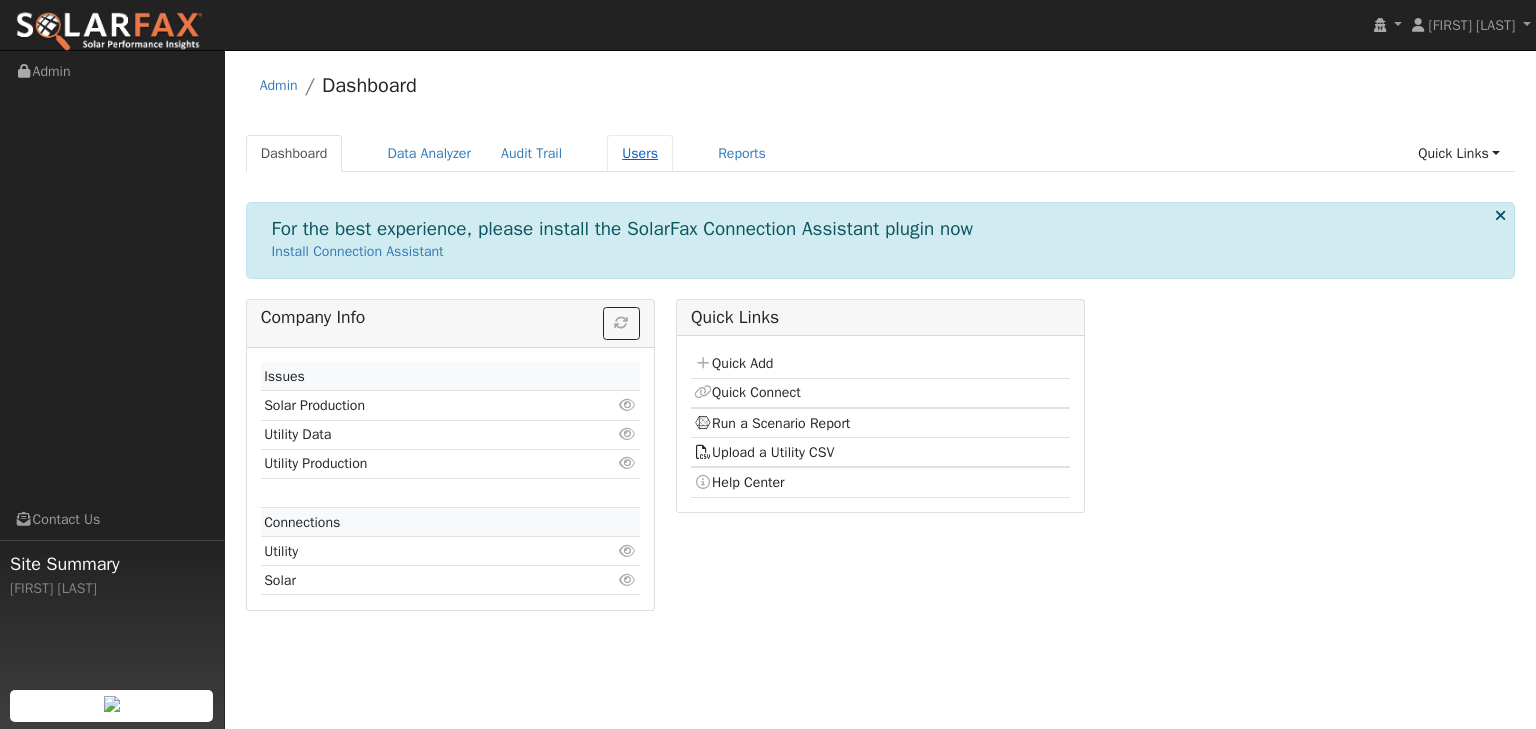 click on "Users" at bounding box center (640, 153) 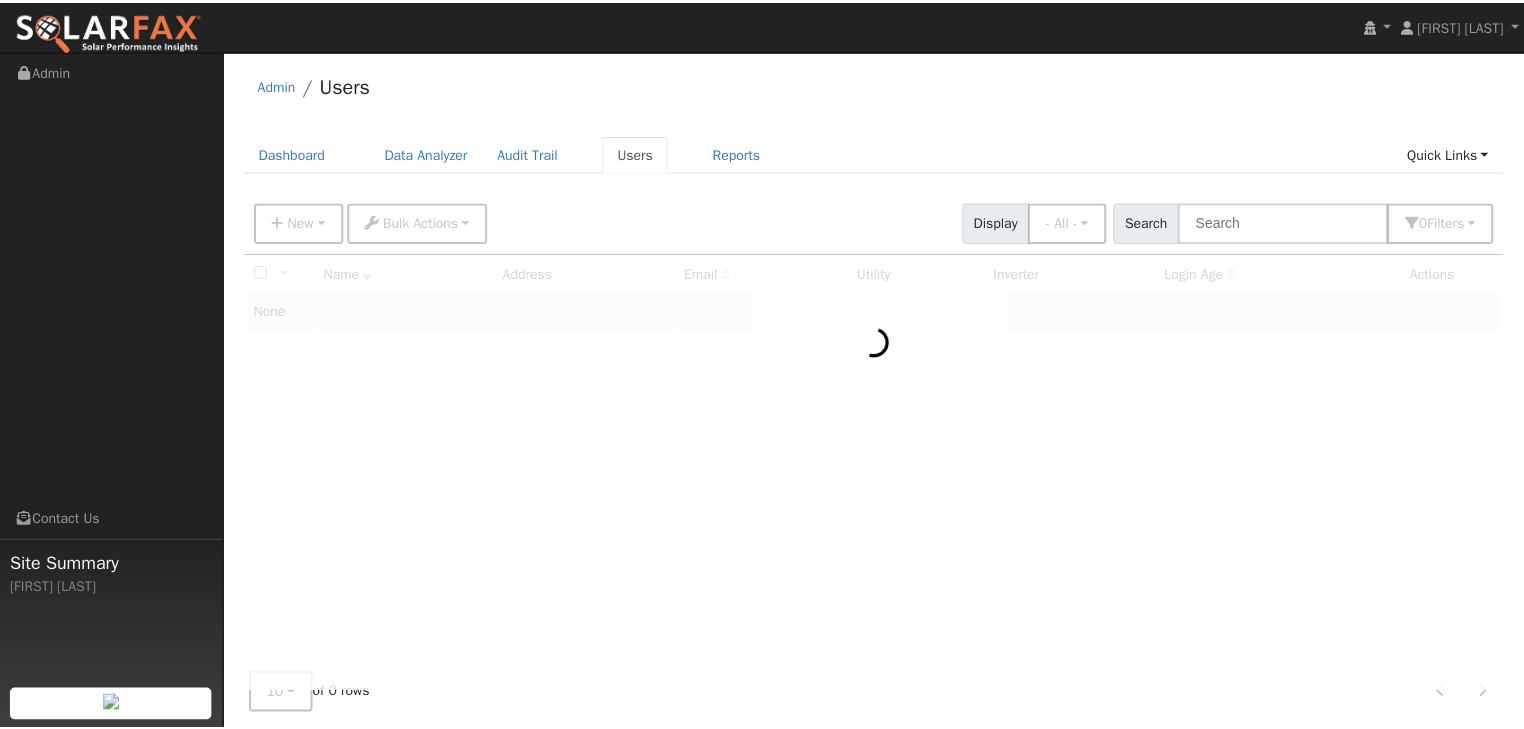 scroll, scrollTop: 0, scrollLeft: 0, axis: both 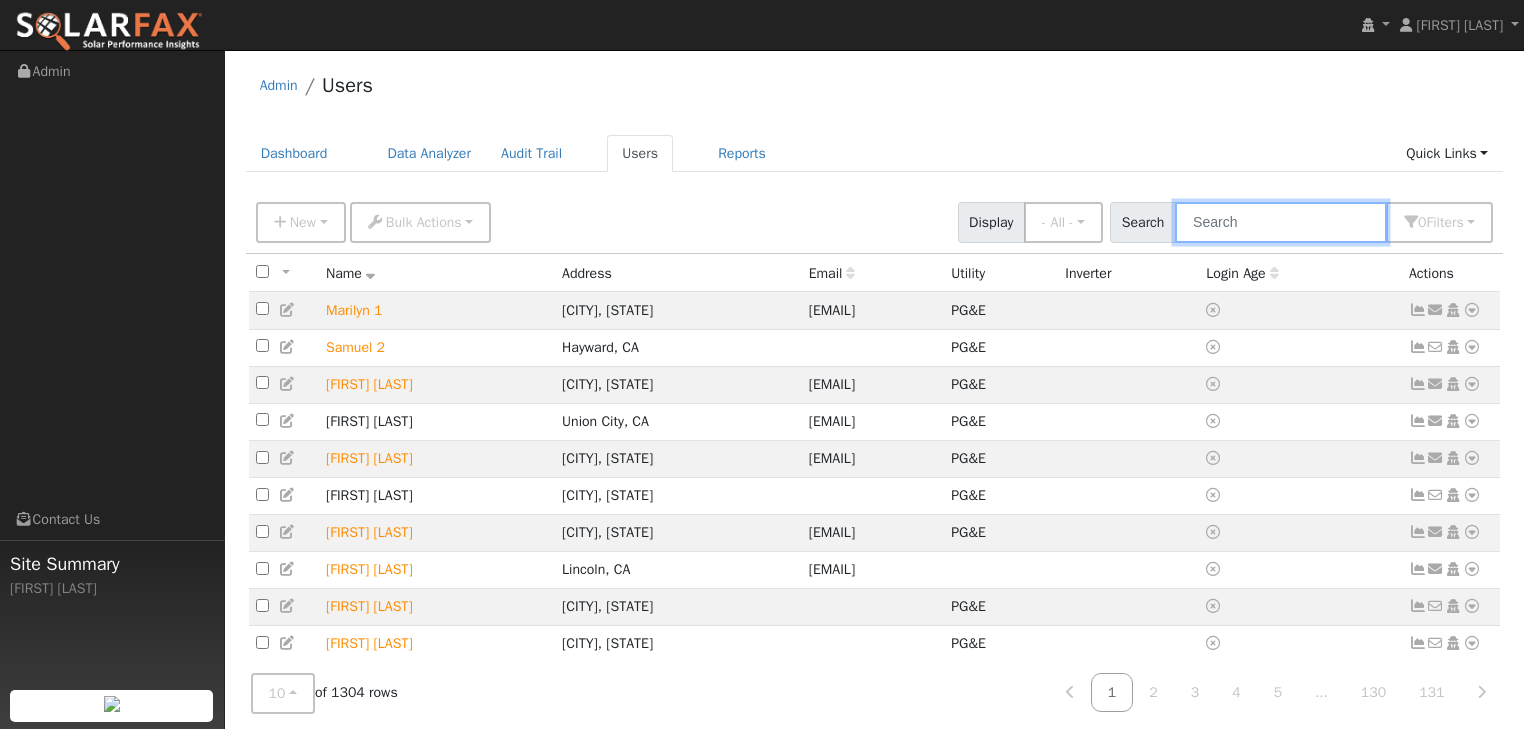 click at bounding box center (1281, 222) 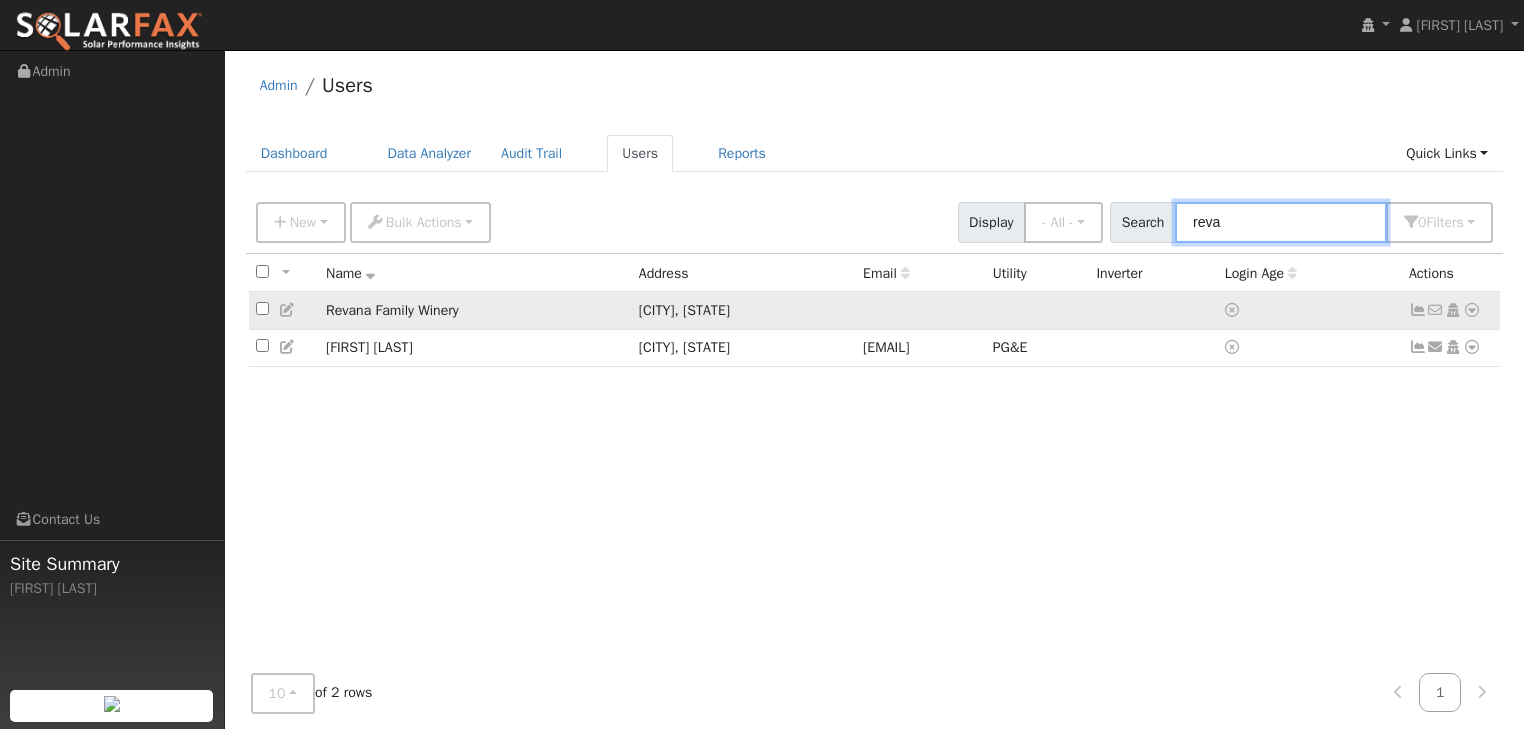 type on "reva" 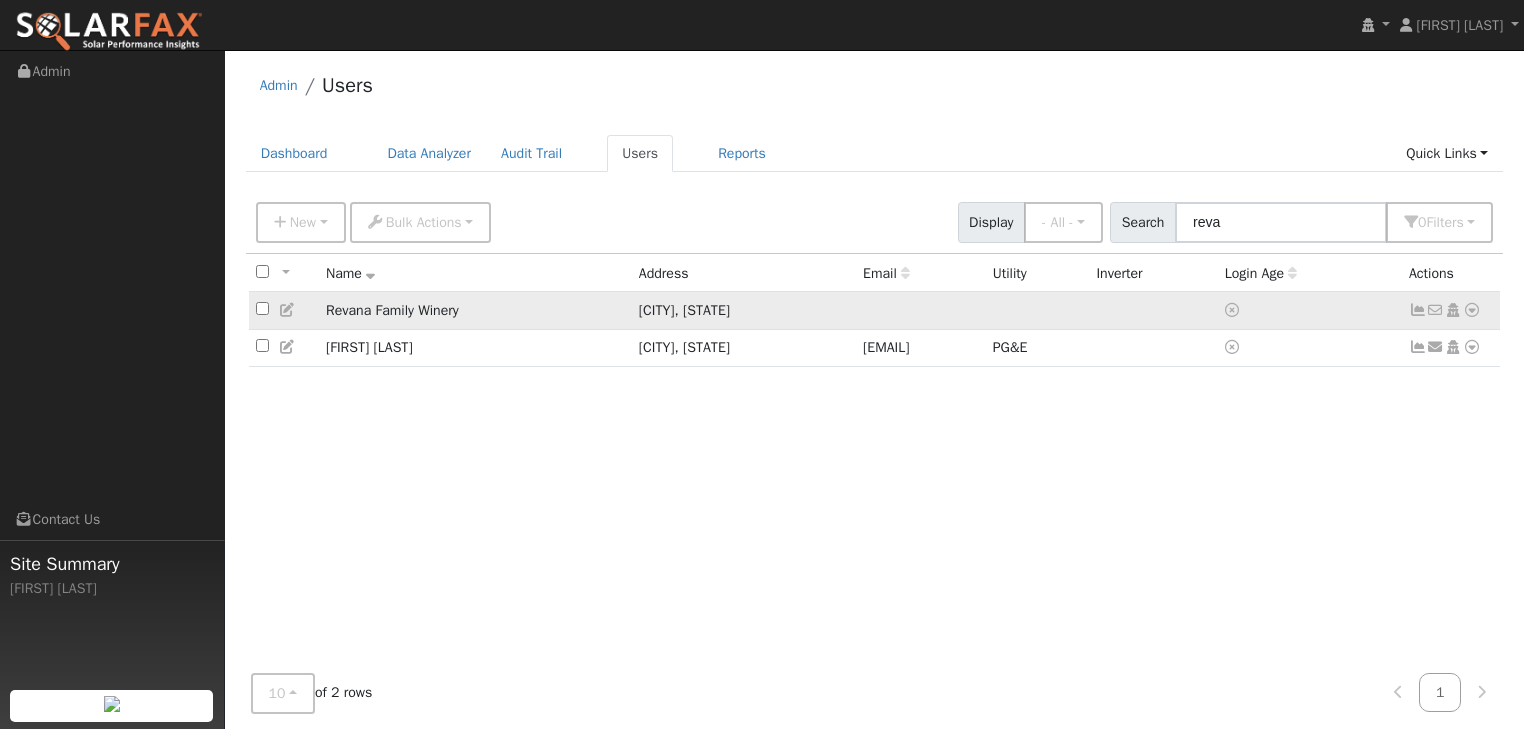 click at bounding box center (1472, 310) 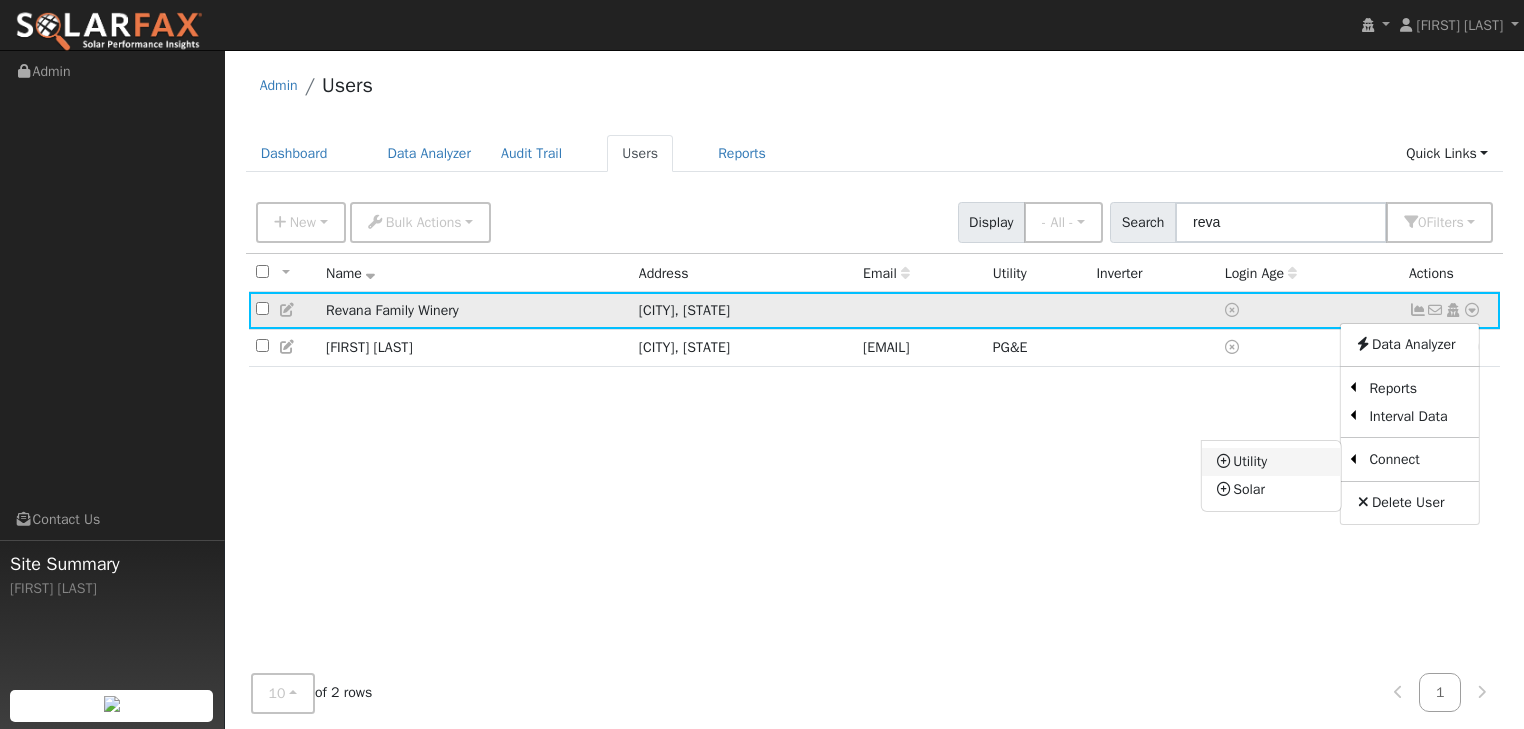 click on "Utility" at bounding box center (1271, 462) 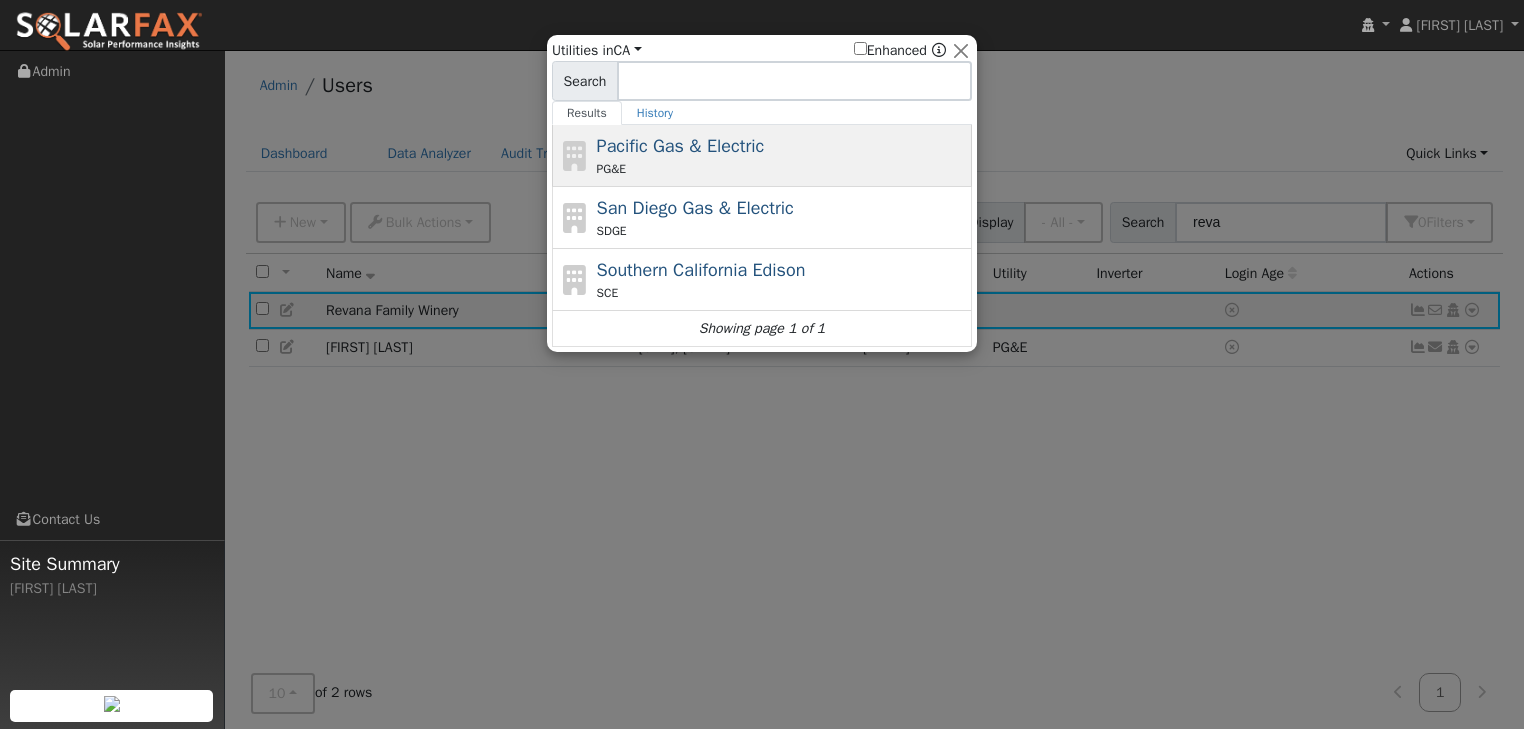 click on "Pacific Gas & Electric" at bounding box center (681, 146) 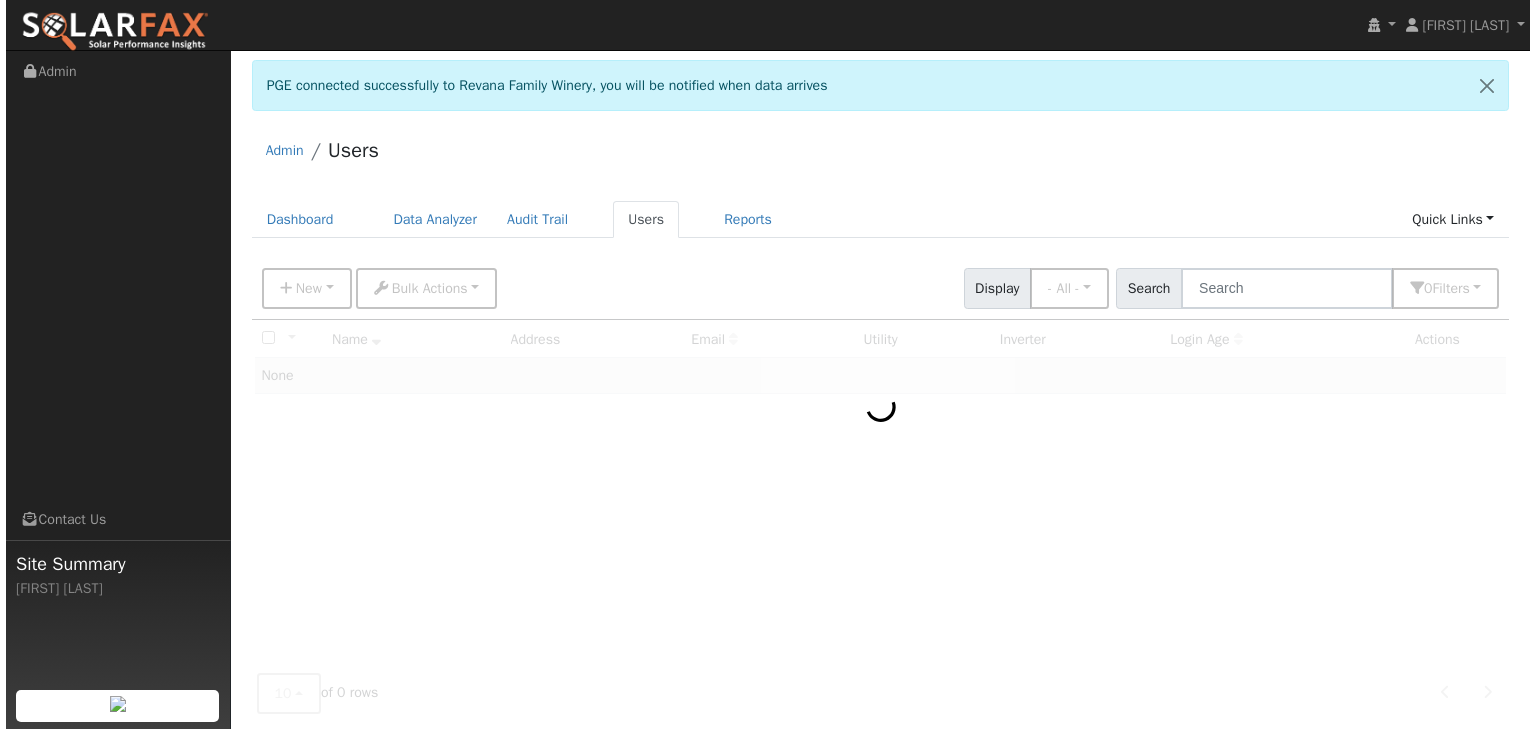 scroll, scrollTop: 0, scrollLeft: 0, axis: both 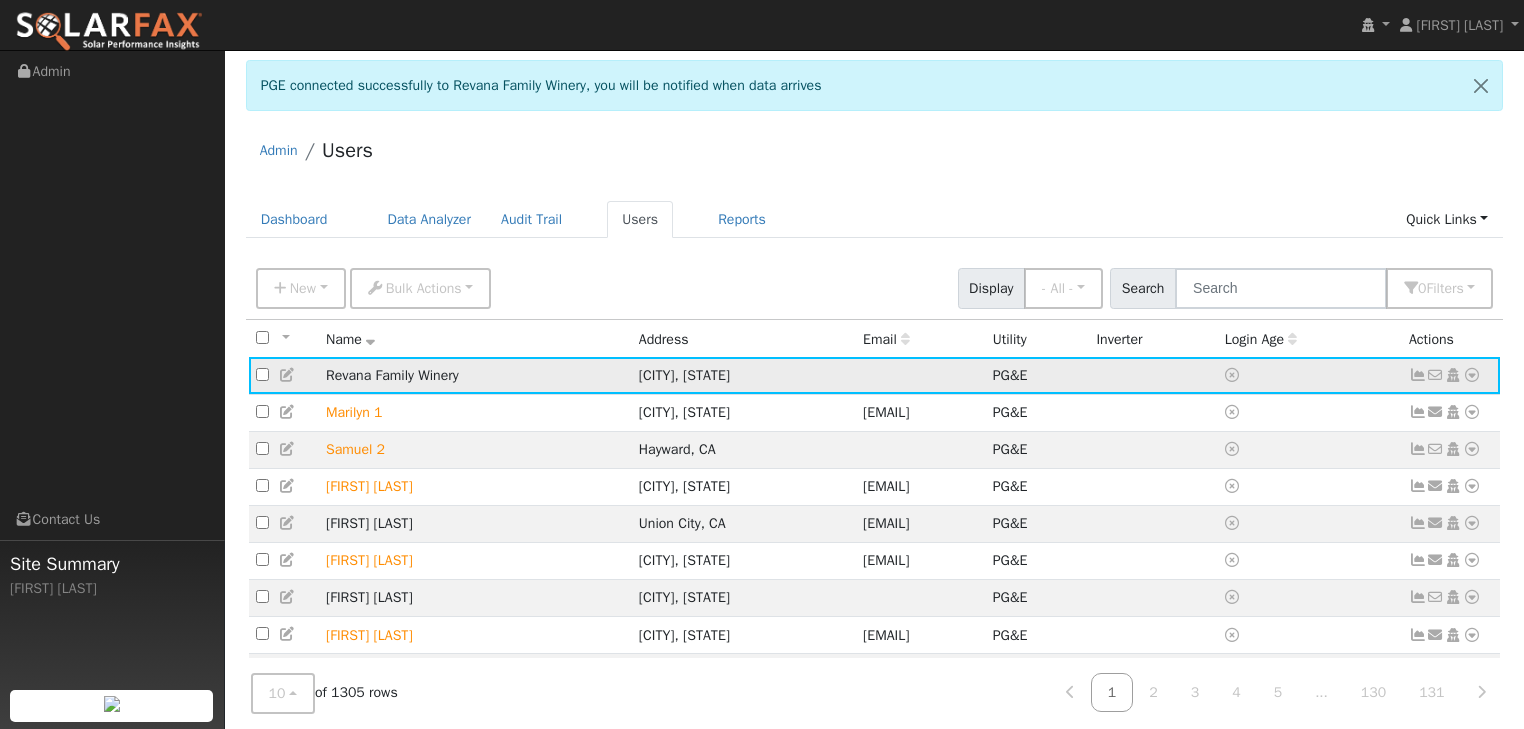 click at bounding box center [1472, 375] 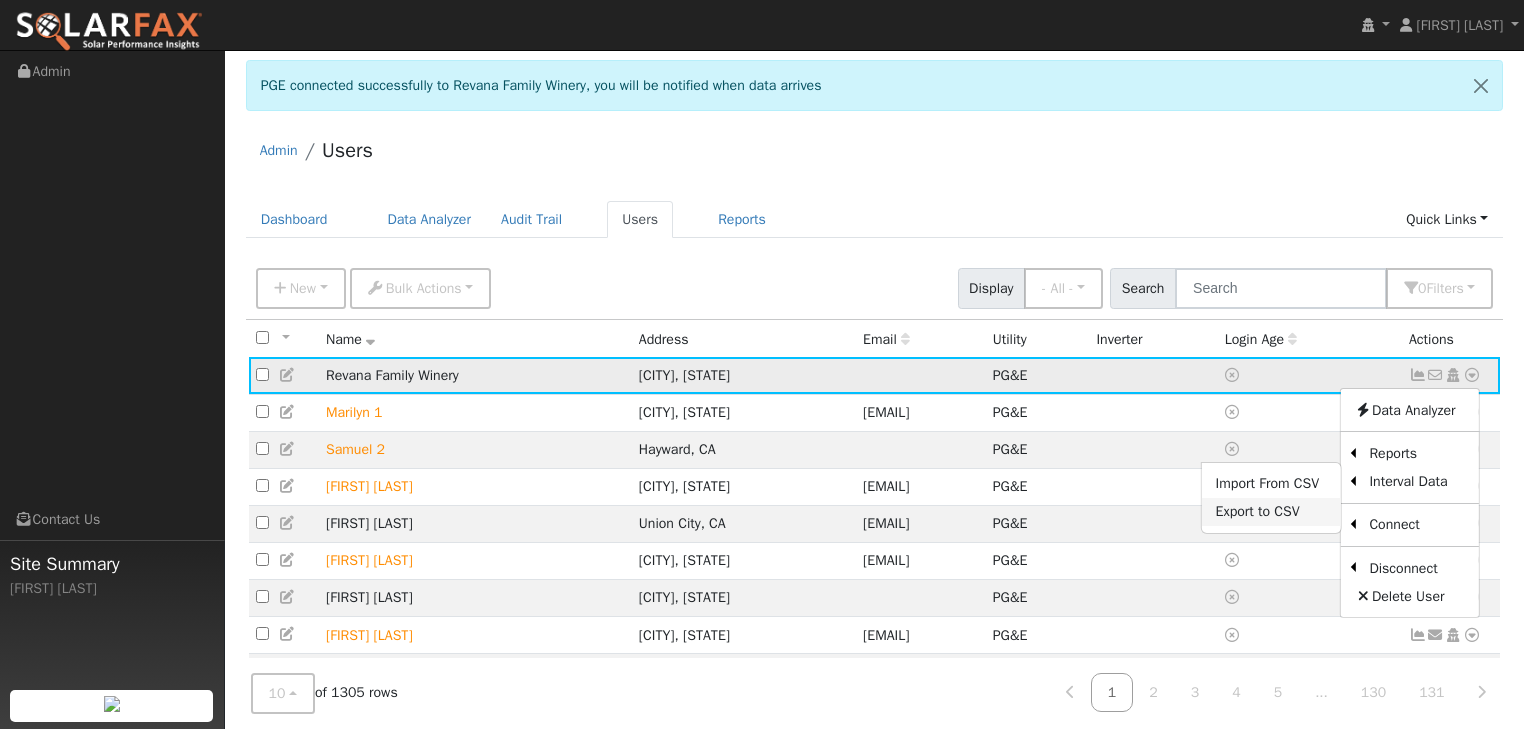 click on "Export to CSV" at bounding box center (1271, 512) 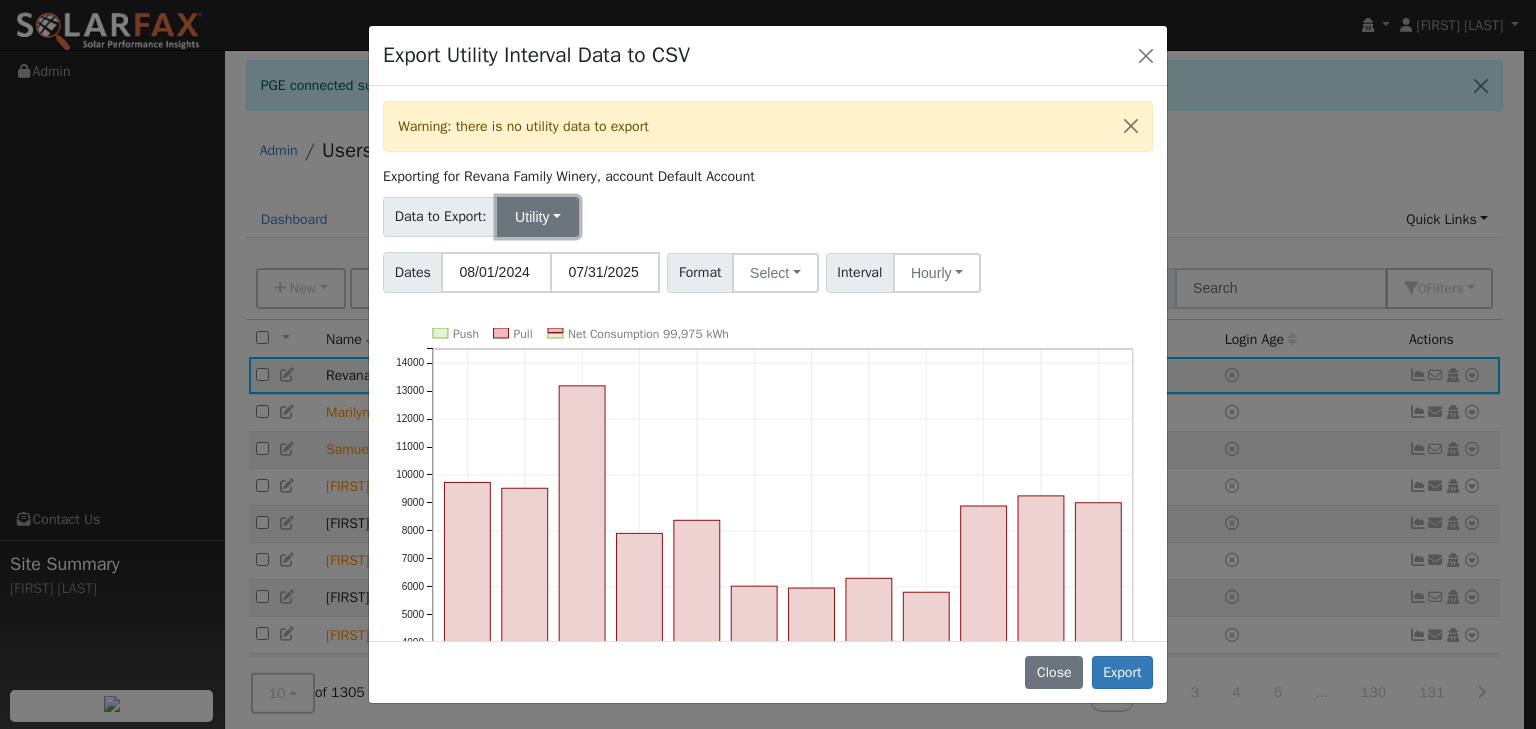 click on "Utility" at bounding box center [538, 217] 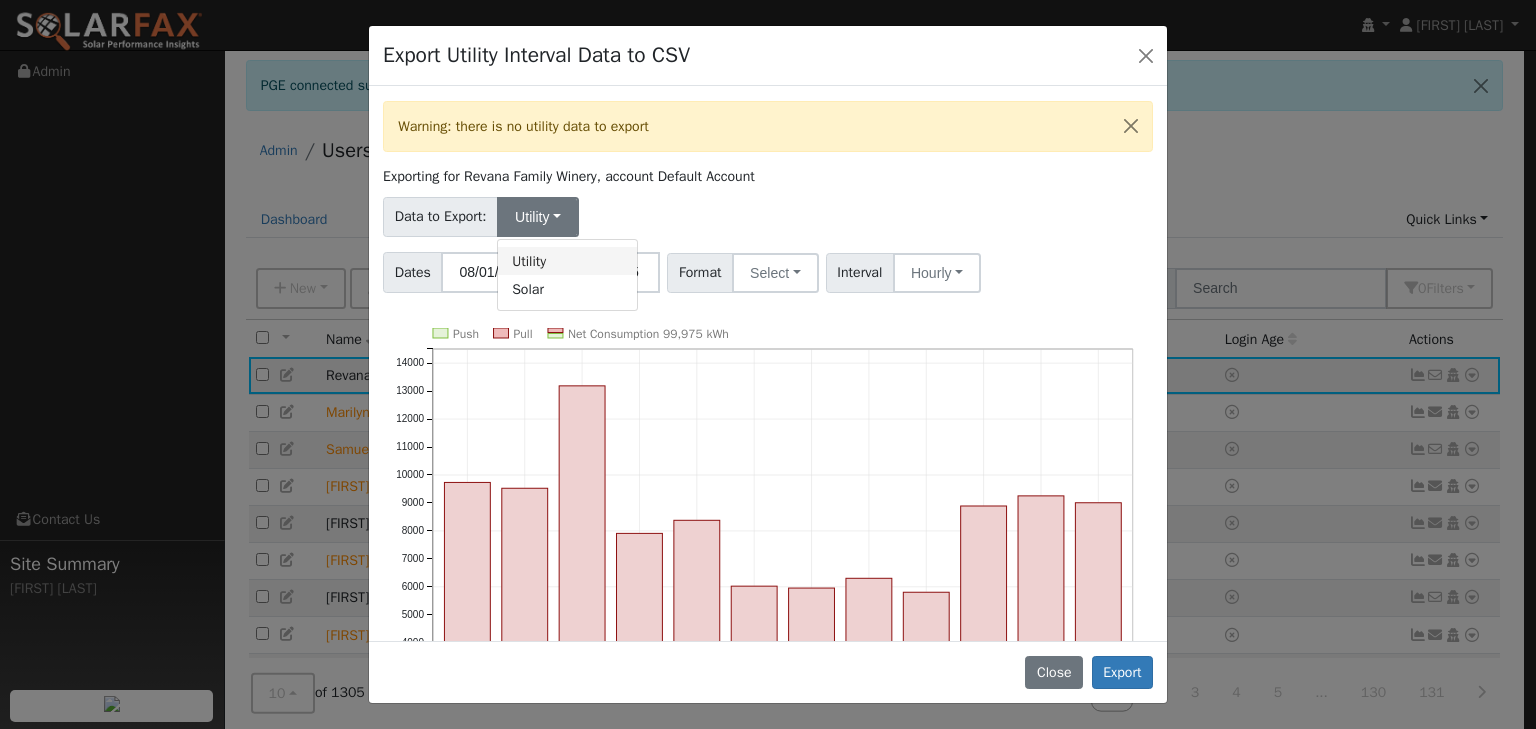 click on "Utility" at bounding box center (567, 261) 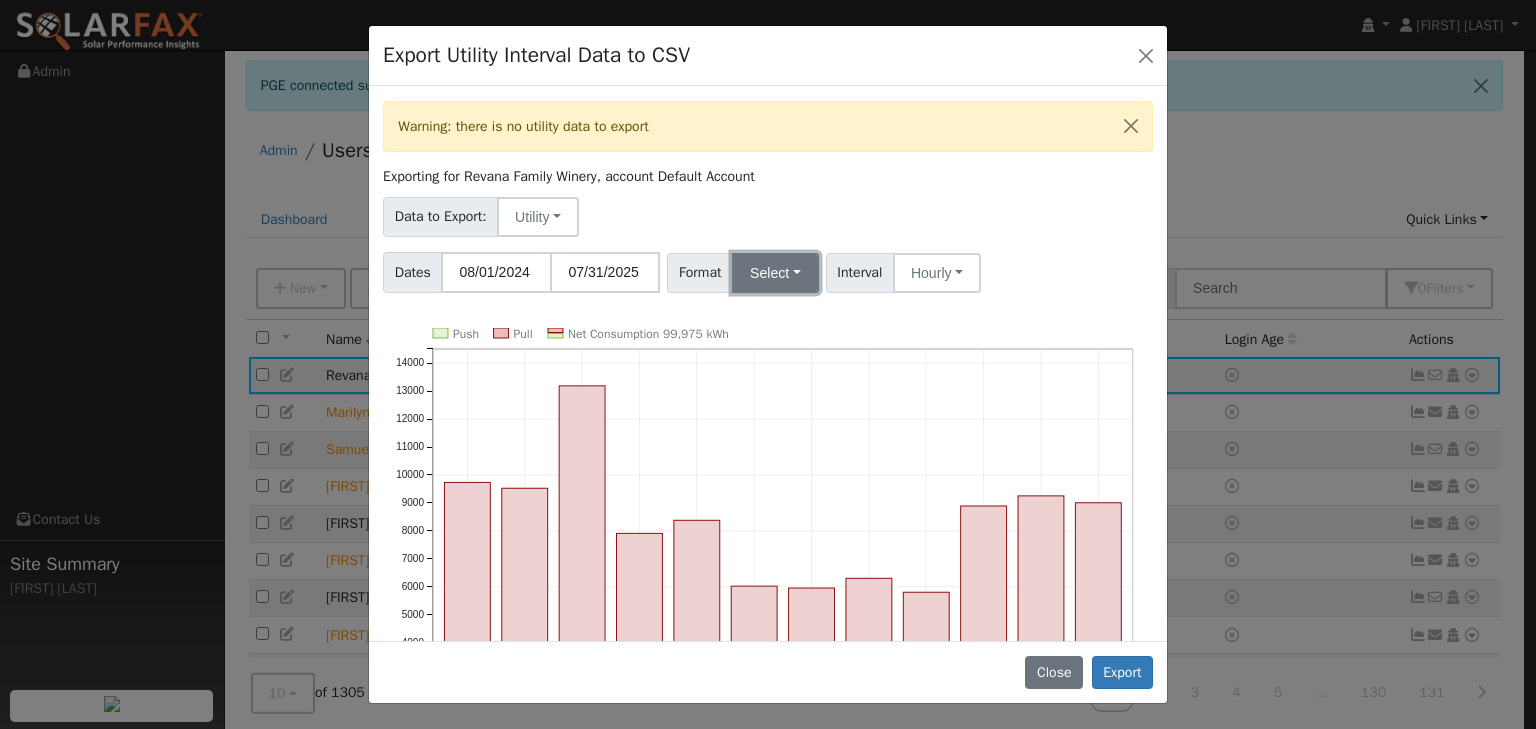click on "Select" at bounding box center (775, 273) 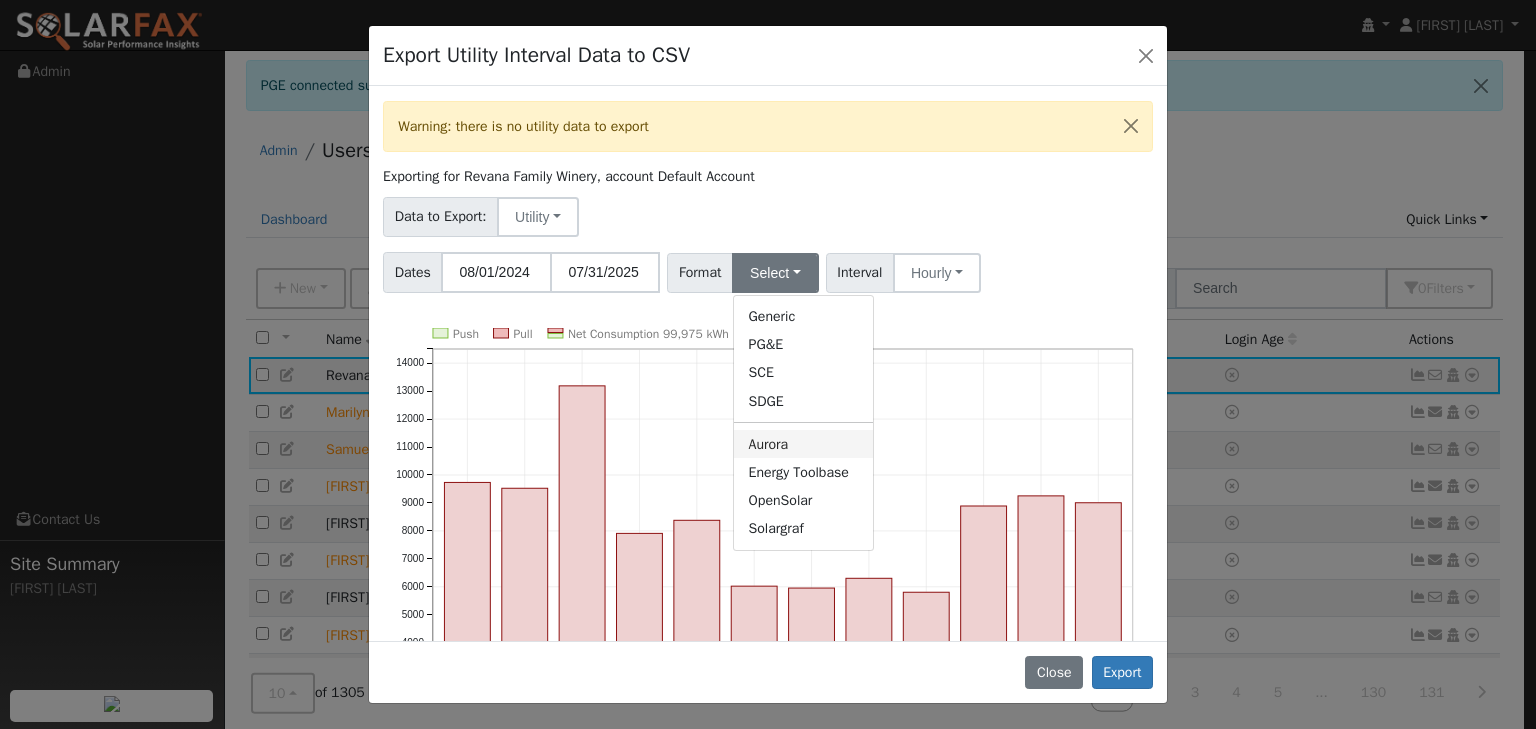 click on "Aurora" at bounding box center (803, 444) 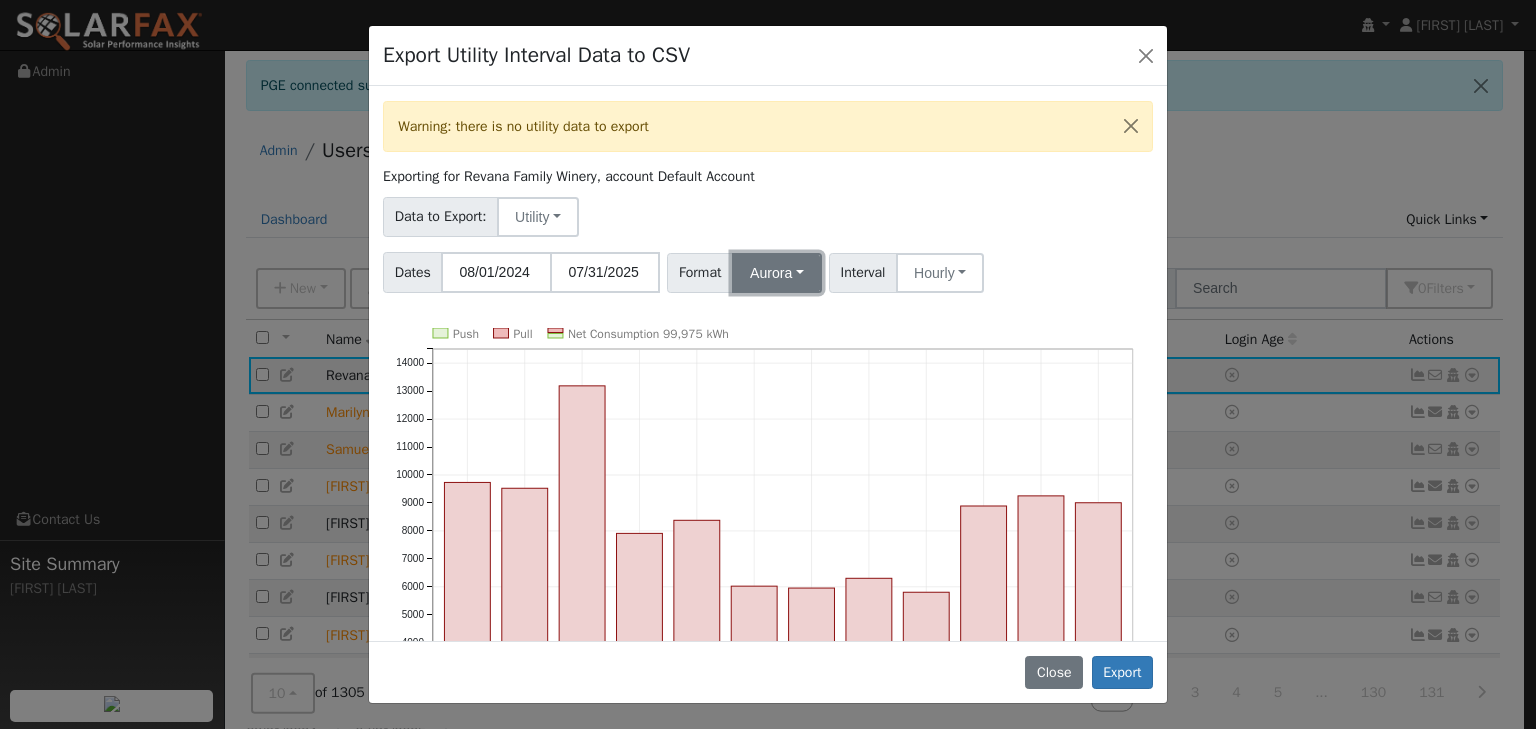 click on "Aurora" at bounding box center [777, 273] 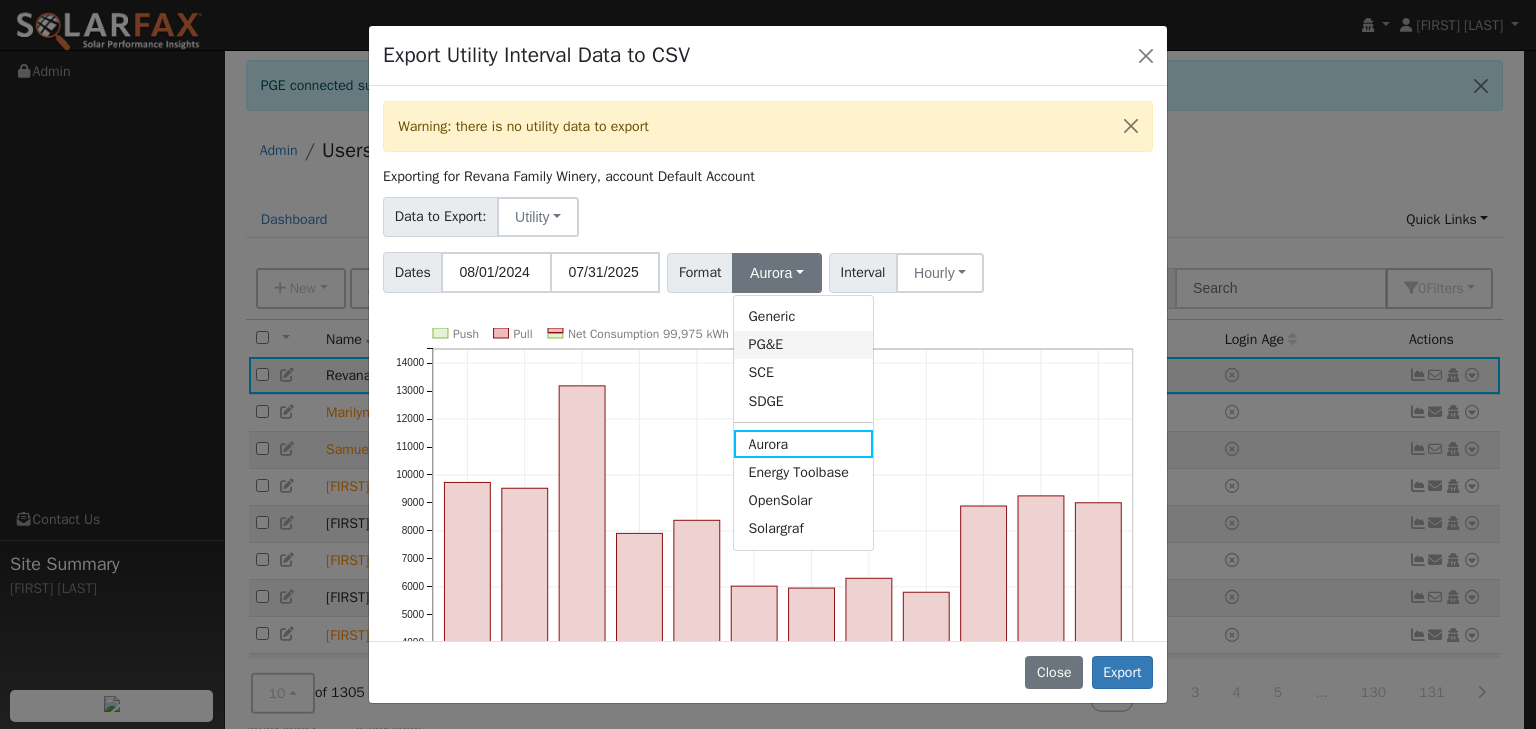 click on "PG&E" at bounding box center (803, 345) 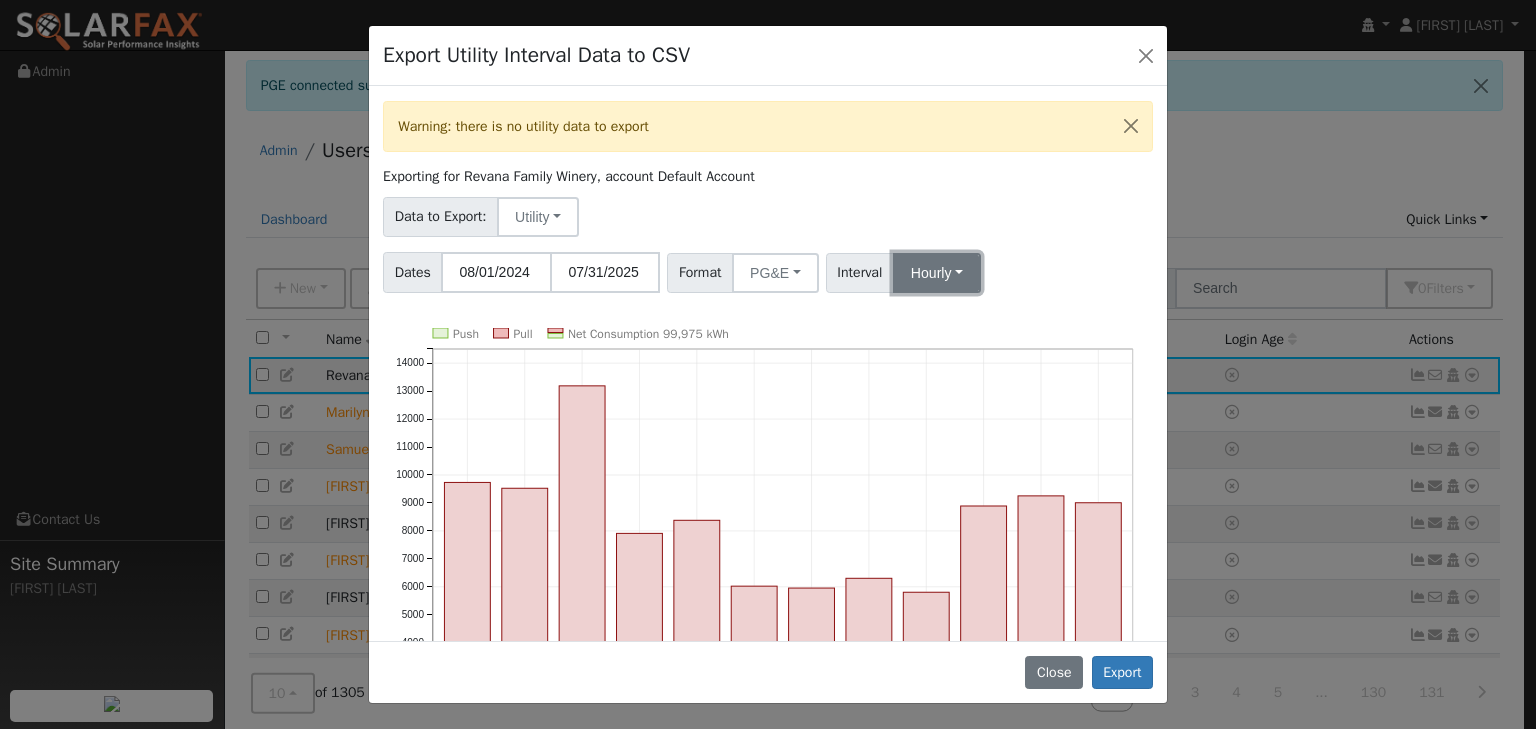click on "Hourly" at bounding box center [937, 273] 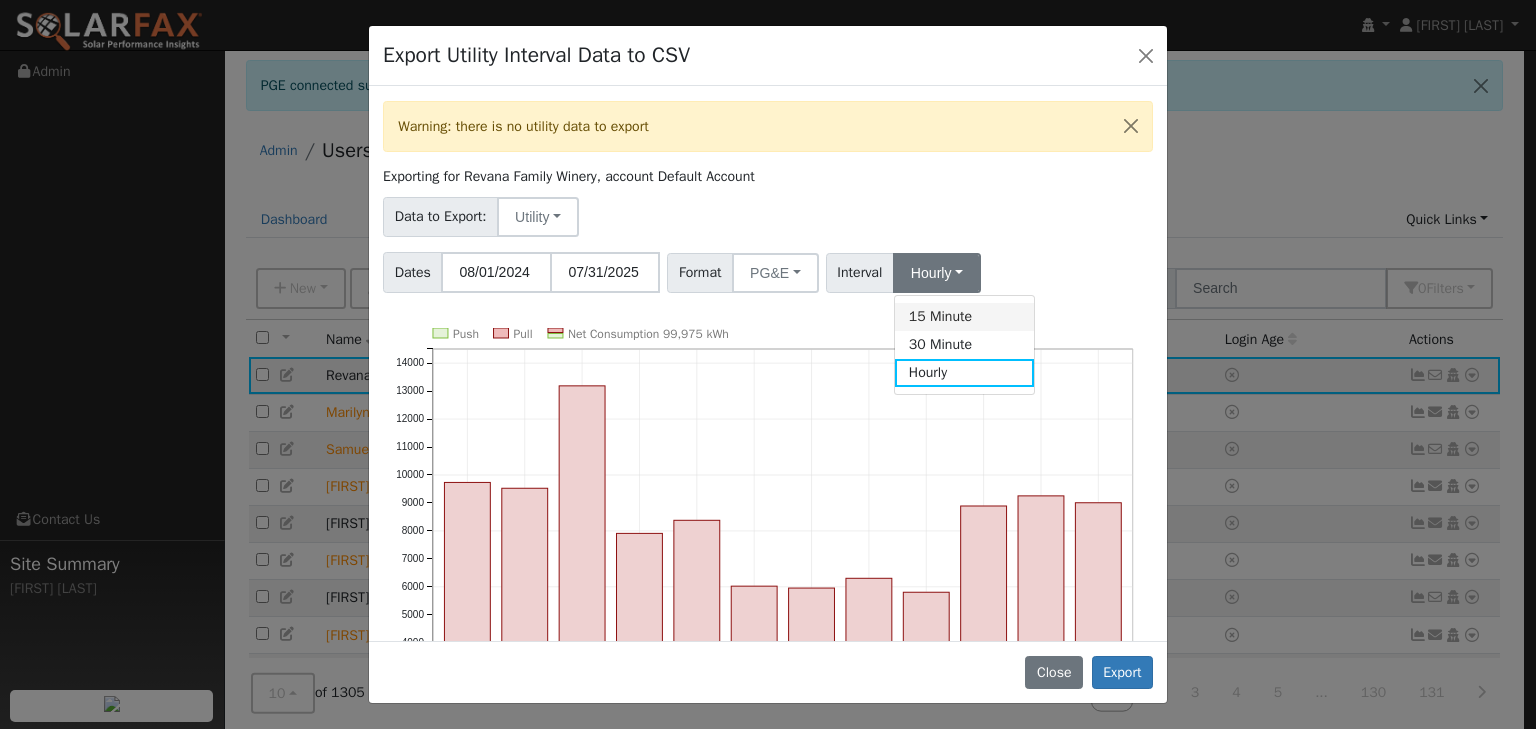 click on "15 Minute" at bounding box center [964, 317] 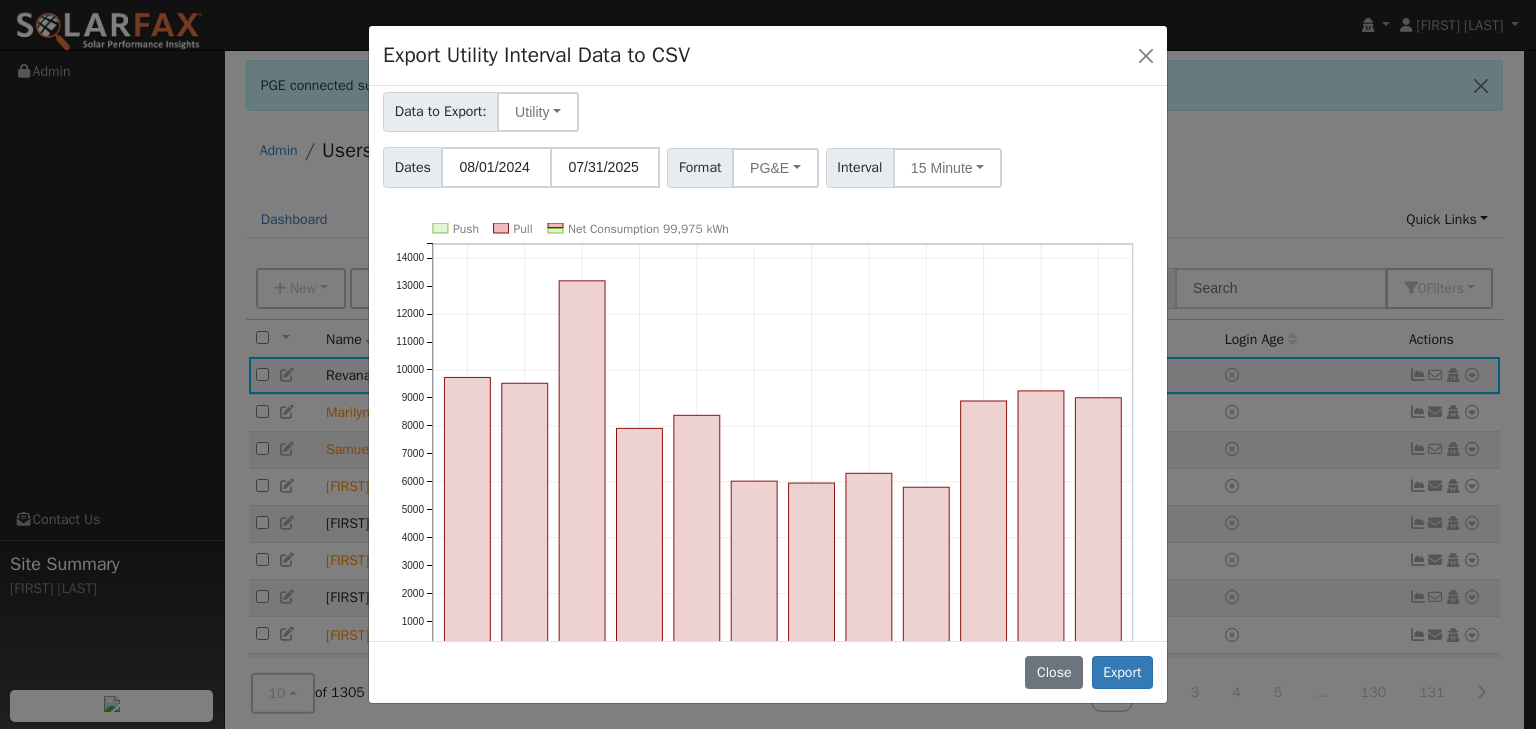 scroll, scrollTop: 175, scrollLeft: 0, axis: vertical 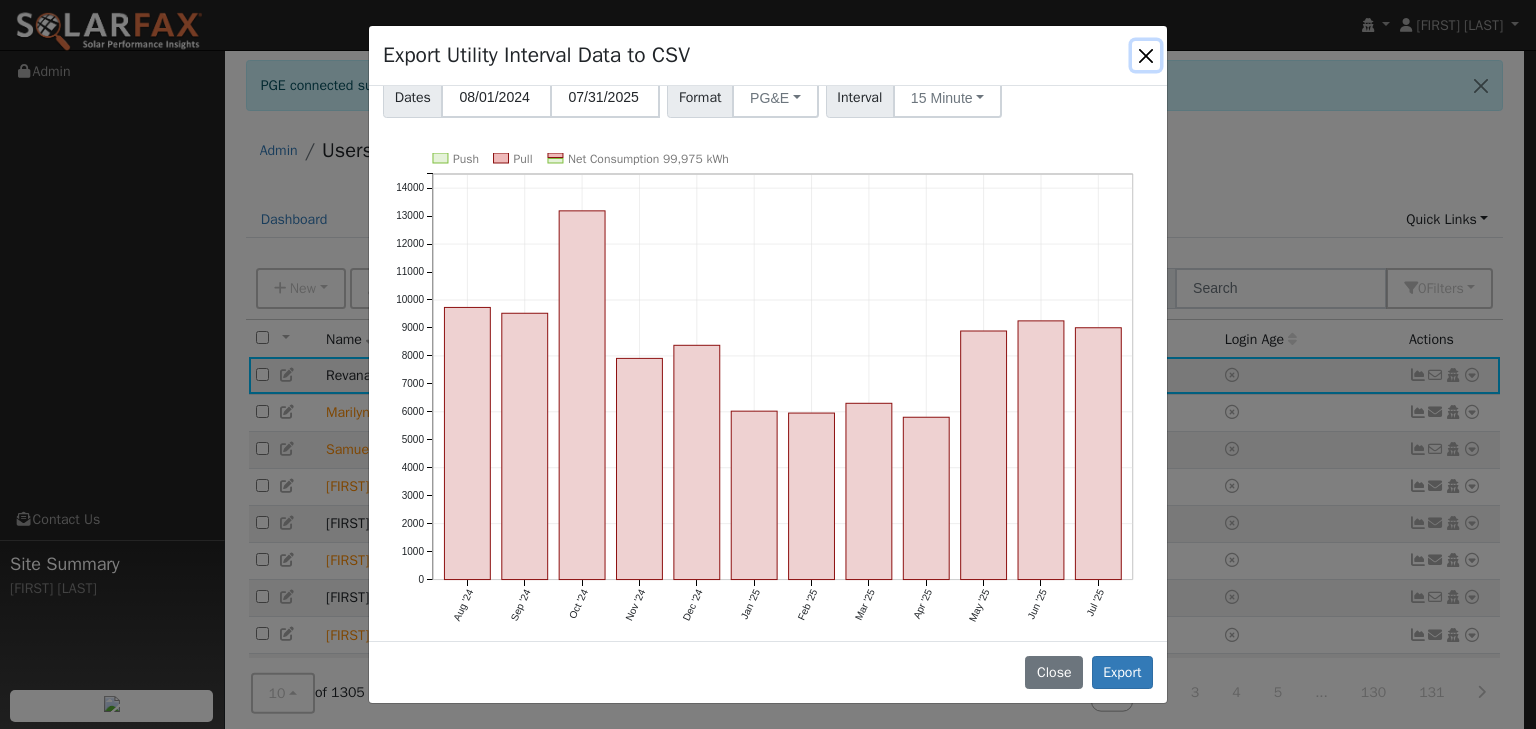 click at bounding box center [1146, 55] 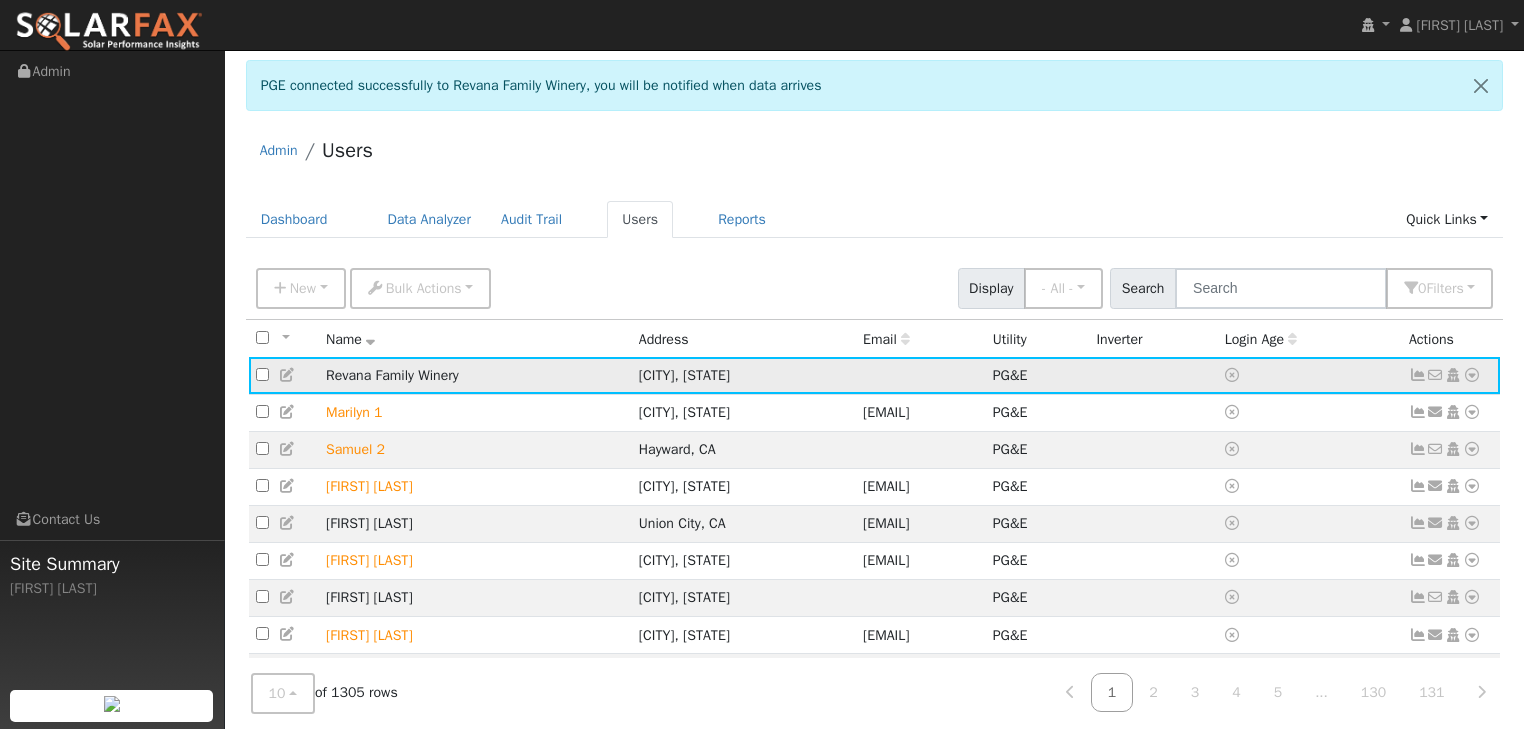 click at bounding box center (1472, 375) 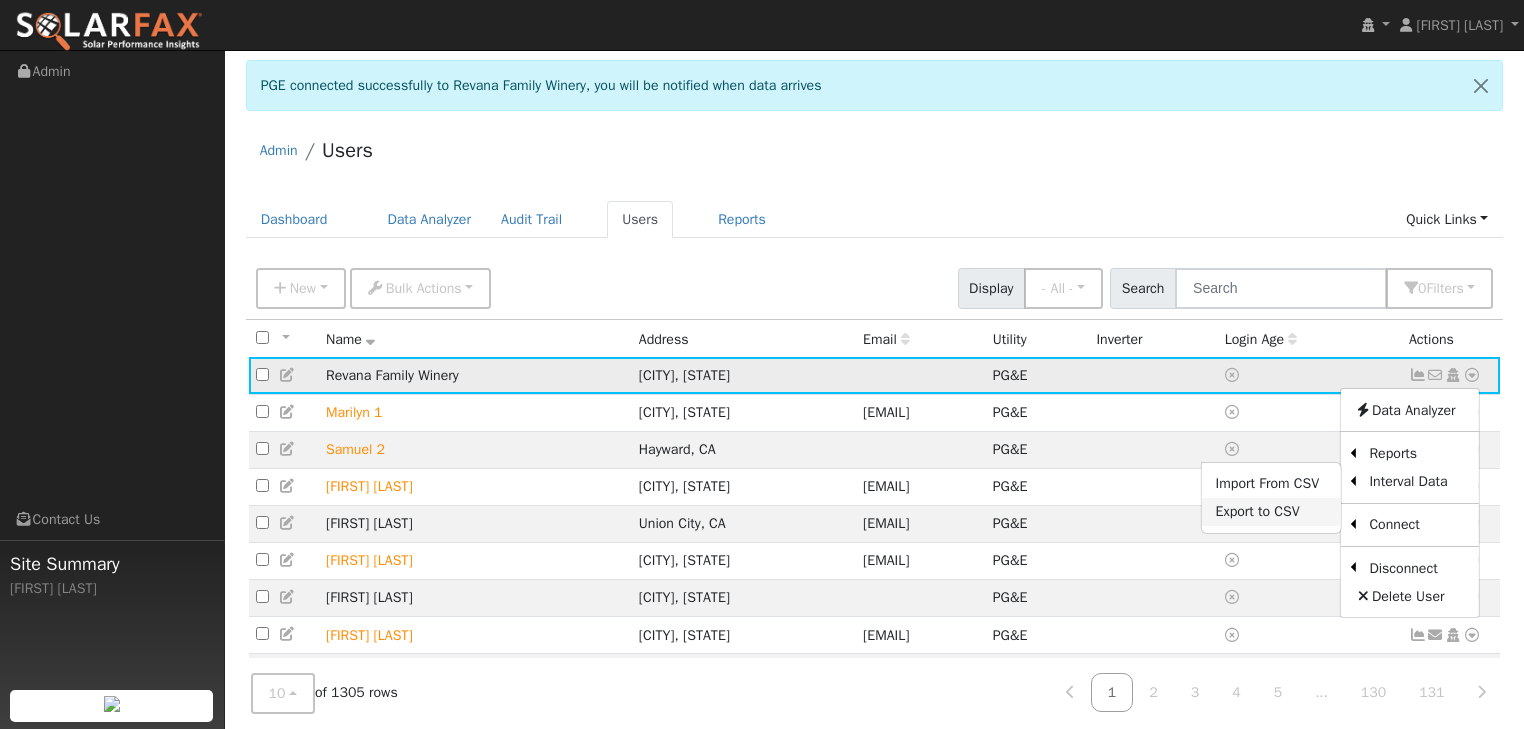 click on "Export to CSV" at bounding box center [1271, 512] 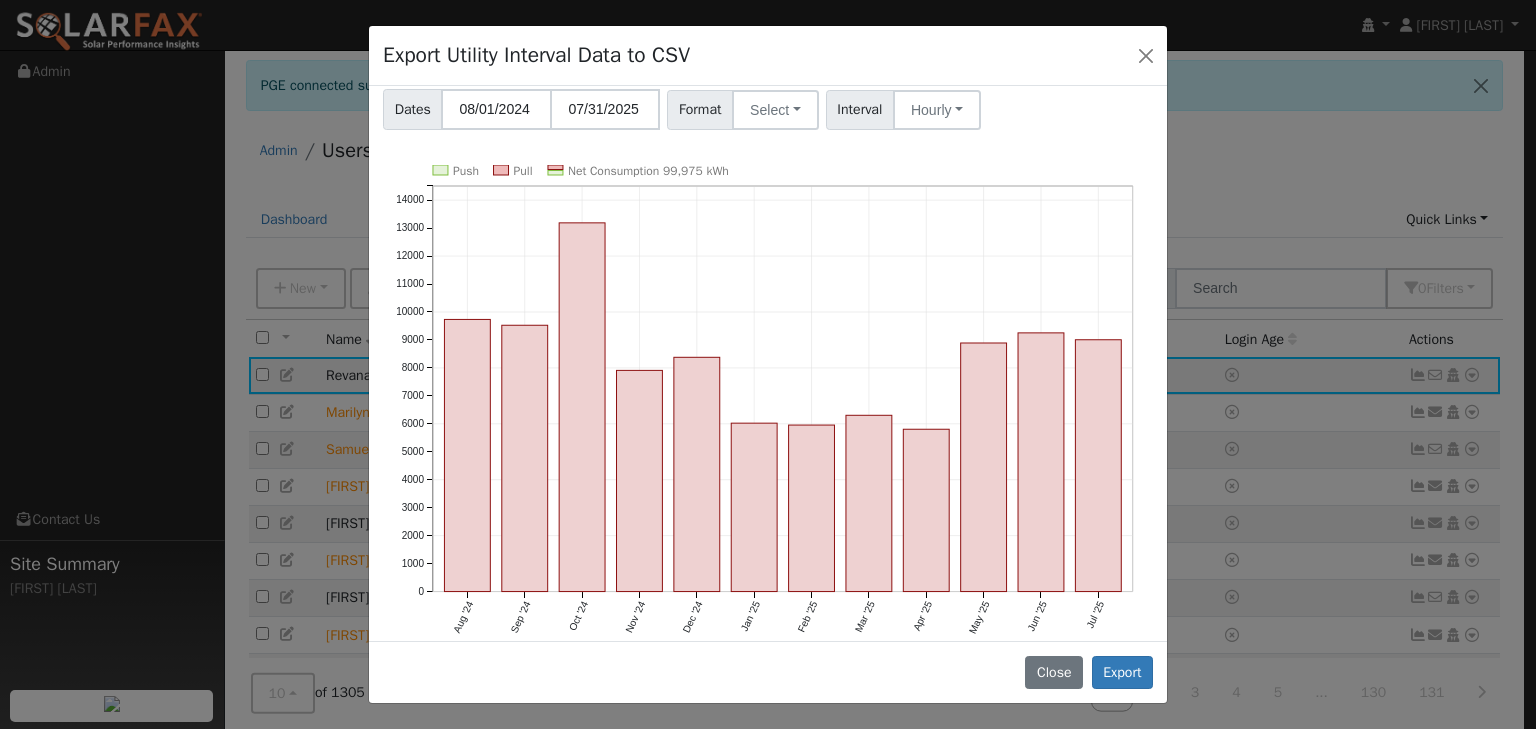 scroll, scrollTop: 175, scrollLeft: 0, axis: vertical 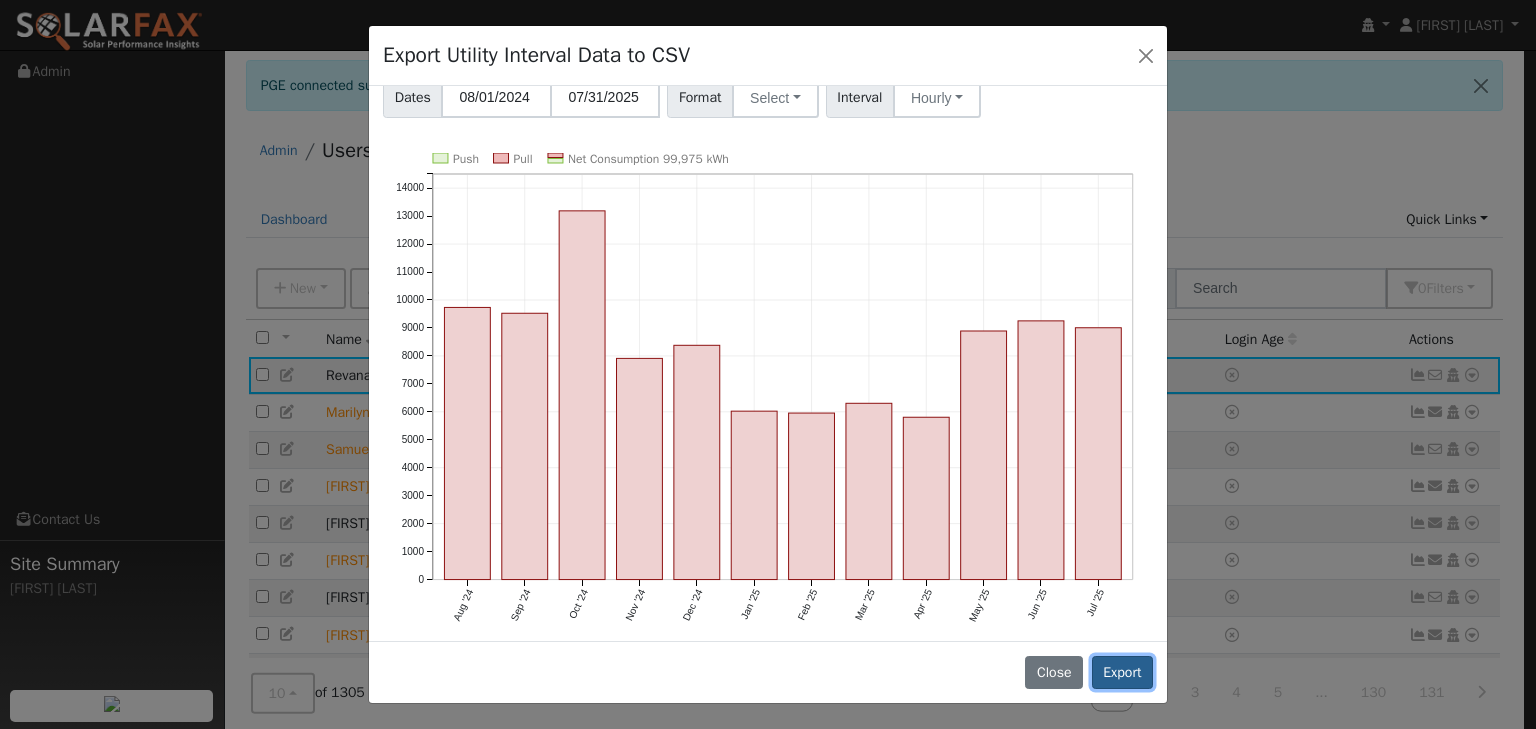 click on "Export" at bounding box center [1122, 673] 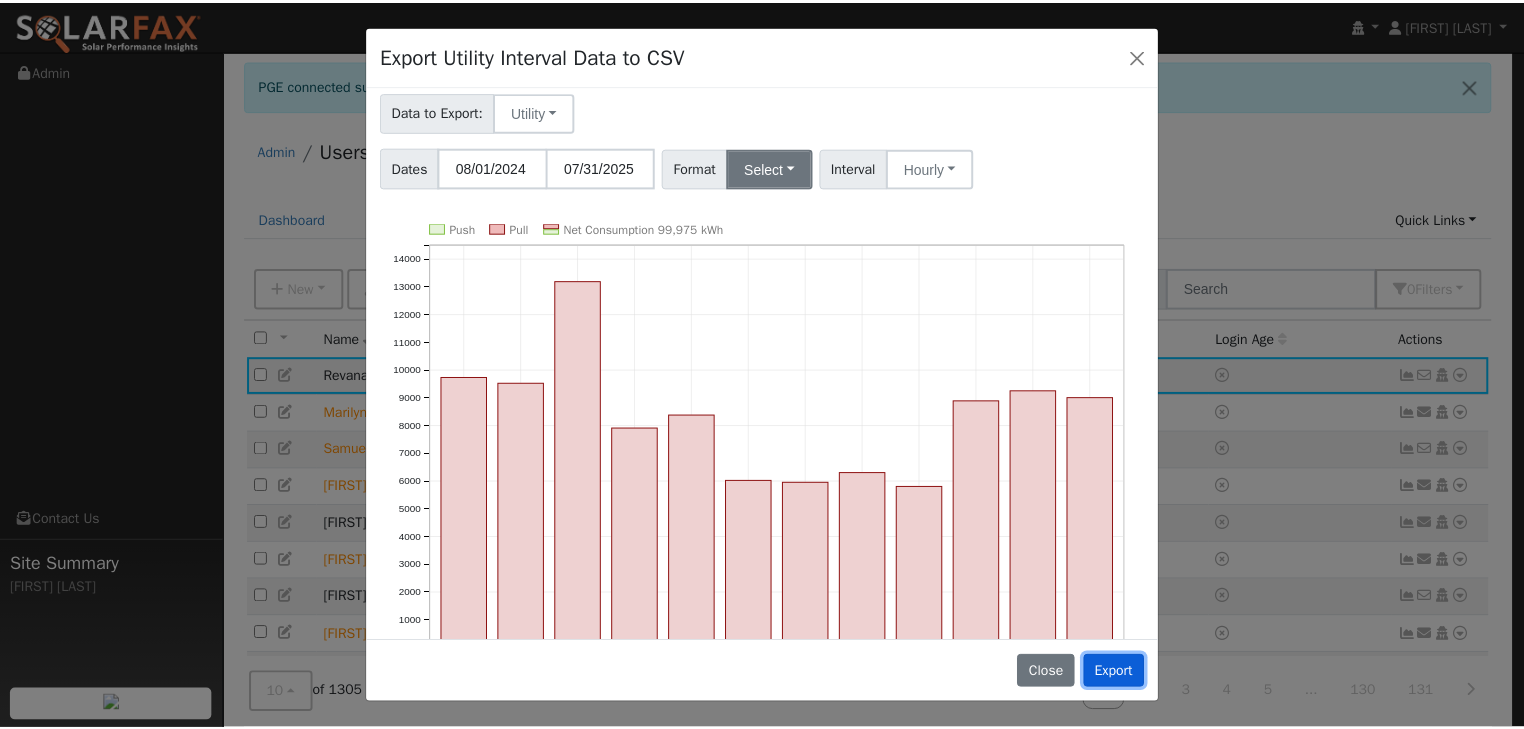 scroll, scrollTop: 0, scrollLeft: 0, axis: both 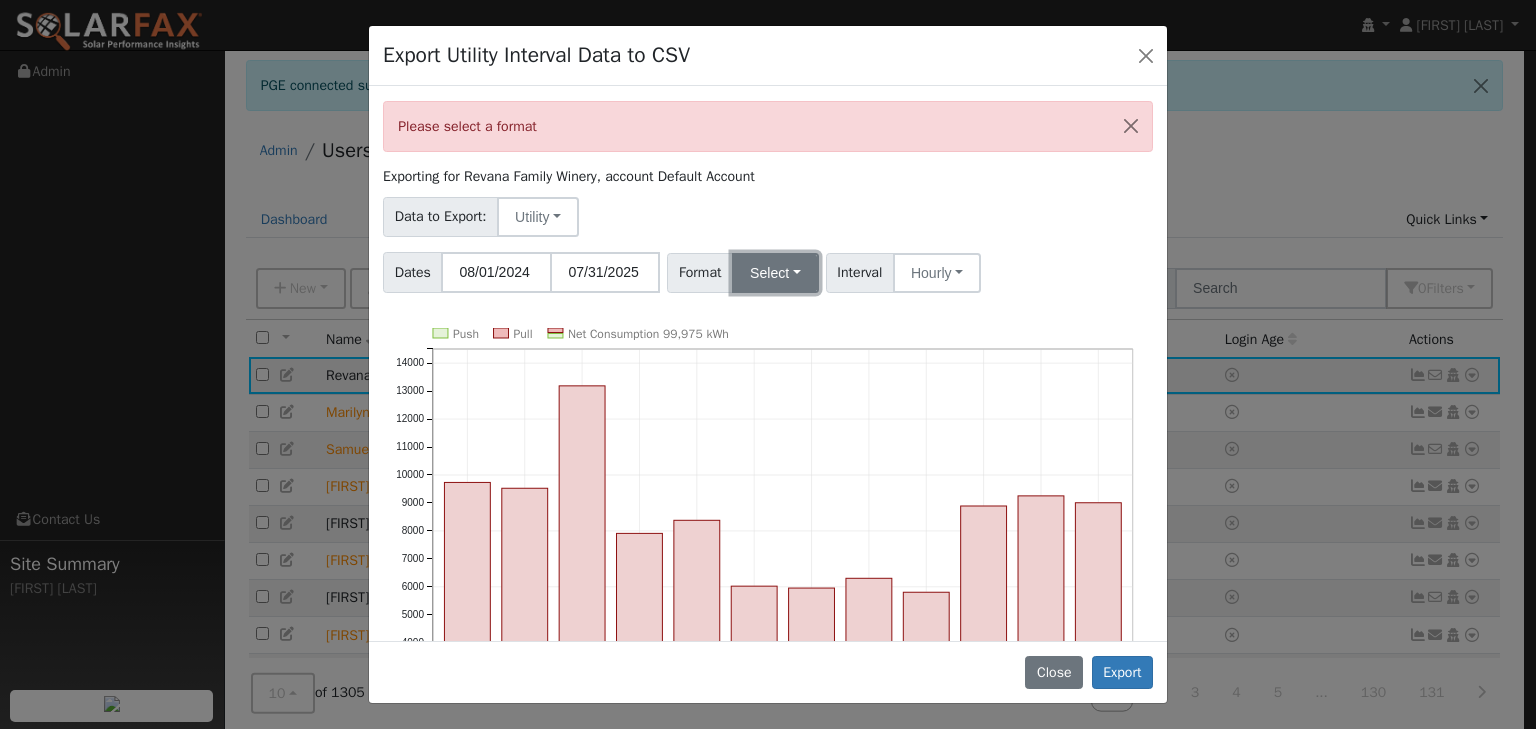 click on "Select" at bounding box center (775, 273) 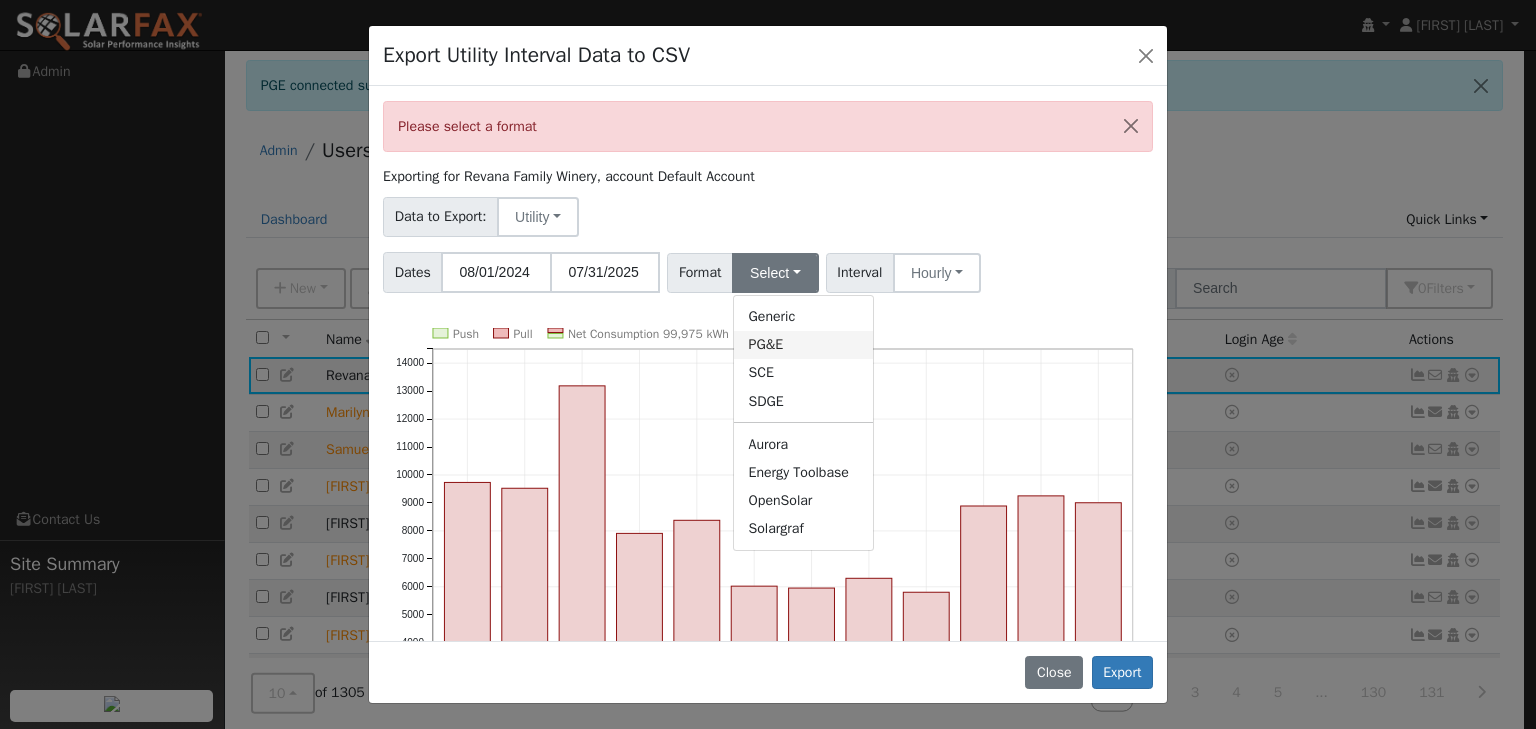 click on "PG&E" at bounding box center (803, 345) 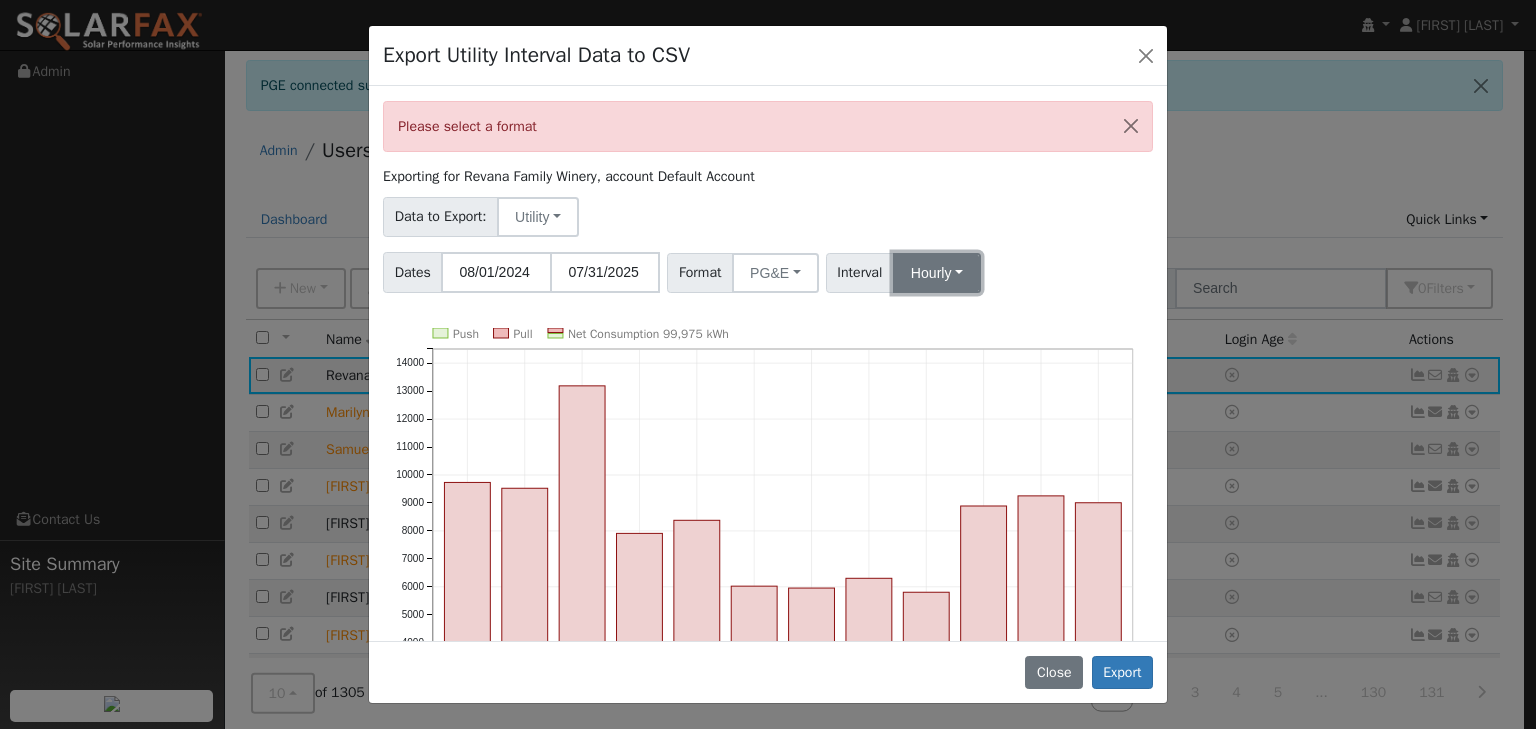 click on "Hourly" at bounding box center [937, 273] 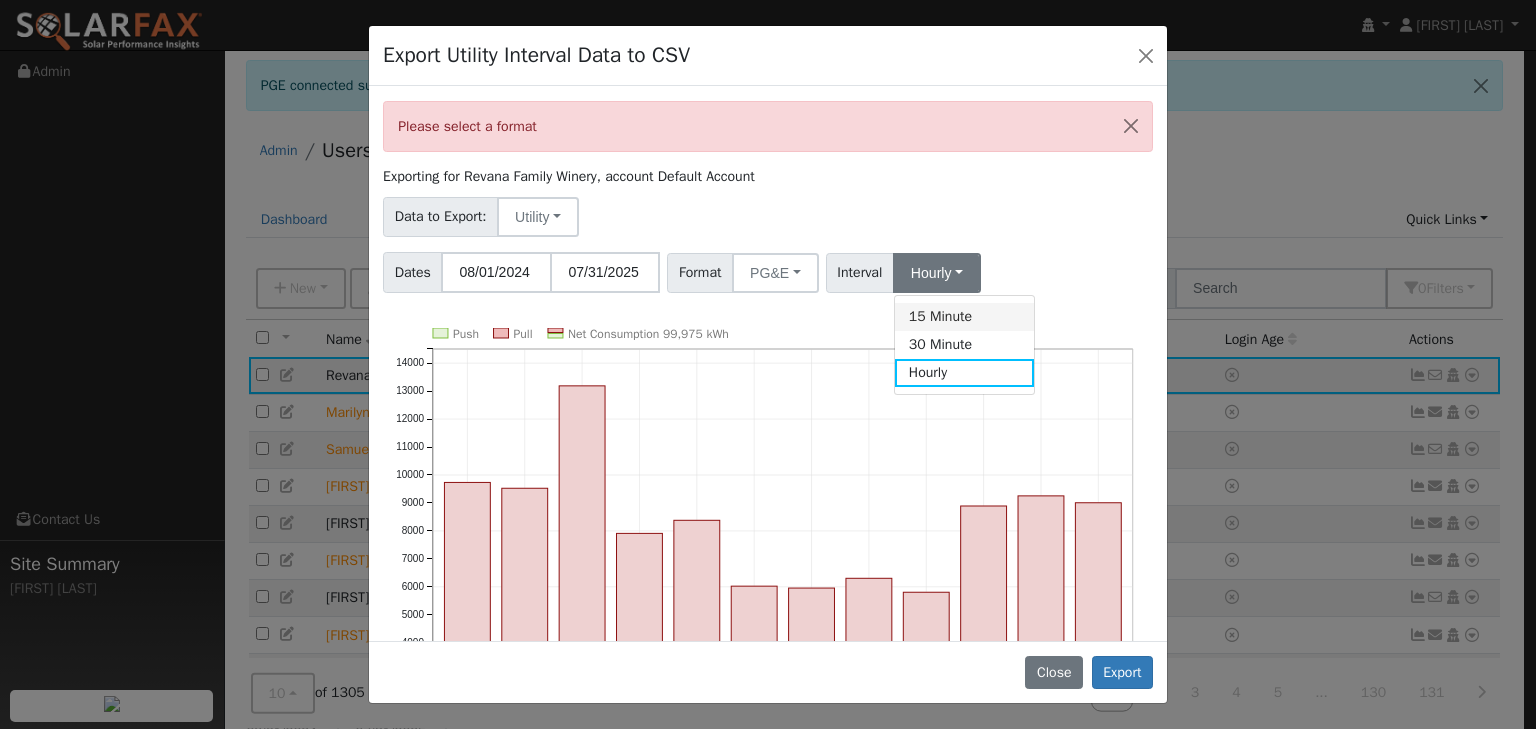 click on "15 Minute" at bounding box center [964, 317] 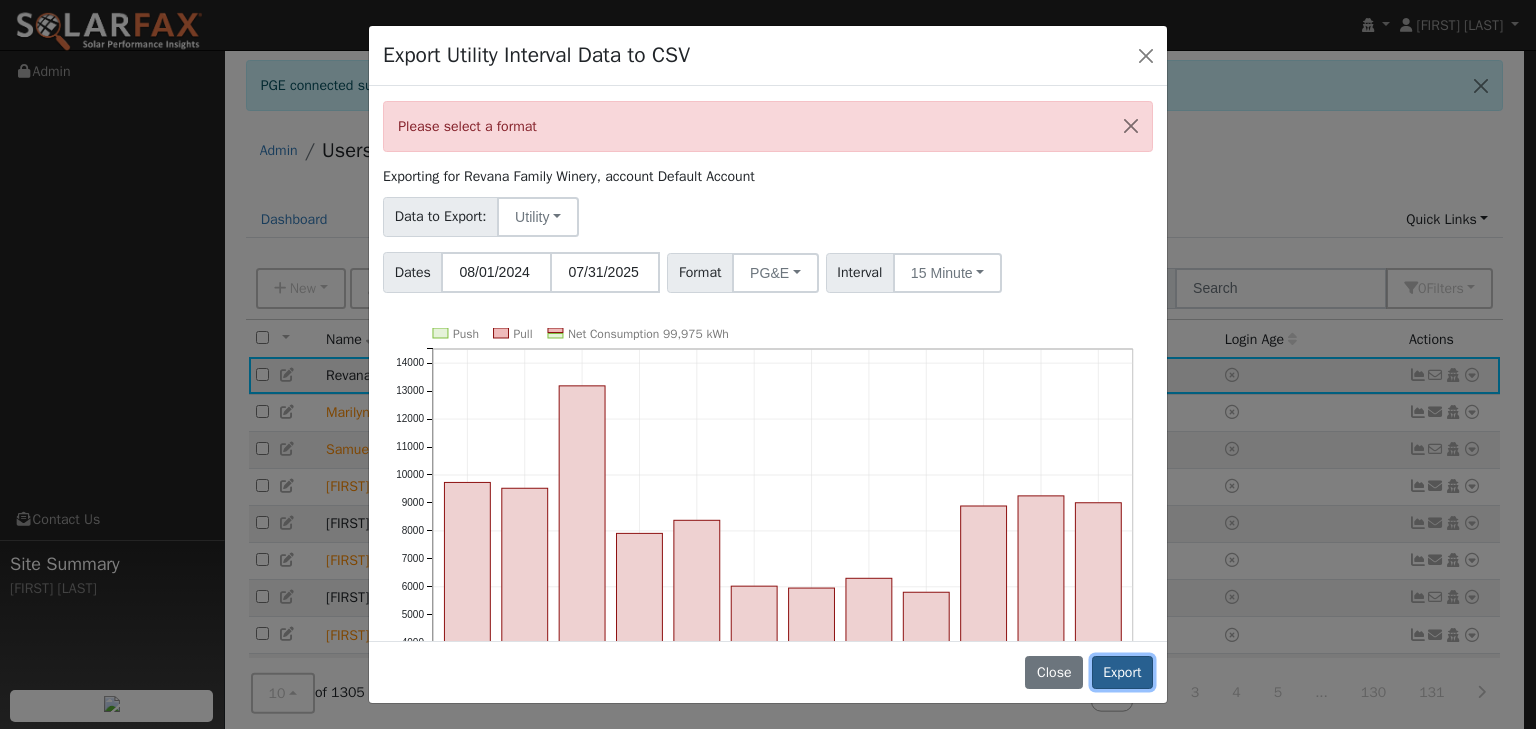 click on "Export" at bounding box center (1122, 673) 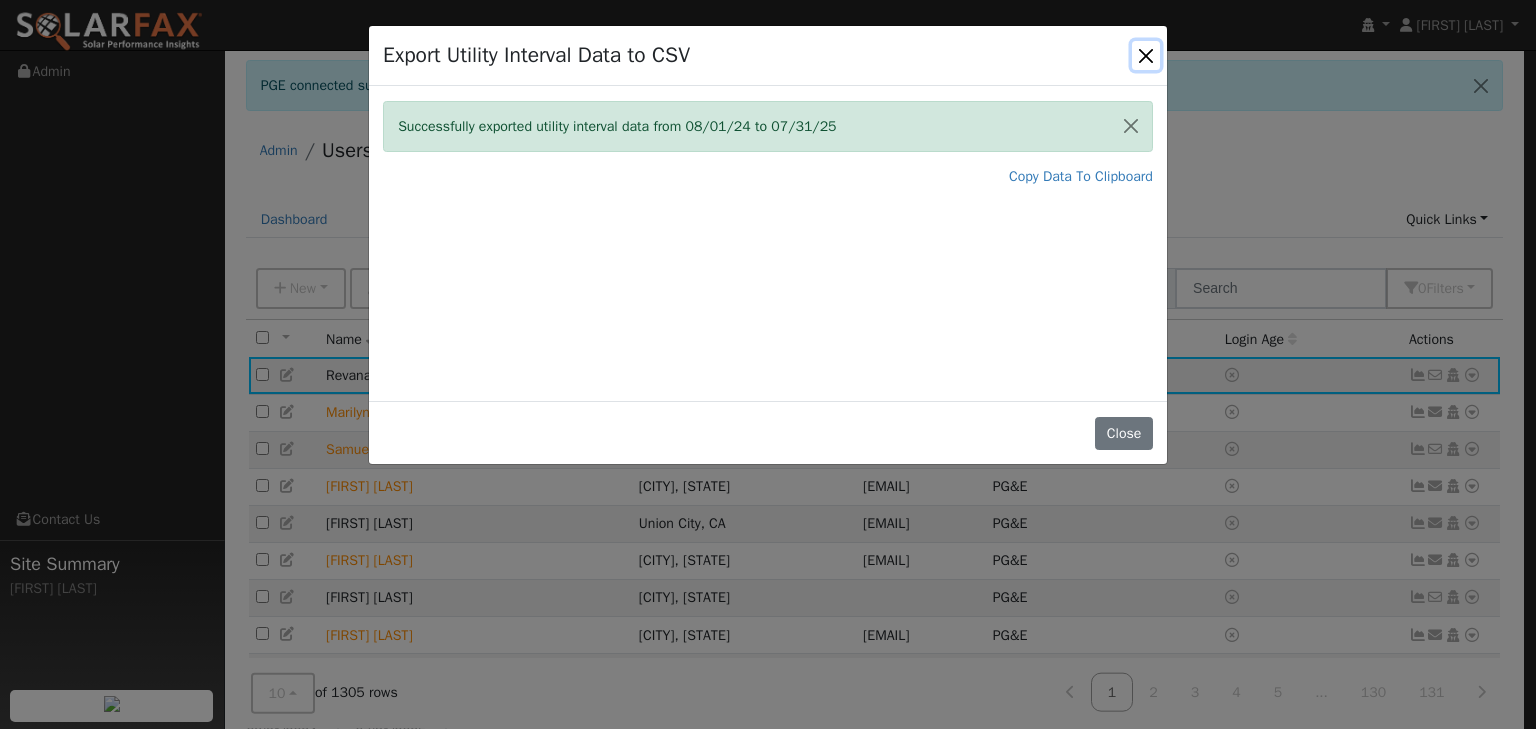 drag, startPoint x: 1155, startPoint y: 53, endPoint x: 1170, endPoint y: 72, distance: 24.207438 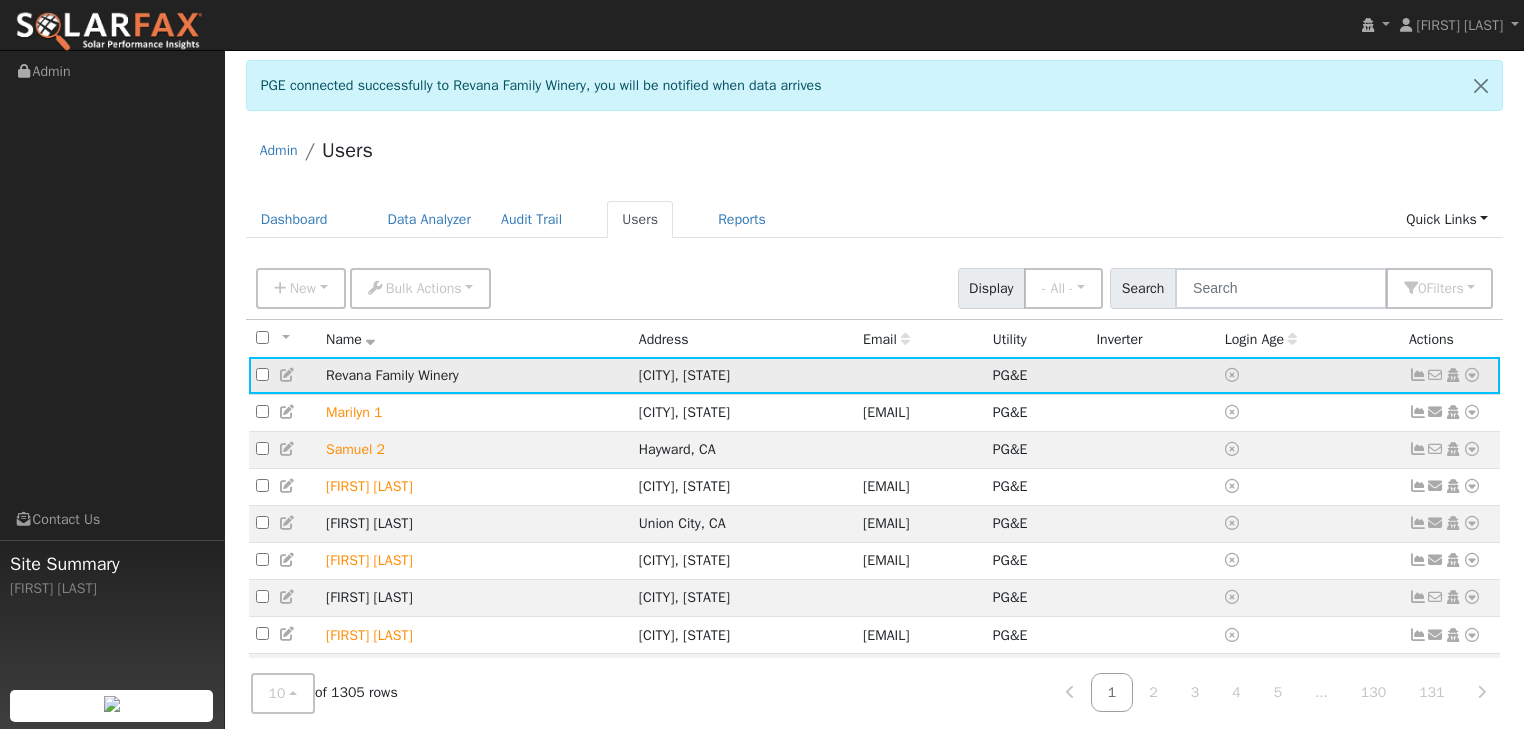 click at bounding box center (1472, 375) 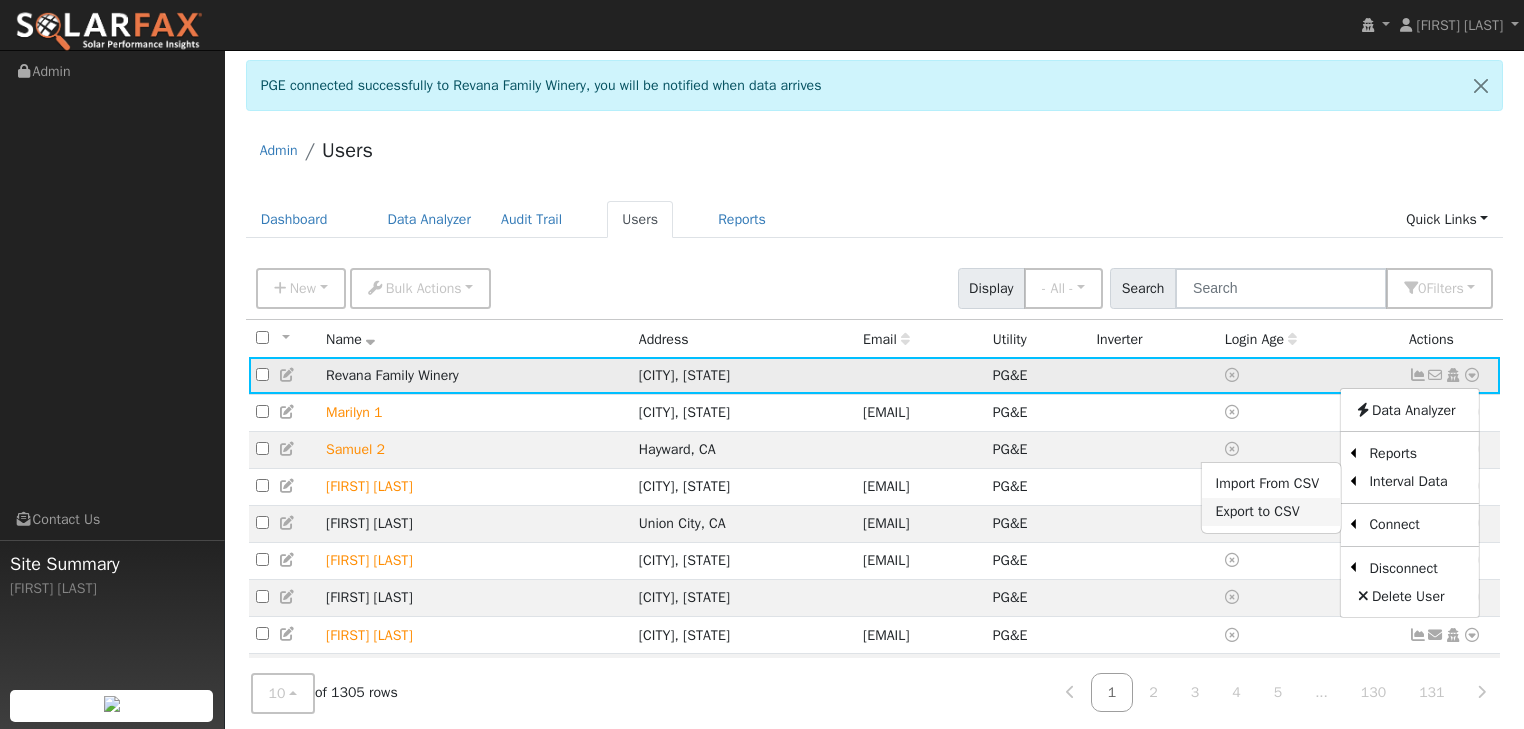 click on "Export to CSV" at bounding box center (1271, 512) 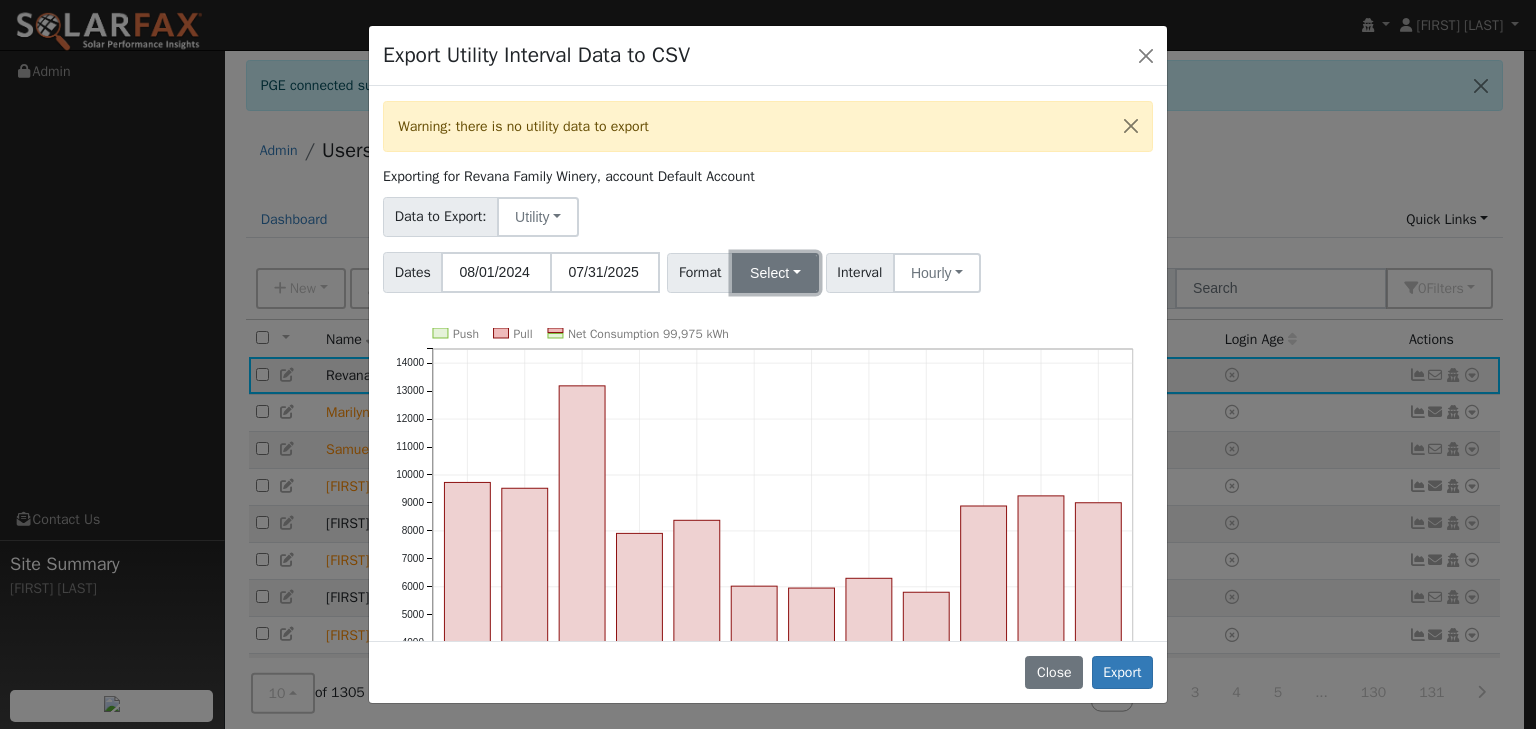 click on "Select" at bounding box center [775, 273] 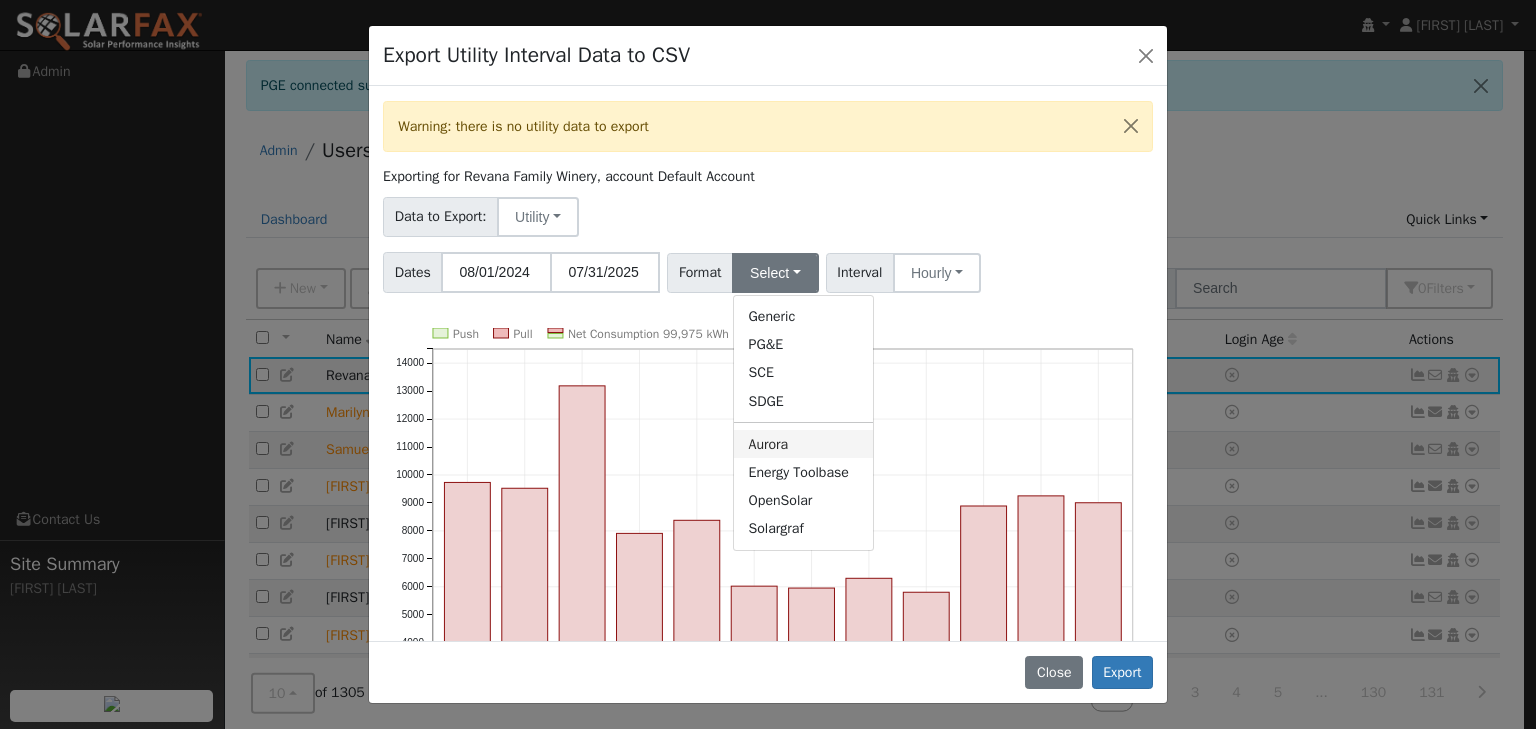 click on "Aurora" at bounding box center (803, 444) 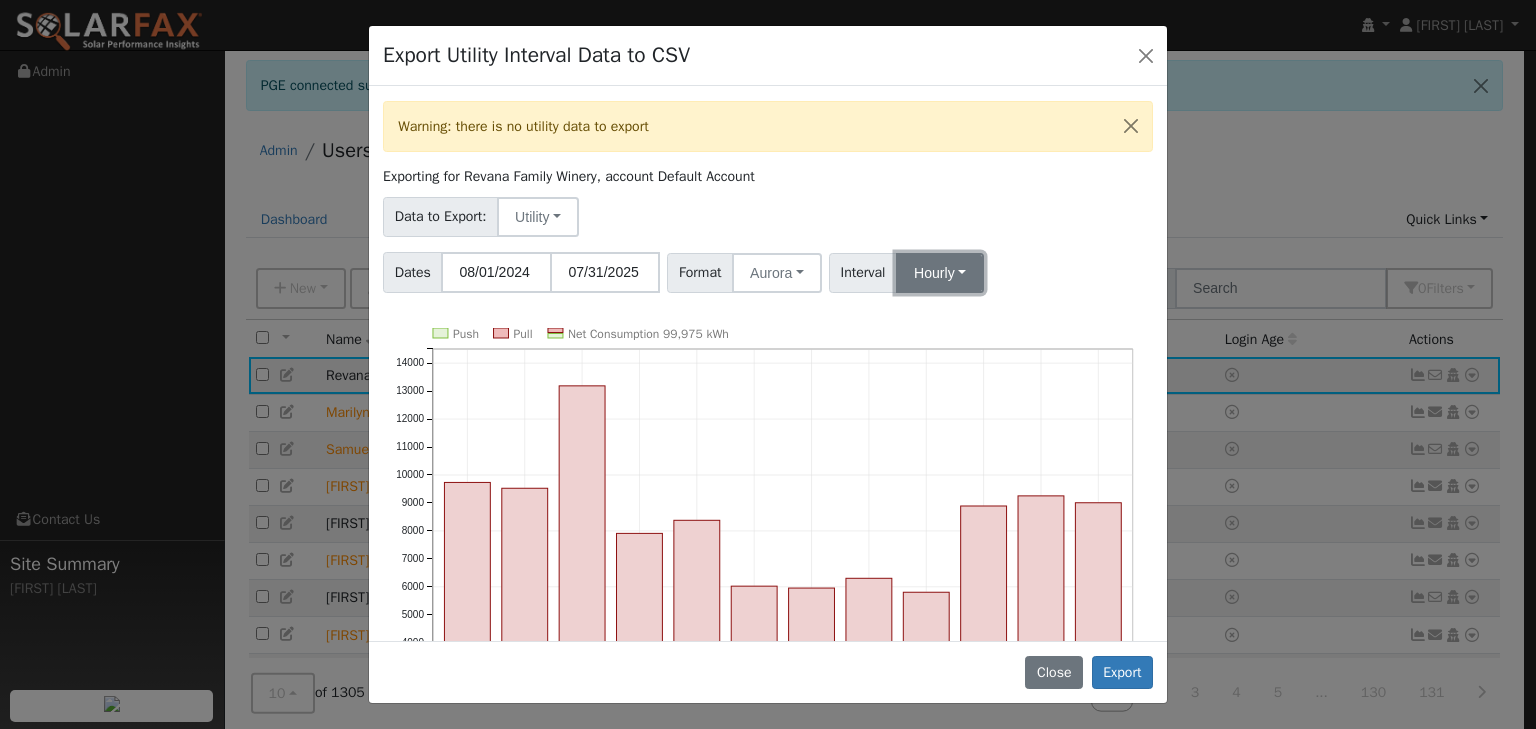 click on "Hourly" at bounding box center (940, 273) 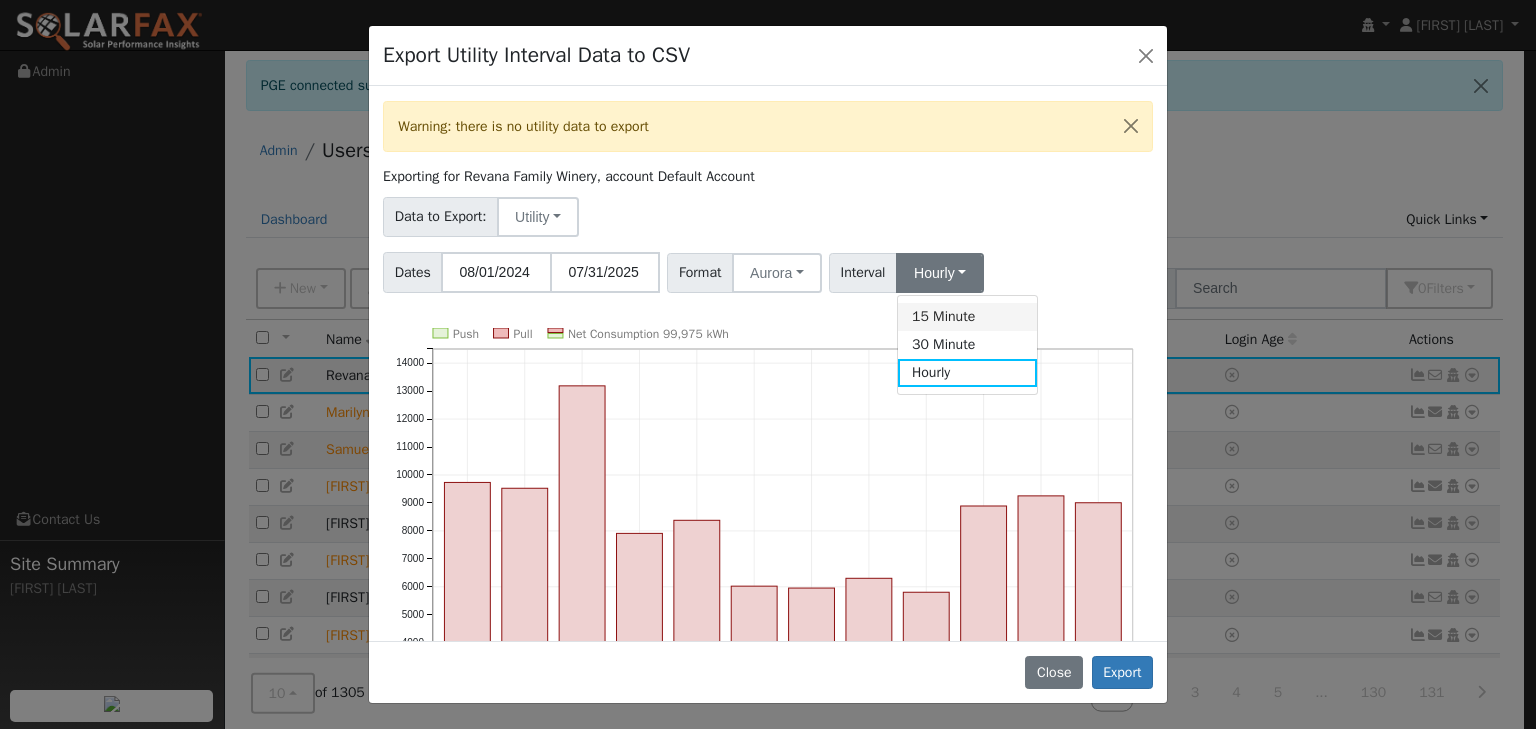 click on "15 Minute" at bounding box center (967, 317) 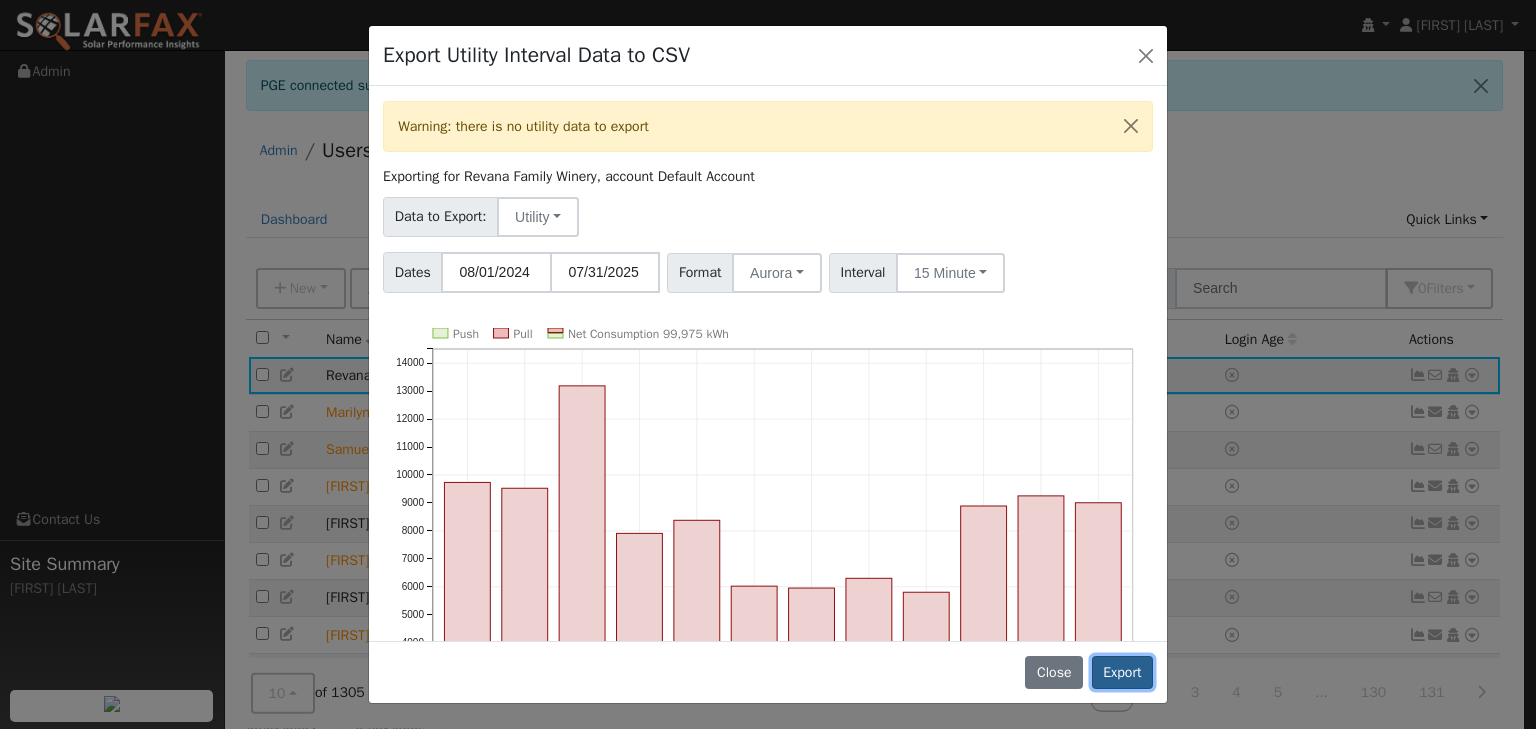 click on "Export" at bounding box center (1122, 673) 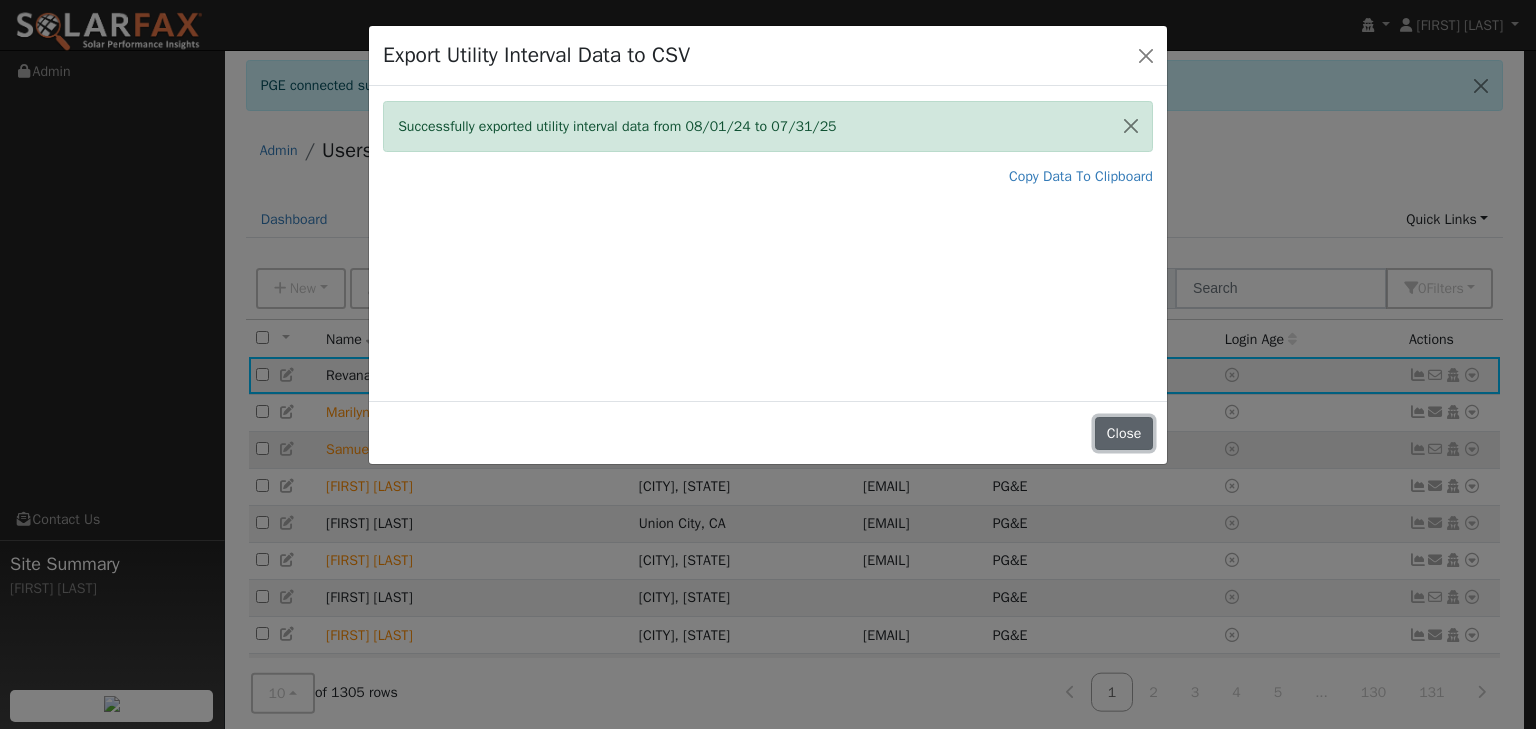 click on "Close" at bounding box center [1124, 434] 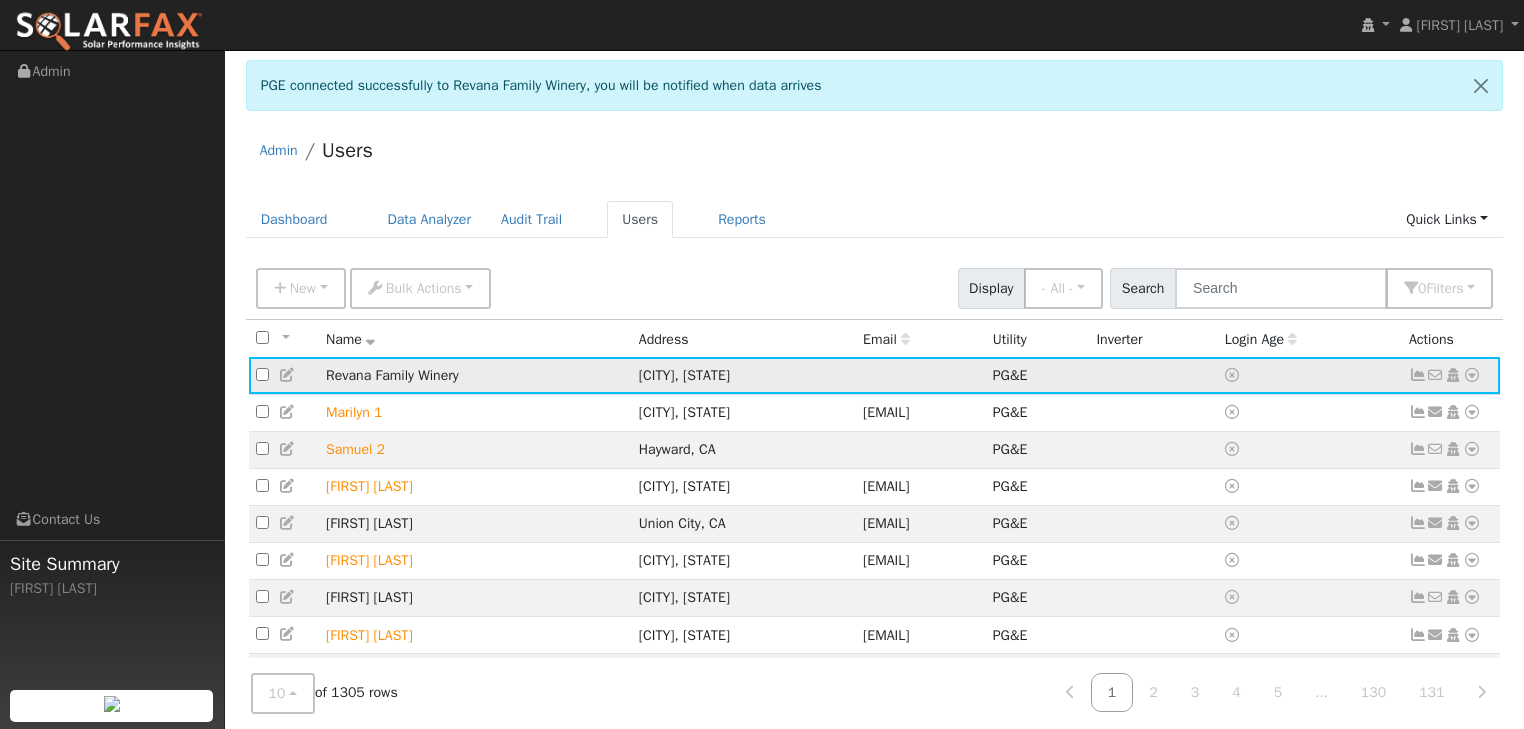 click at bounding box center (1472, 375) 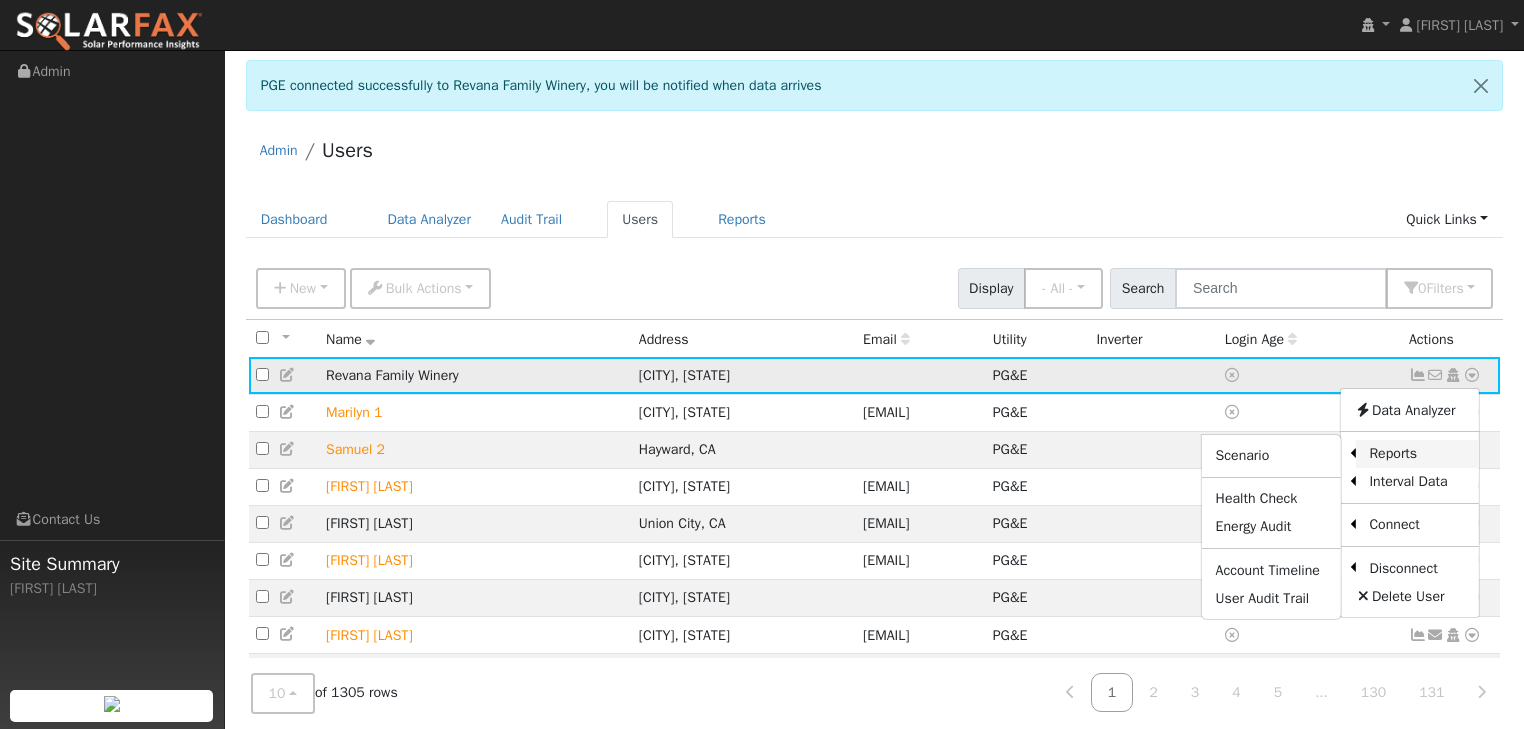 click on "Reports" at bounding box center [1417, 454] 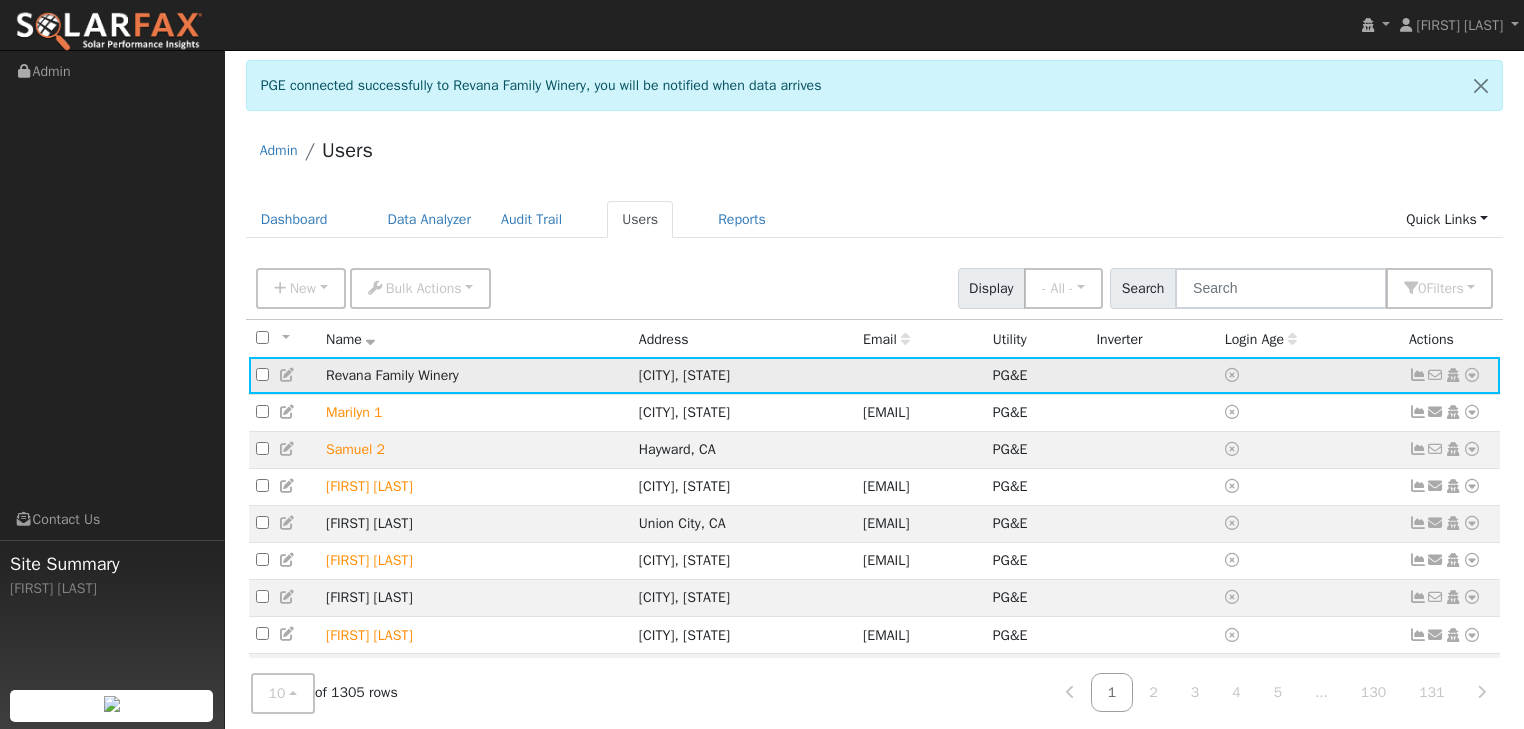 click at bounding box center (1472, 375) 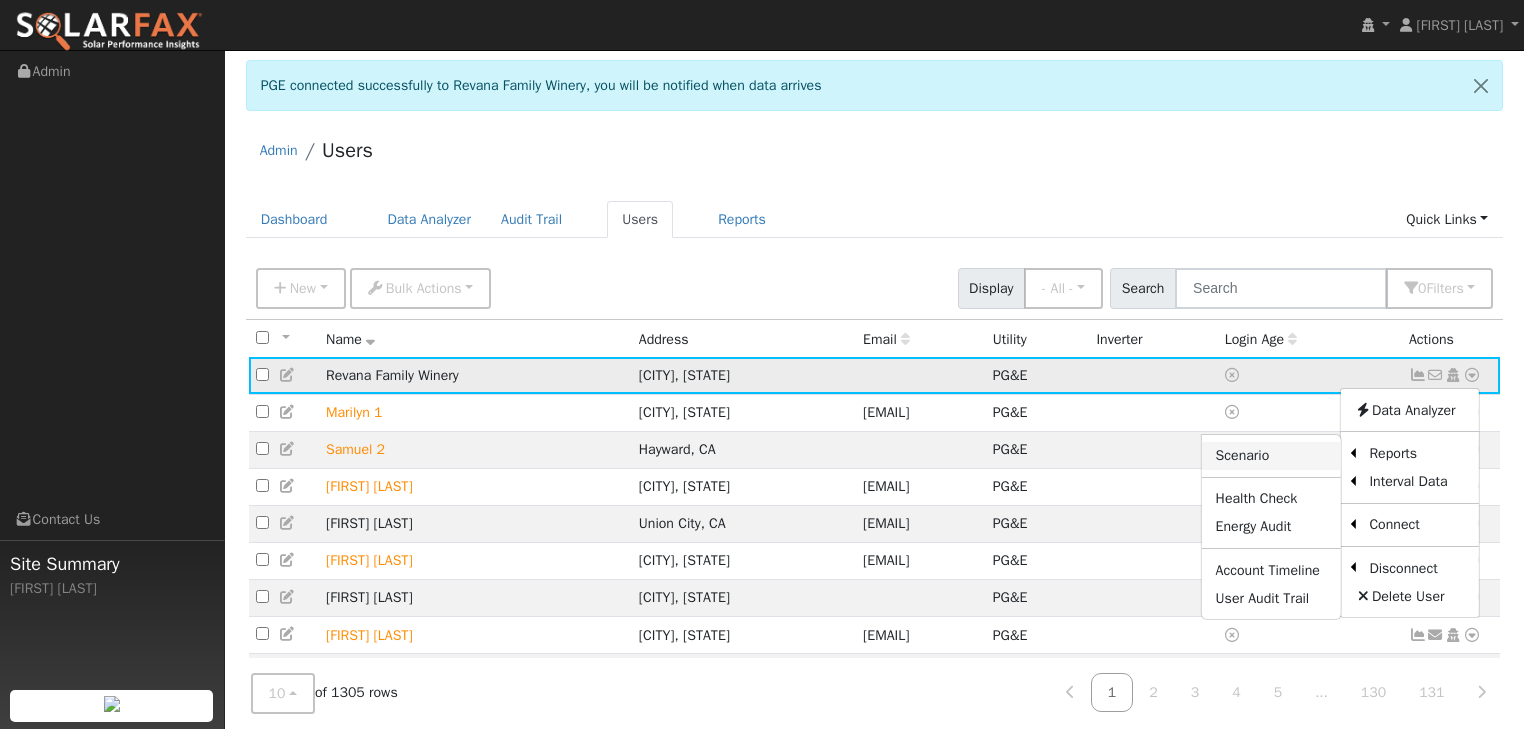 click on "Scenario" at bounding box center [1271, 456] 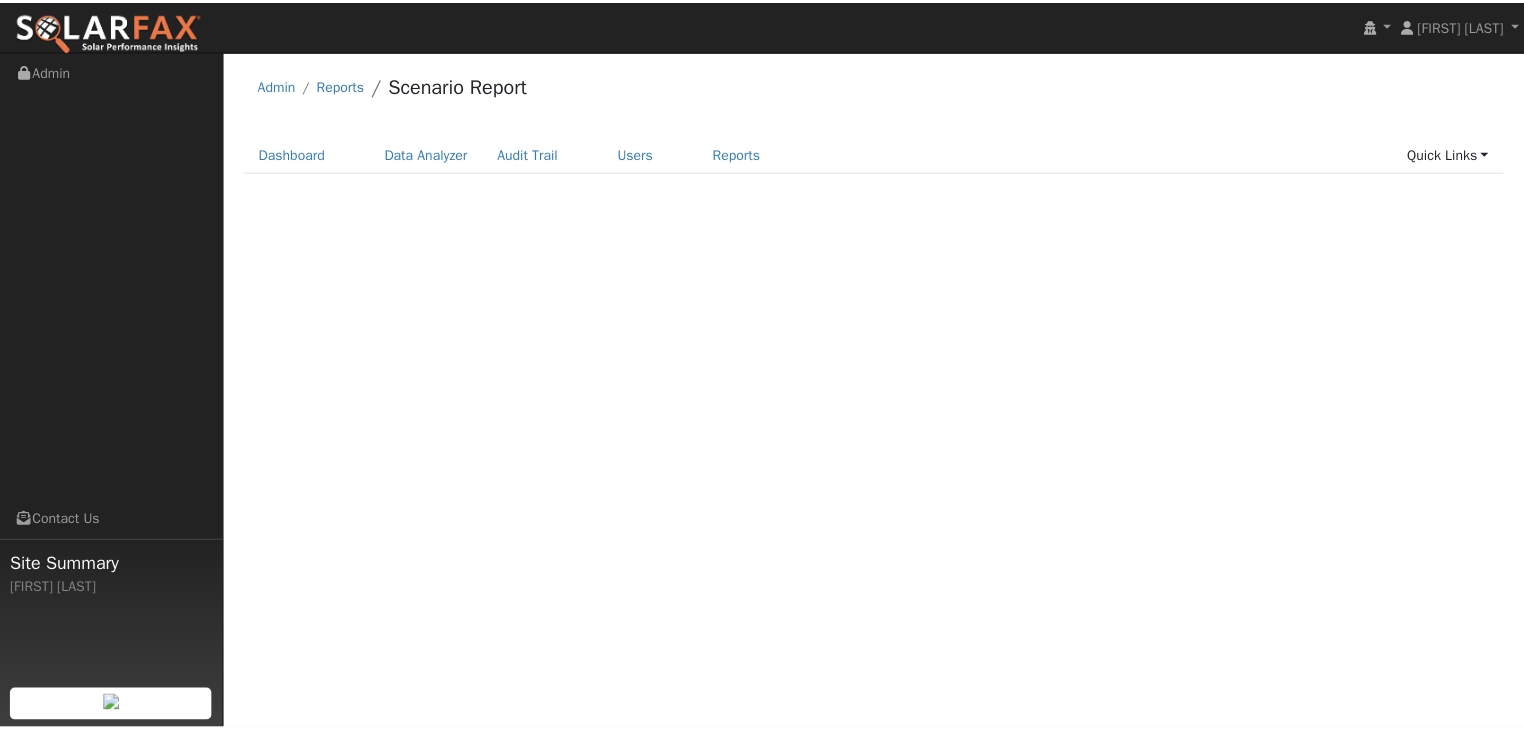 scroll, scrollTop: 0, scrollLeft: 0, axis: both 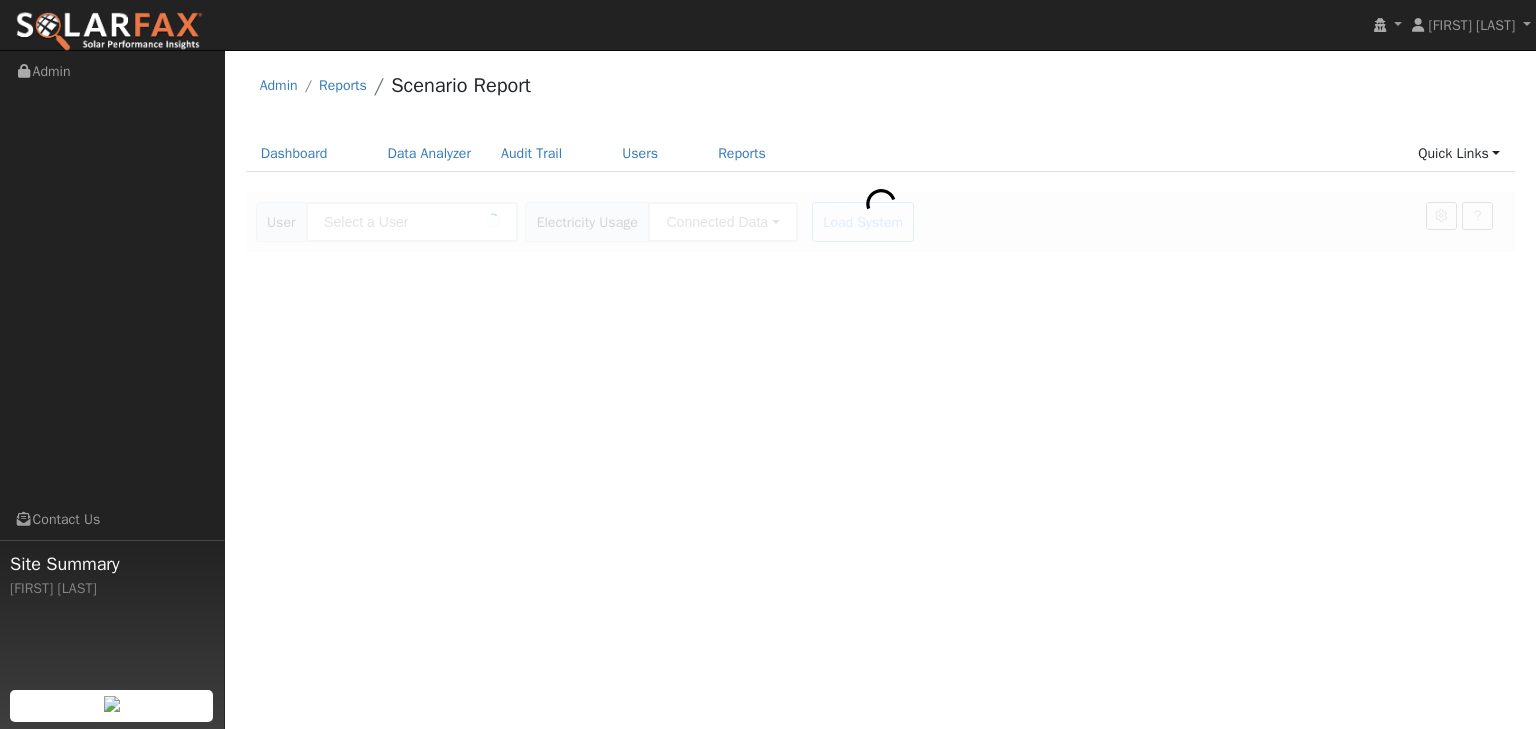 type on "Revana Family Winery" 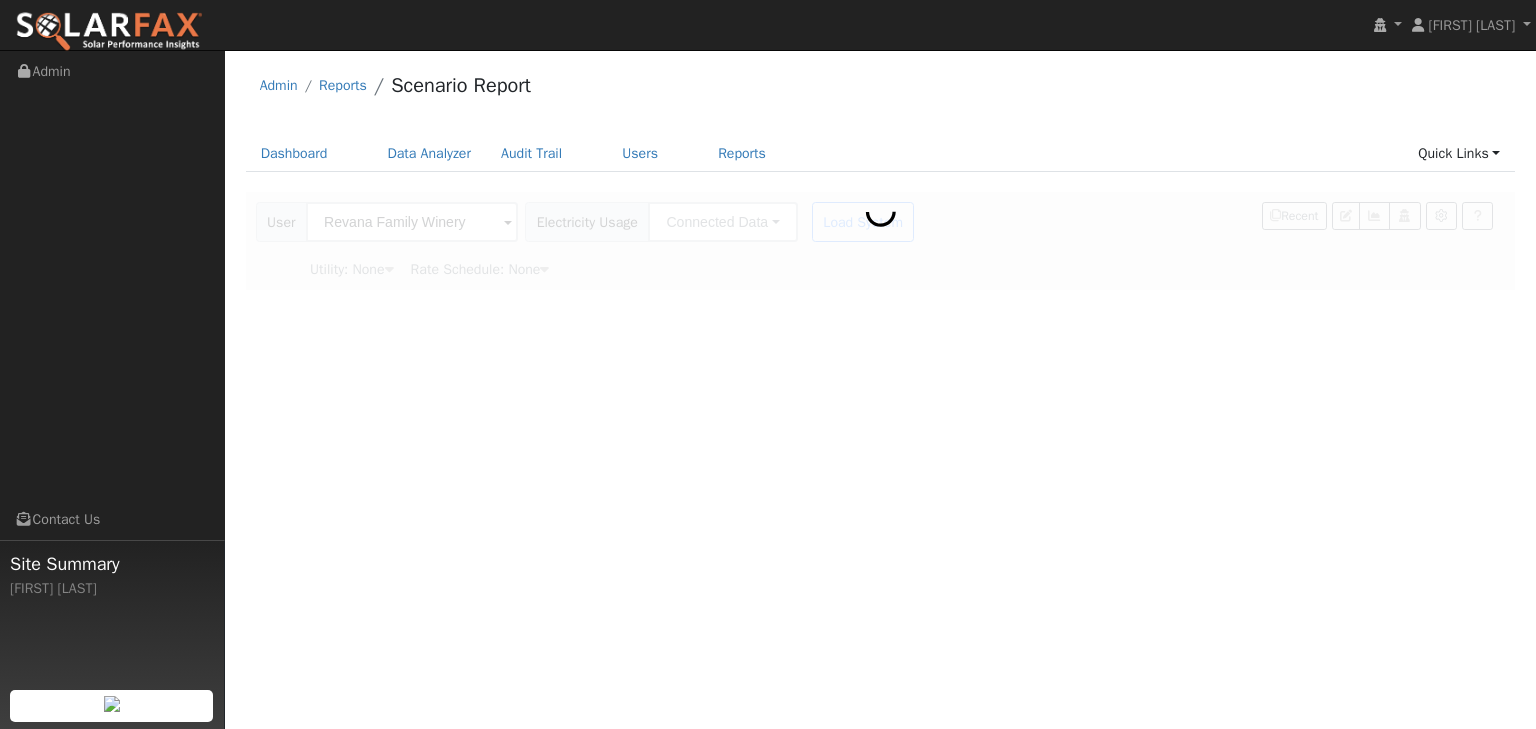 type on "Pacific Gas & Electric" 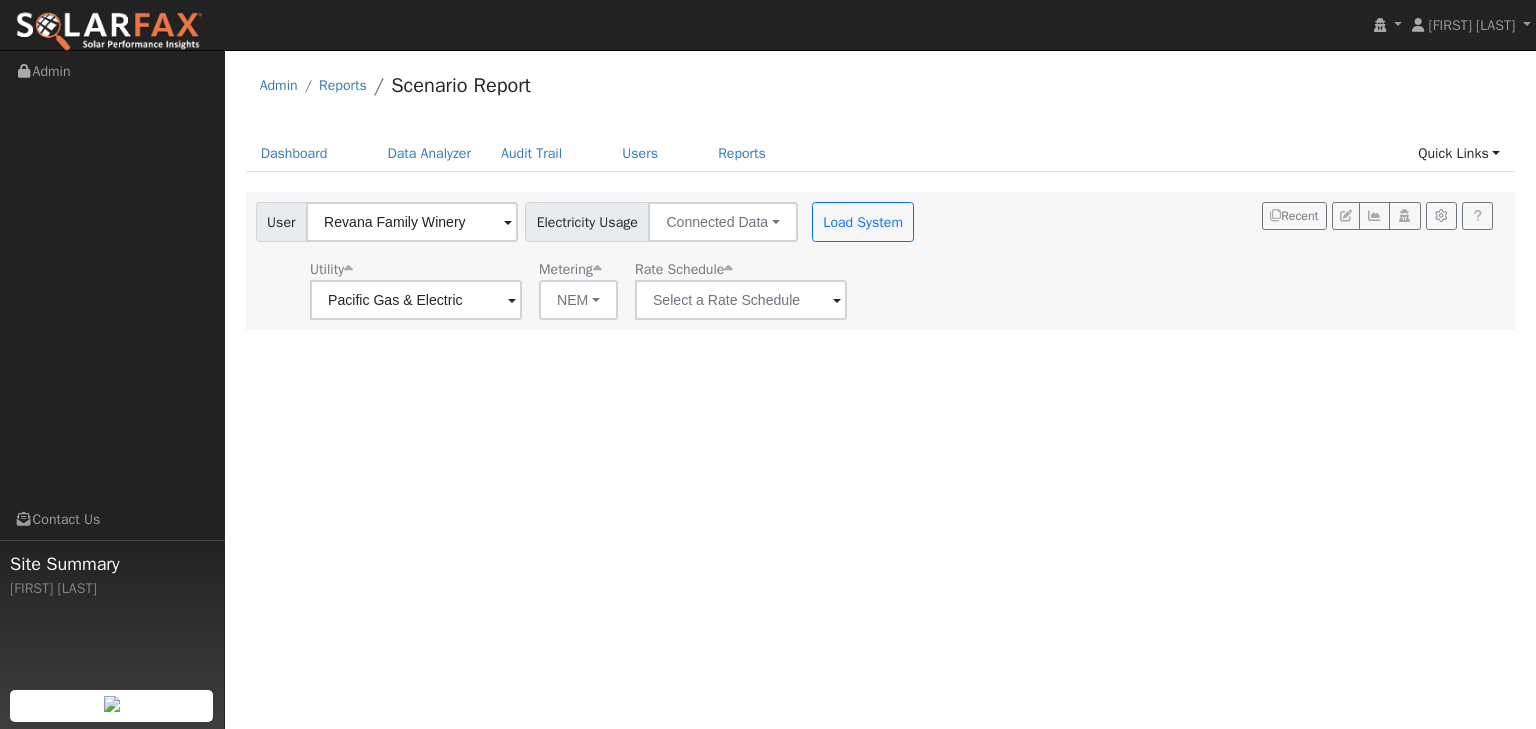 click at bounding box center [512, 301] 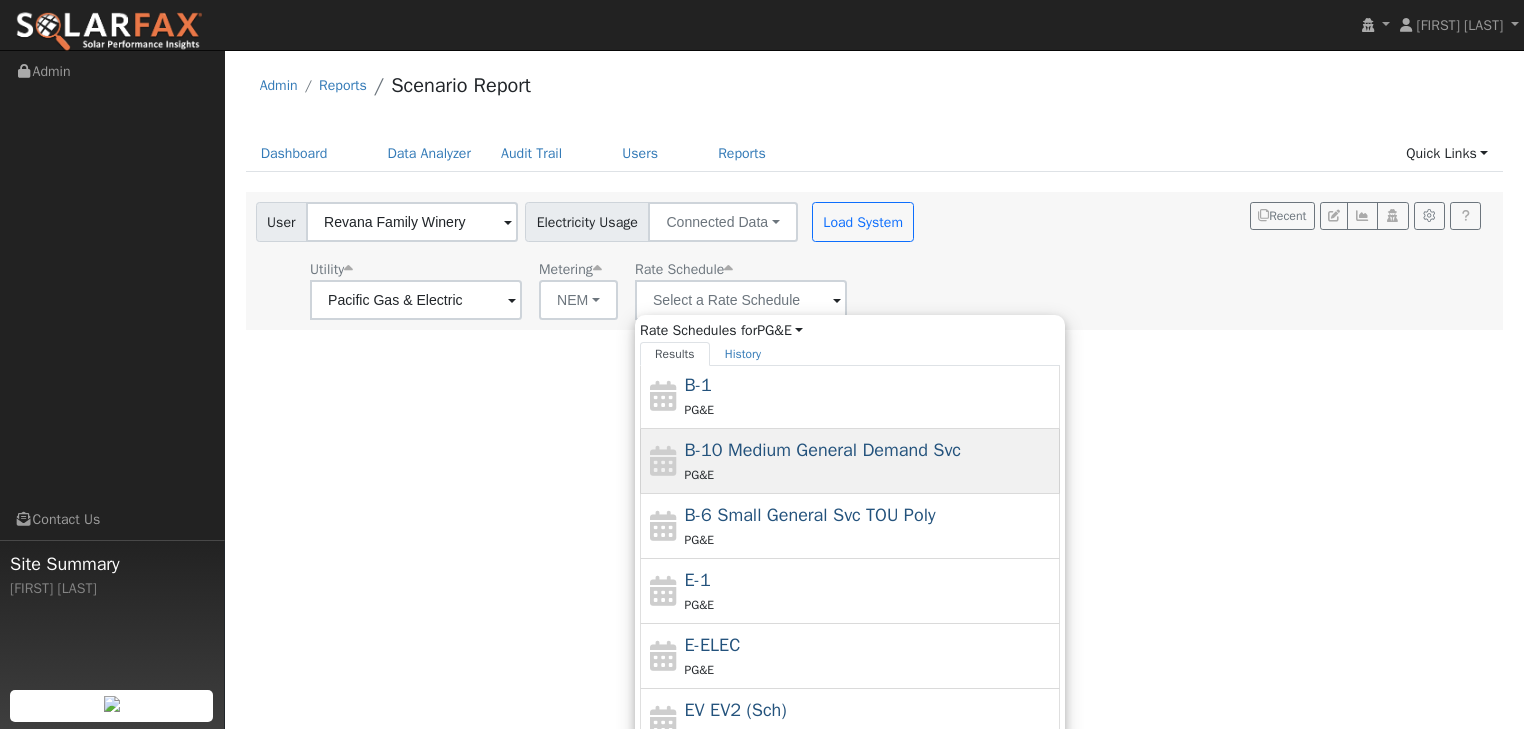 scroll, scrollTop: 160, scrollLeft: 0, axis: vertical 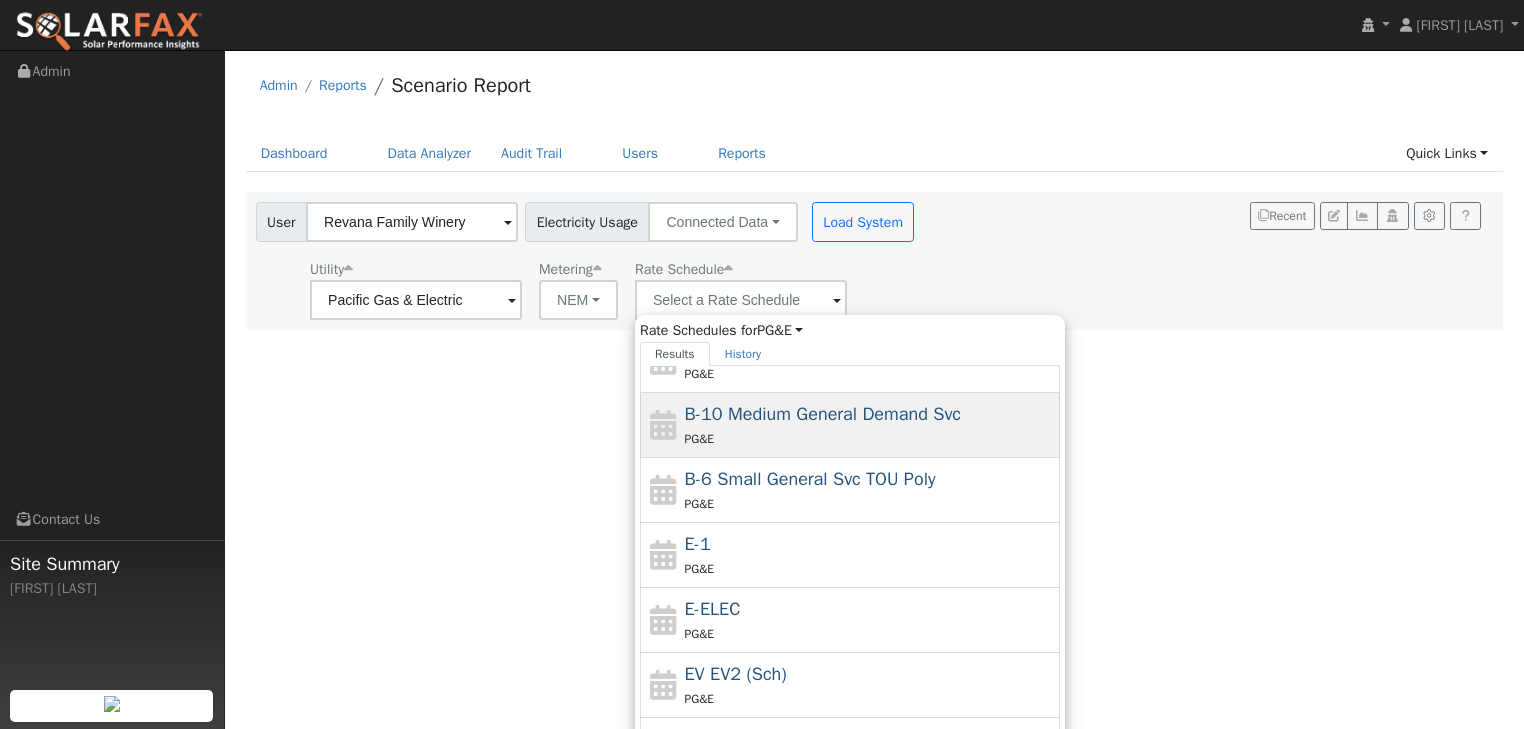 click on "B-10 Medium General Demand Svc PG&E" at bounding box center (870, 425) 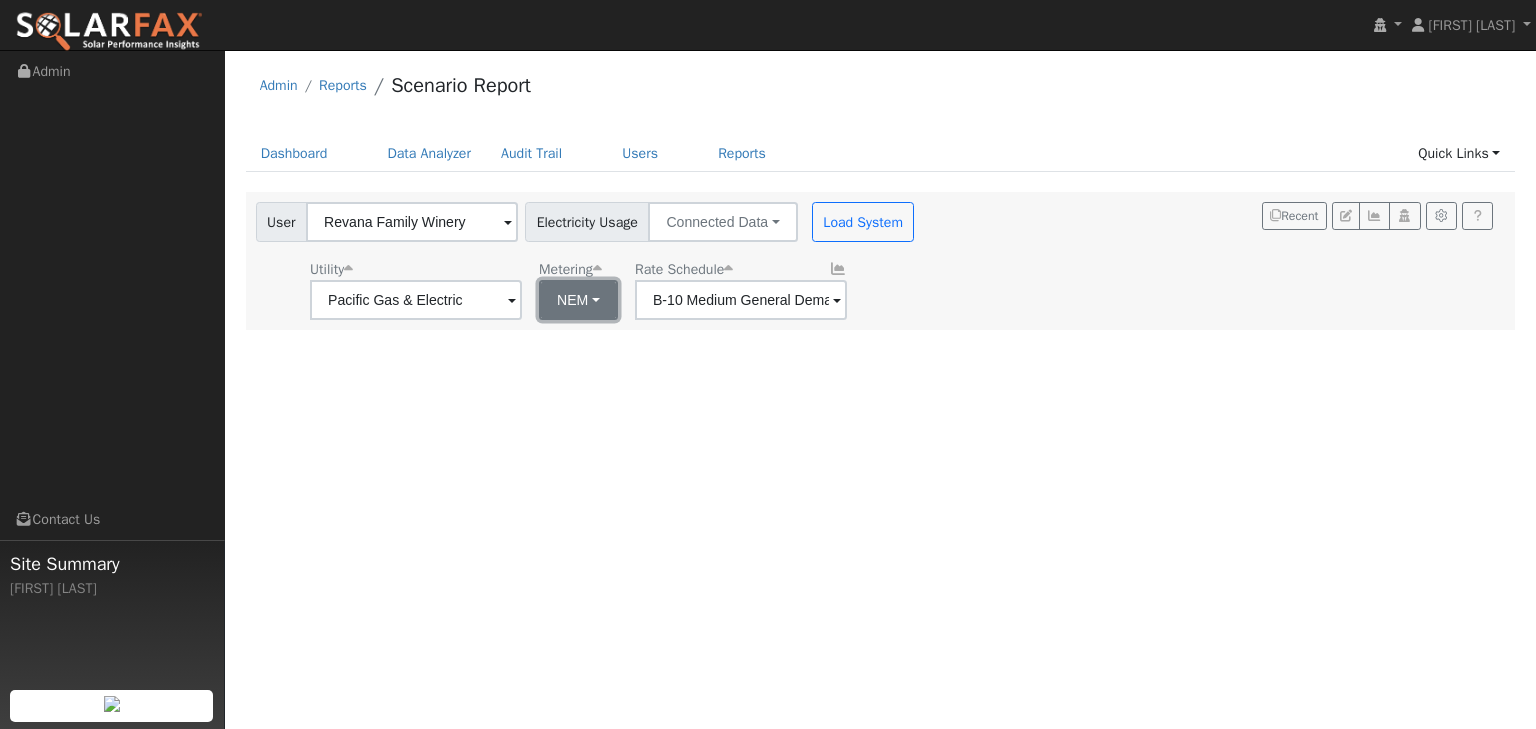 click on "NEM" at bounding box center (578, 300) 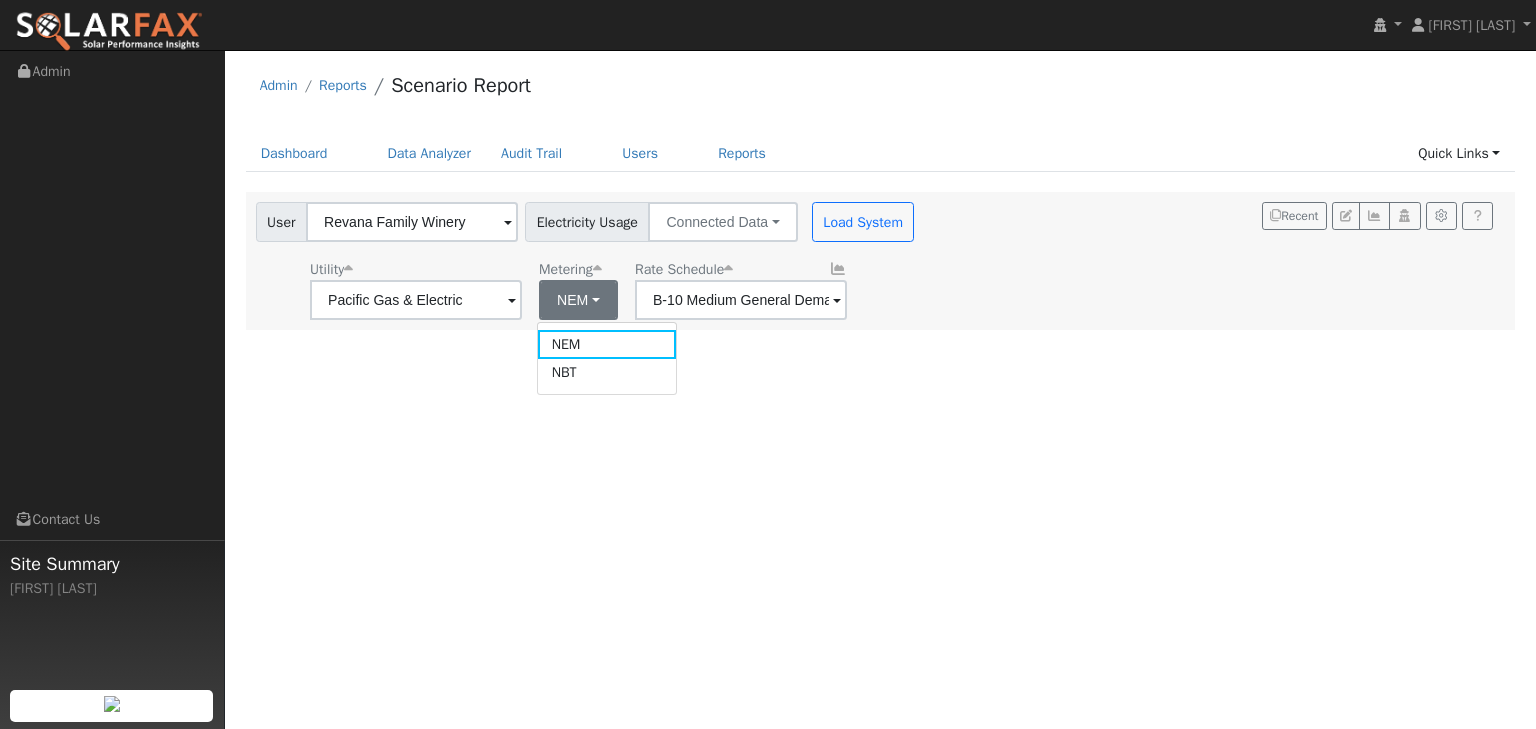 click on "NBT" at bounding box center (607, 373) 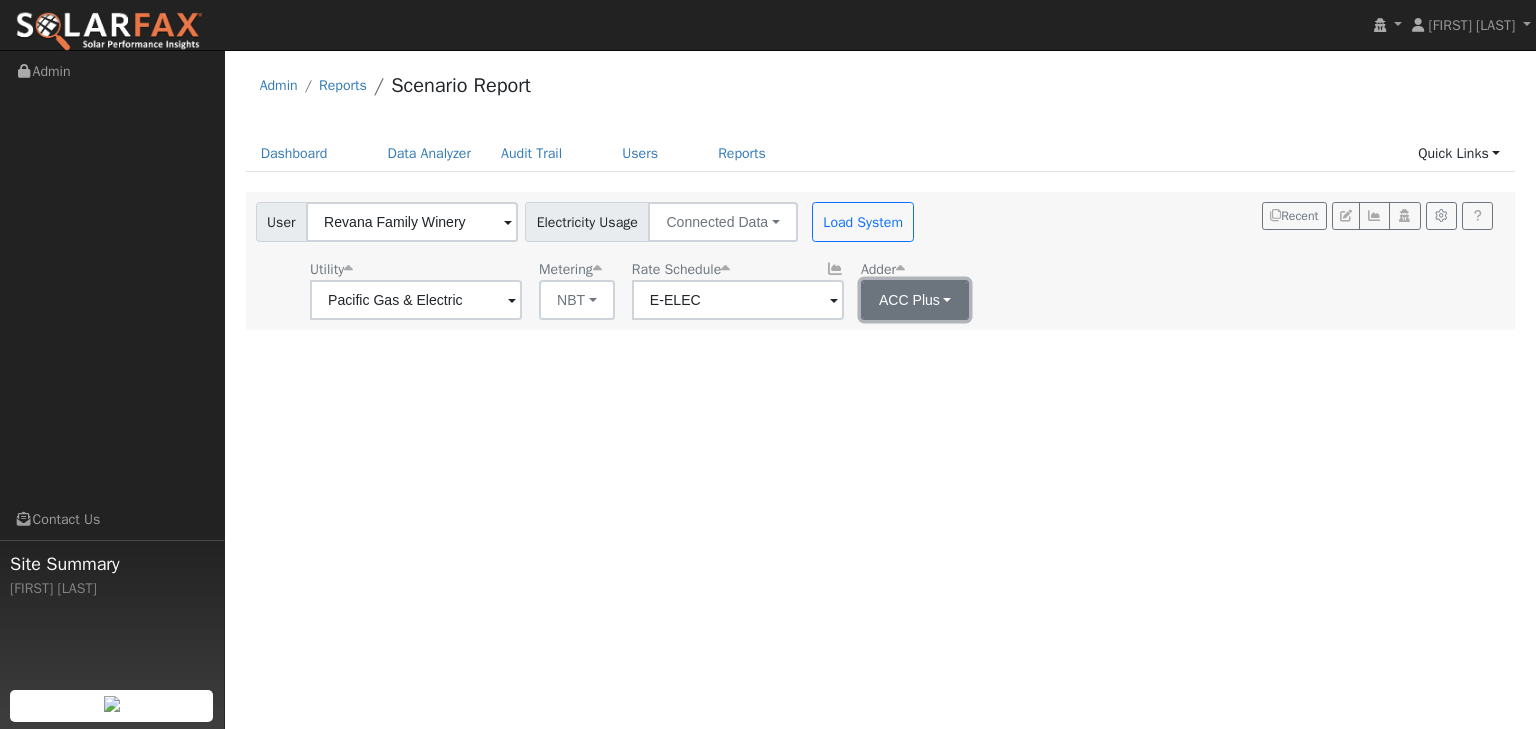 click on "ACC Plus" at bounding box center [915, 300] 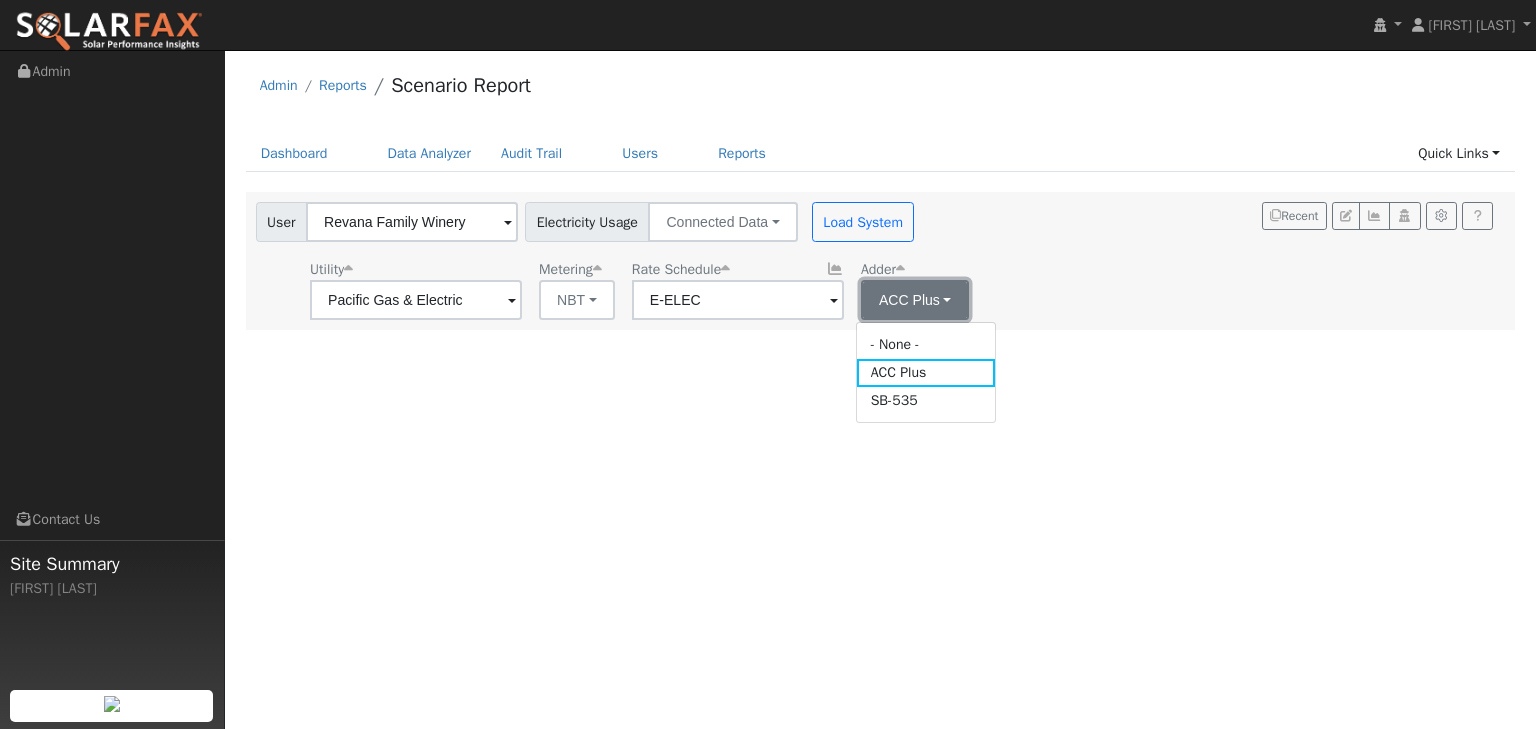 click on "ACC Plus" at bounding box center (915, 300) 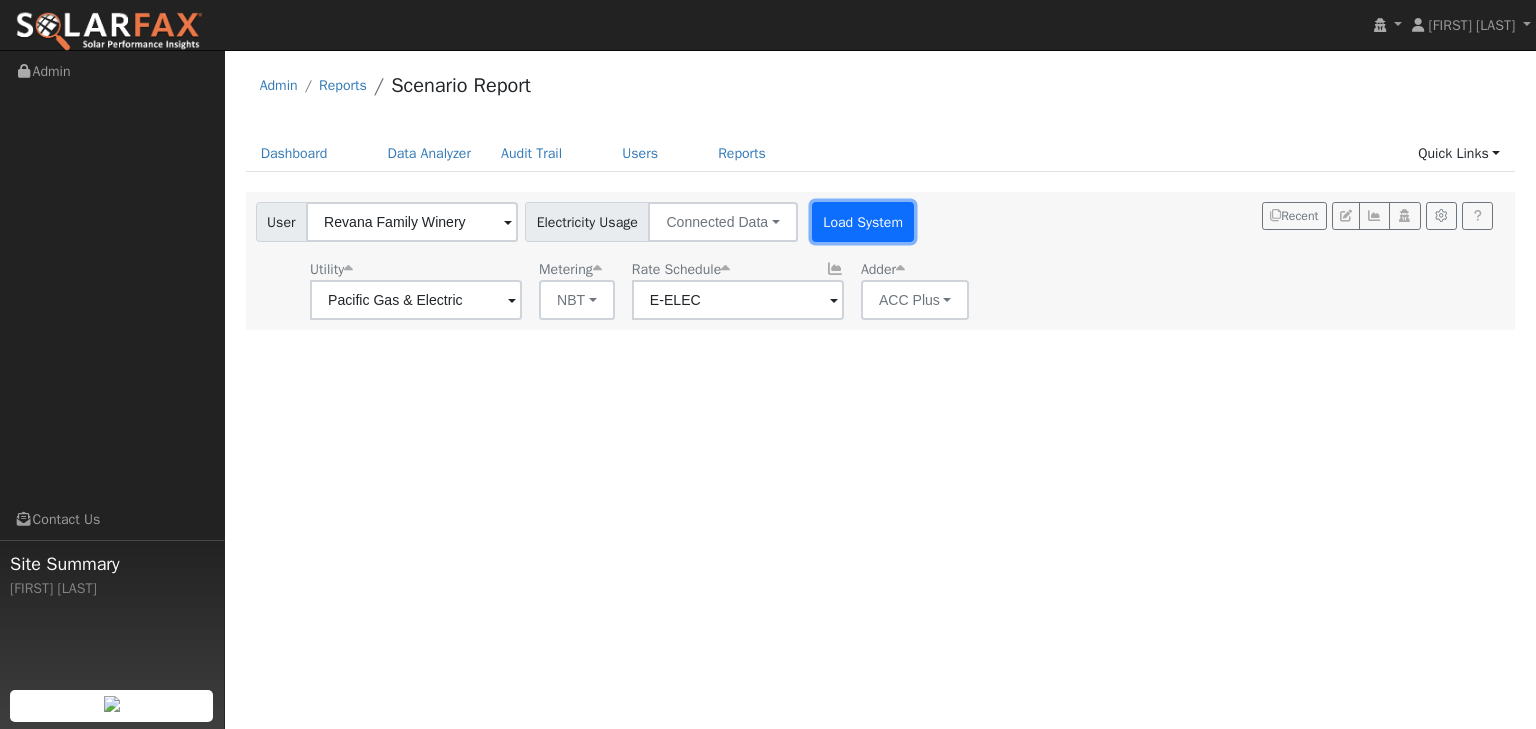 click on "Load System" at bounding box center (863, 222) 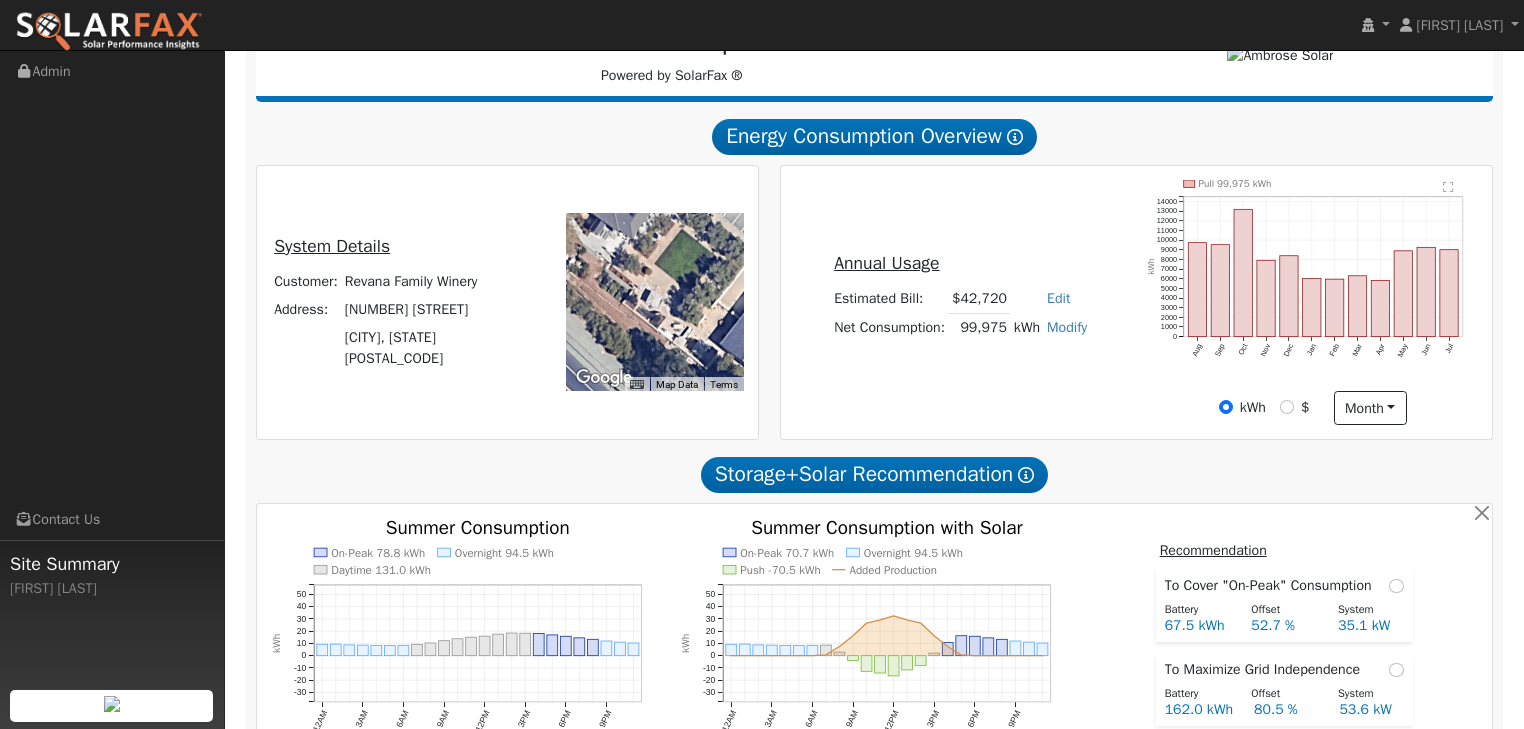 scroll, scrollTop: 320, scrollLeft: 0, axis: vertical 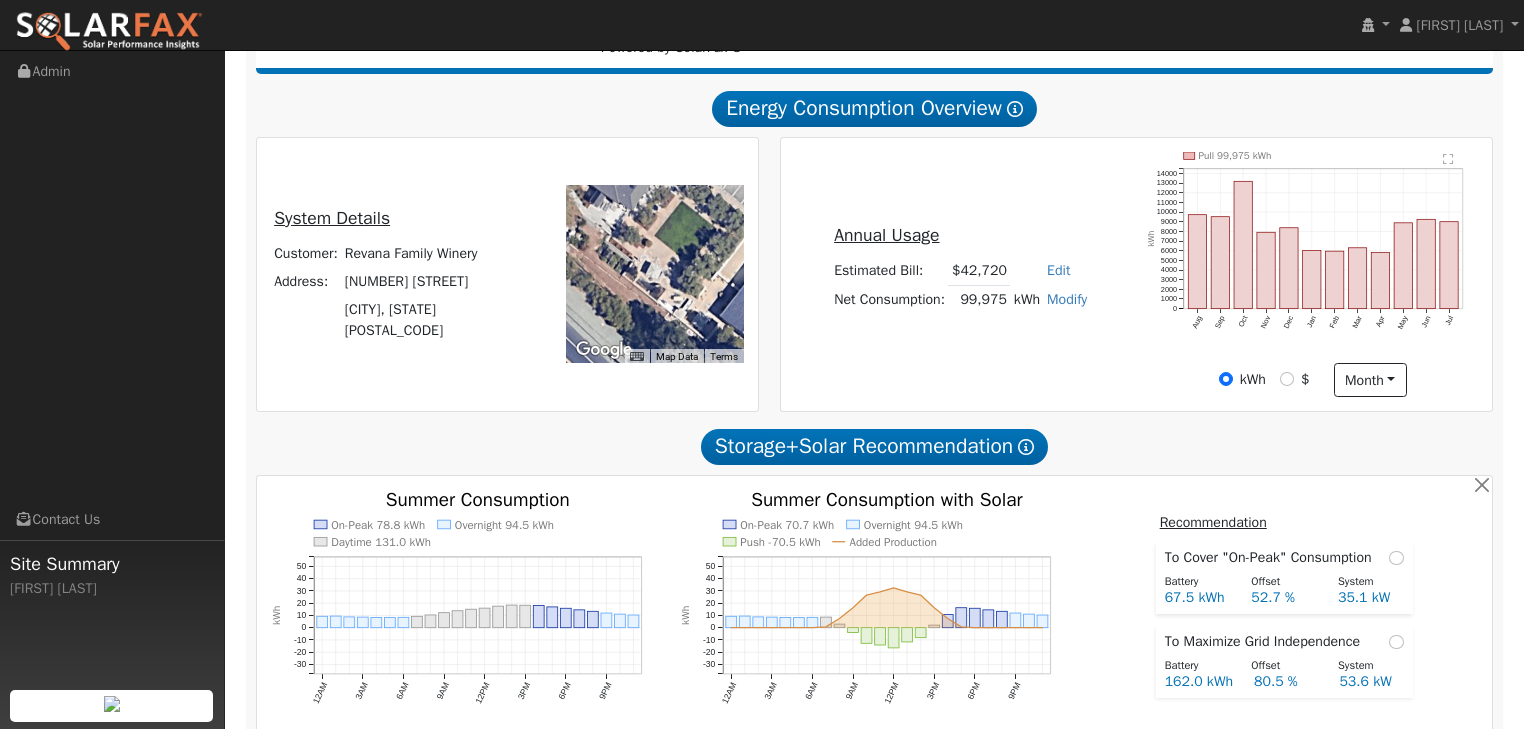click at bounding box center [655, 274] 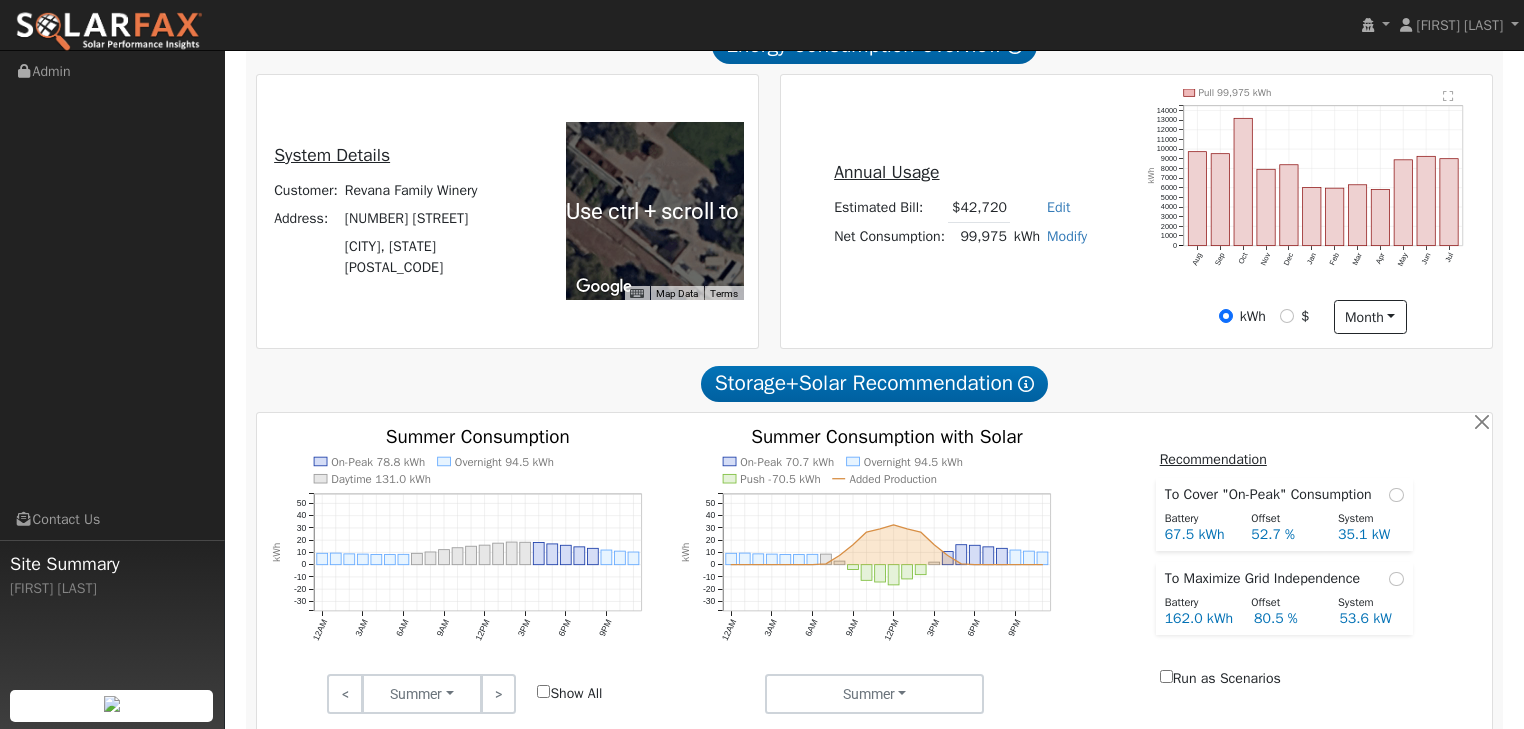 scroll, scrollTop: 160, scrollLeft: 0, axis: vertical 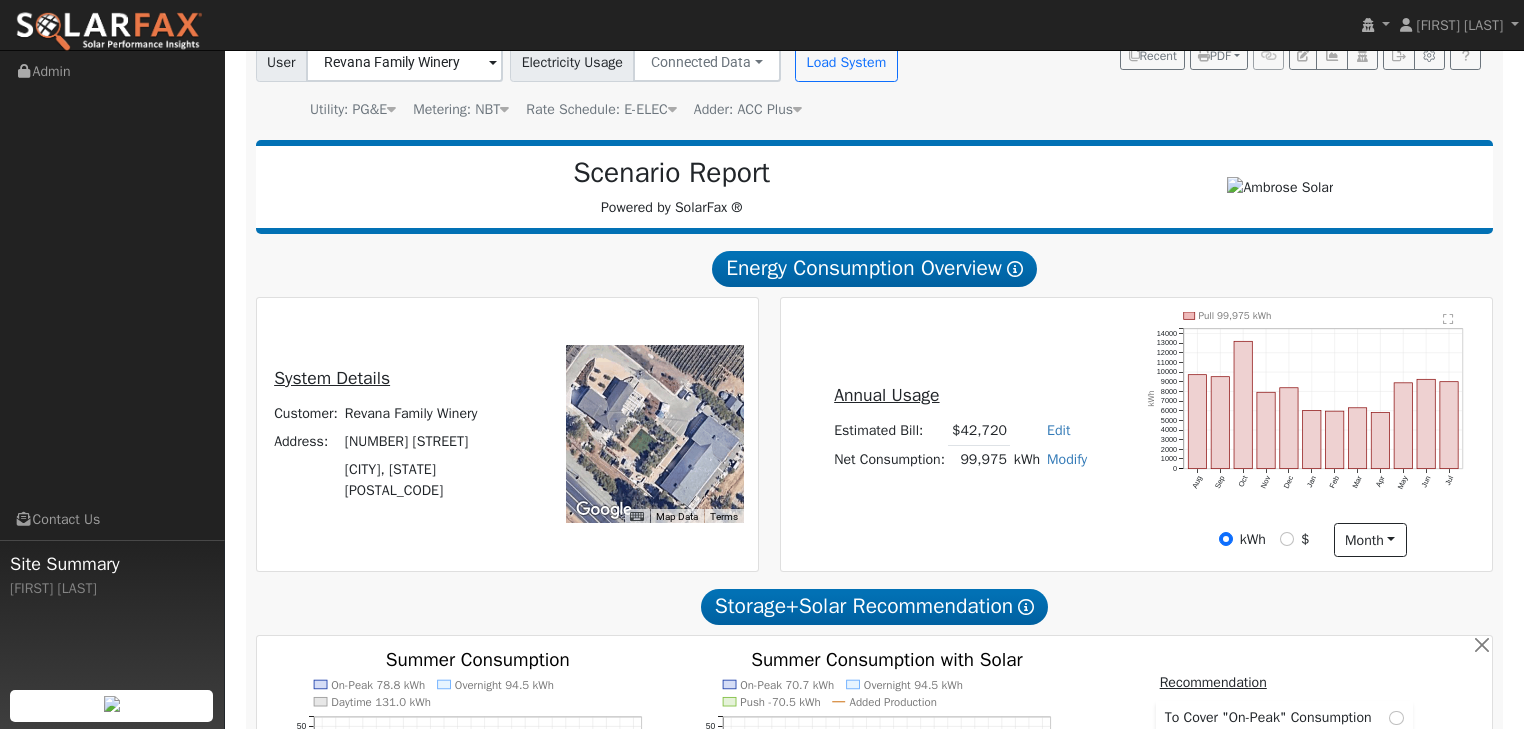drag, startPoint x: 675, startPoint y: 389, endPoint x: 653, endPoint y: 423, distance: 40.496914 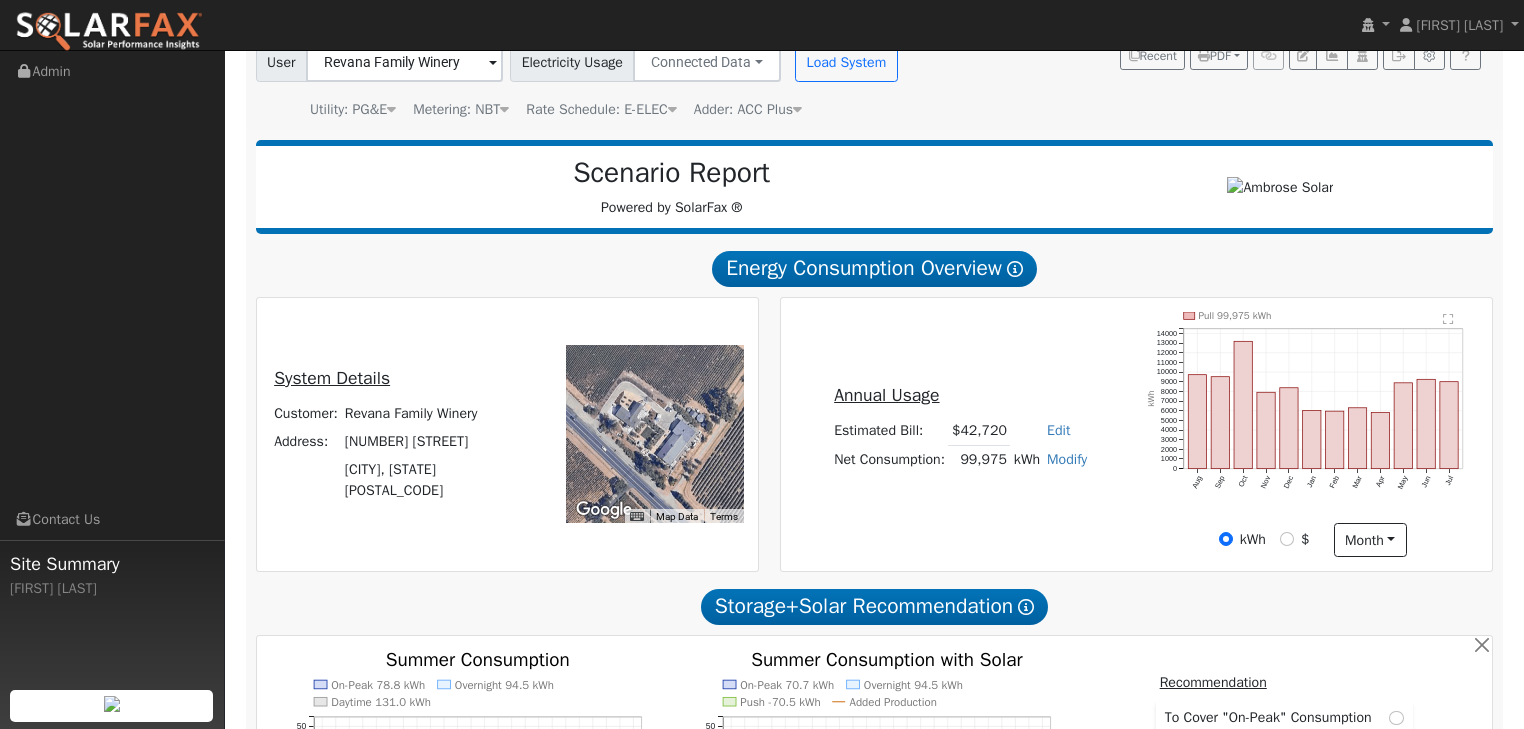 click at bounding box center [655, 434] 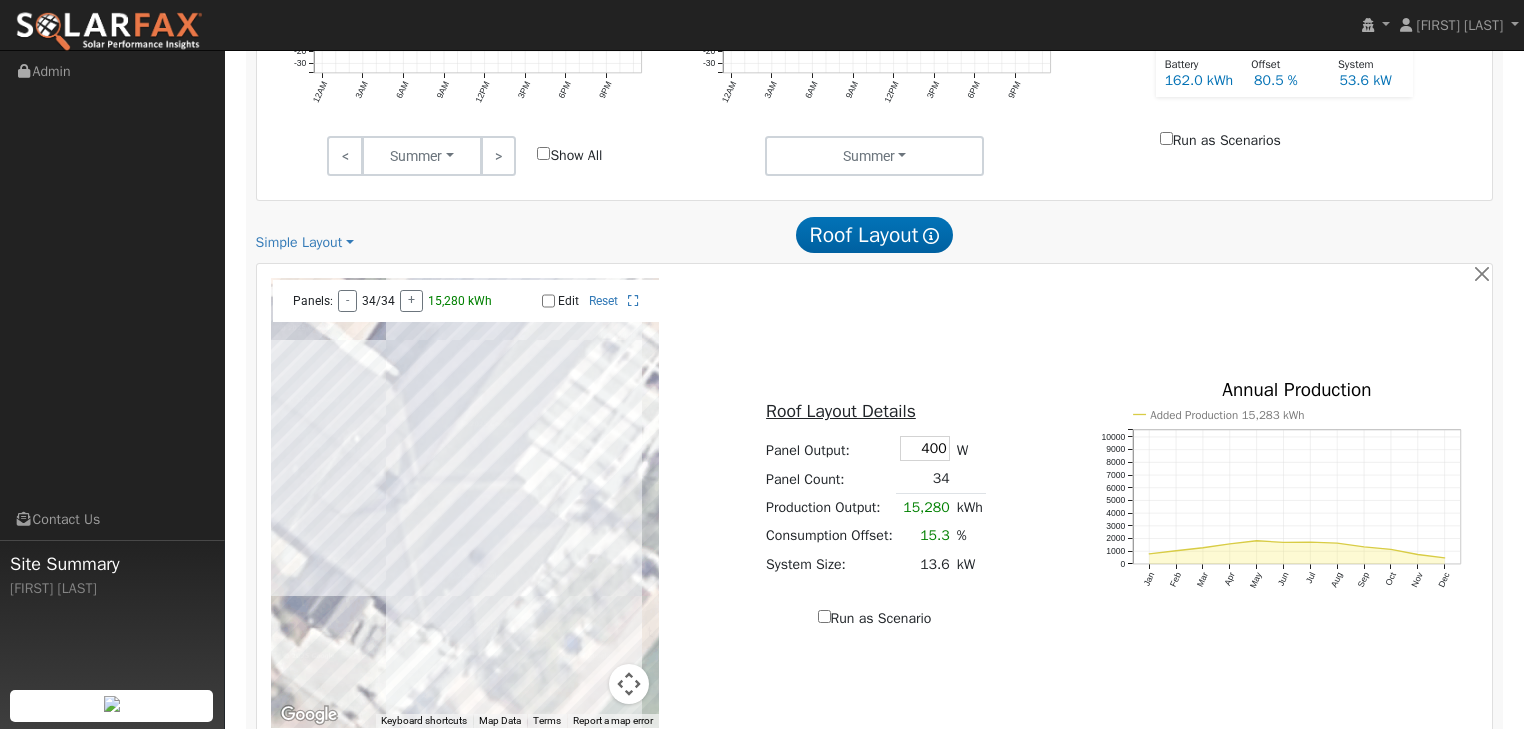 scroll, scrollTop: 960, scrollLeft: 0, axis: vertical 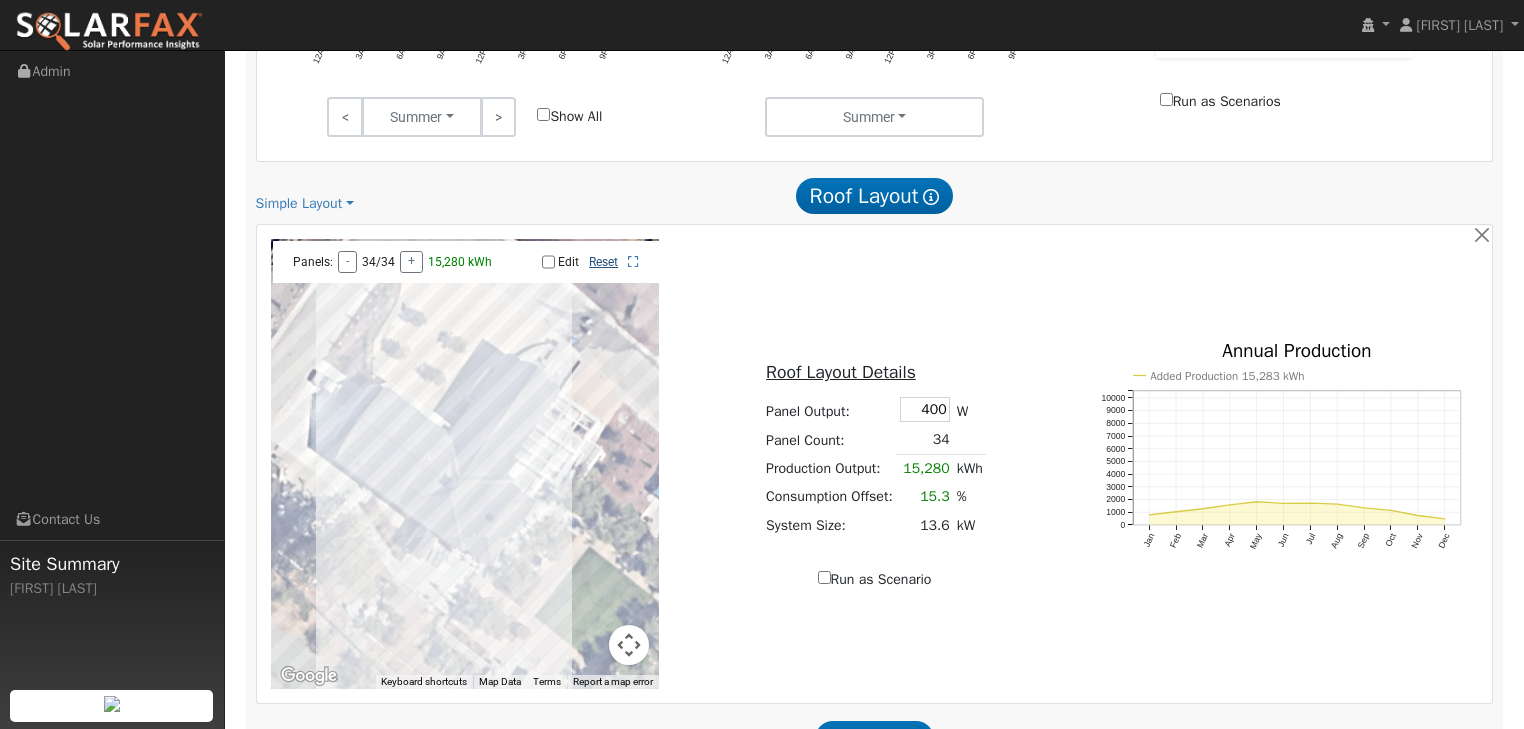 click on "Reset" at bounding box center [603, 262] 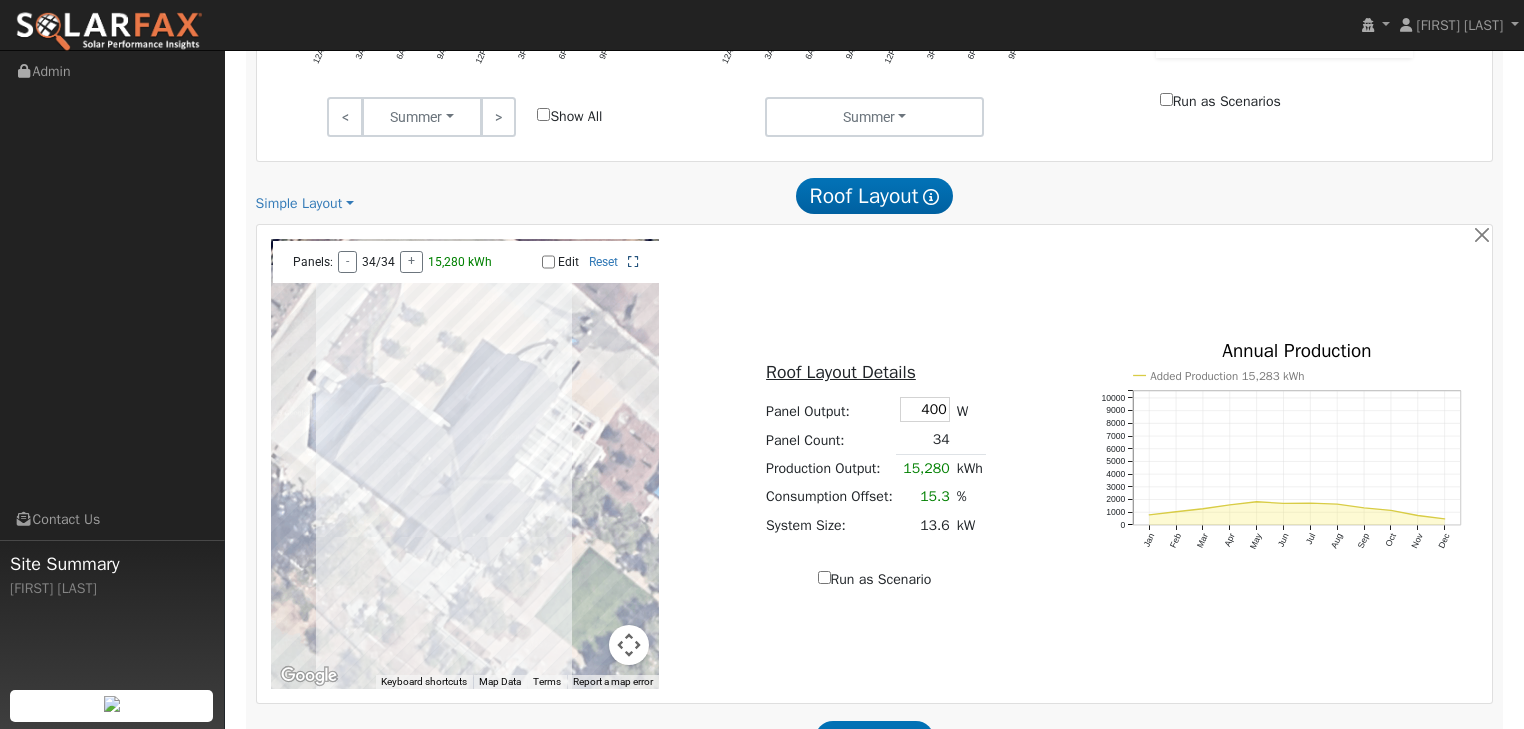 click at bounding box center [633, 262] 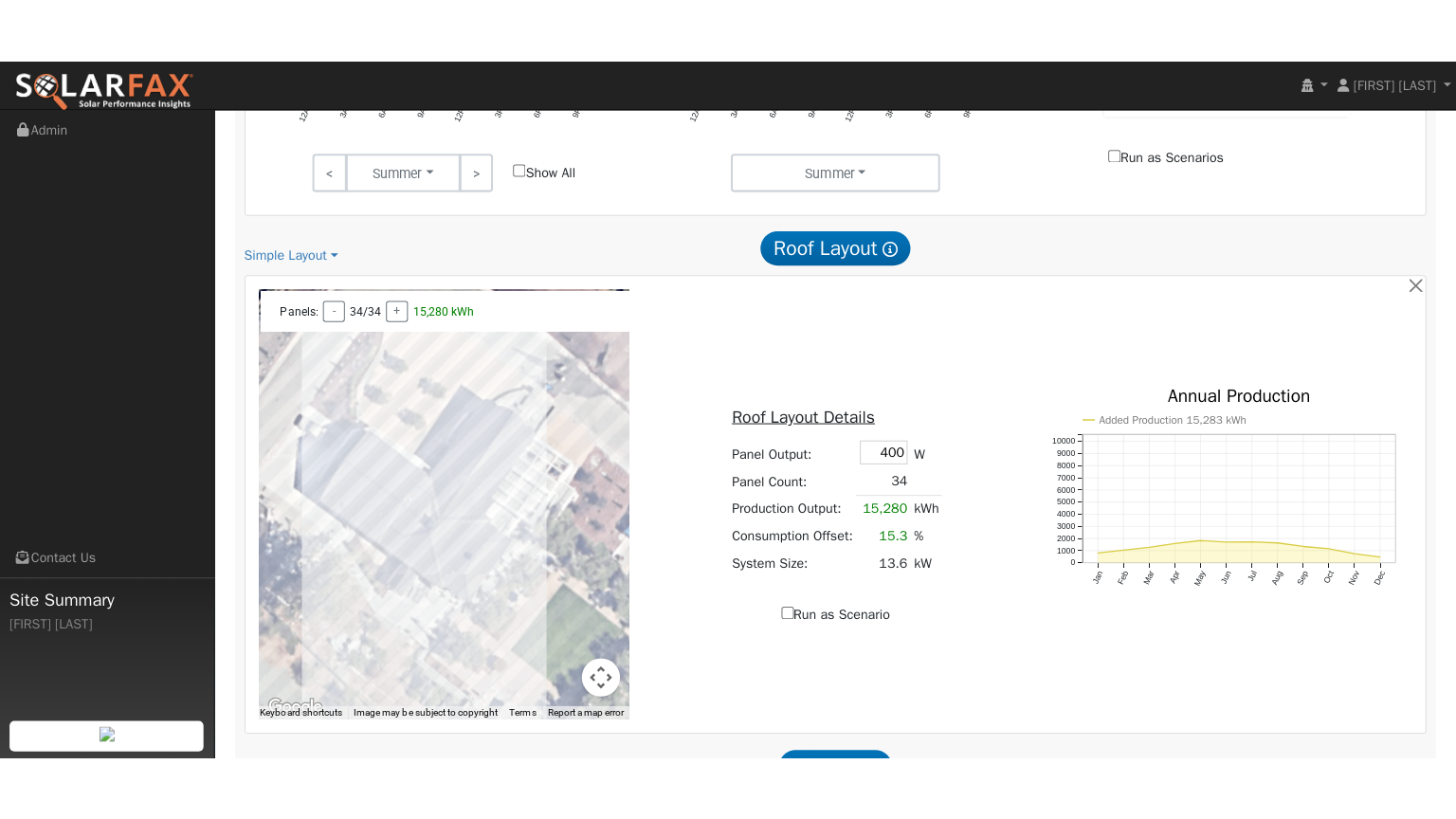 scroll, scrollTop: 911, scrollLeft: 0, axis: vertical 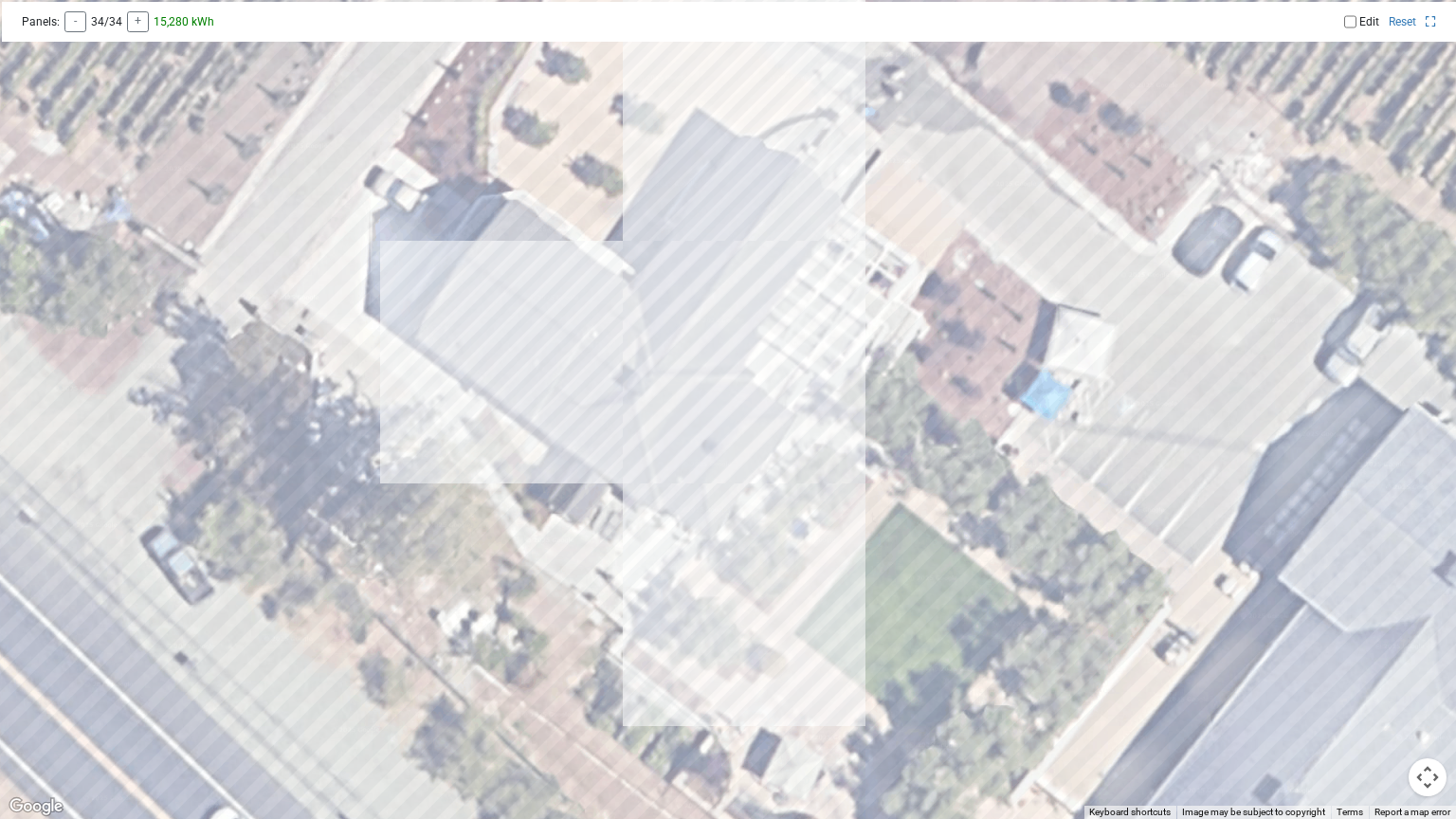 click at bounding box center (1428, 777) 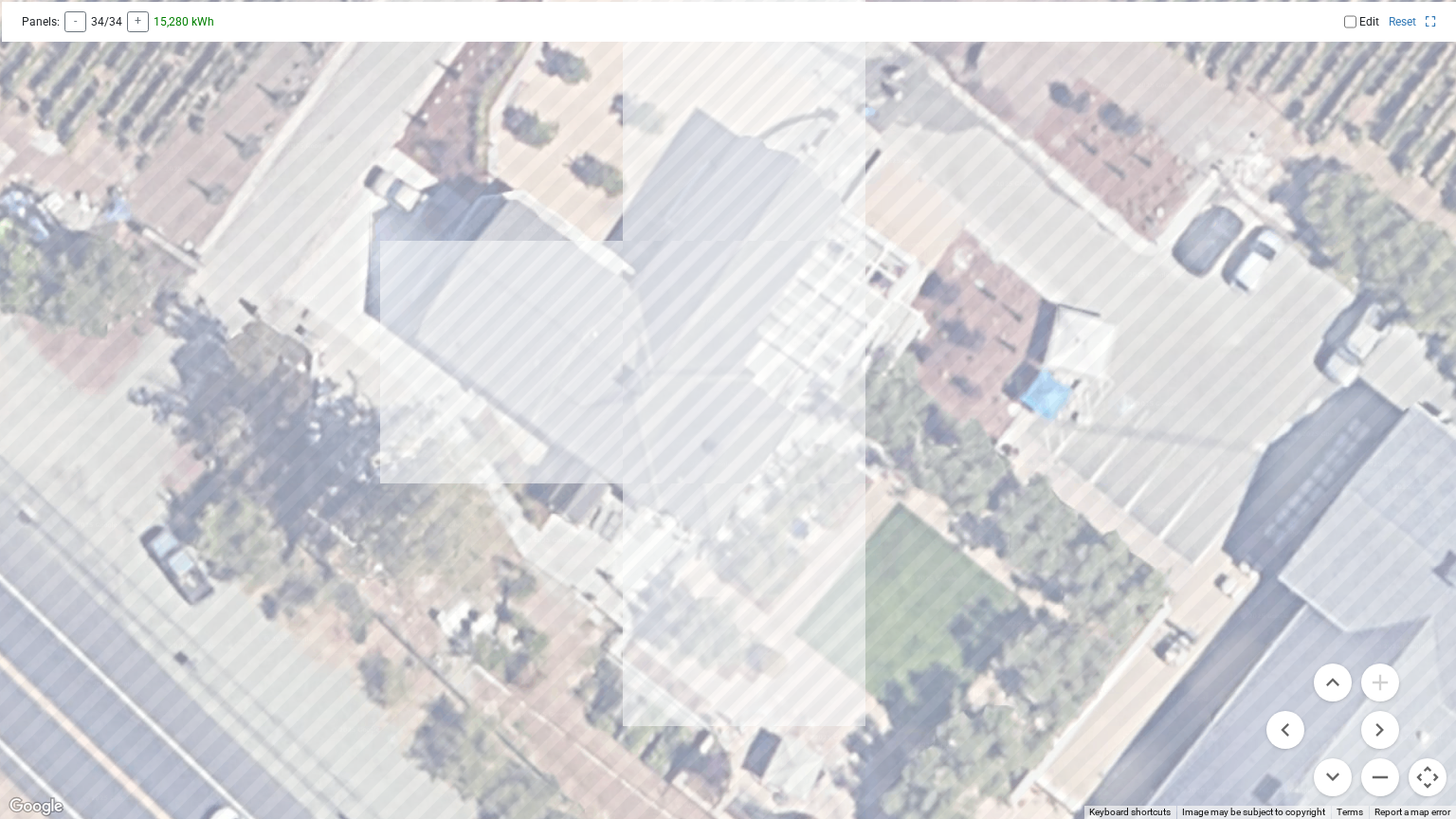 click at bounding box center [728, 410] 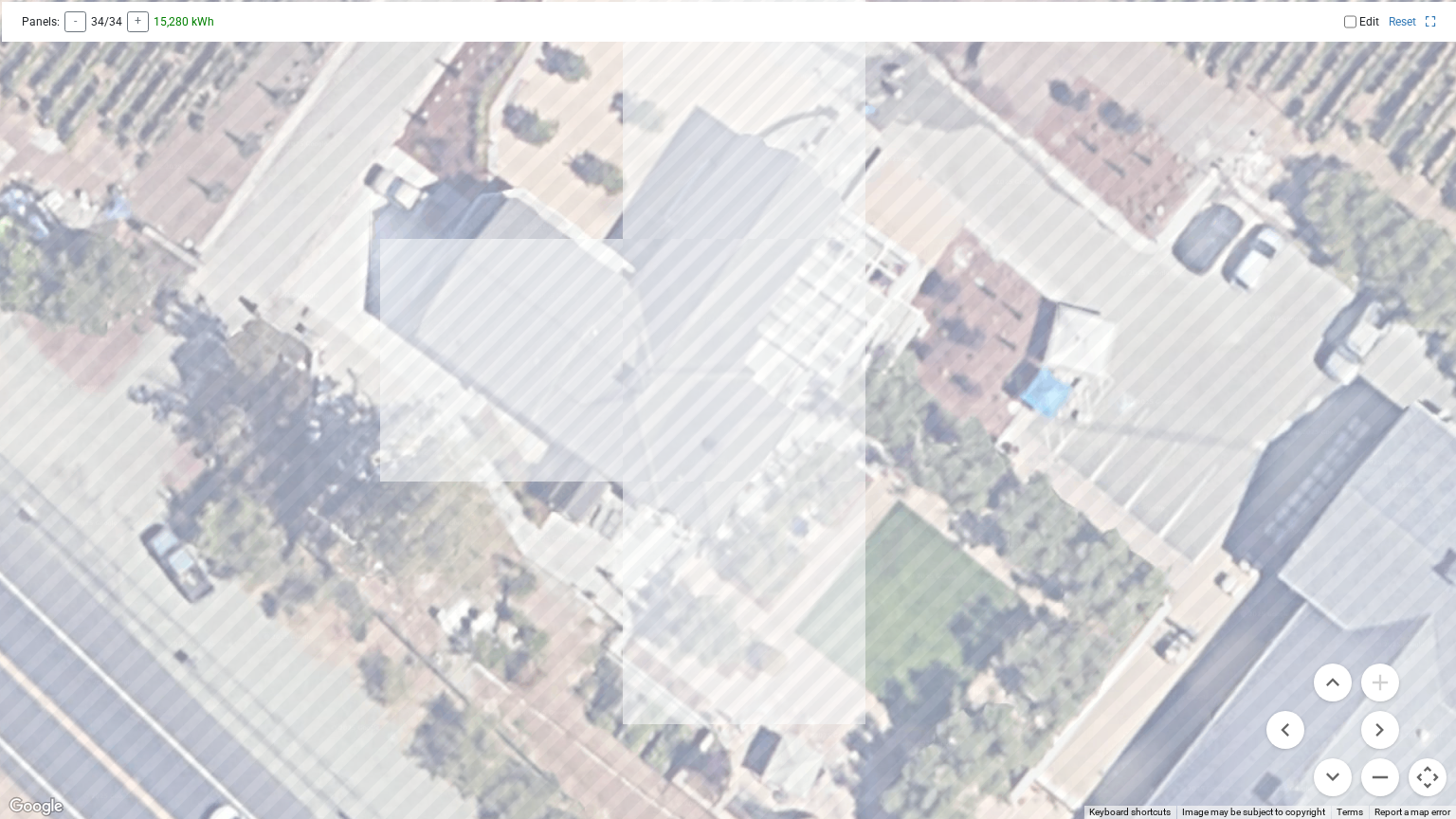 drag, startPoint x: 926, startPoint y: 265, endPoint x: 1030, endPoint y: 181, distance: 133.6862 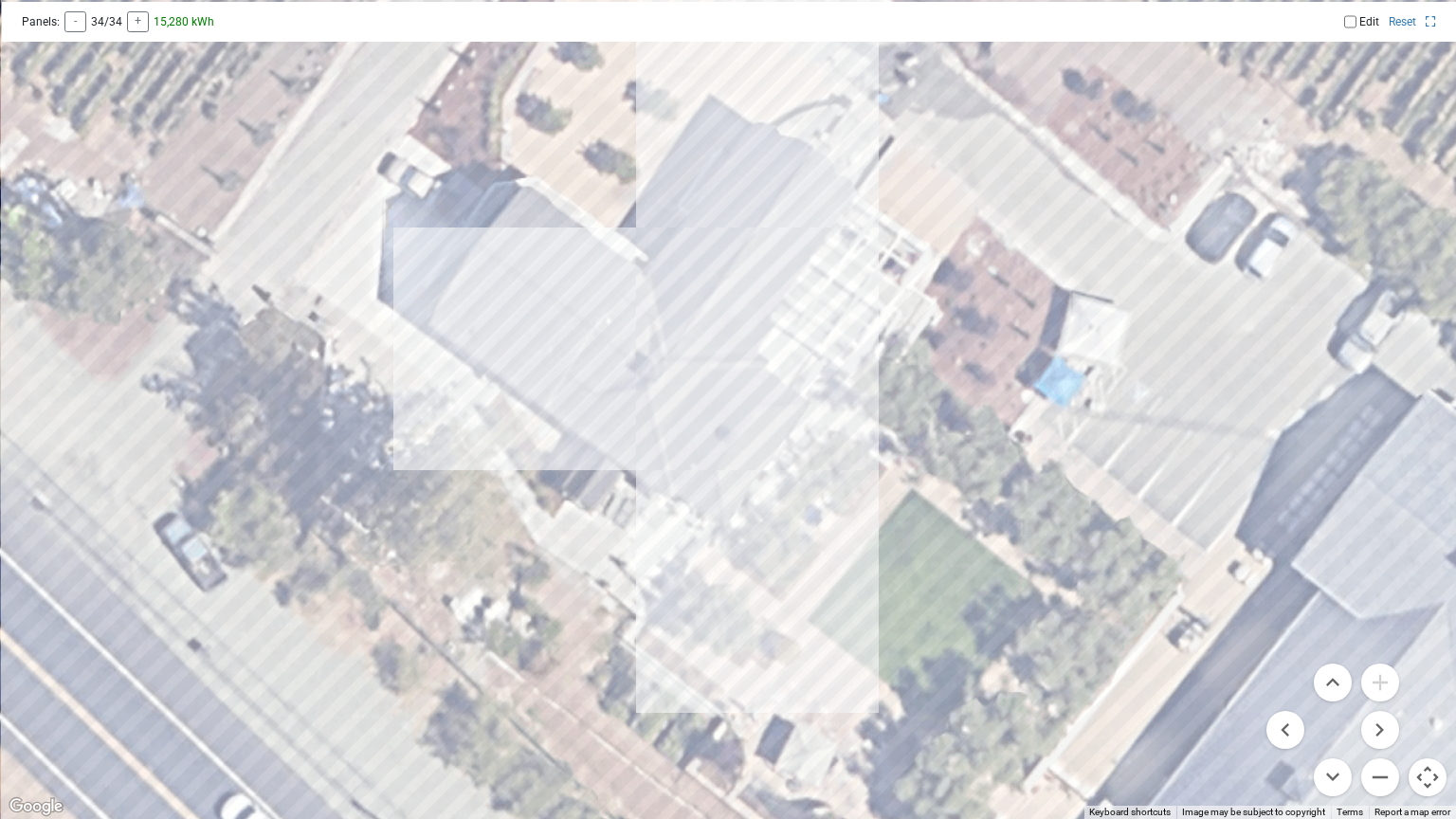 click at bounding box center (728, 410) 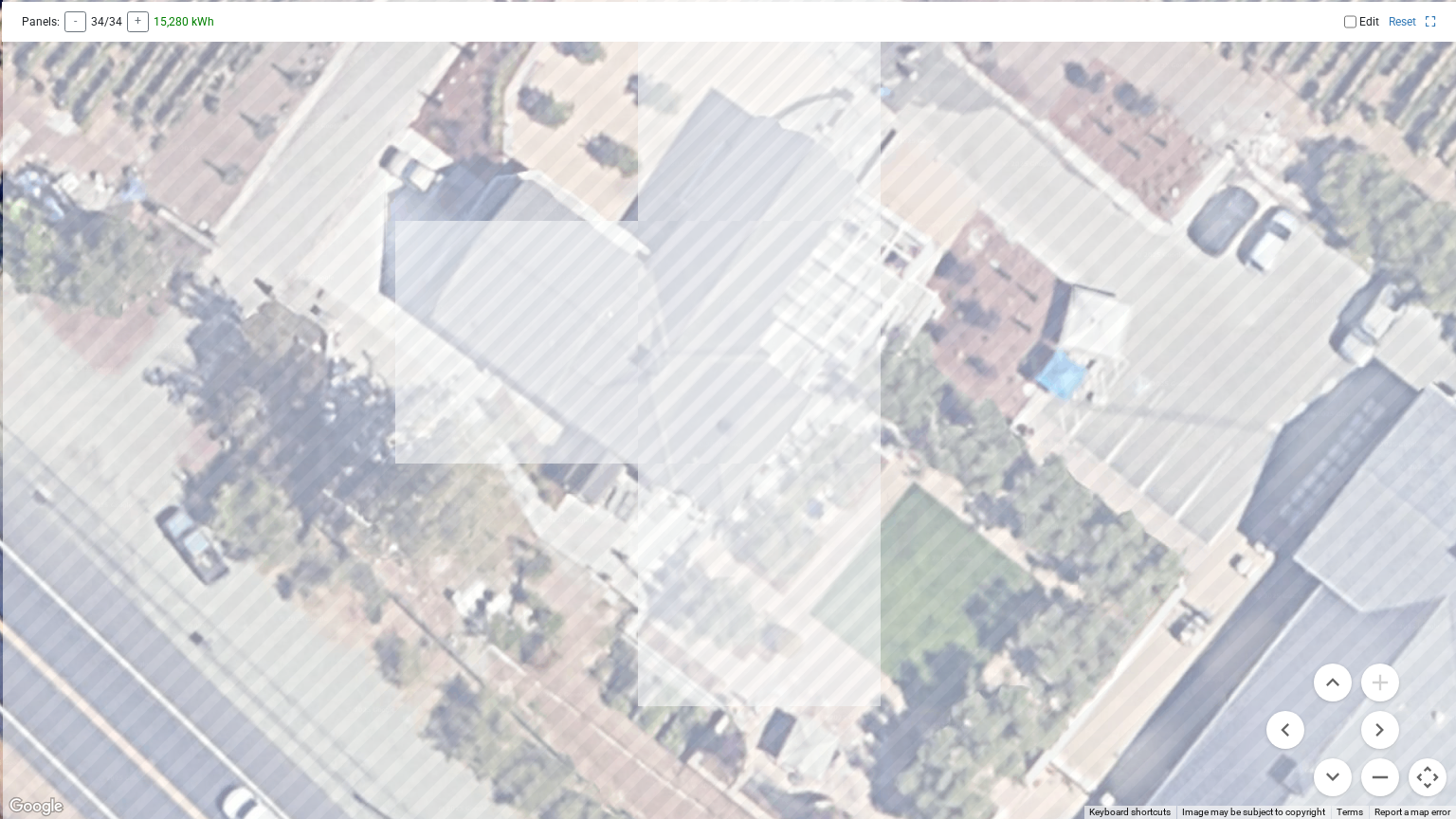 drag, startPoint x: 1282, startPoint y: 64, endPoint x: 1274, endPoint y: 79, distance: 17 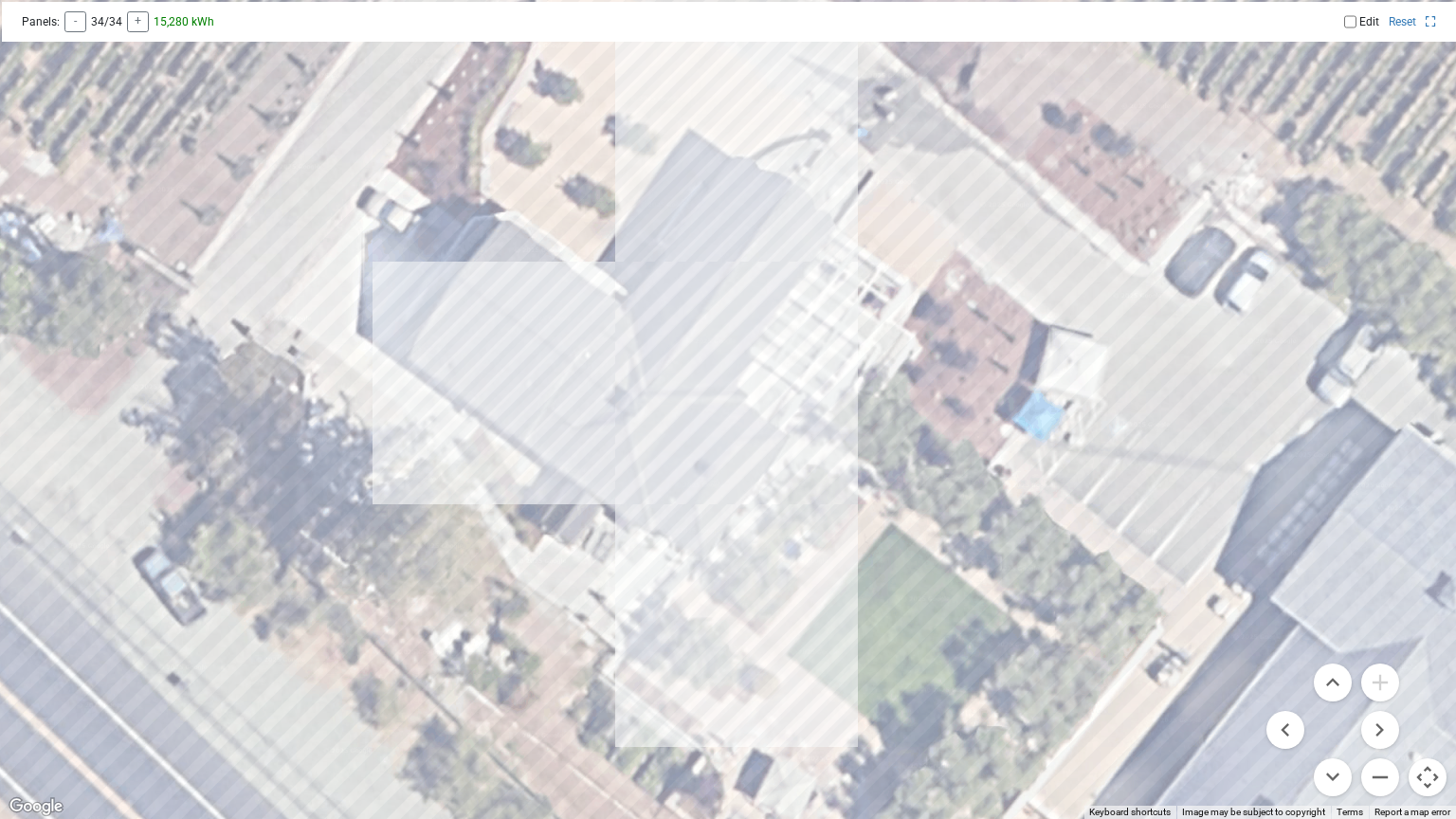 click on "Edit" at bounding box center [1369, 22] 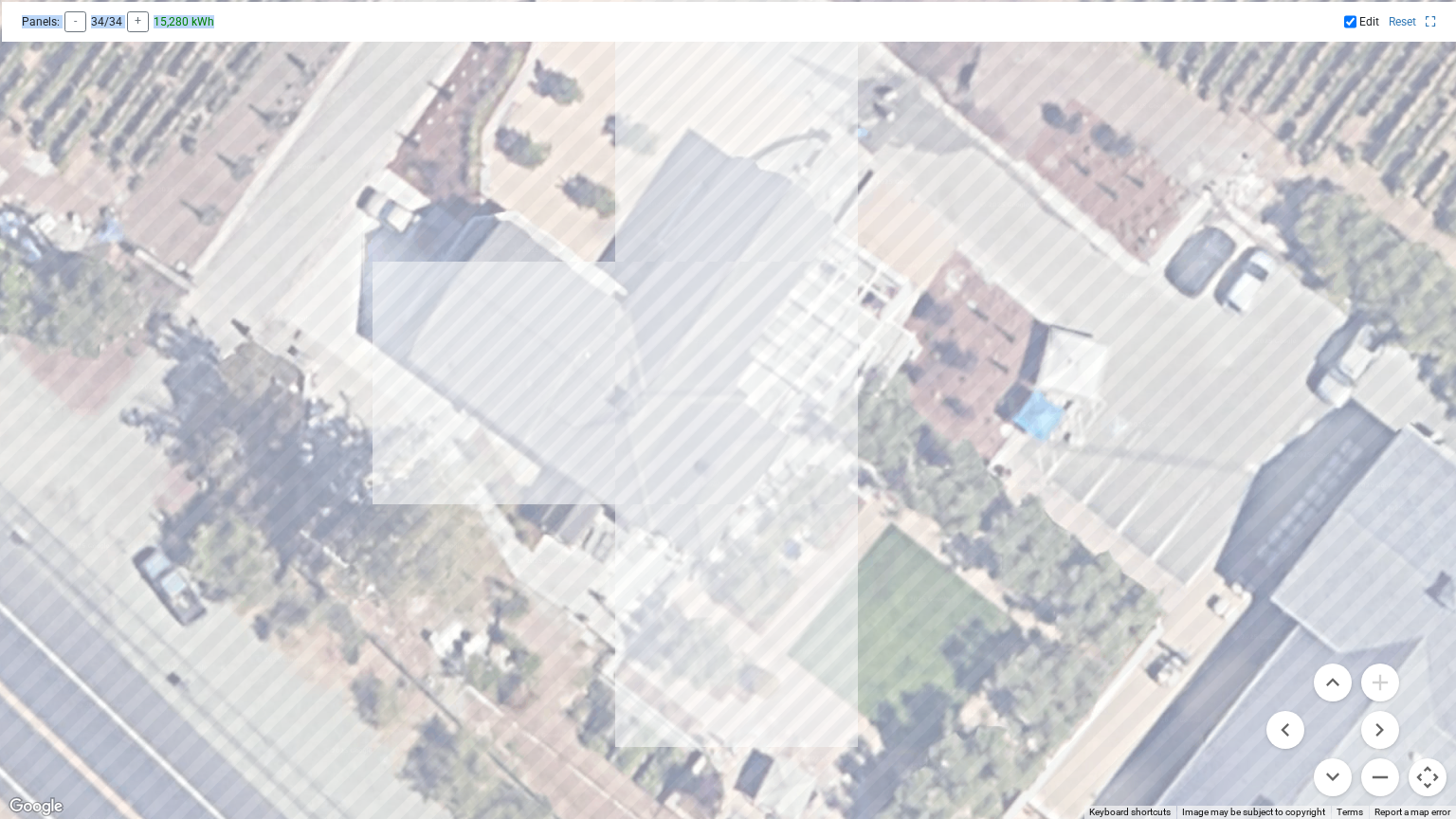 drag, startPoint x: 383, startPoint y: 6, endPoint x: 315, endPoint y: 364, distance: 364.40088 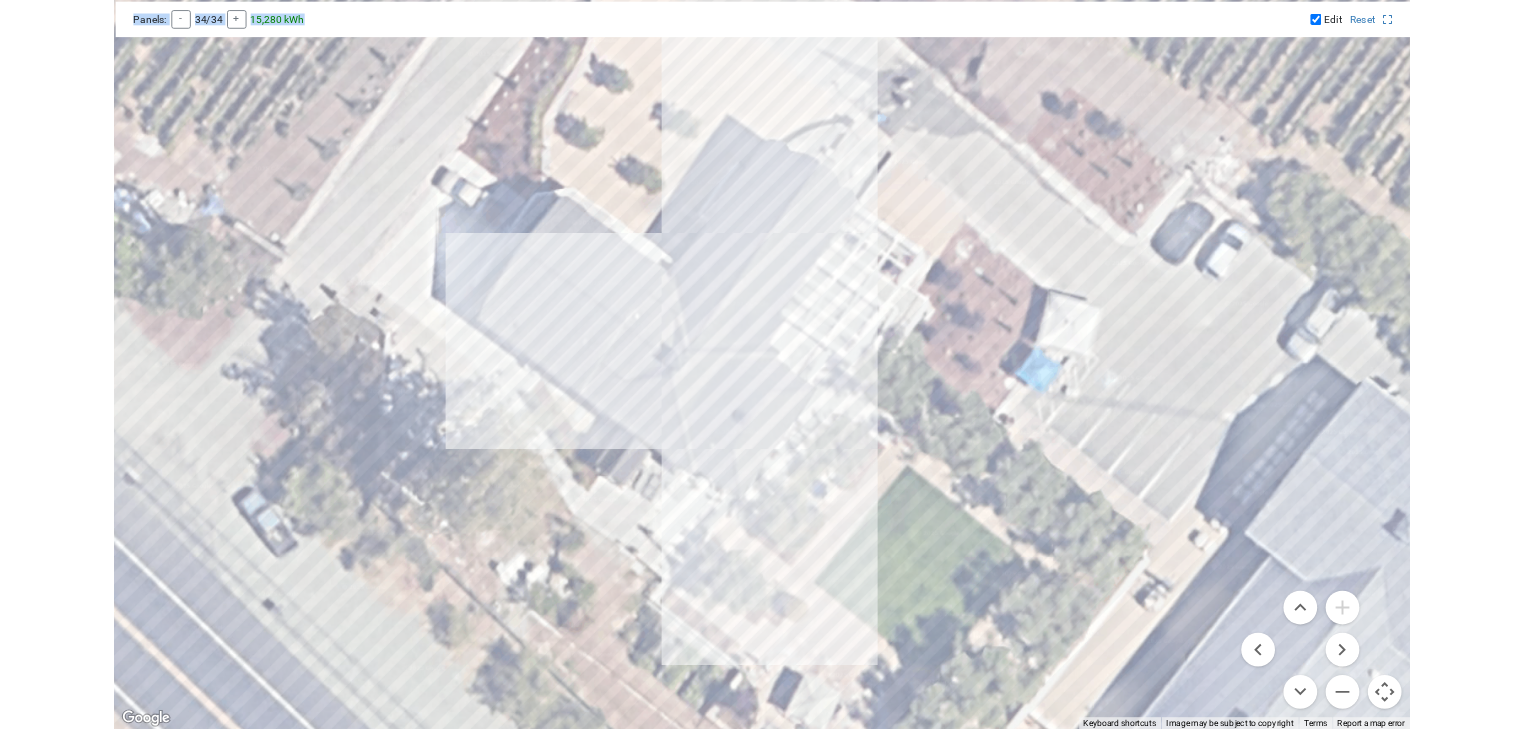 scroll, scrollTop: 960, scrollLeft: 0, axis: vertical 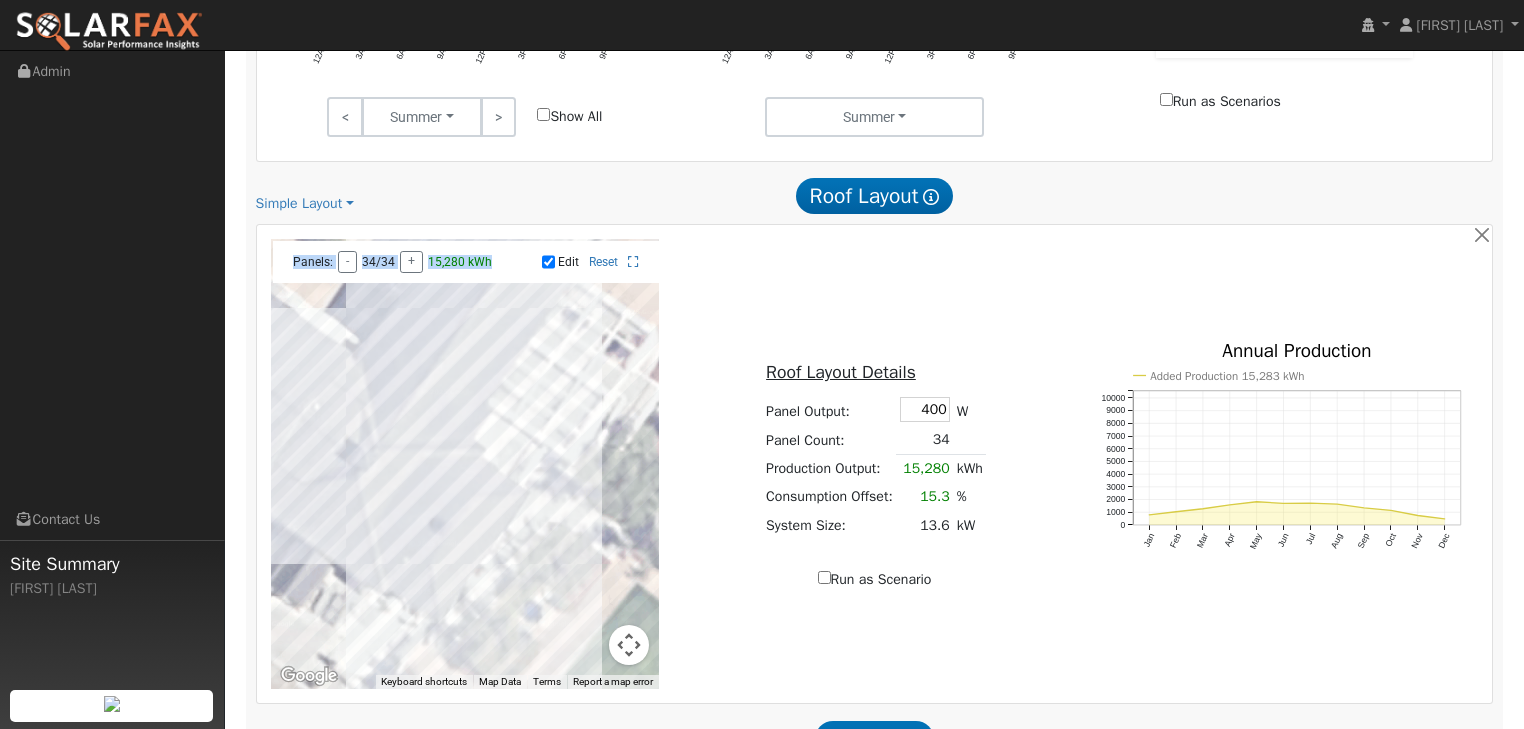 click at bounding box center (465, 464) 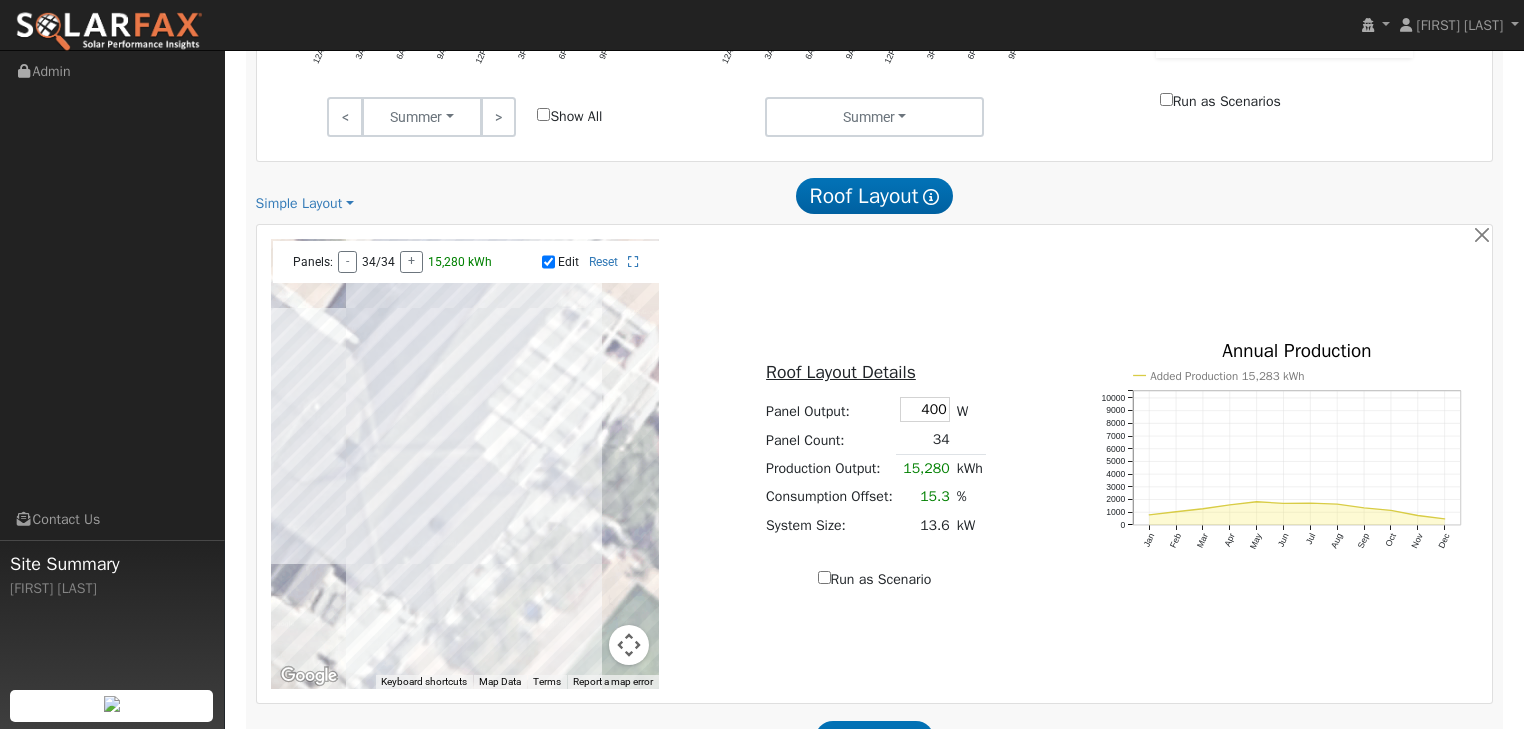 click on "Simple Layout Simple Layout Scanifly Layout" at bounding box center (455, 203) 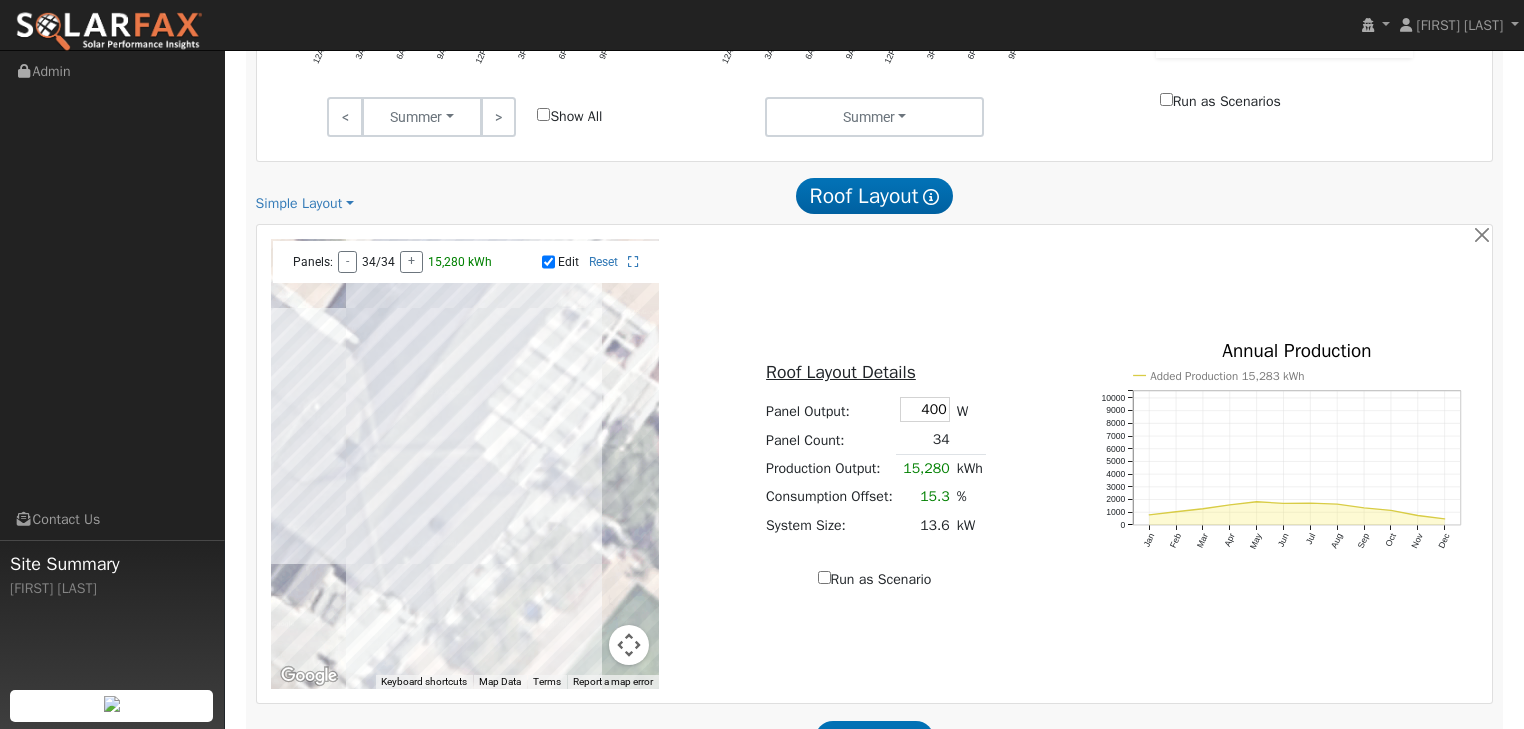 click at bounding box center (465, 464) 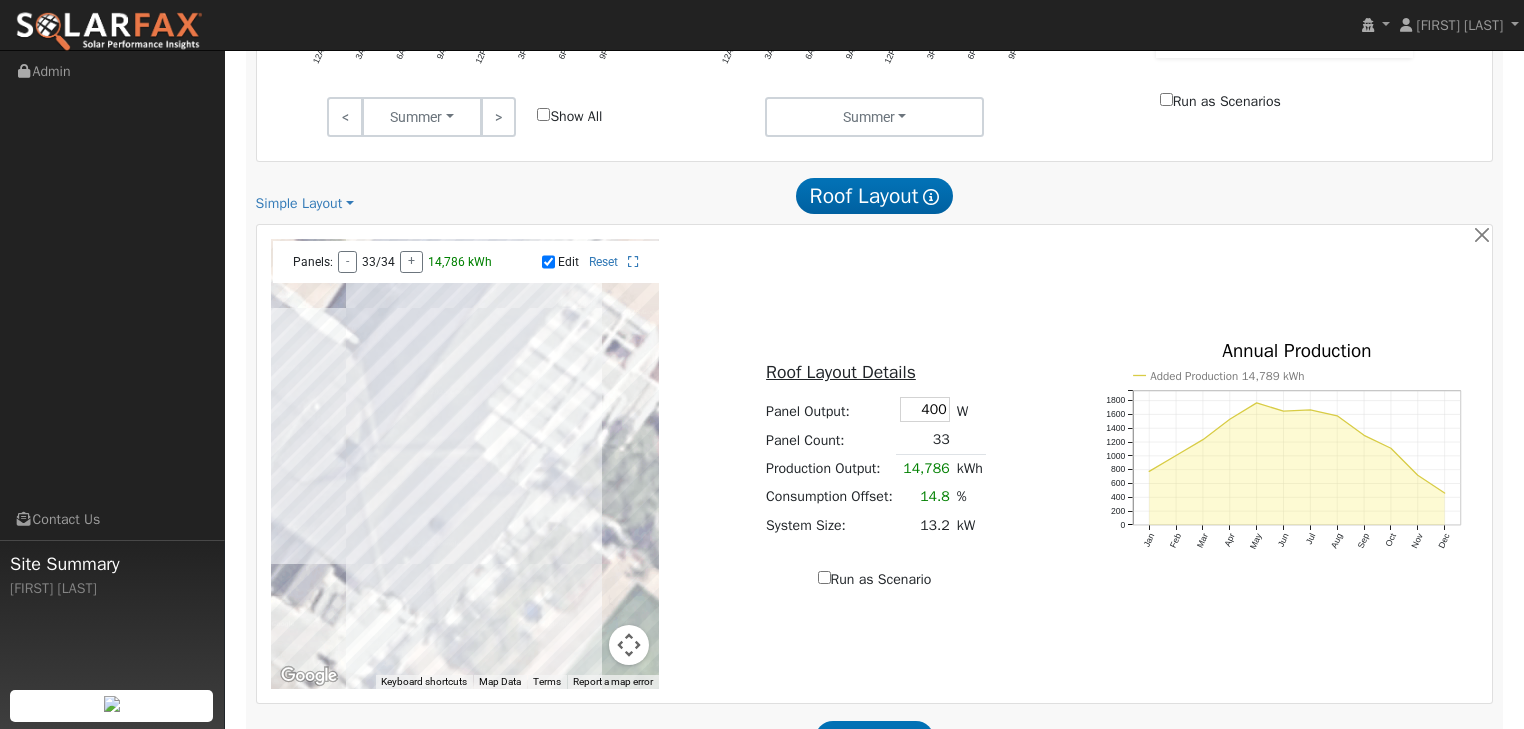 click at bounding box center (465, 464) 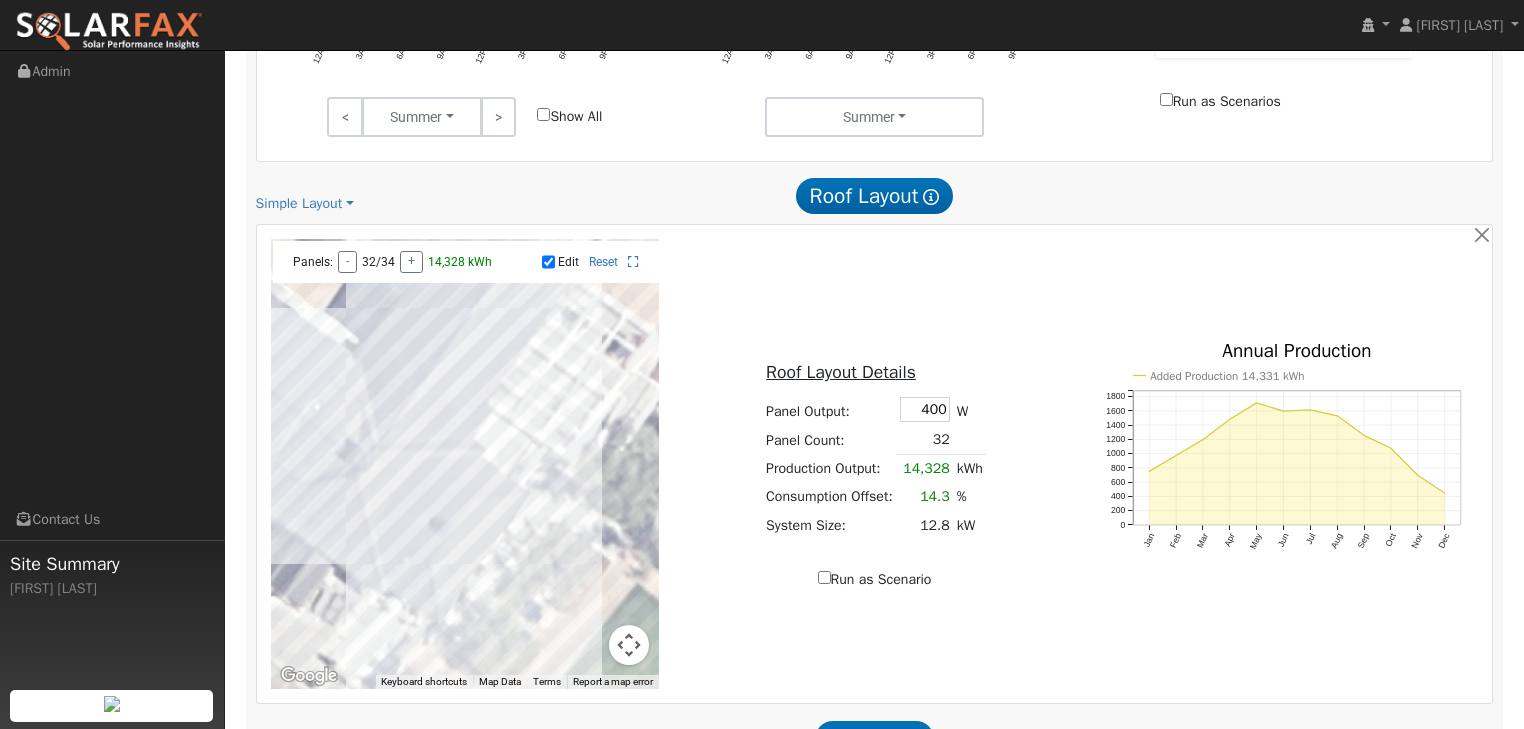 click at bounding box center (465, 464) 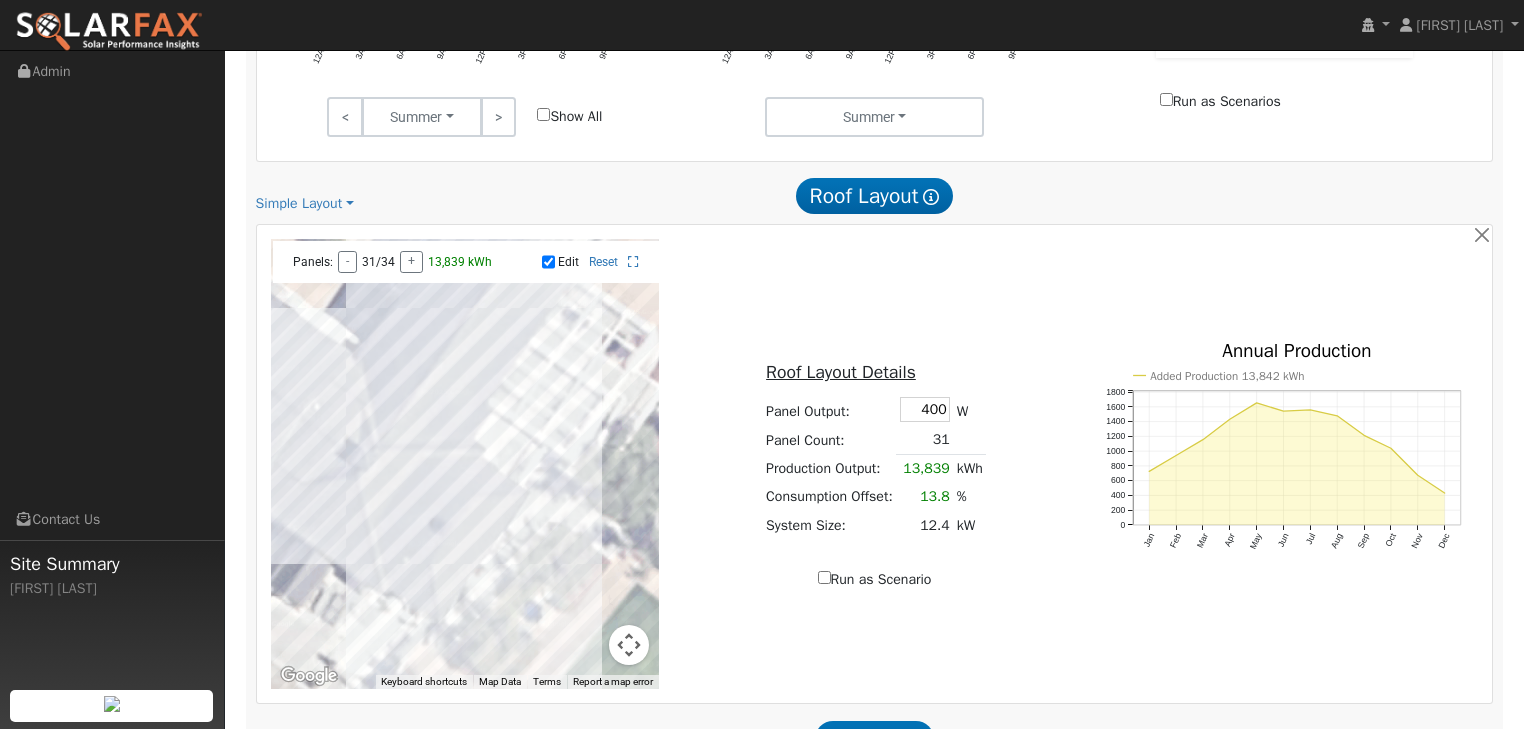 click at bounding box center [465, 464] 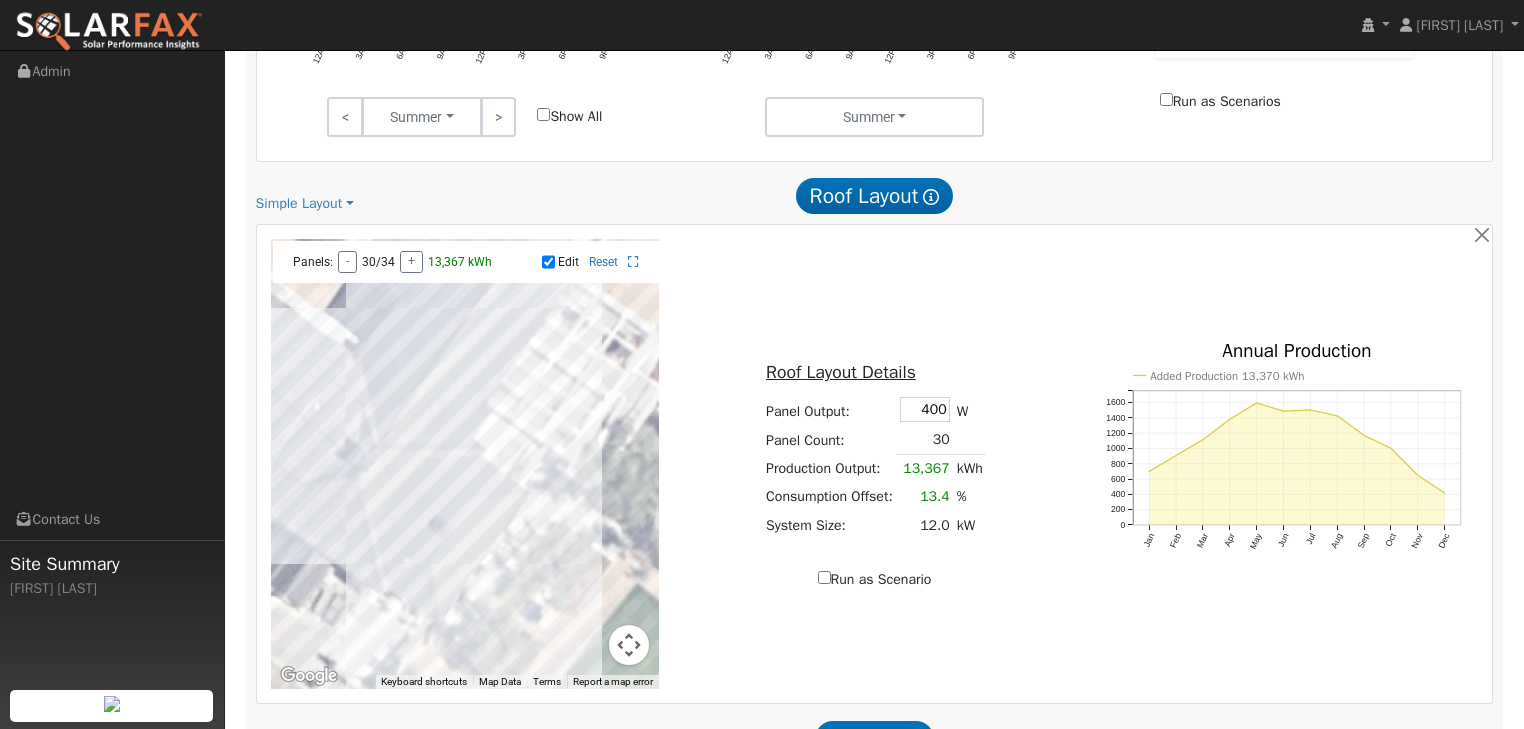 click at bounding box center (465, 464) 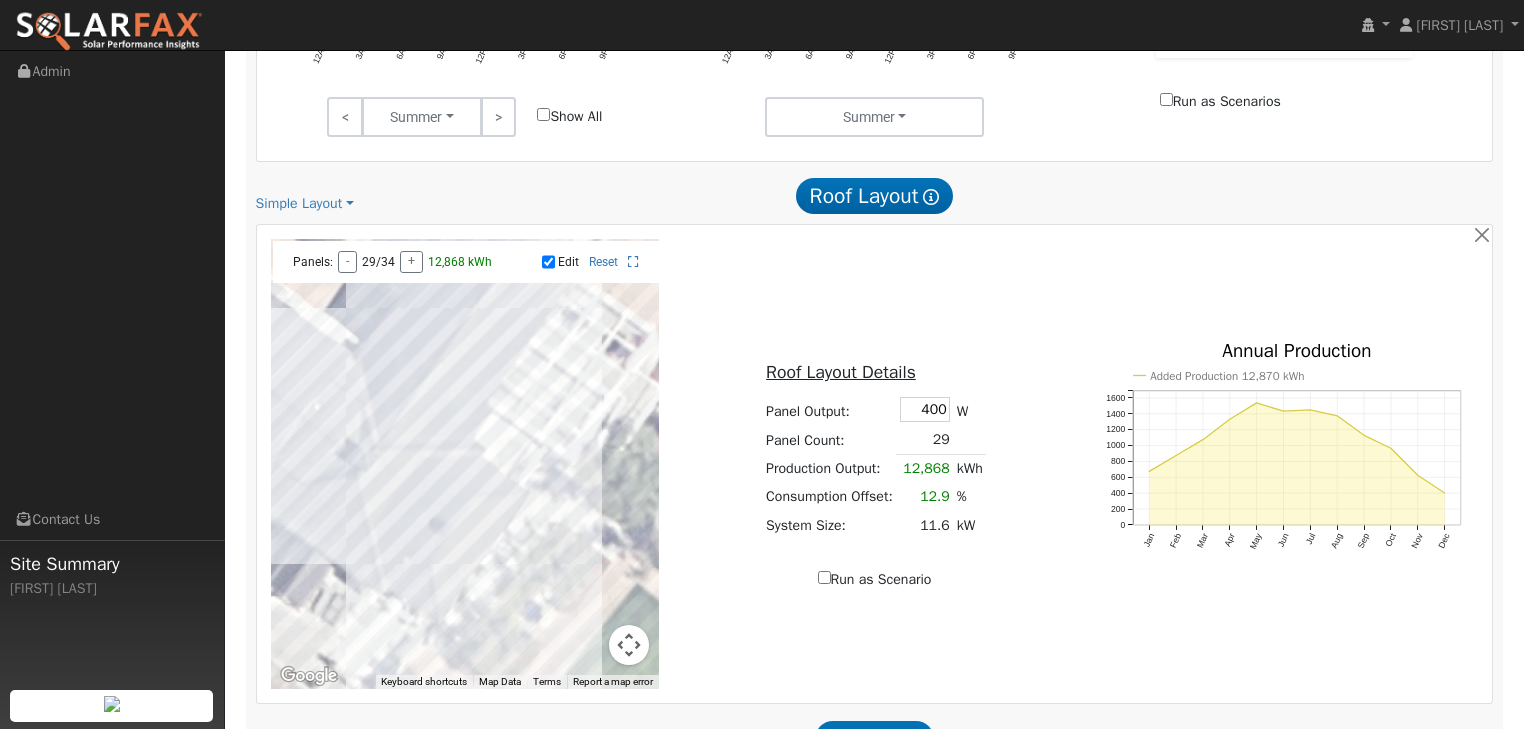 click at bounding box center (465, 464) 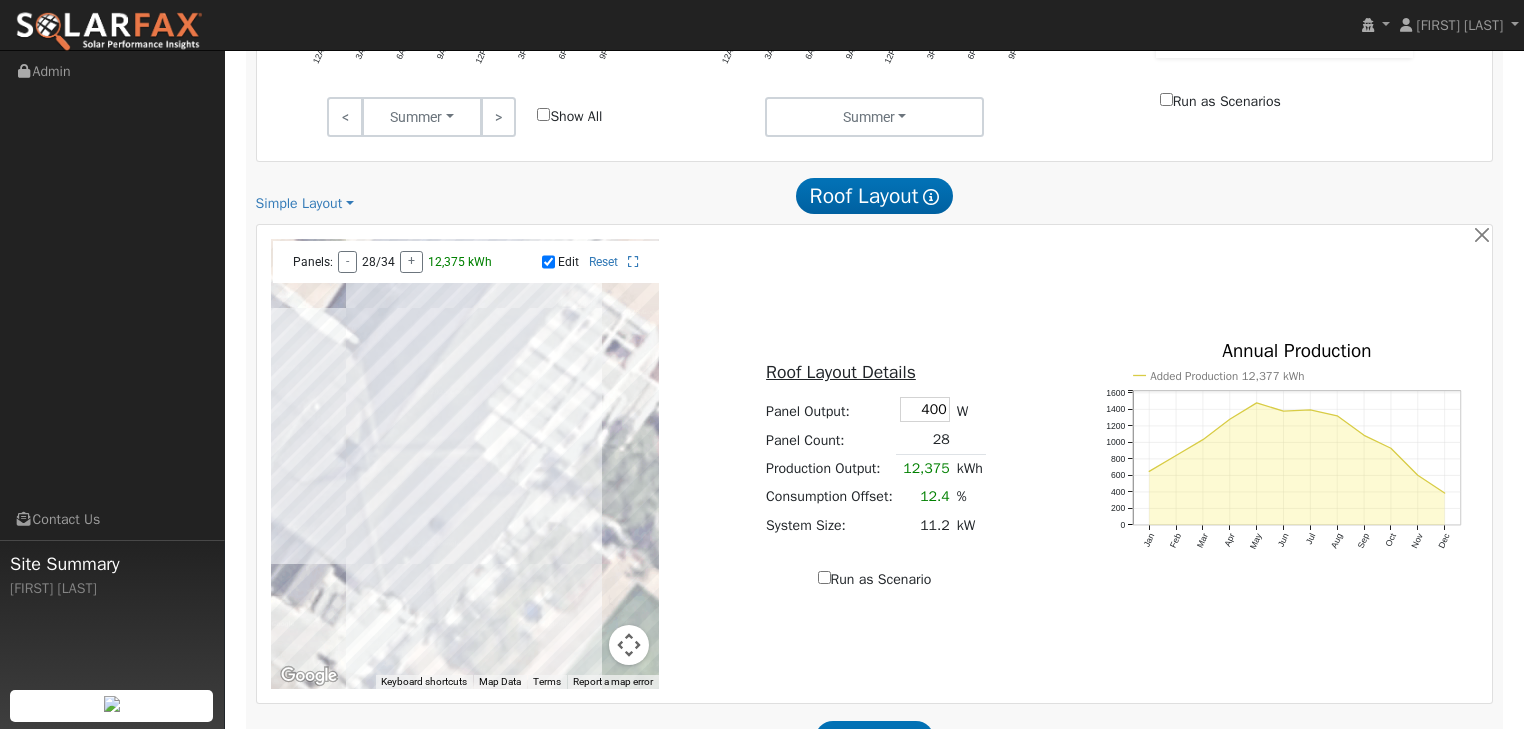 click at bounding box center [465, 464] 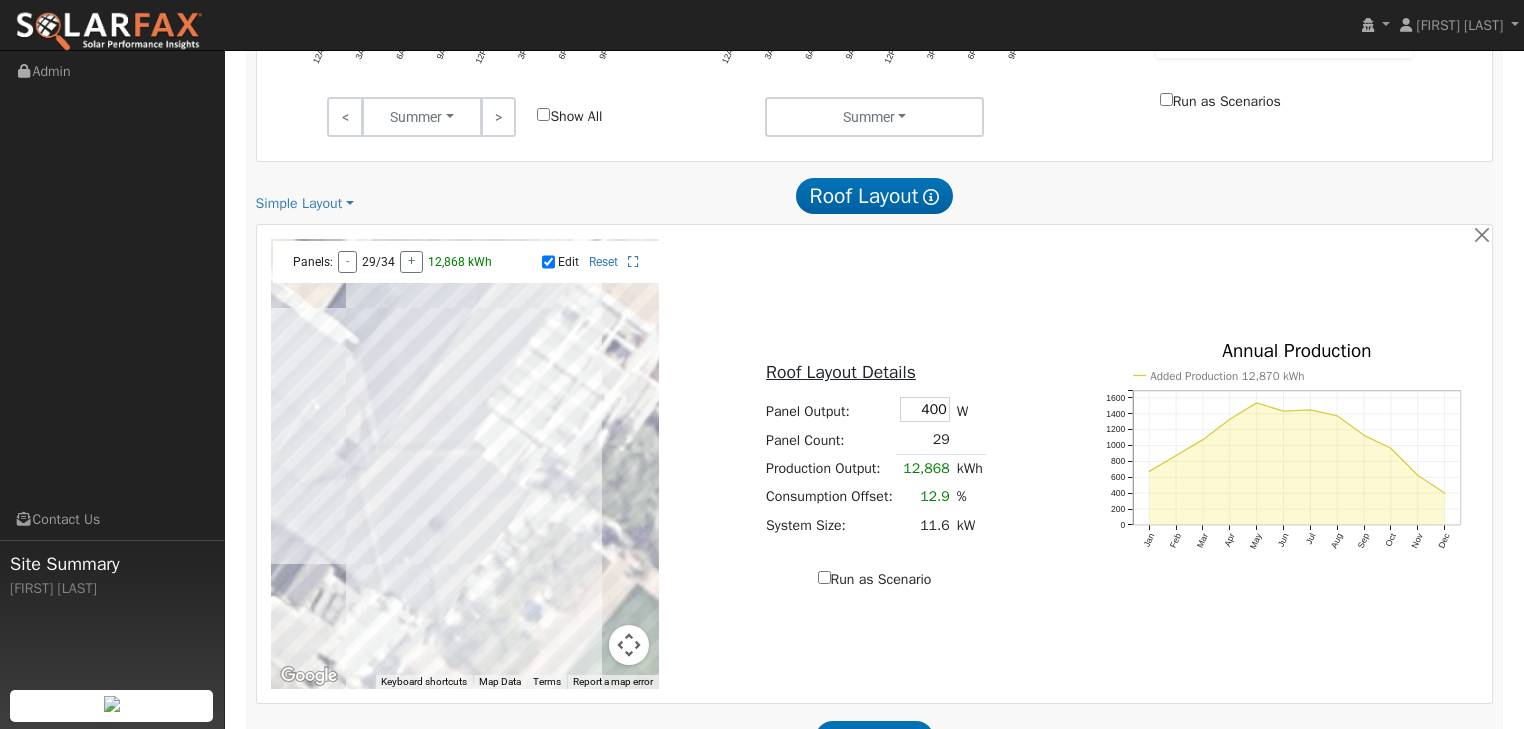 click at bounding box center (465, 464) 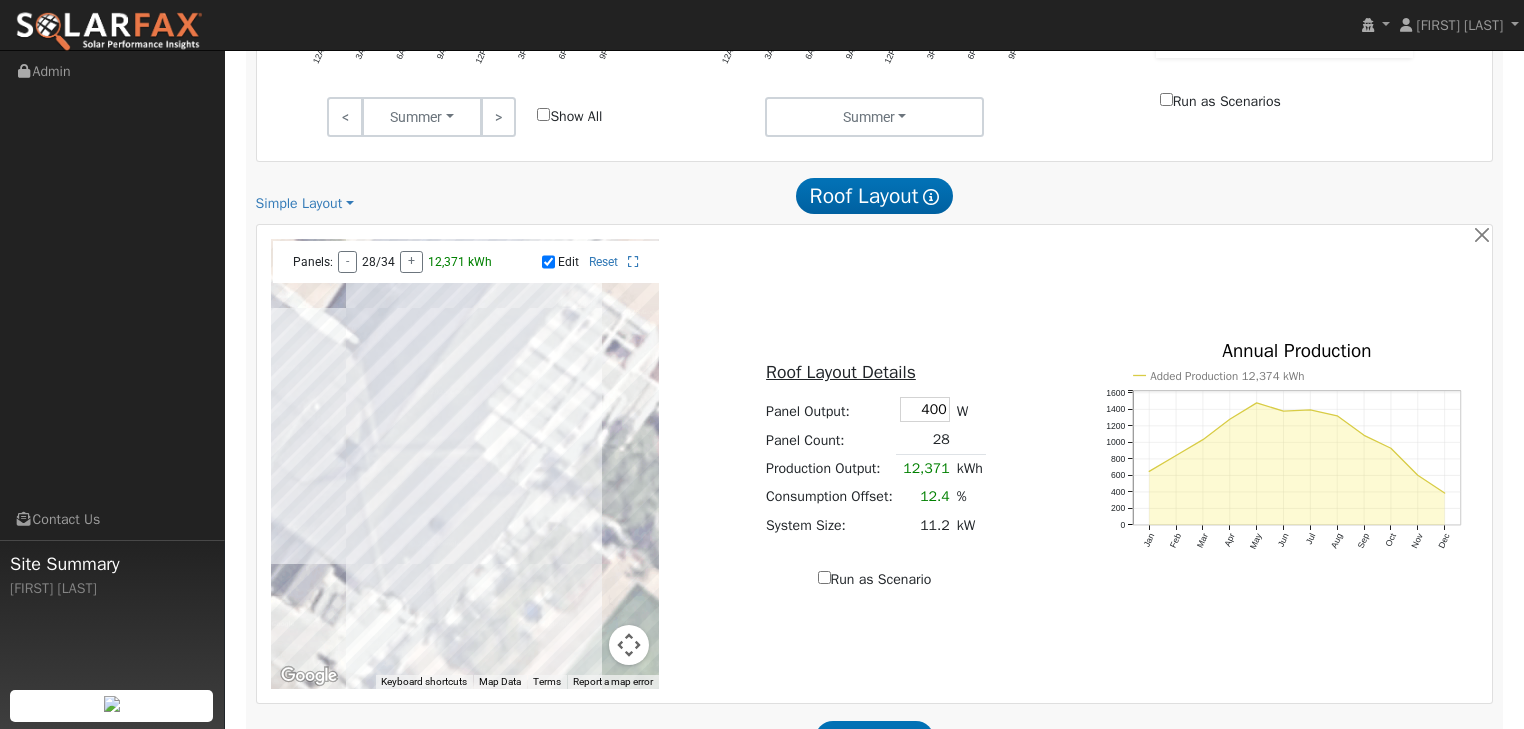 click at bounding box center [465, 464] 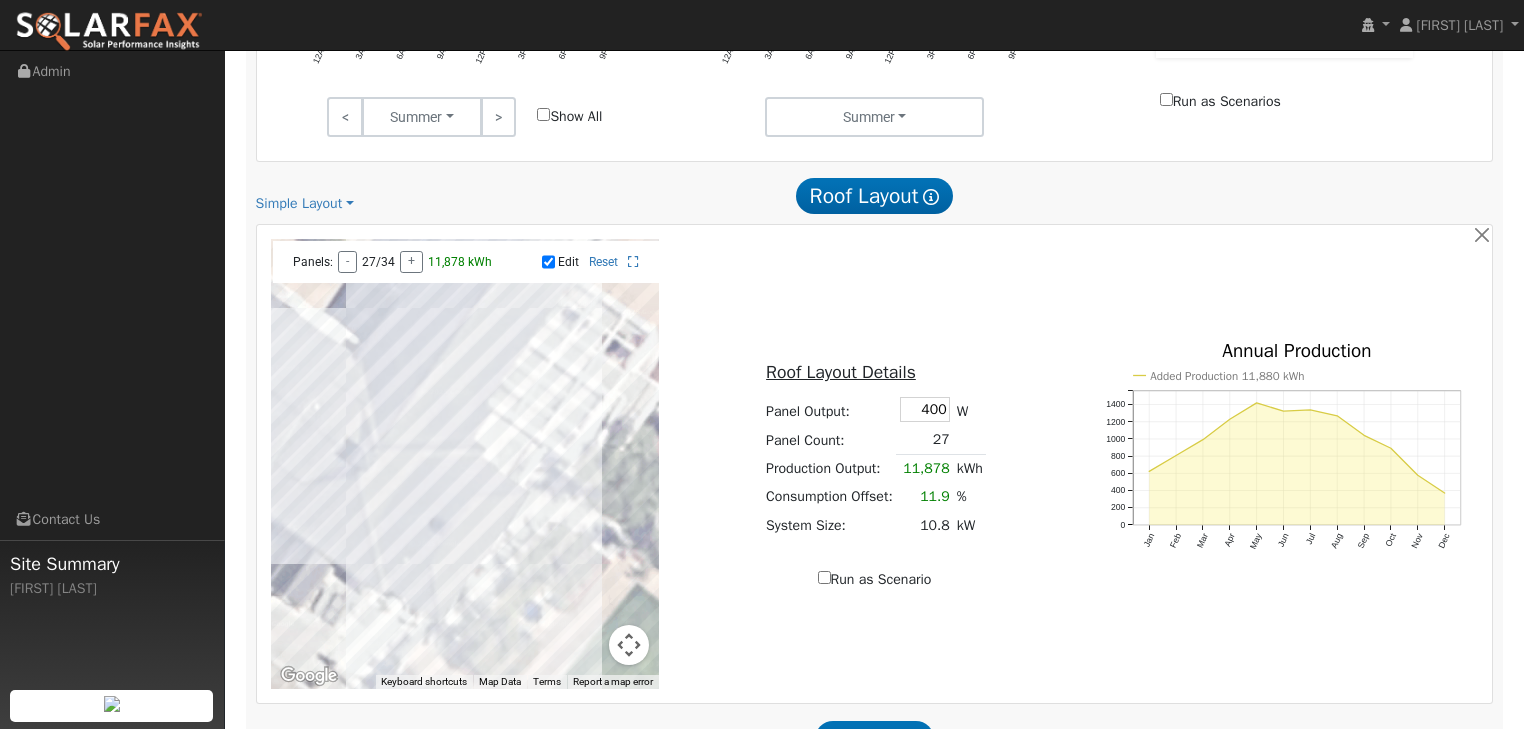 click at bounding box center [465, 464] 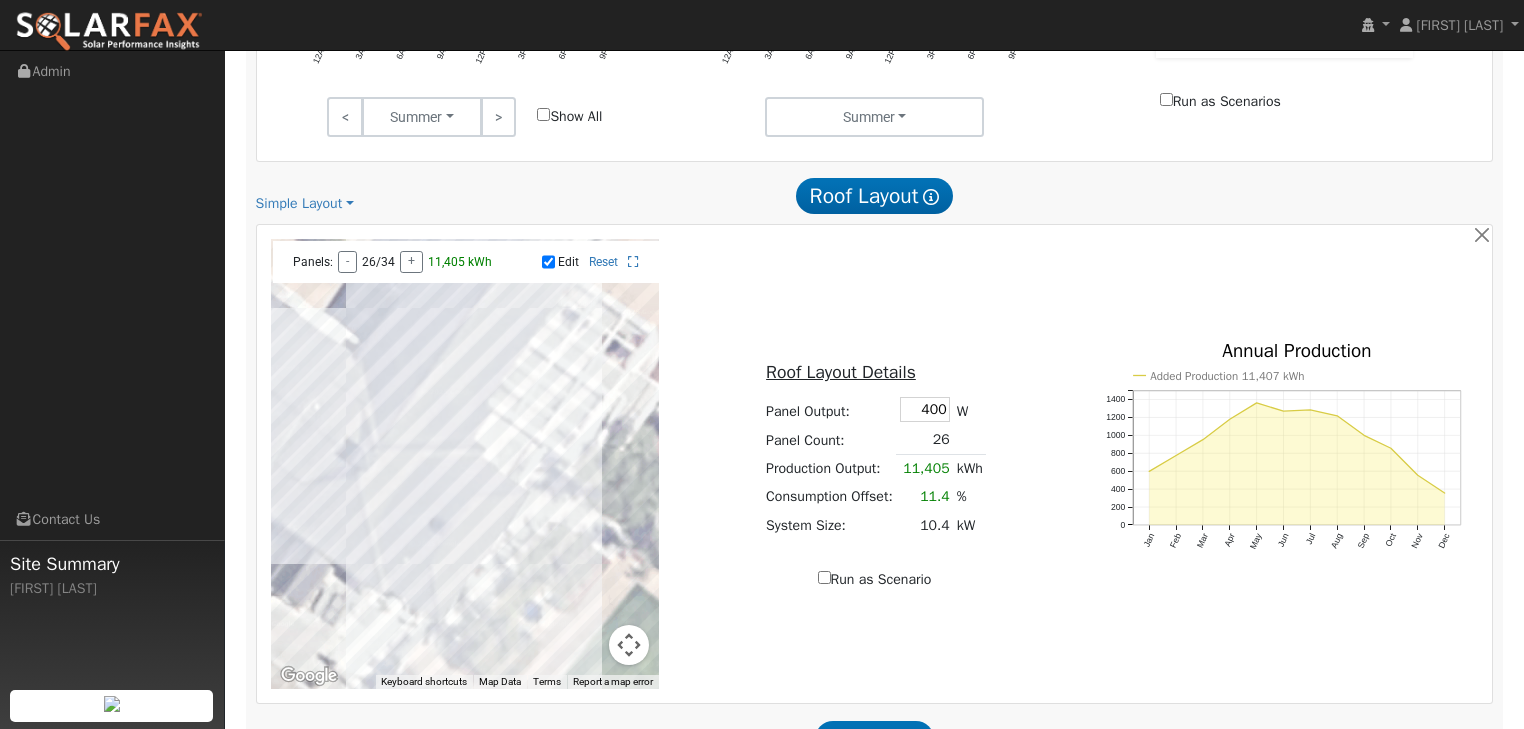 click at bounding box center (465, 464) 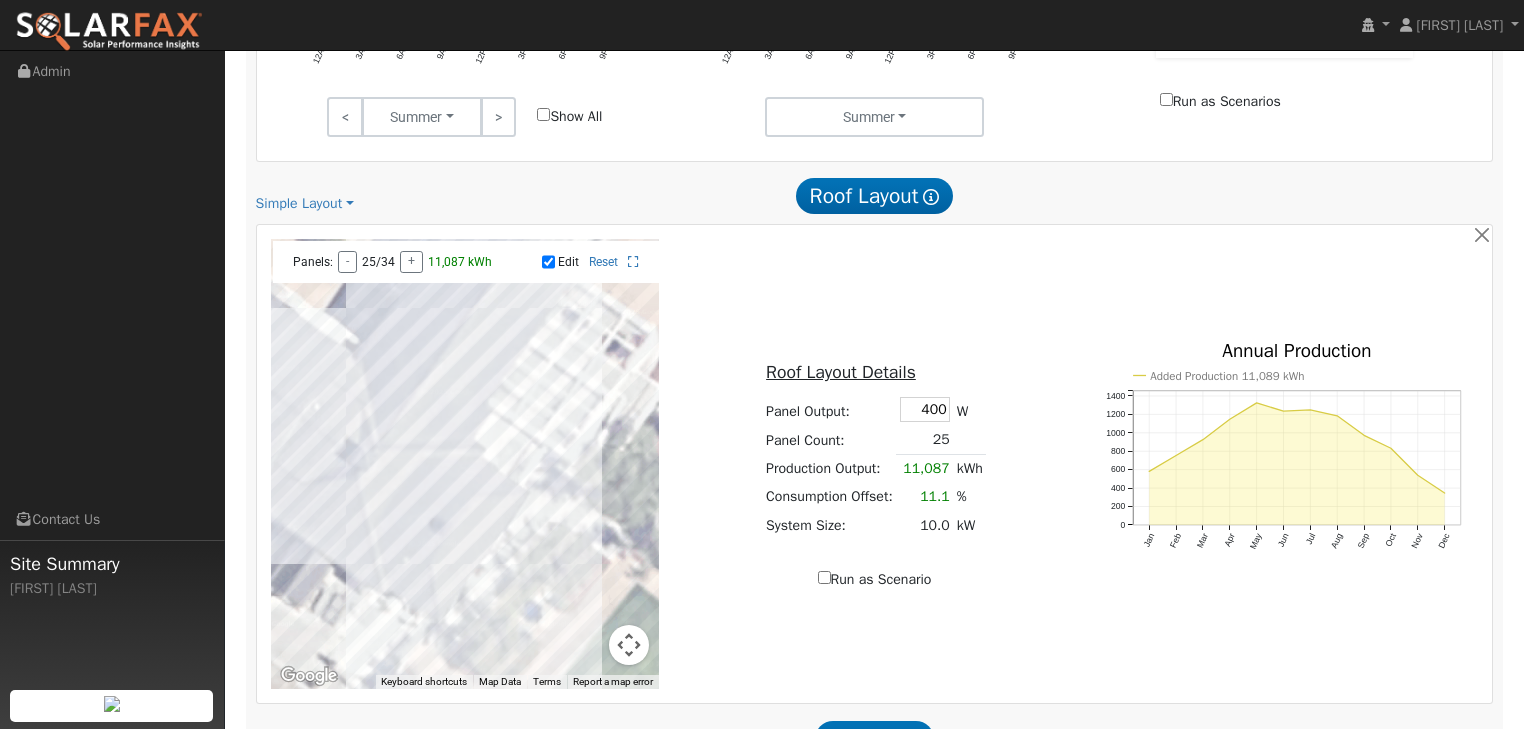 click at bounding box center (465, 464) 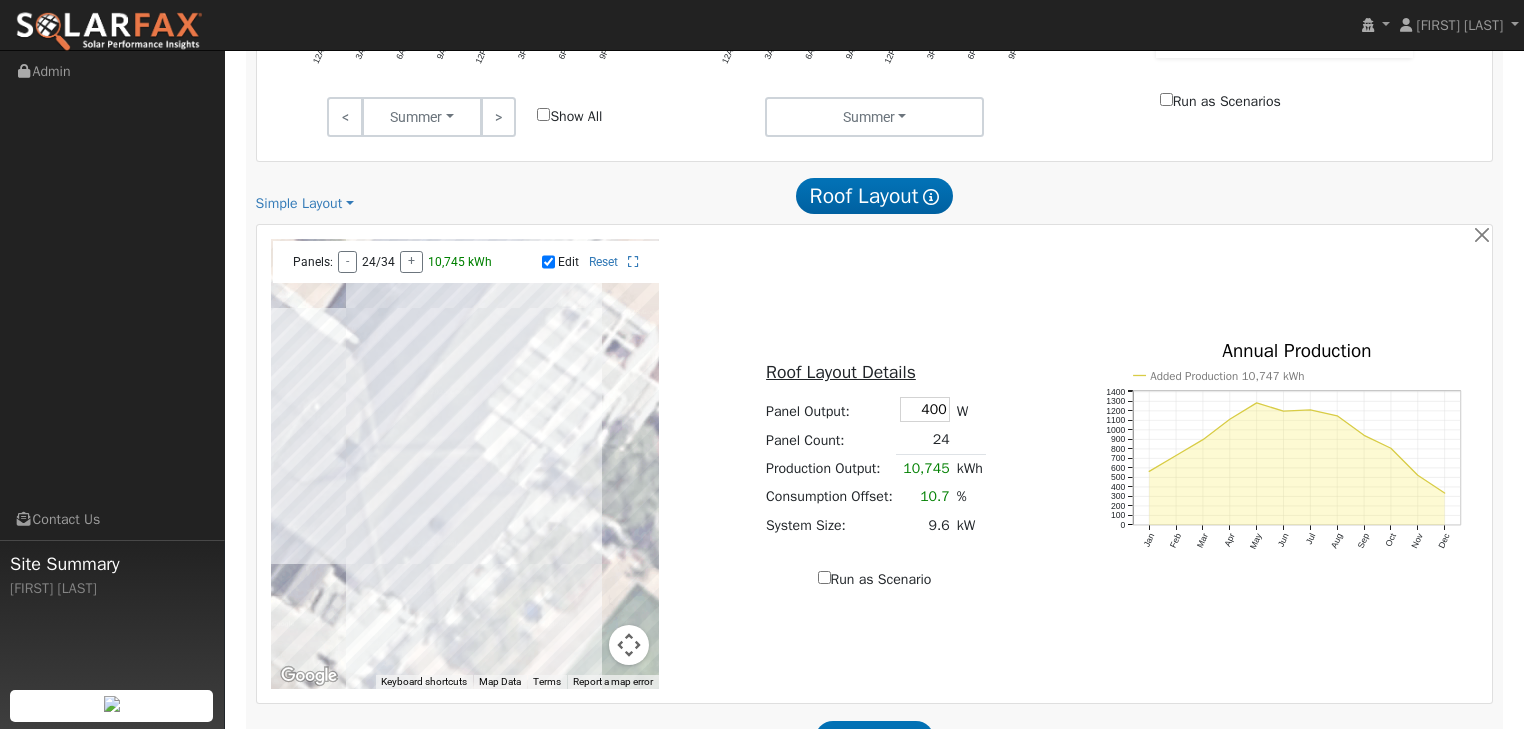 click at bounding box center (465, 464) 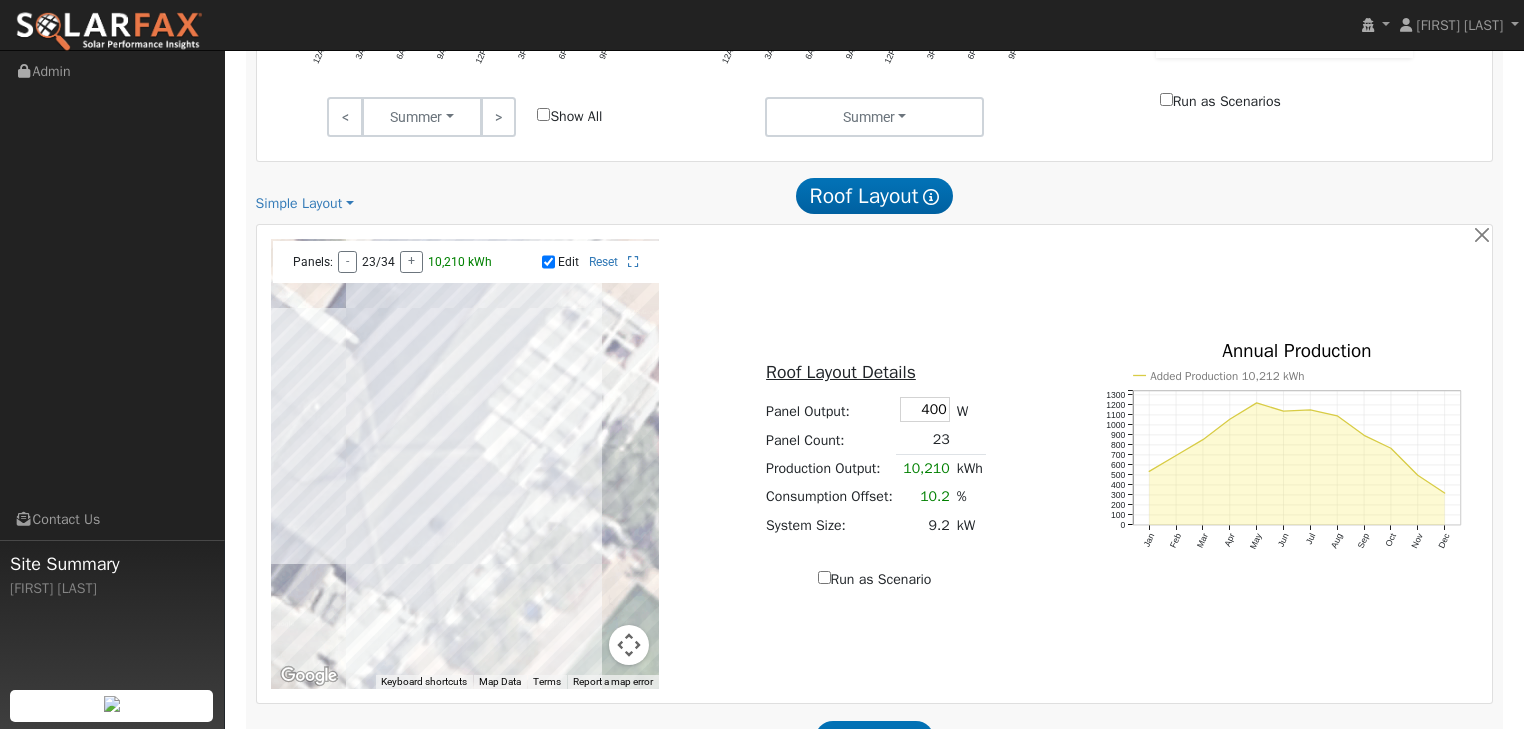 click at bounding box center (465, 464) 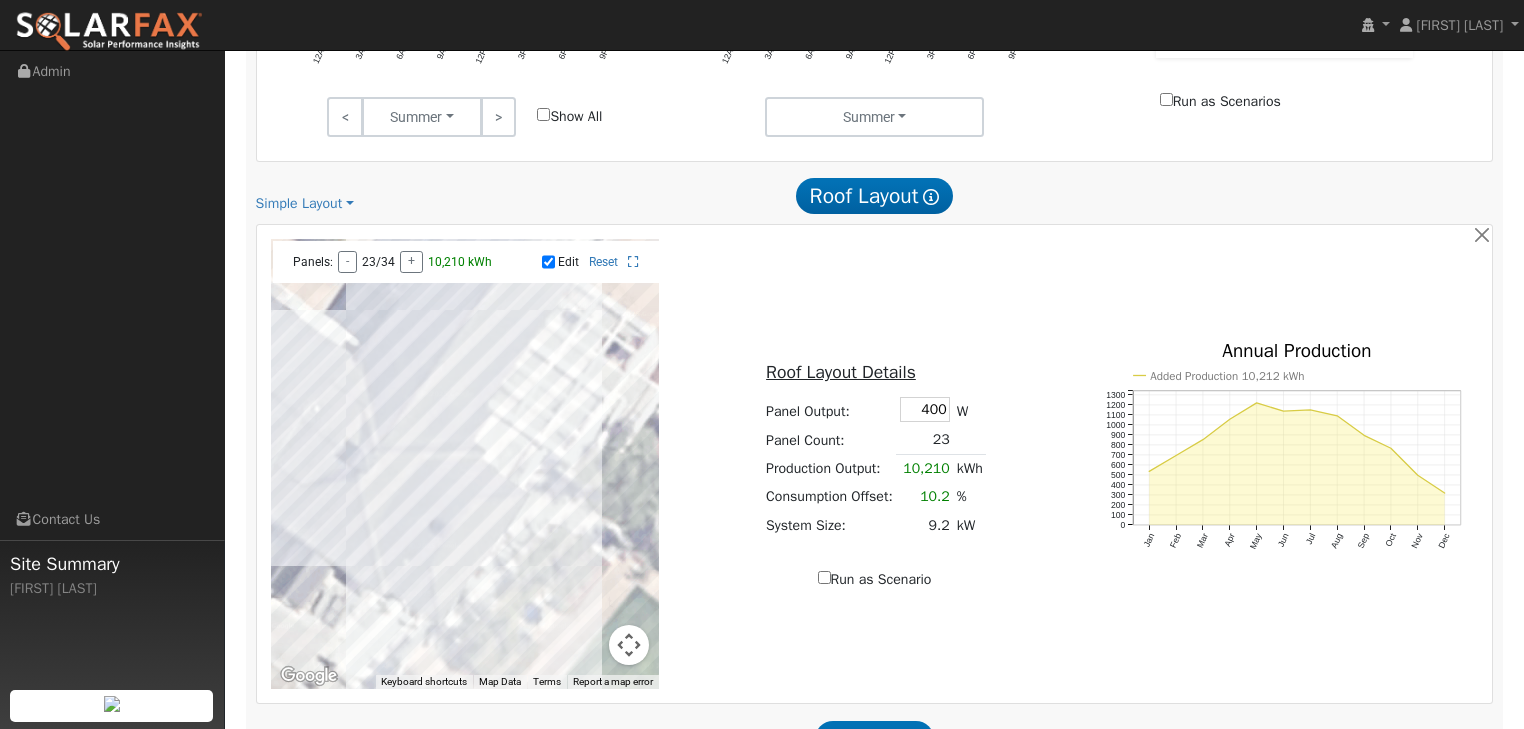 click at bounding box center (465, 464) 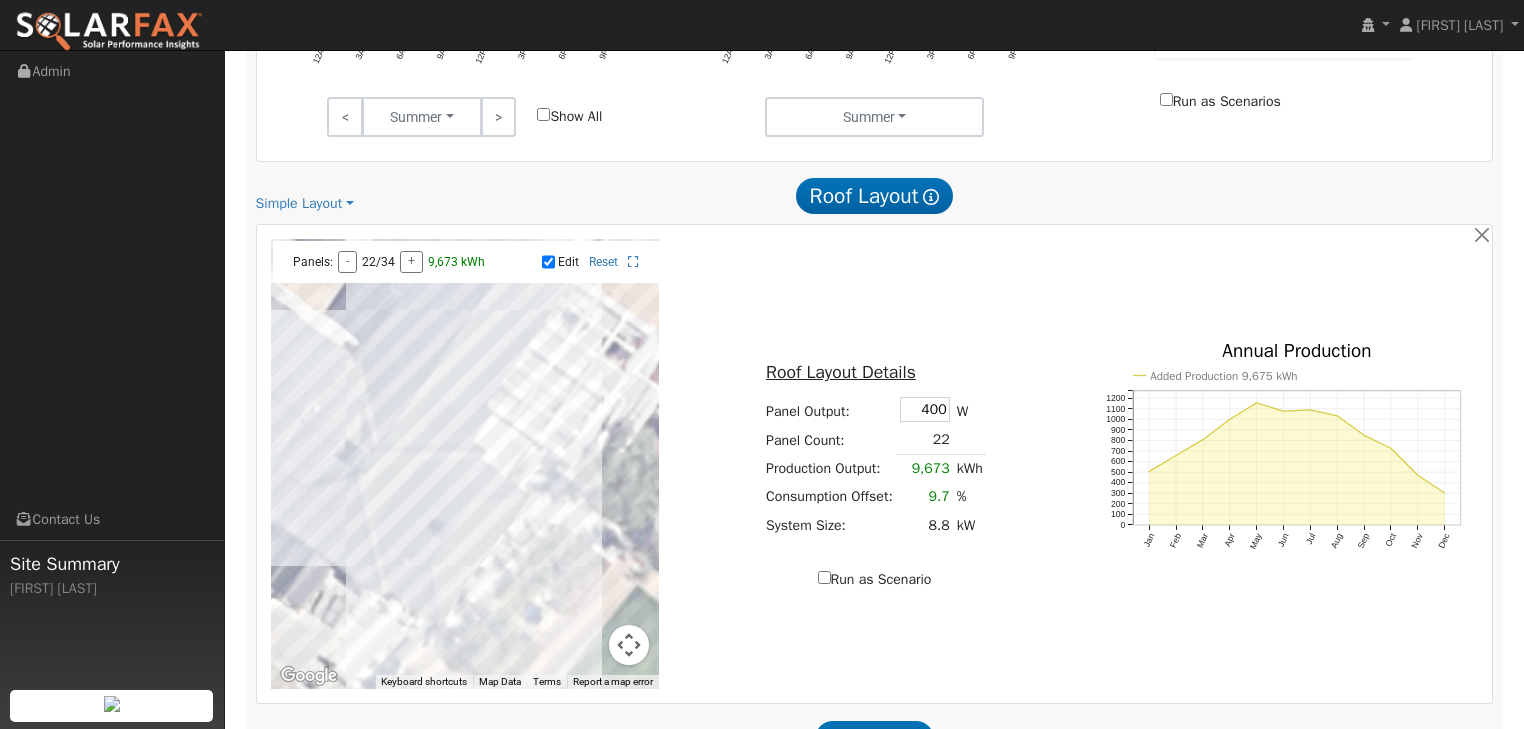 click at bounding box center (465, 464) 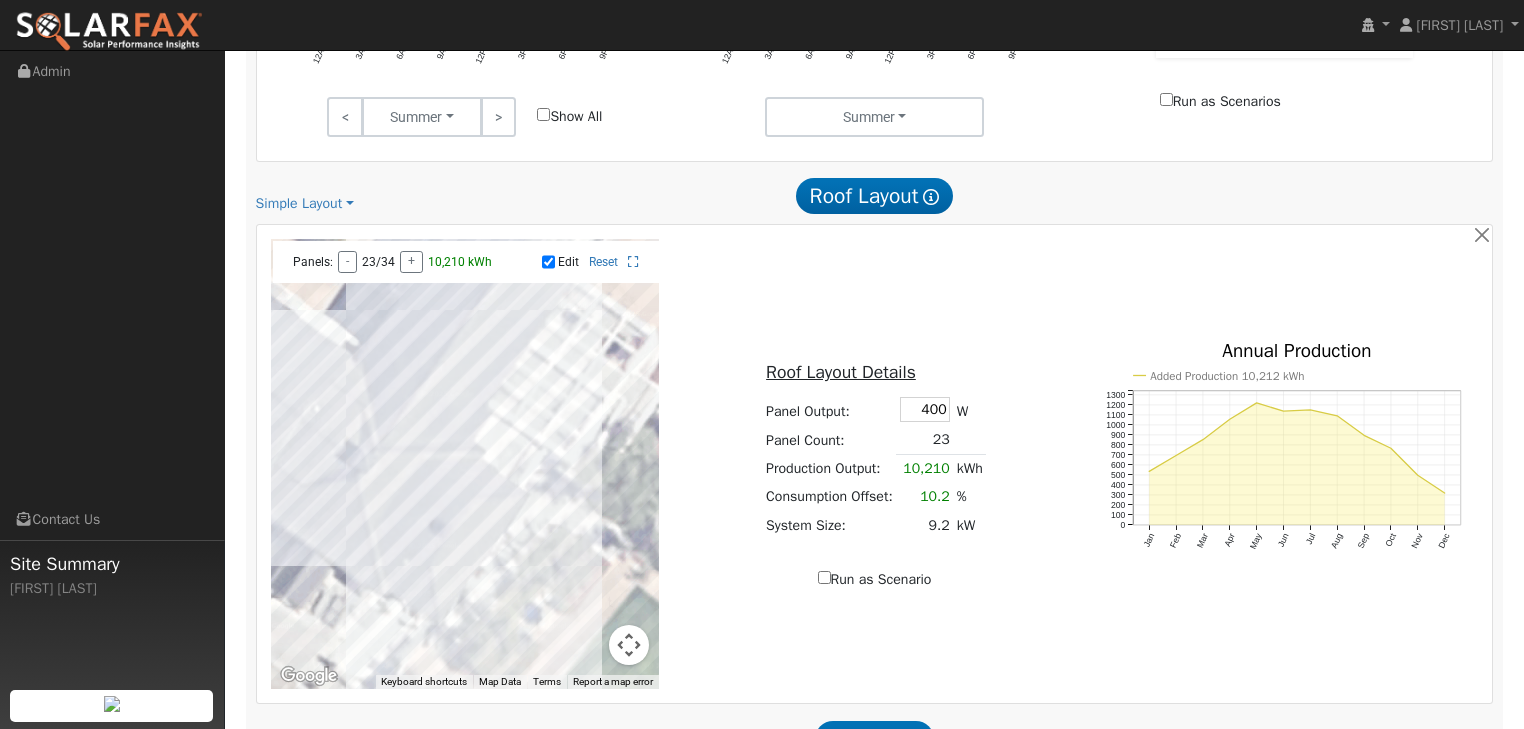 click at bounding box center (465, 464) 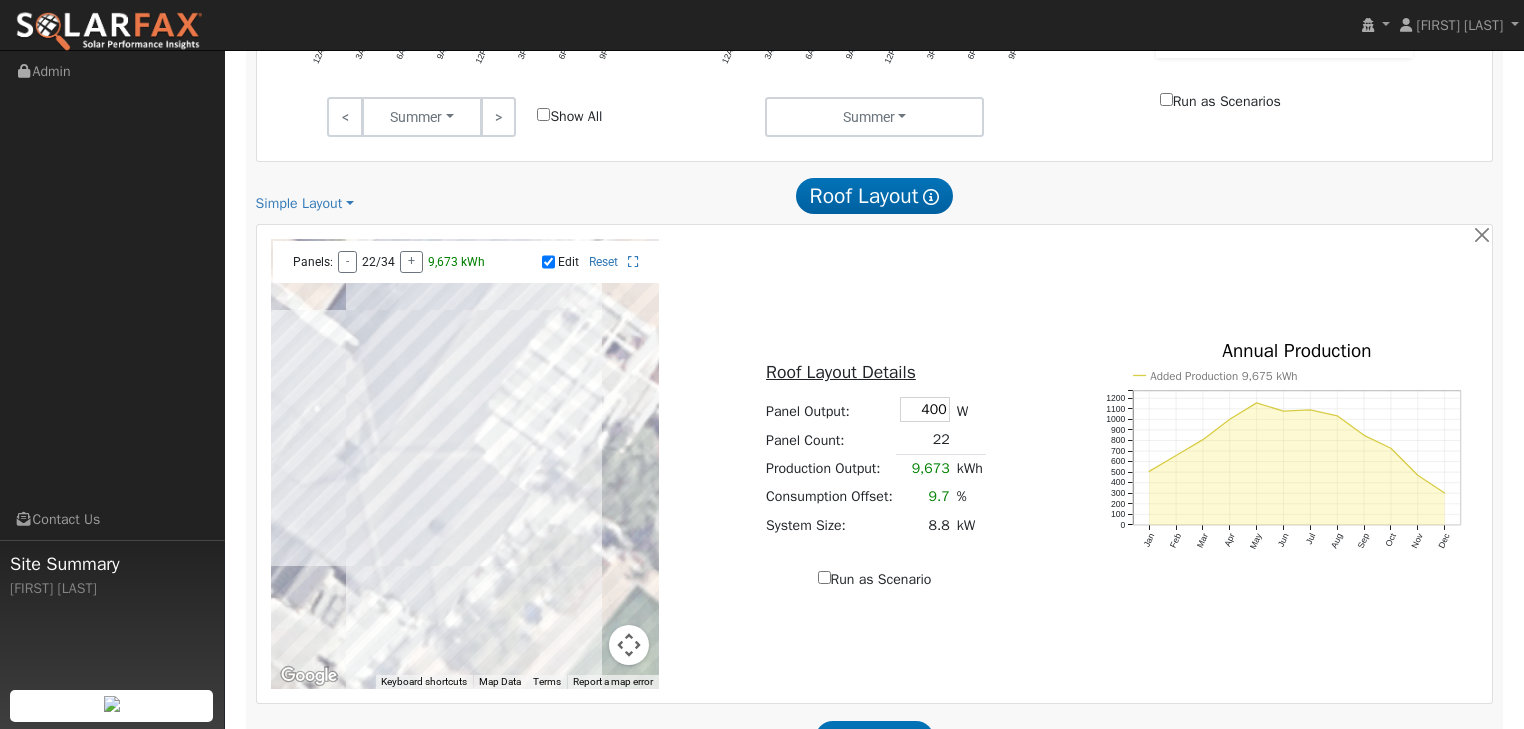 click at bounding box center [465, 464] 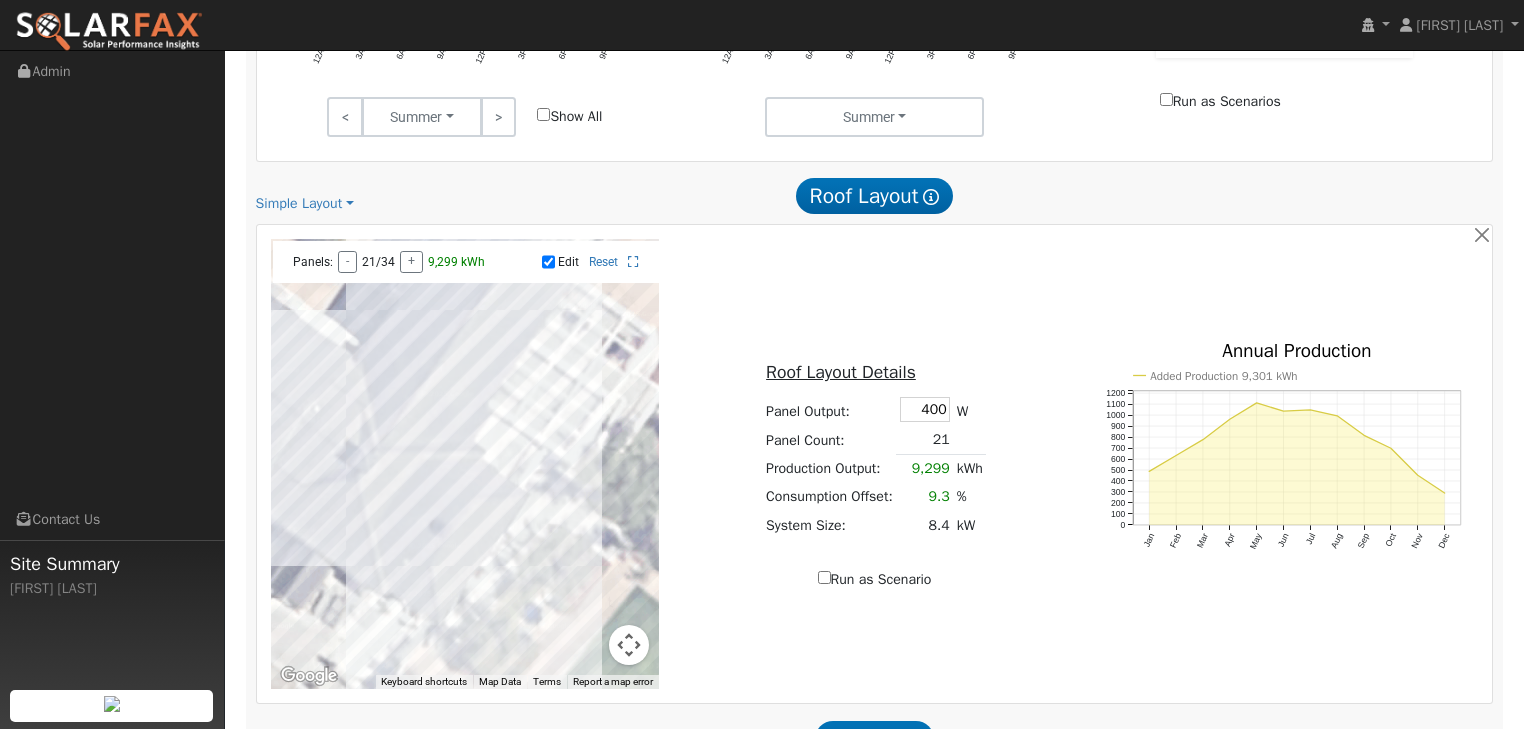 click at bounding box center [465, 464] 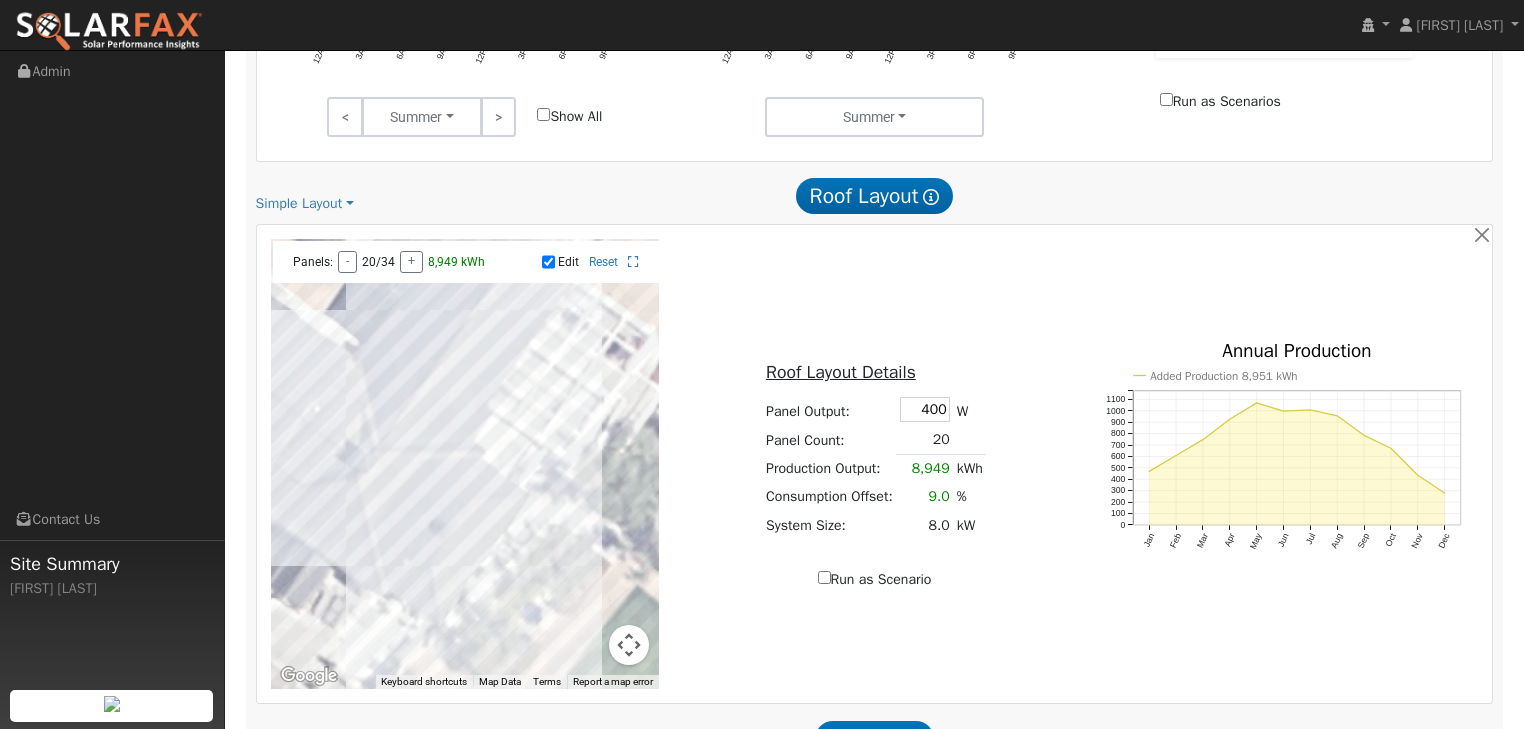 click at bounding box center [465, 464] 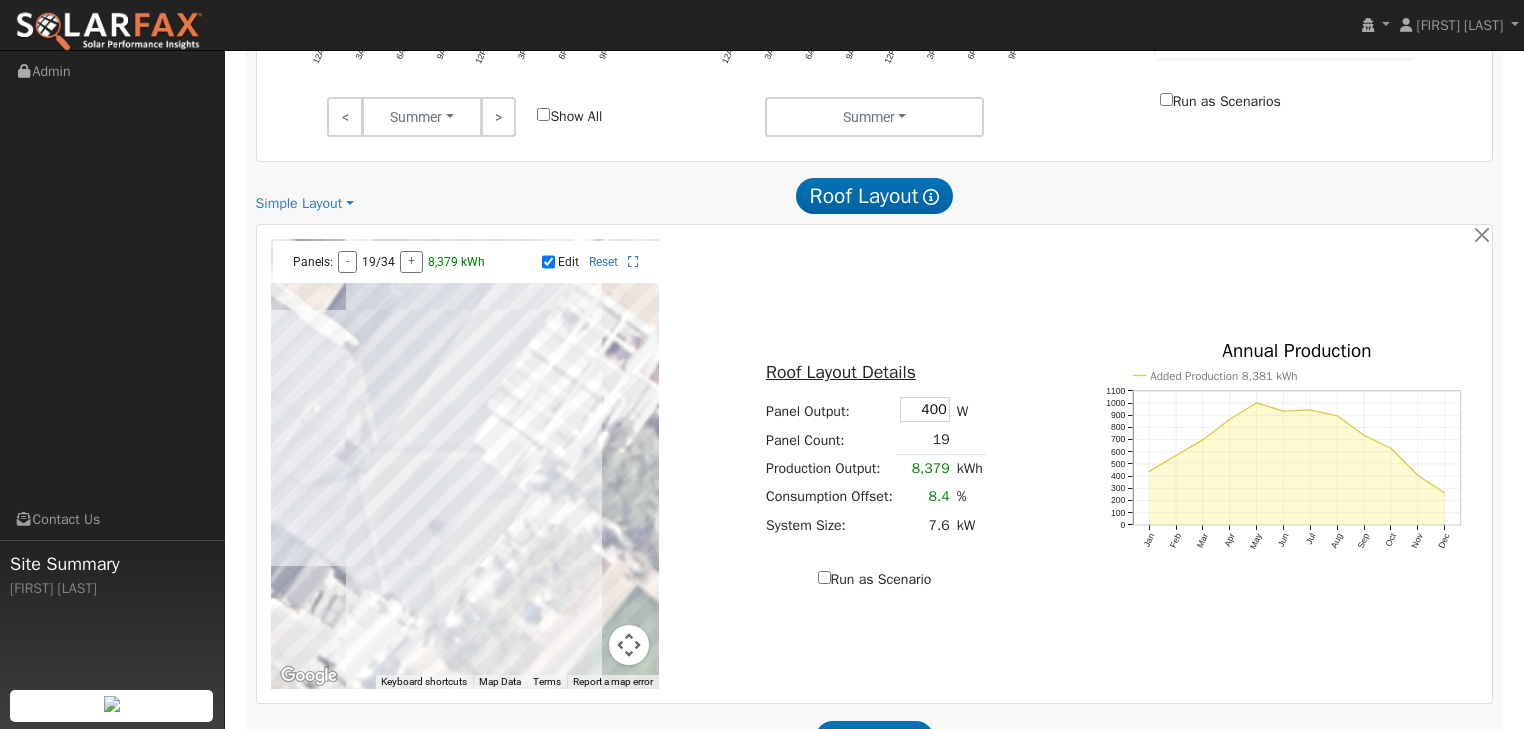 click at bounding box center (465, 464) 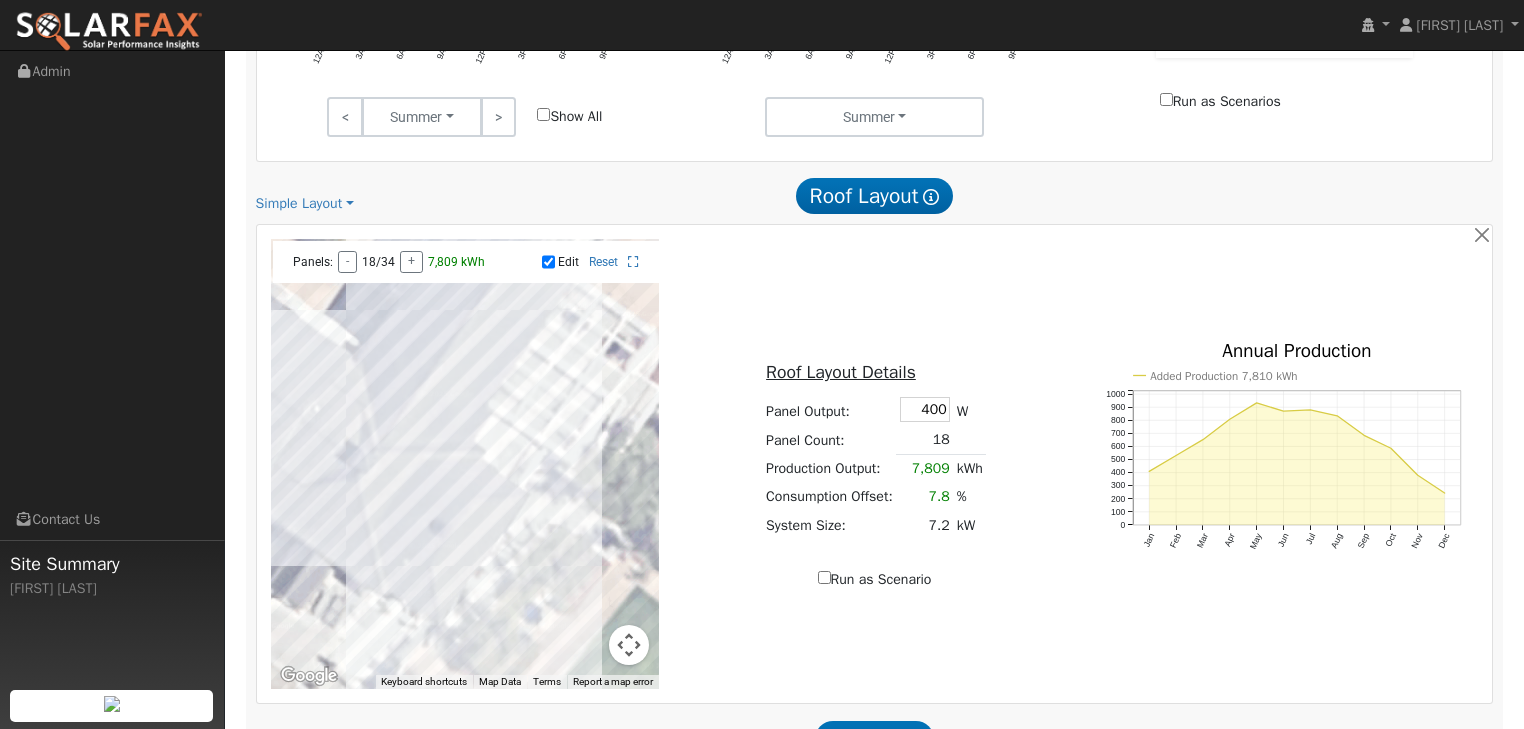 click at bounding box center (465, 464) 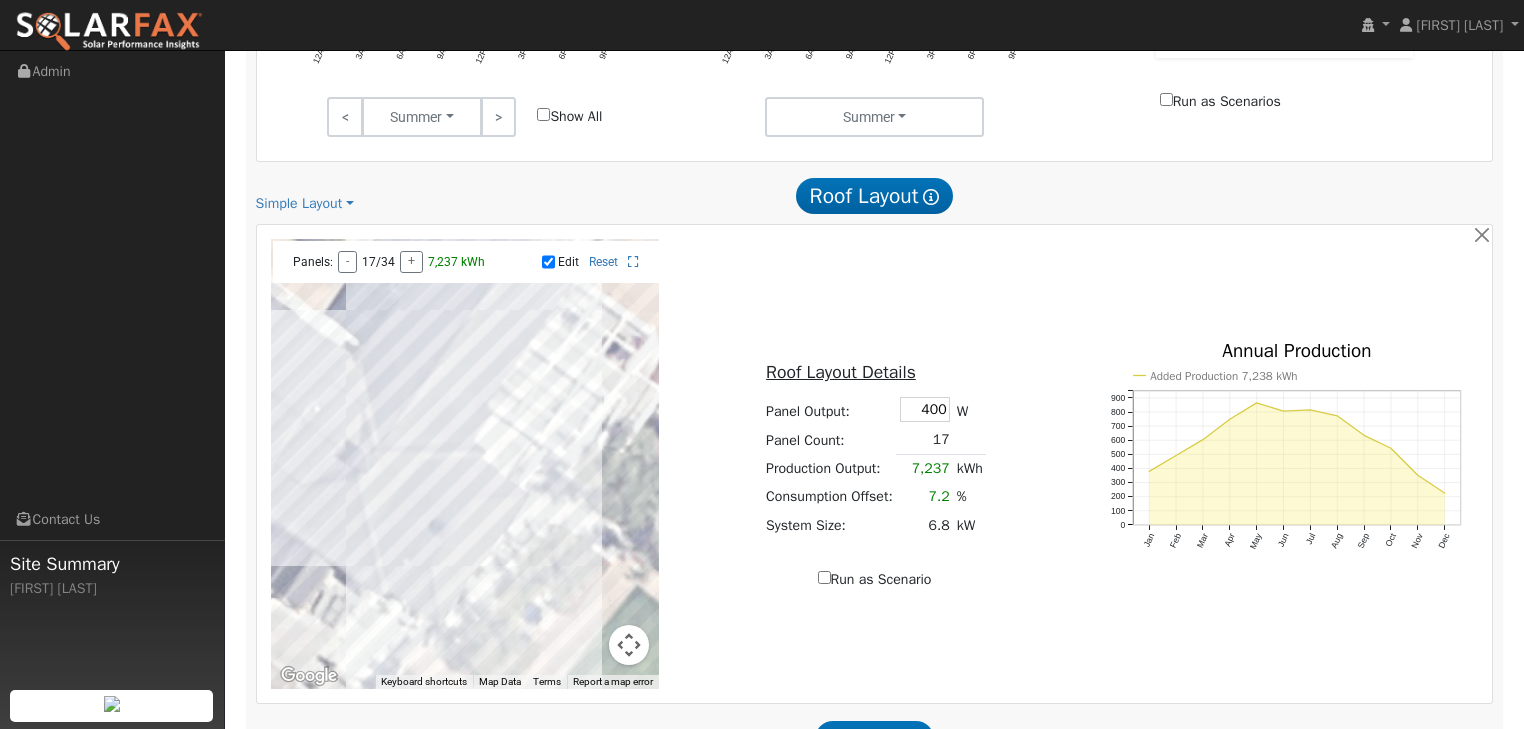 click at bounding box center (465, 464) 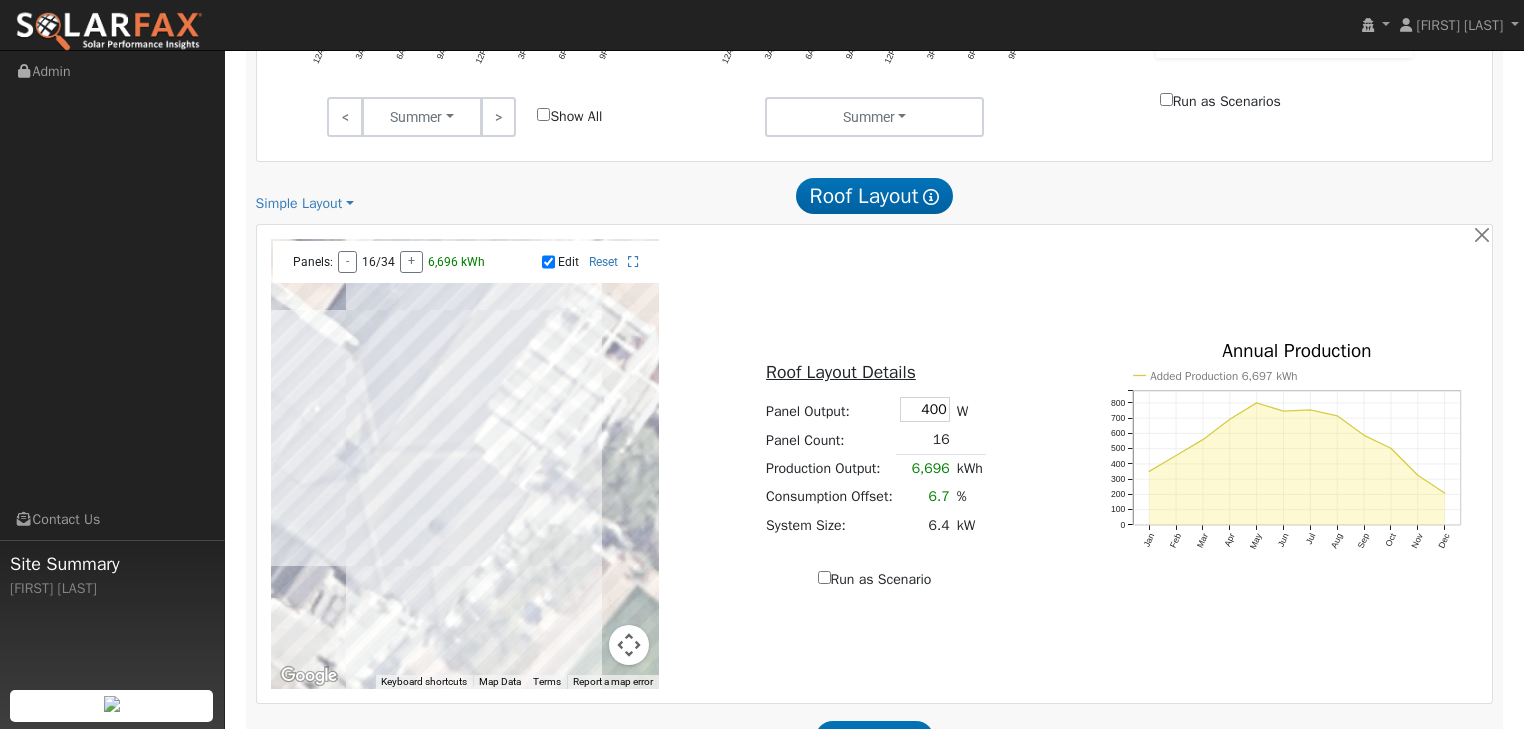 click at bounding box center (465, 464) 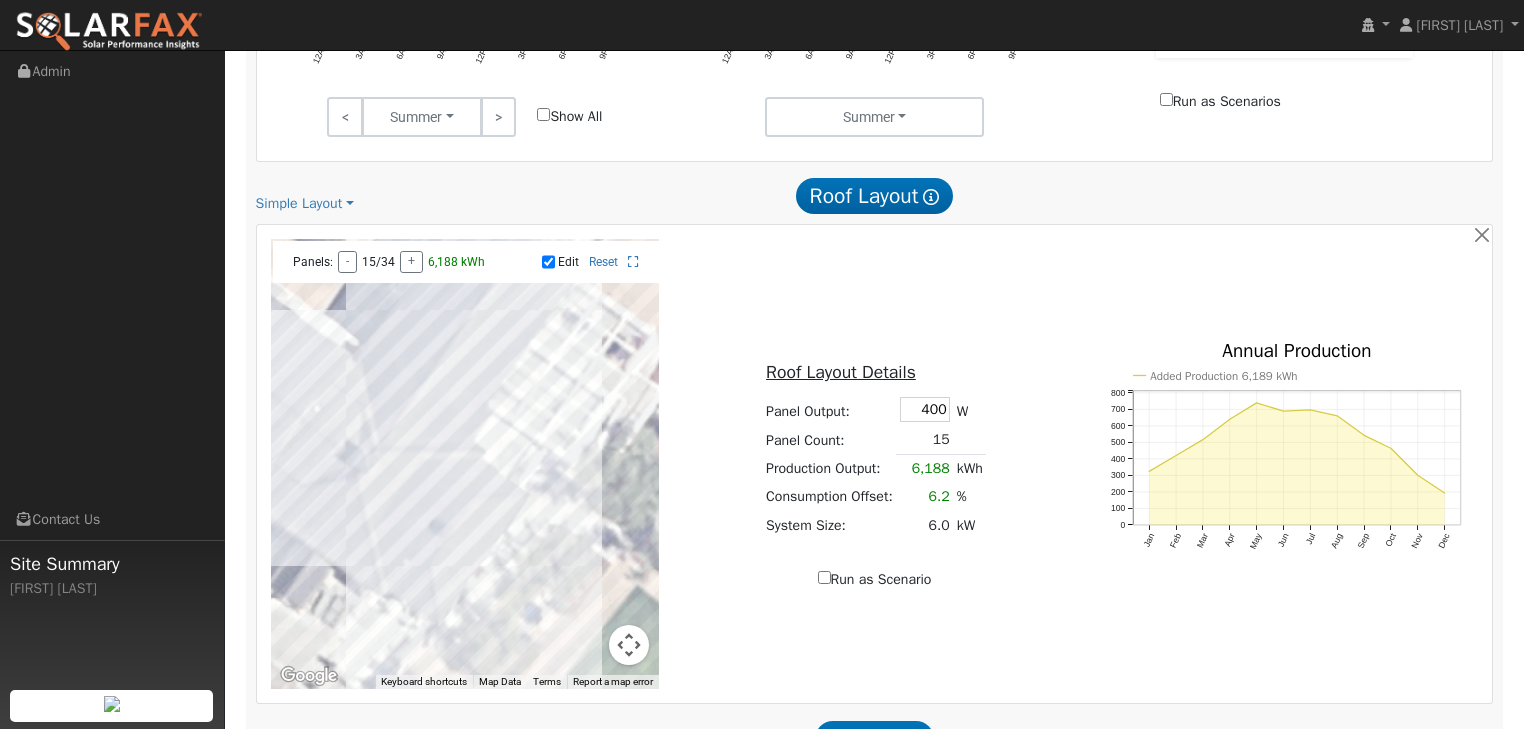 click at bounding box center [465, 464] 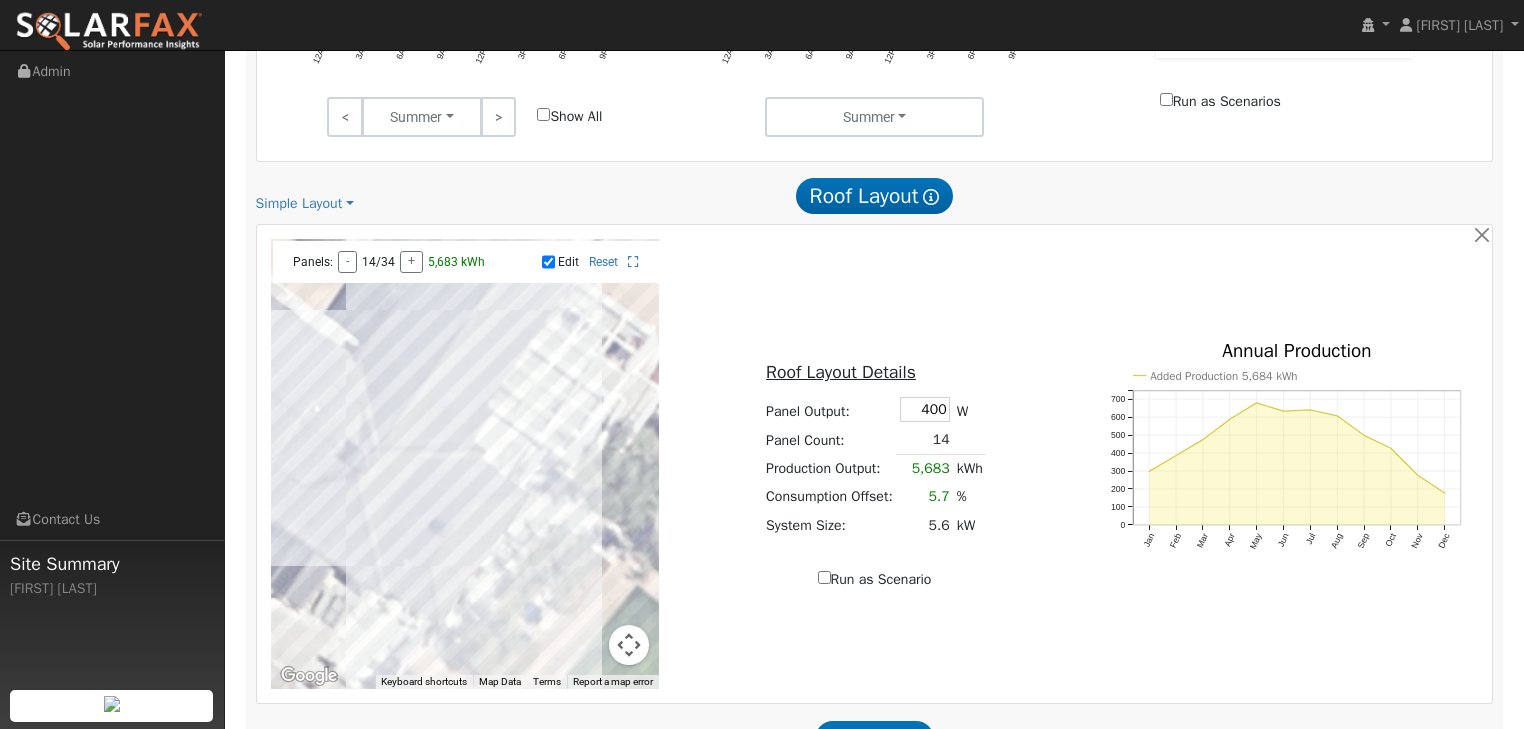 drag, startPoint x: 435, startPoint y: 511, endPoint x: 439, endPoint y: 527, distance: 16.492422 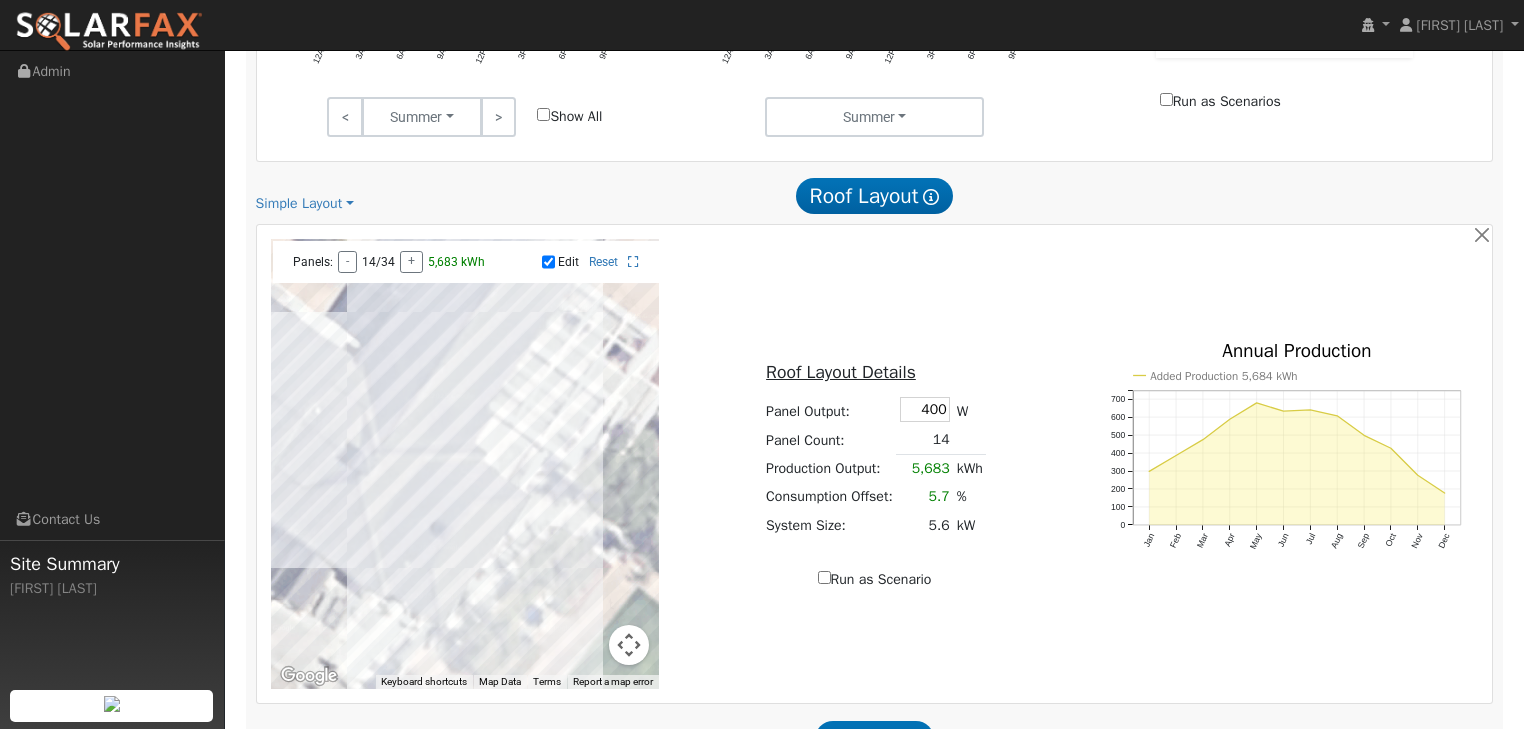 click at bounding box center [465, 464] 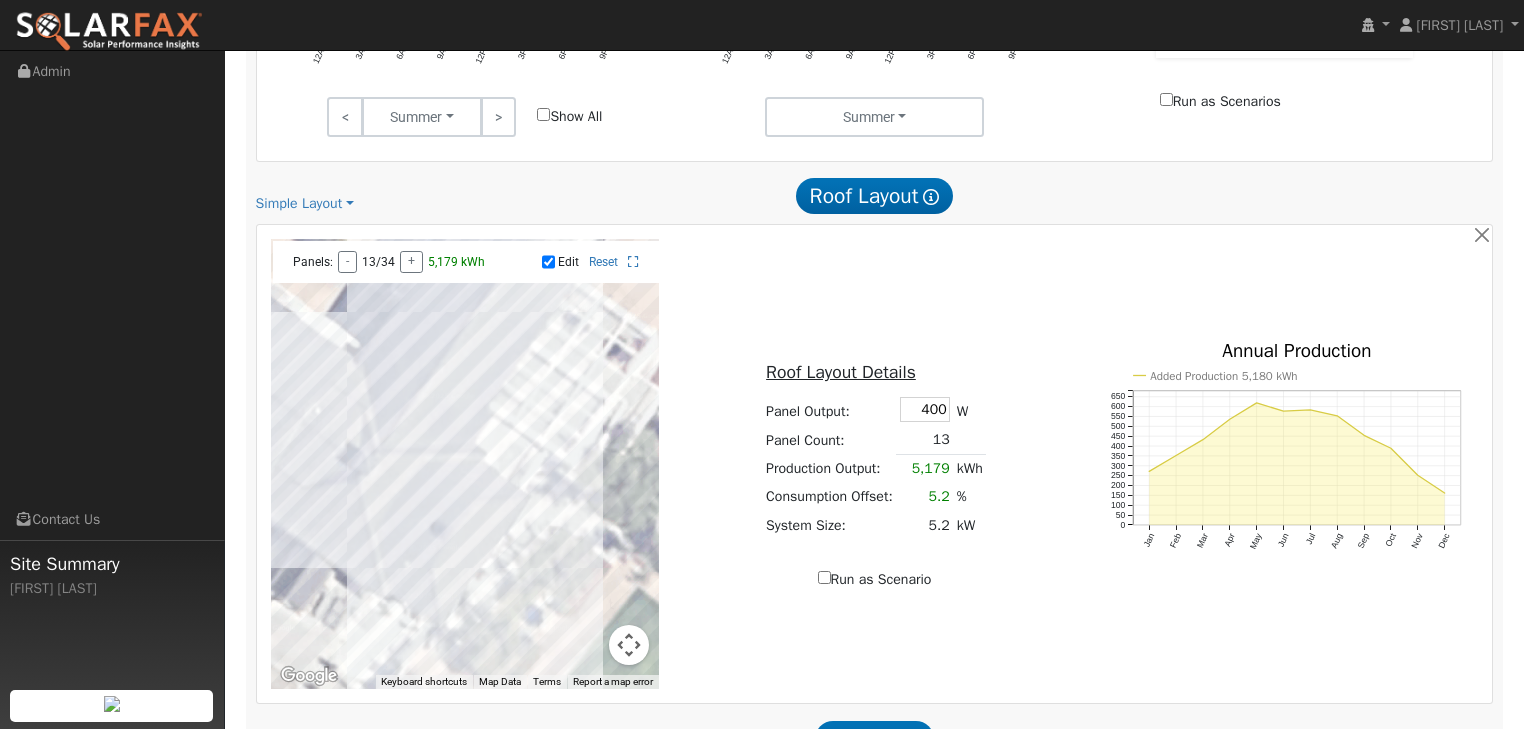 click at bounding box center (465, 464) 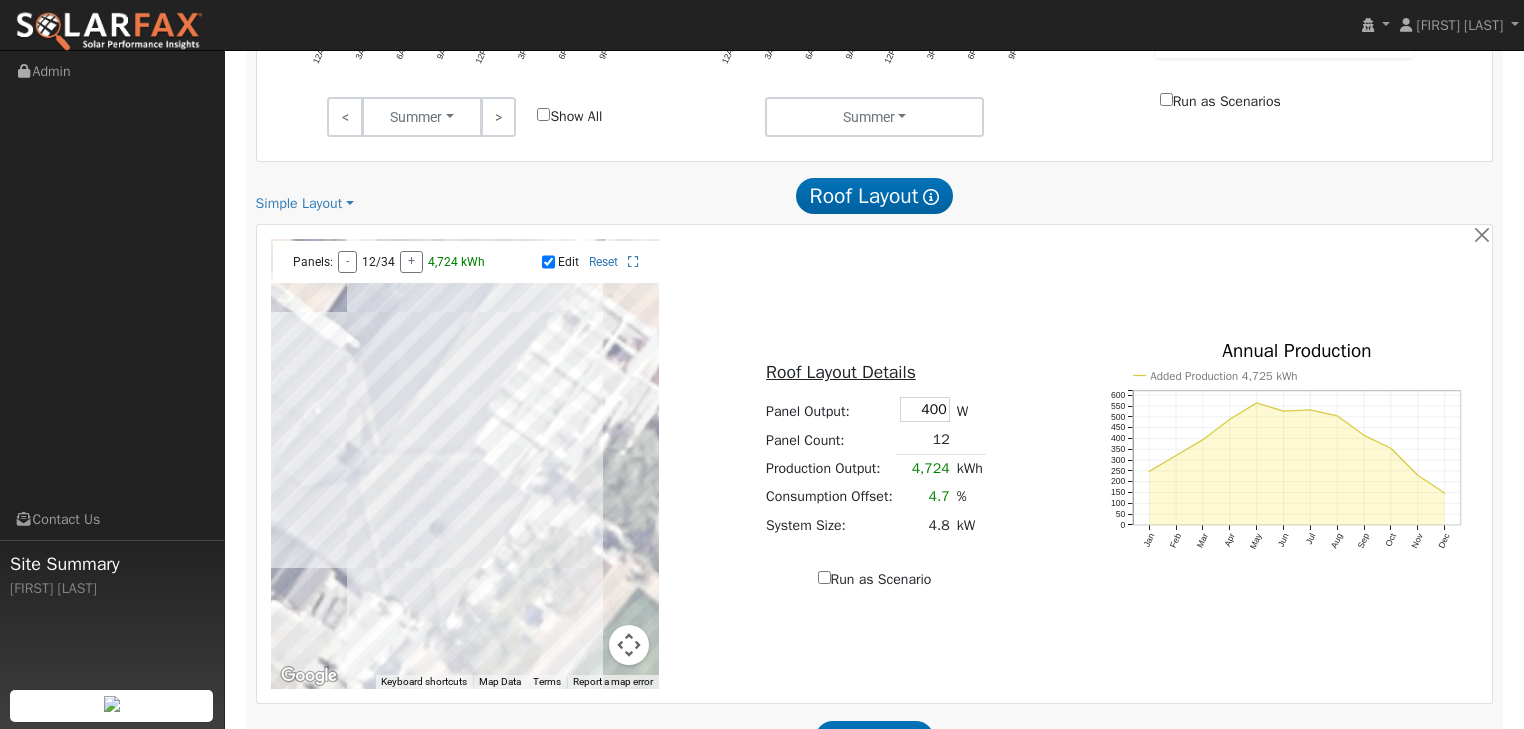 click at bounding box center [465, 464] 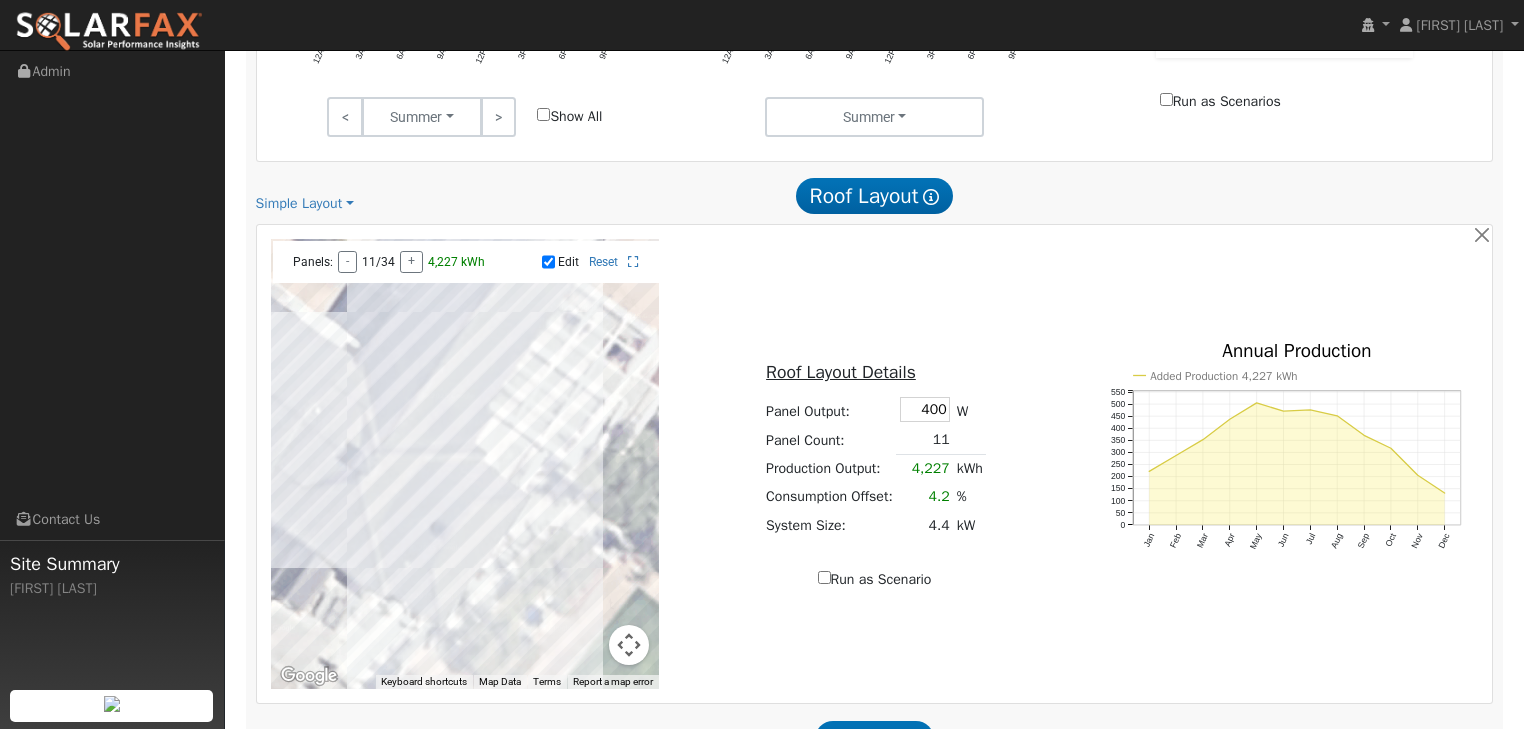 click at bounding box center [465, 464] 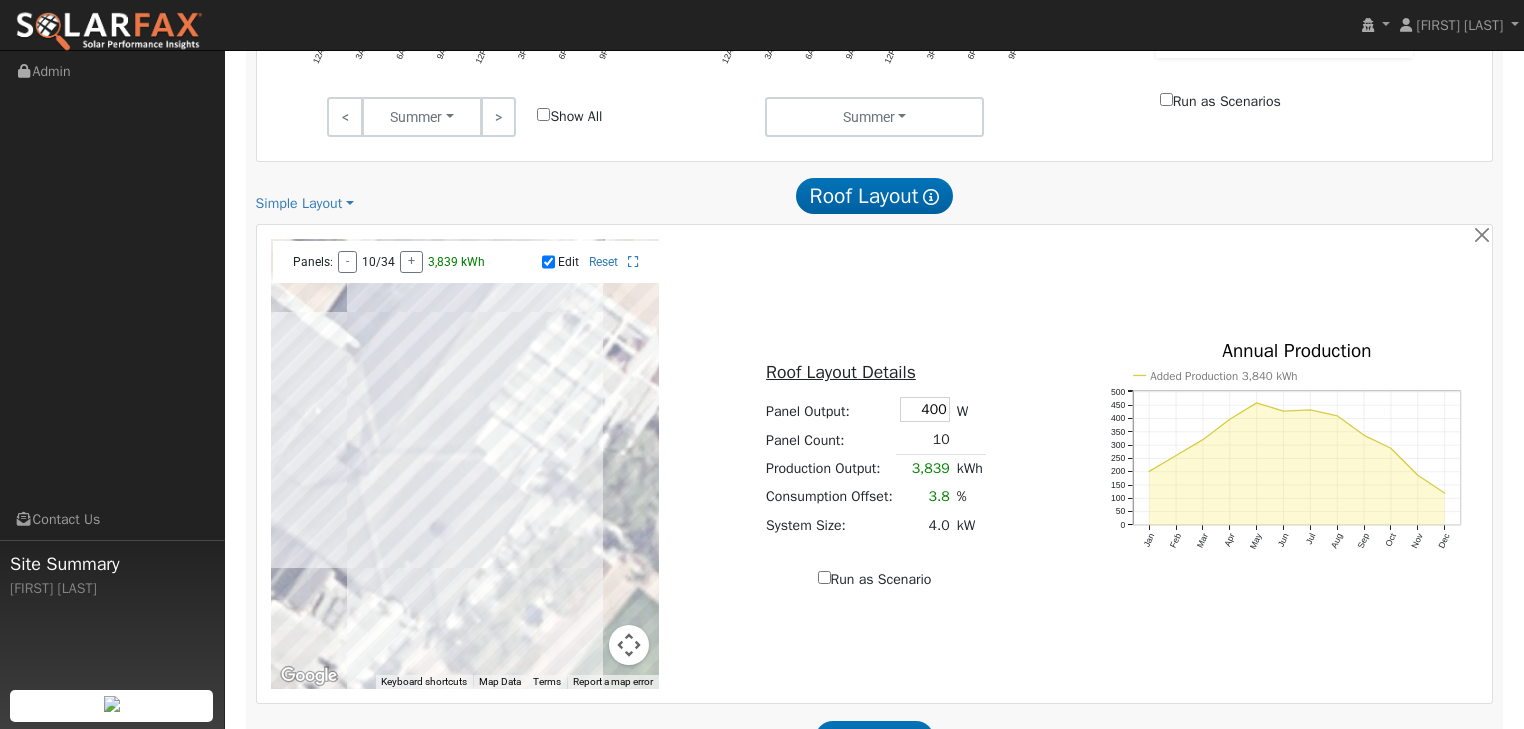 click at bounding box center (465, 464) 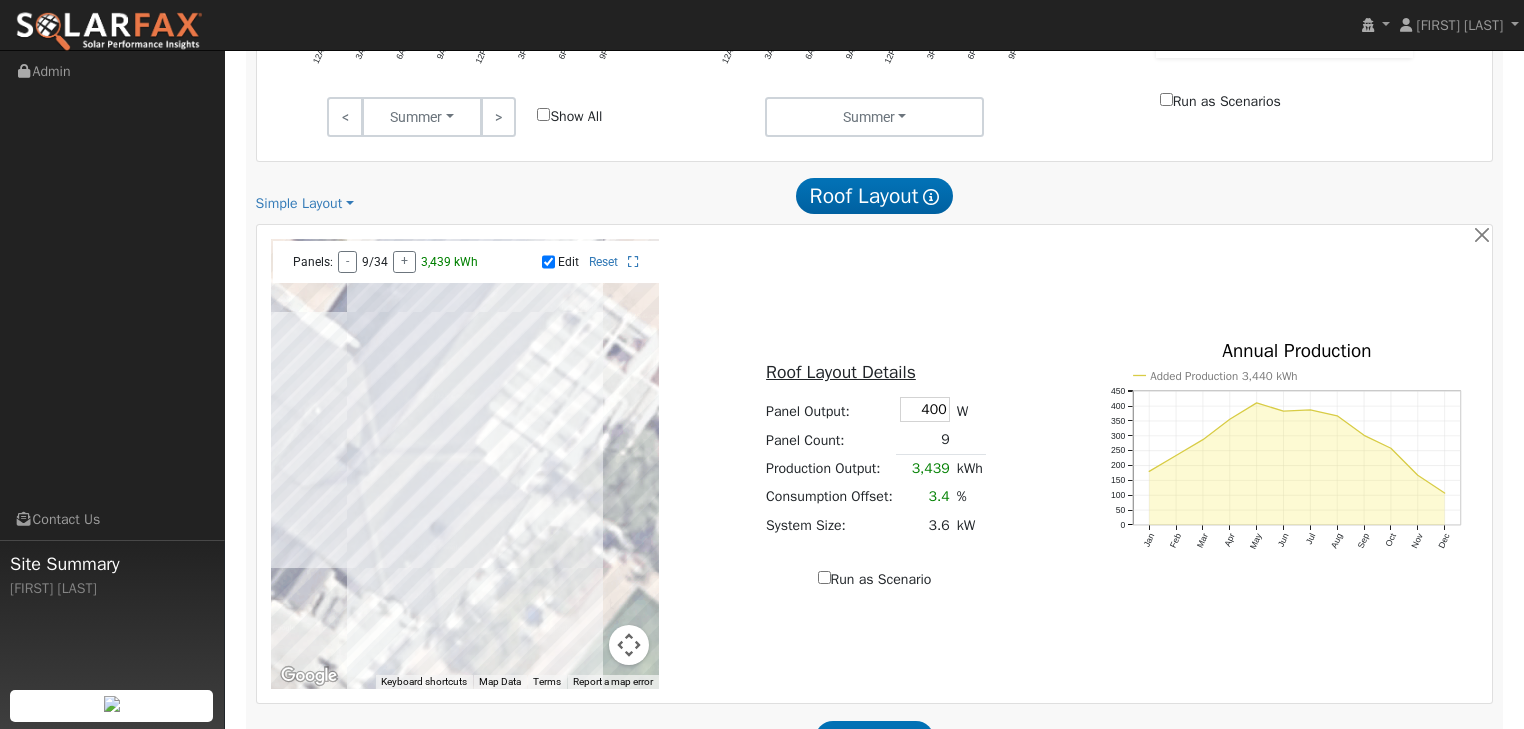 click at bounding box center (465, 464) 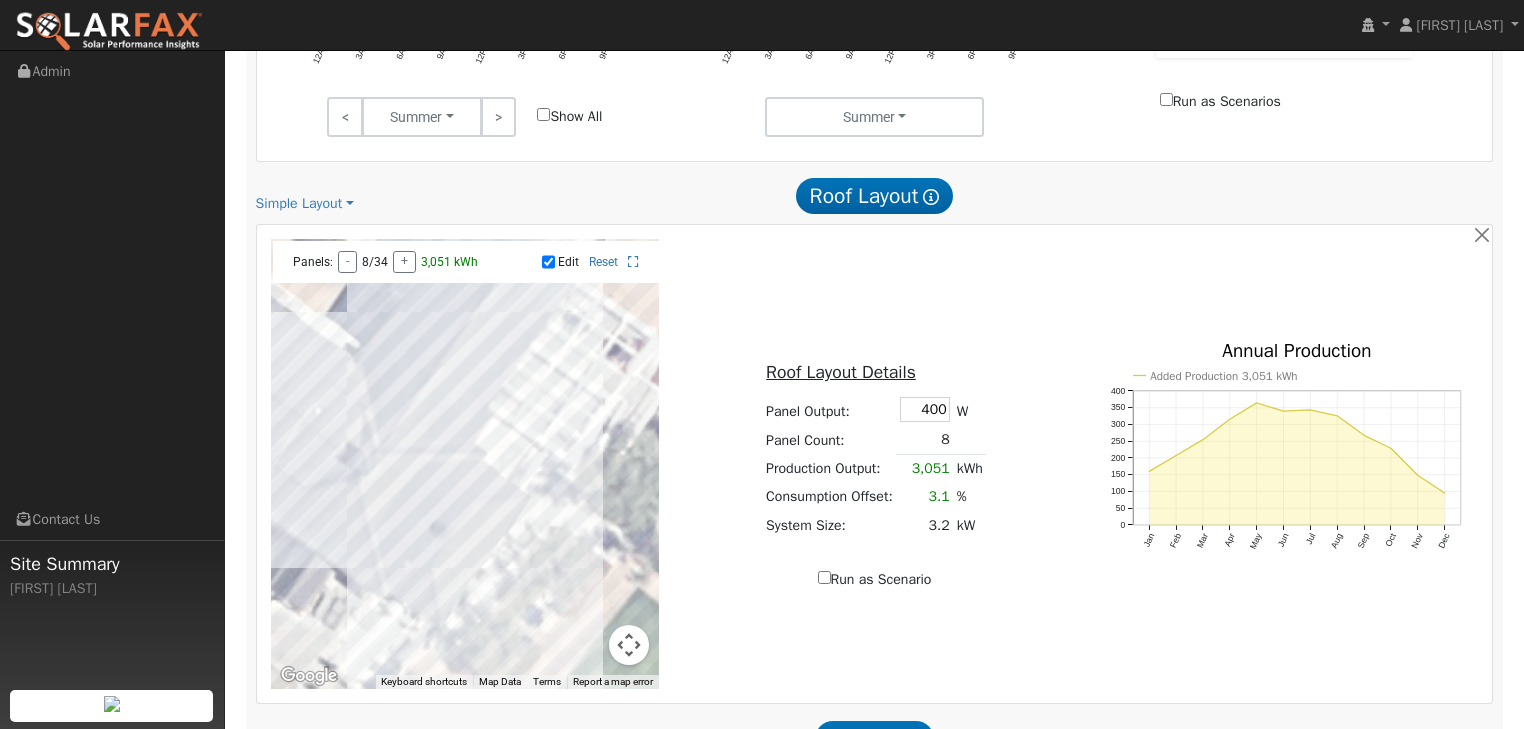 click at bounding box center (465, 464) 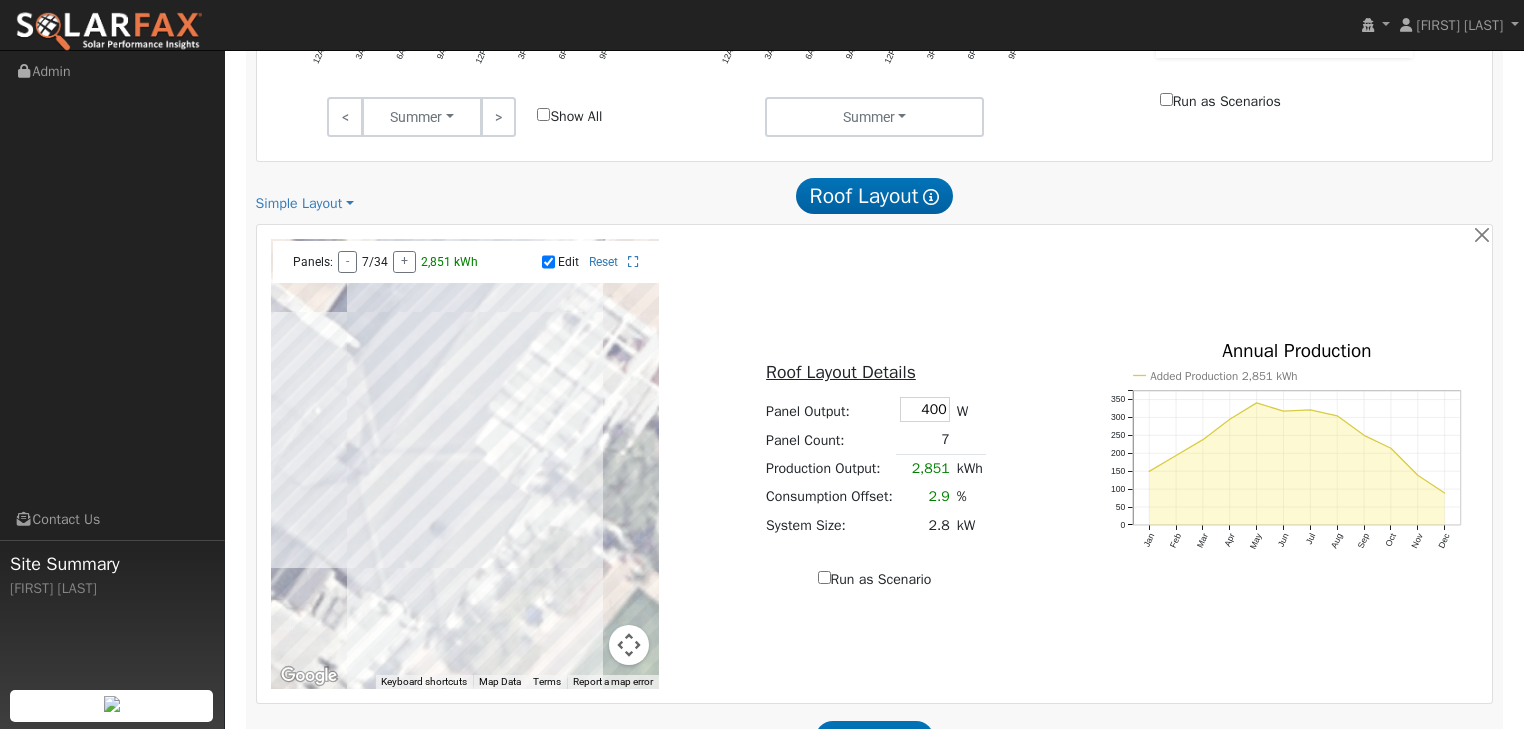 click at bounding box center (465, 464) 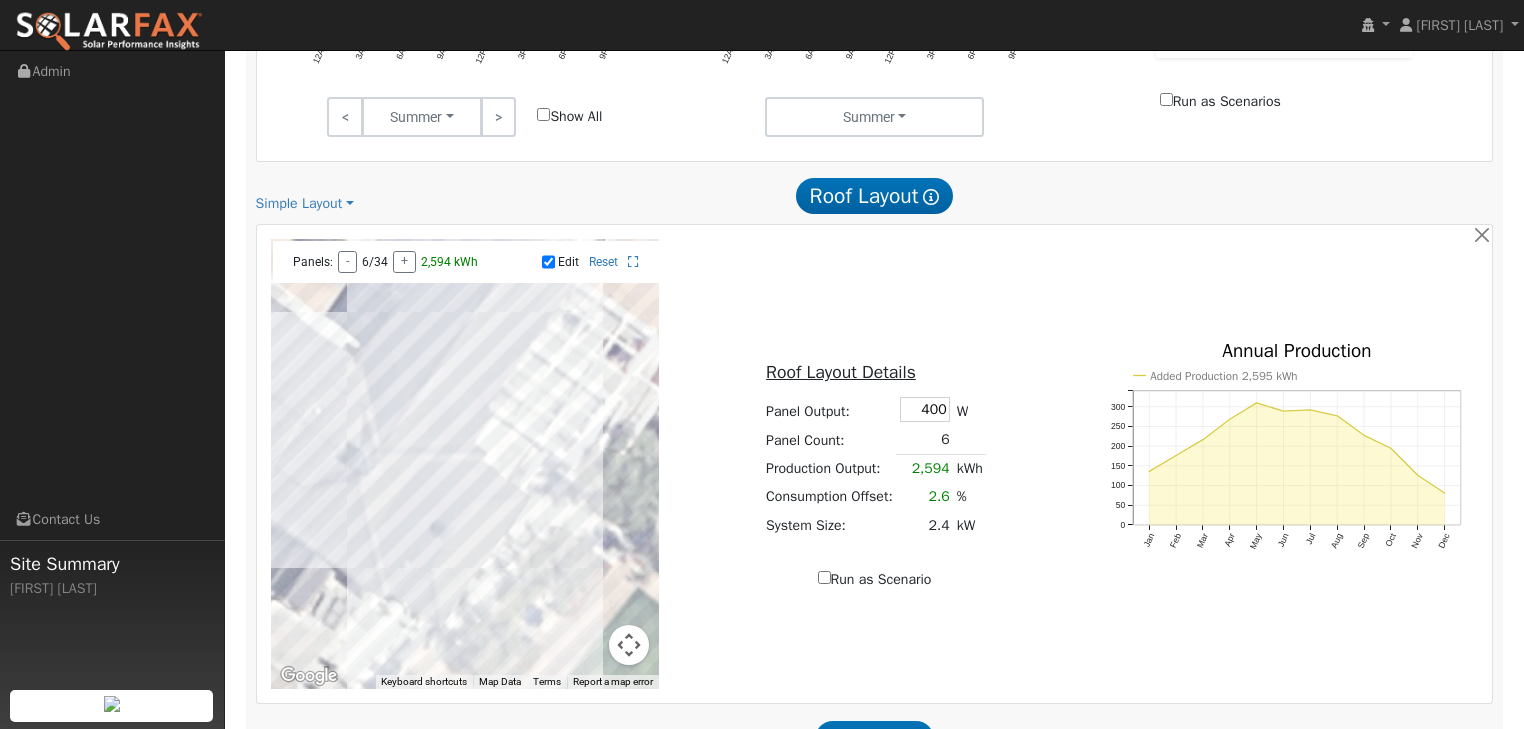 click at bounding box center (465, 464) 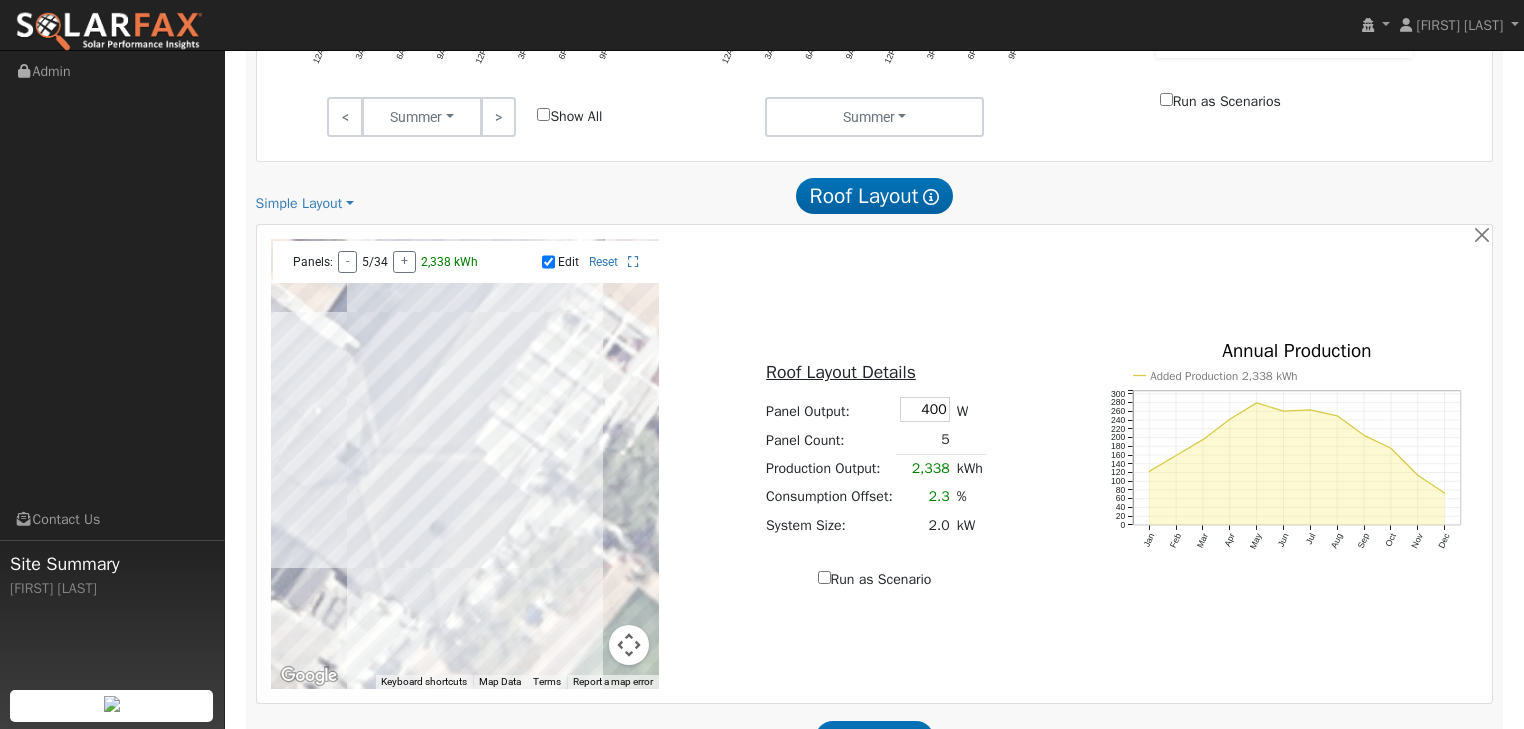 click at bounding box center [465, 464] 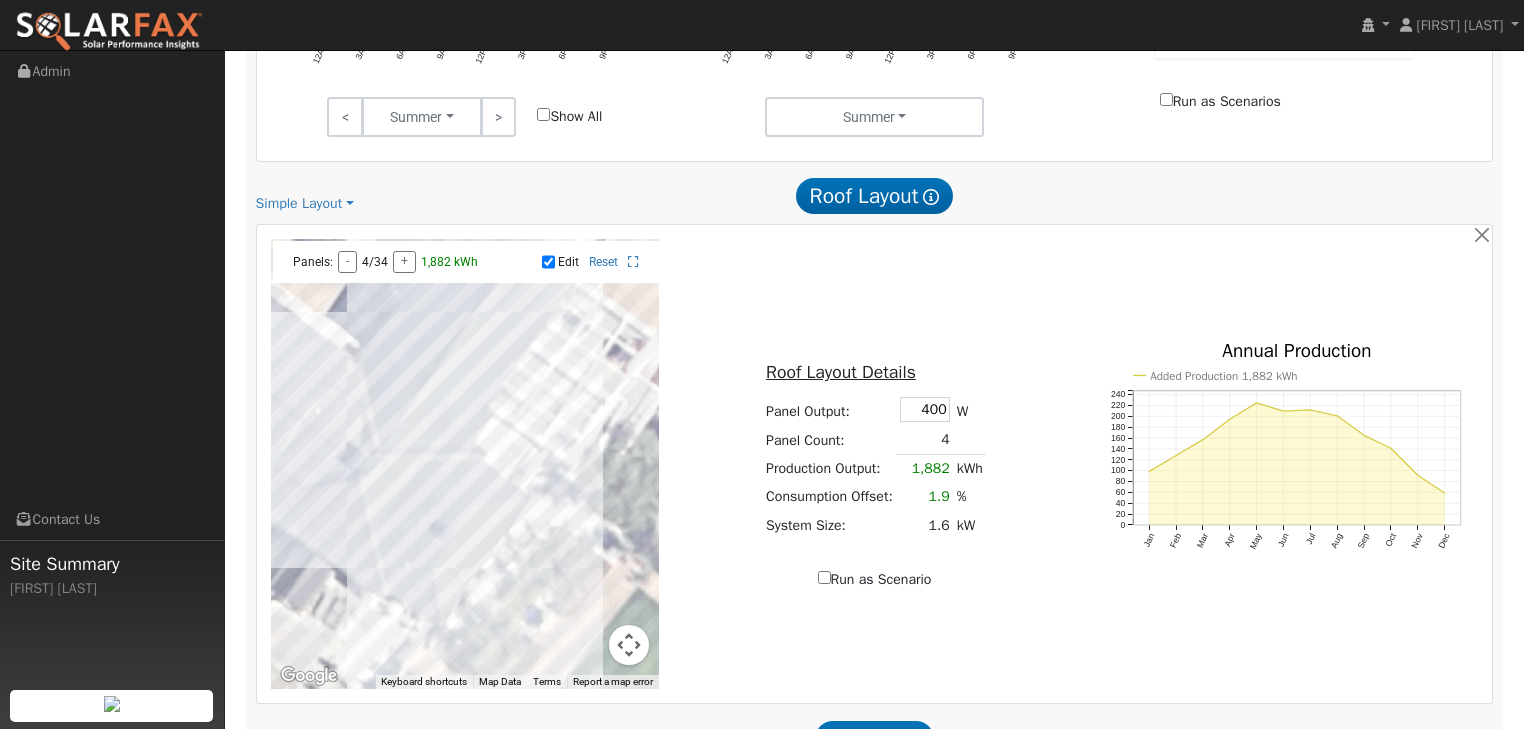 click at bounding box center [465, 464] 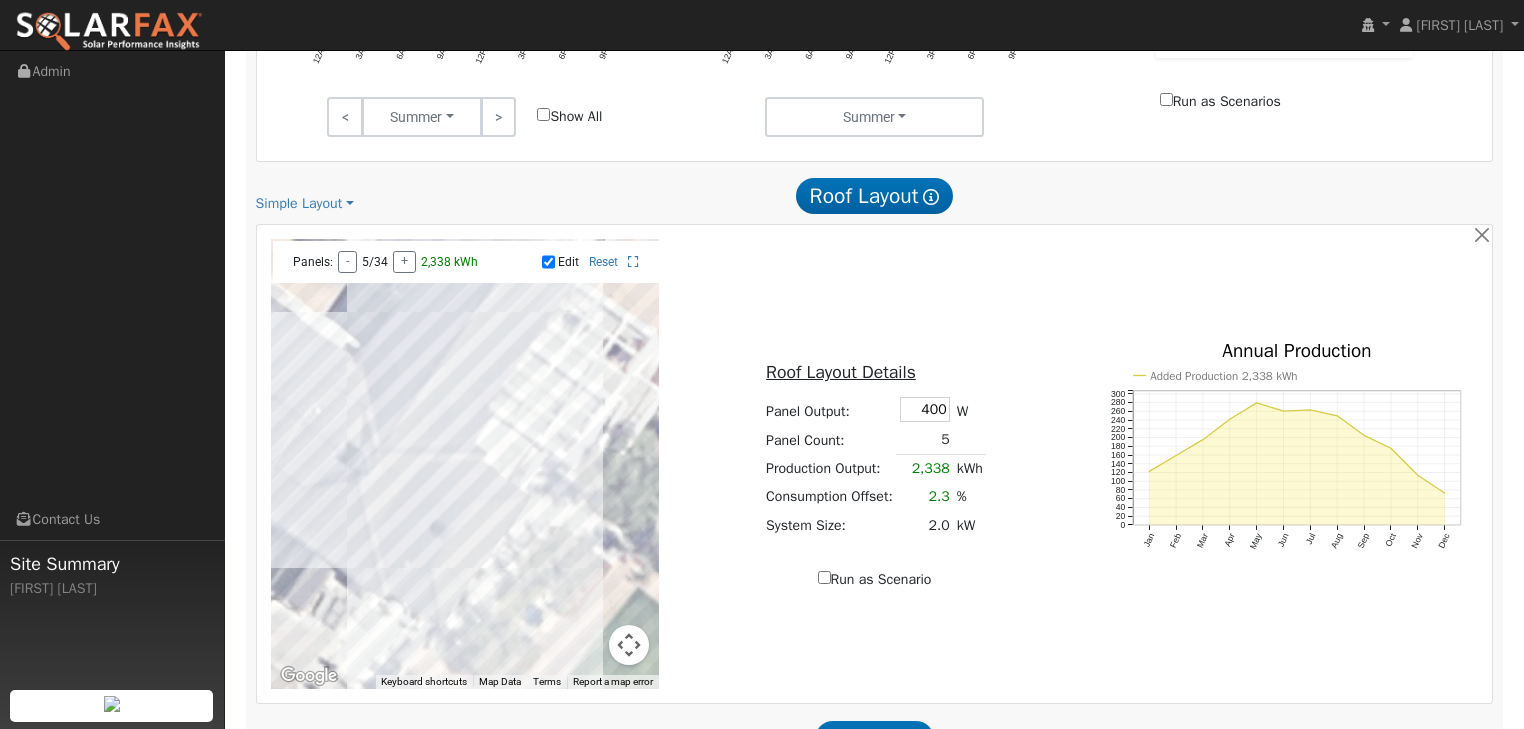 click at bounding box center [465, 464] 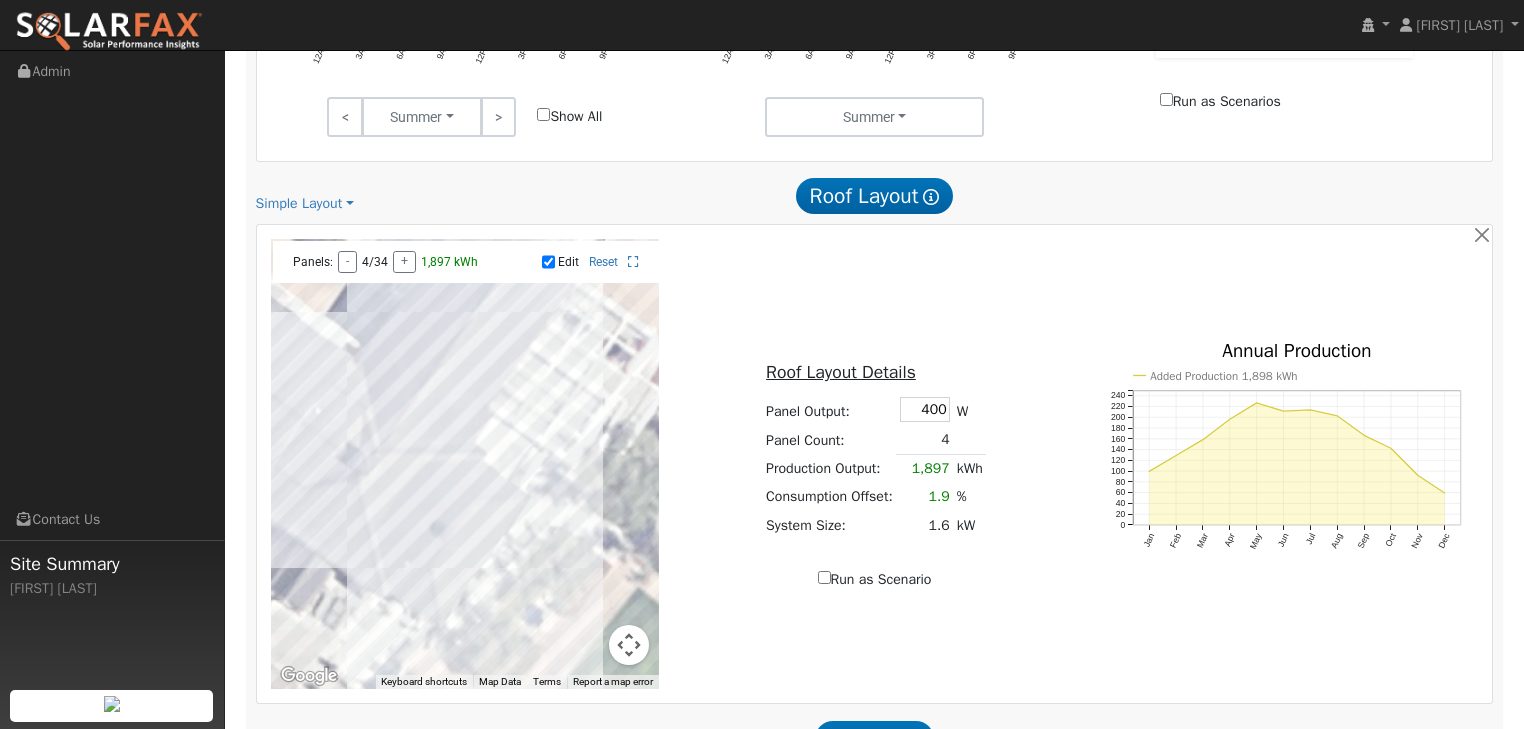 click at bounding box center (465, 464) 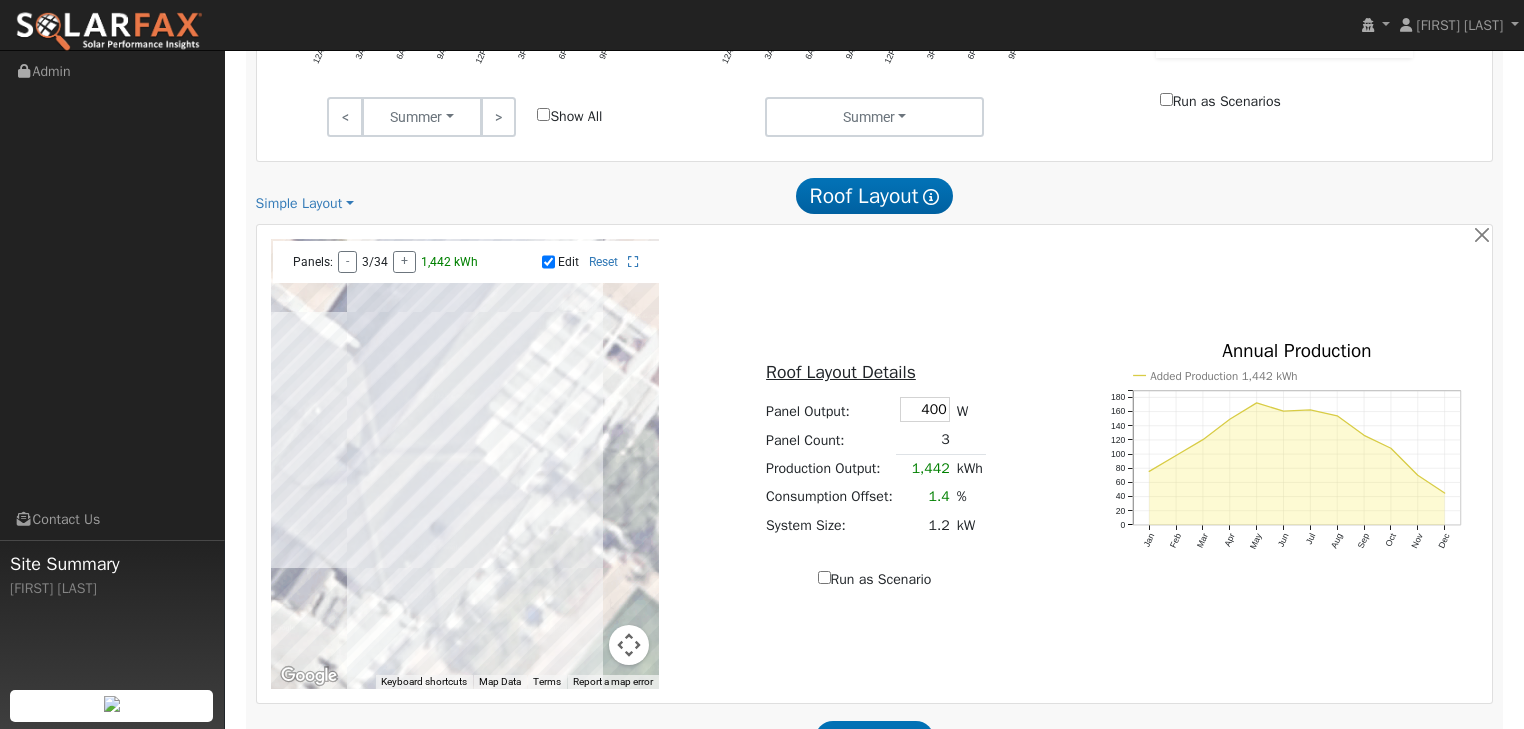 click at bounding box center [465, 464] 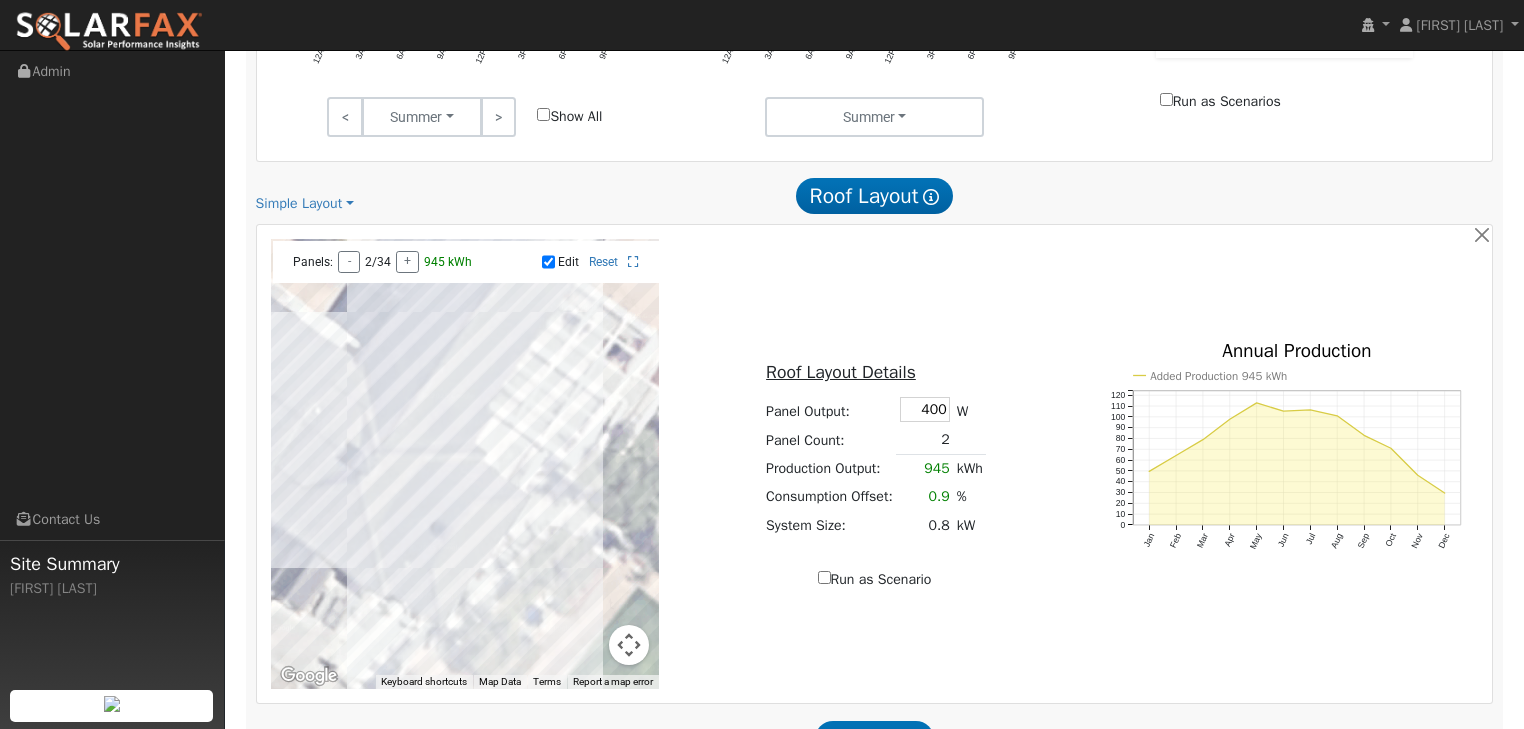 drag, startPoint x: 431, startPoint y: 437, endPoint x: 423, endPoint y: 428, distance: 12.0415945 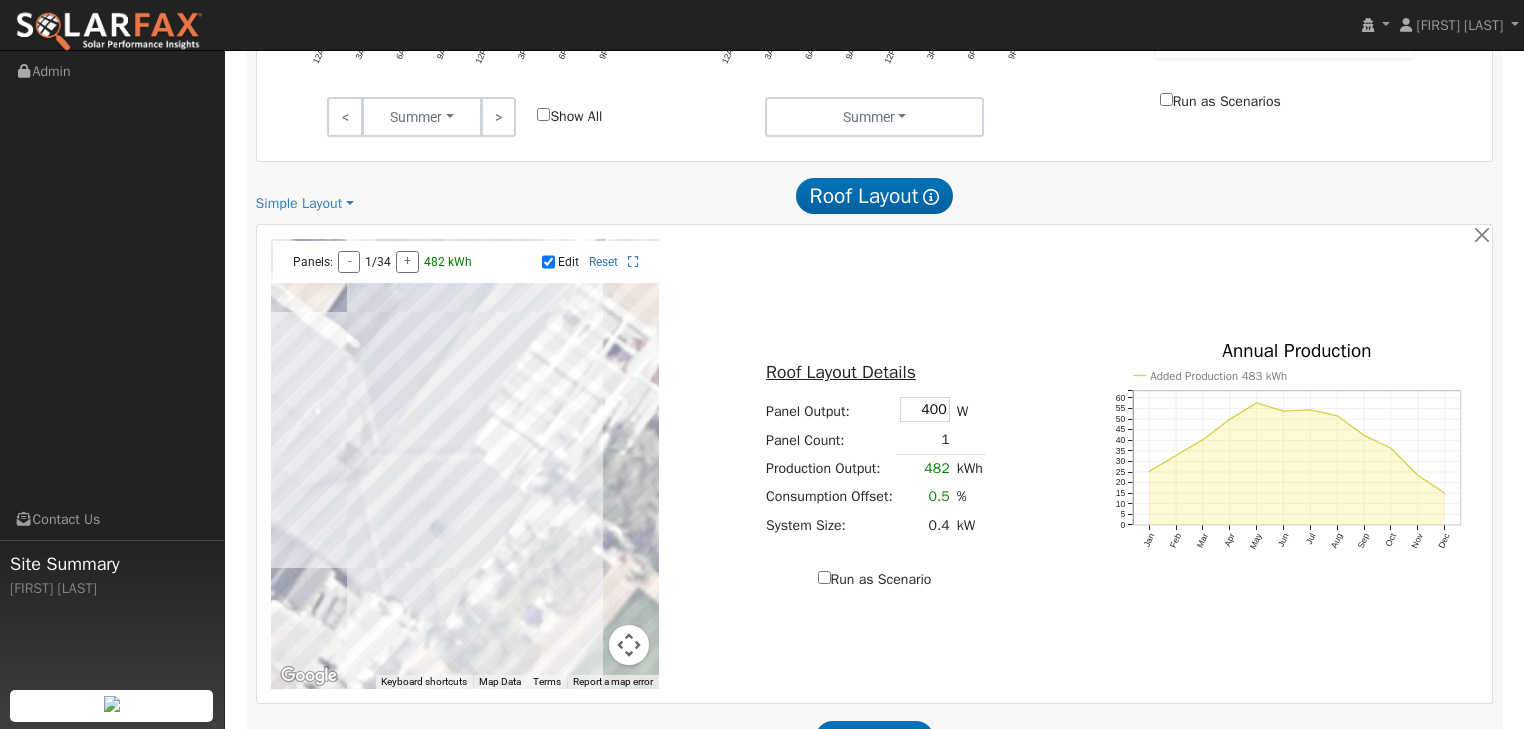 click at bounding box center [465, 464] 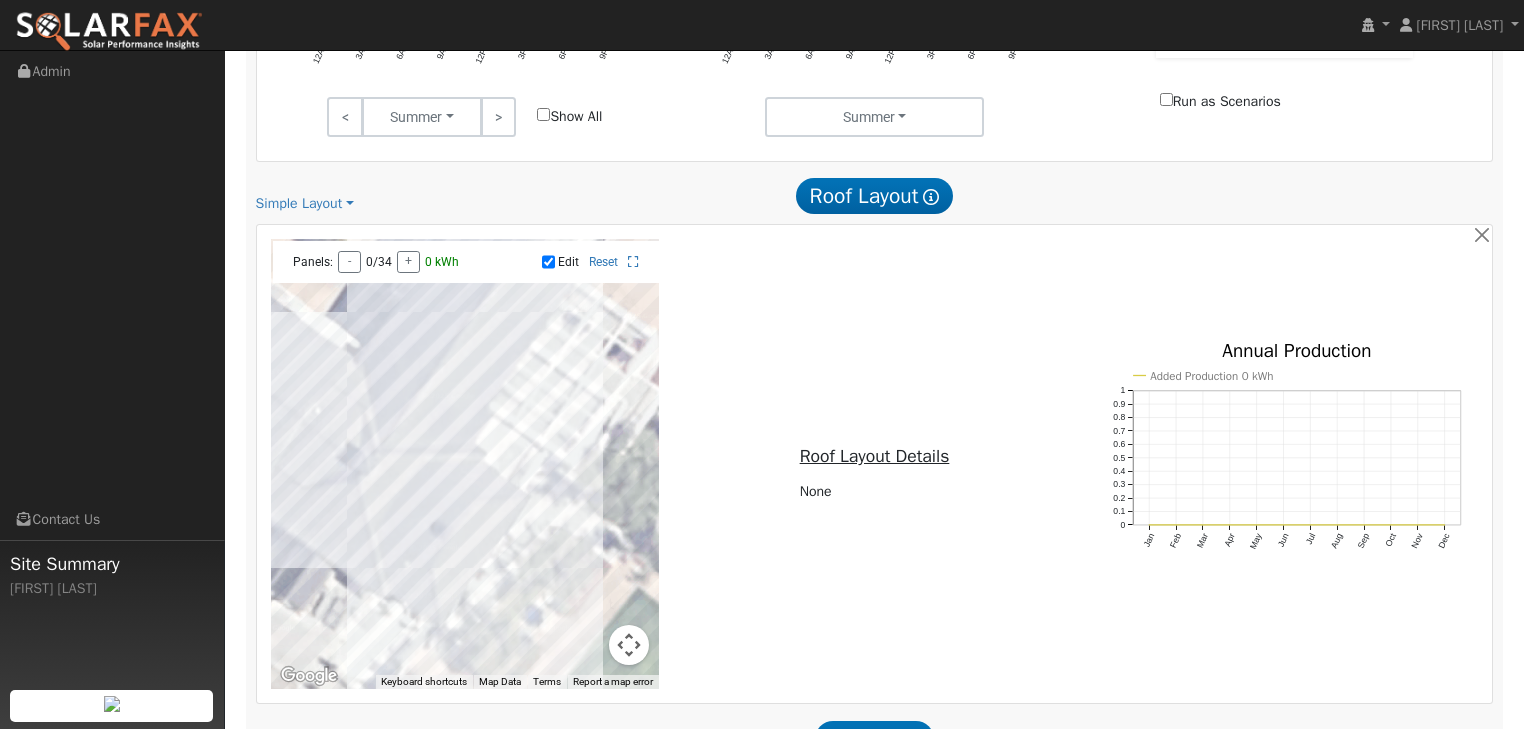 click at bounding box center (465, 464) 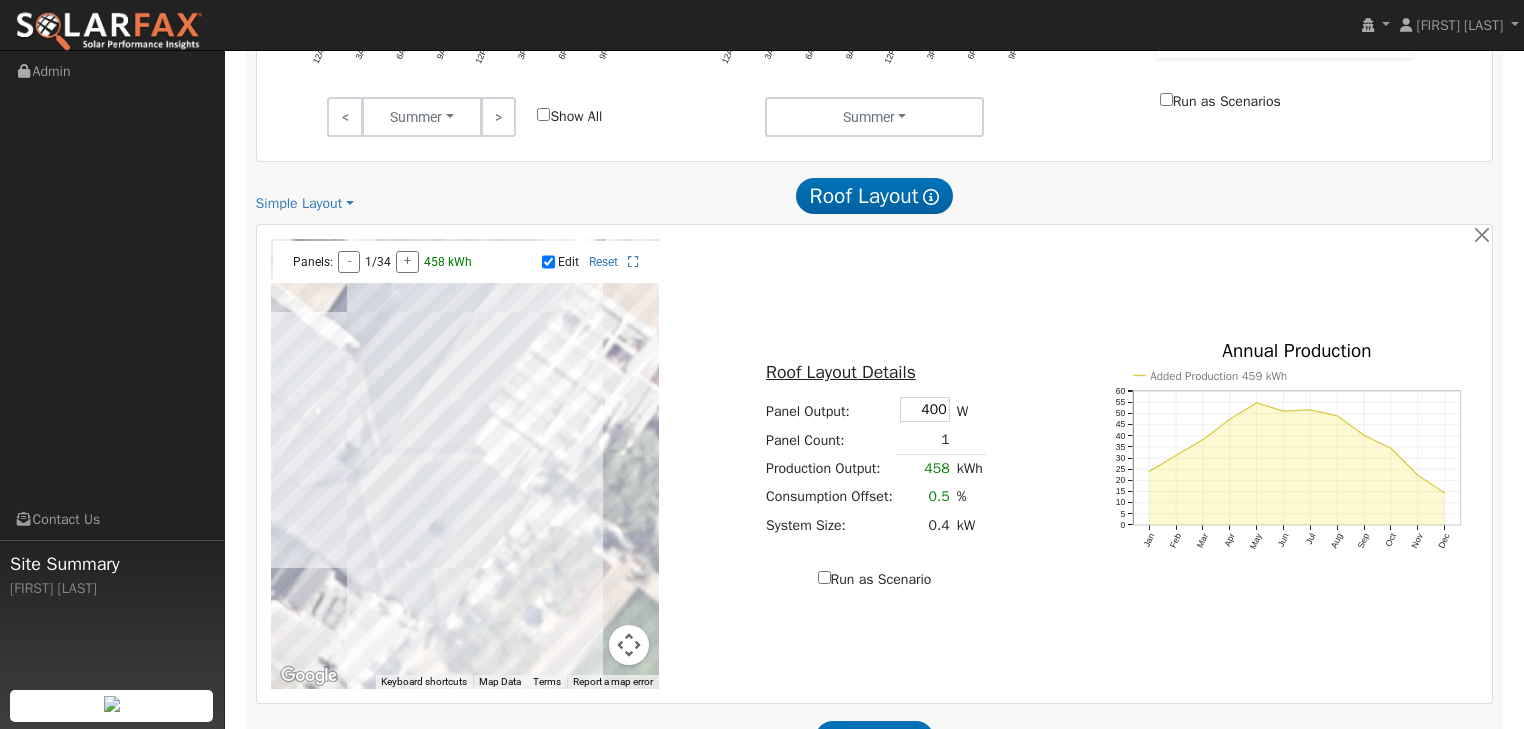 click at bounding box center (465, 464) 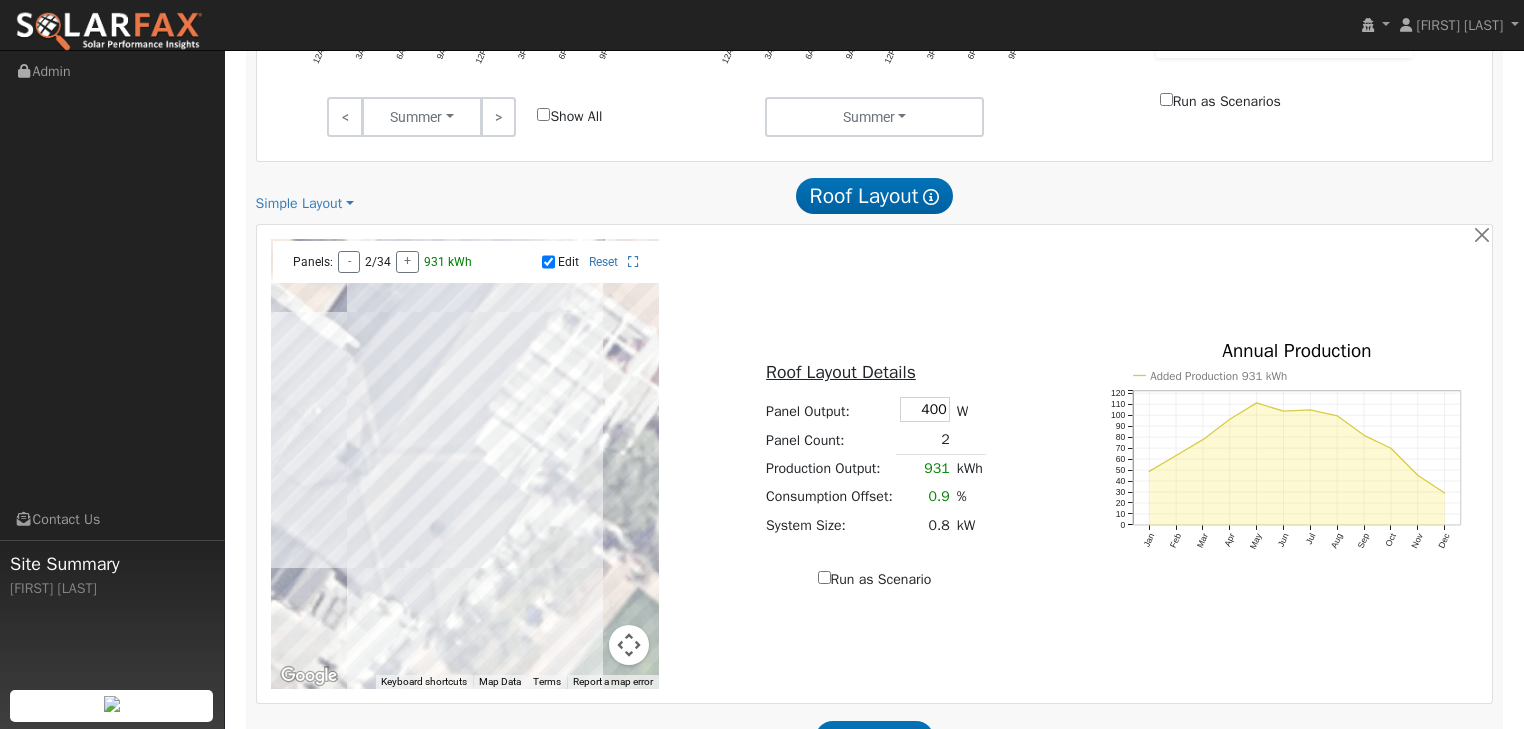 click at bounding box center (465, 464) 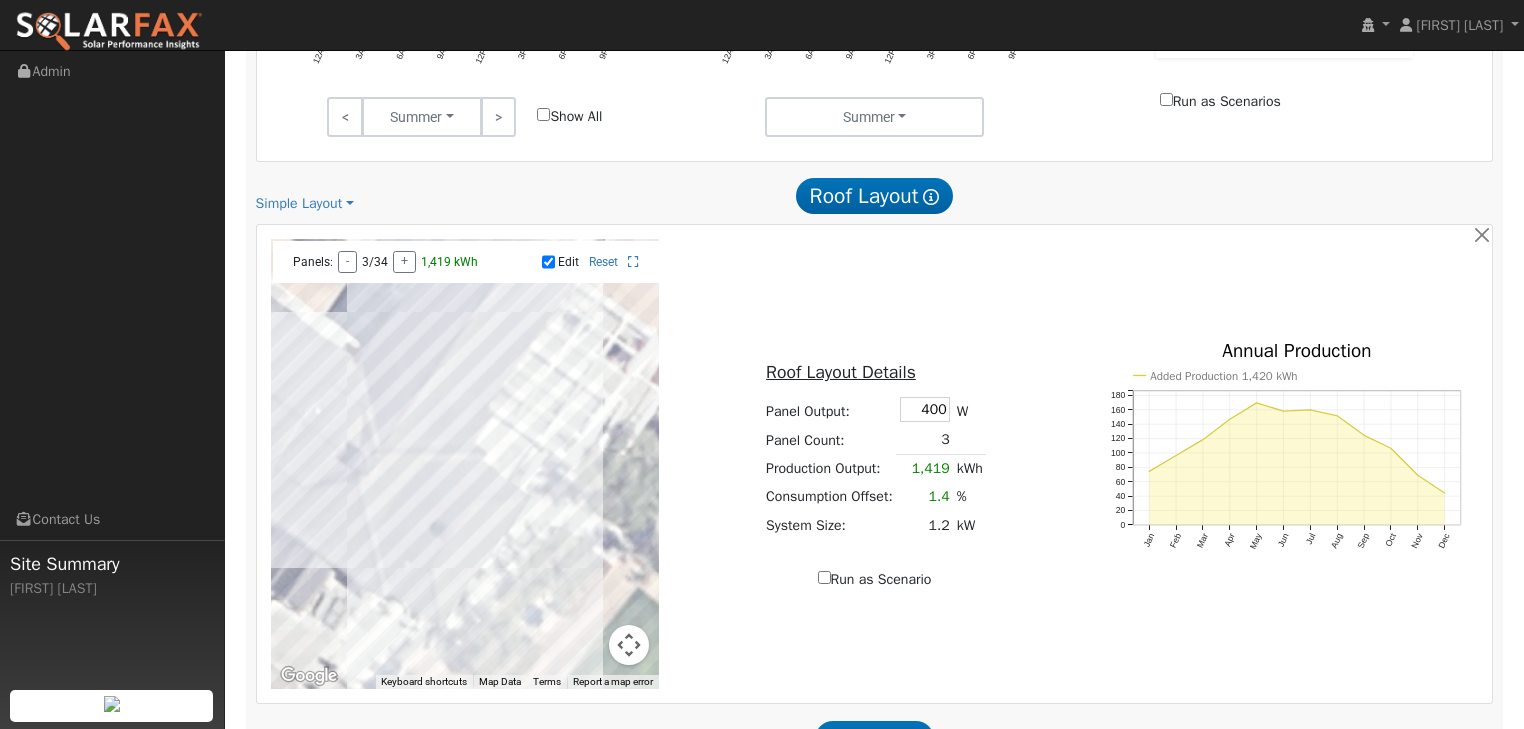 click at bounding box center (465, 464) 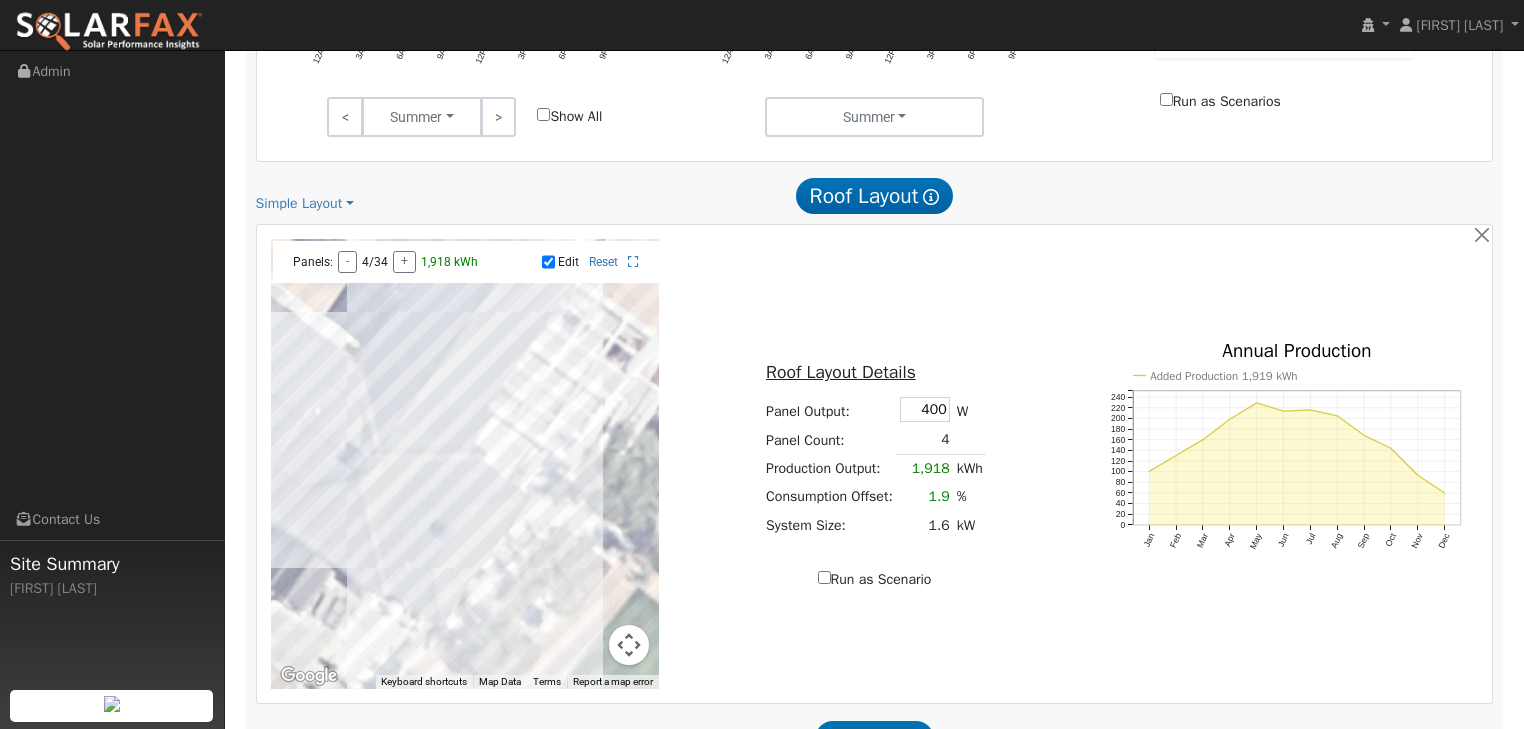 click at bounding box center [465, 464] 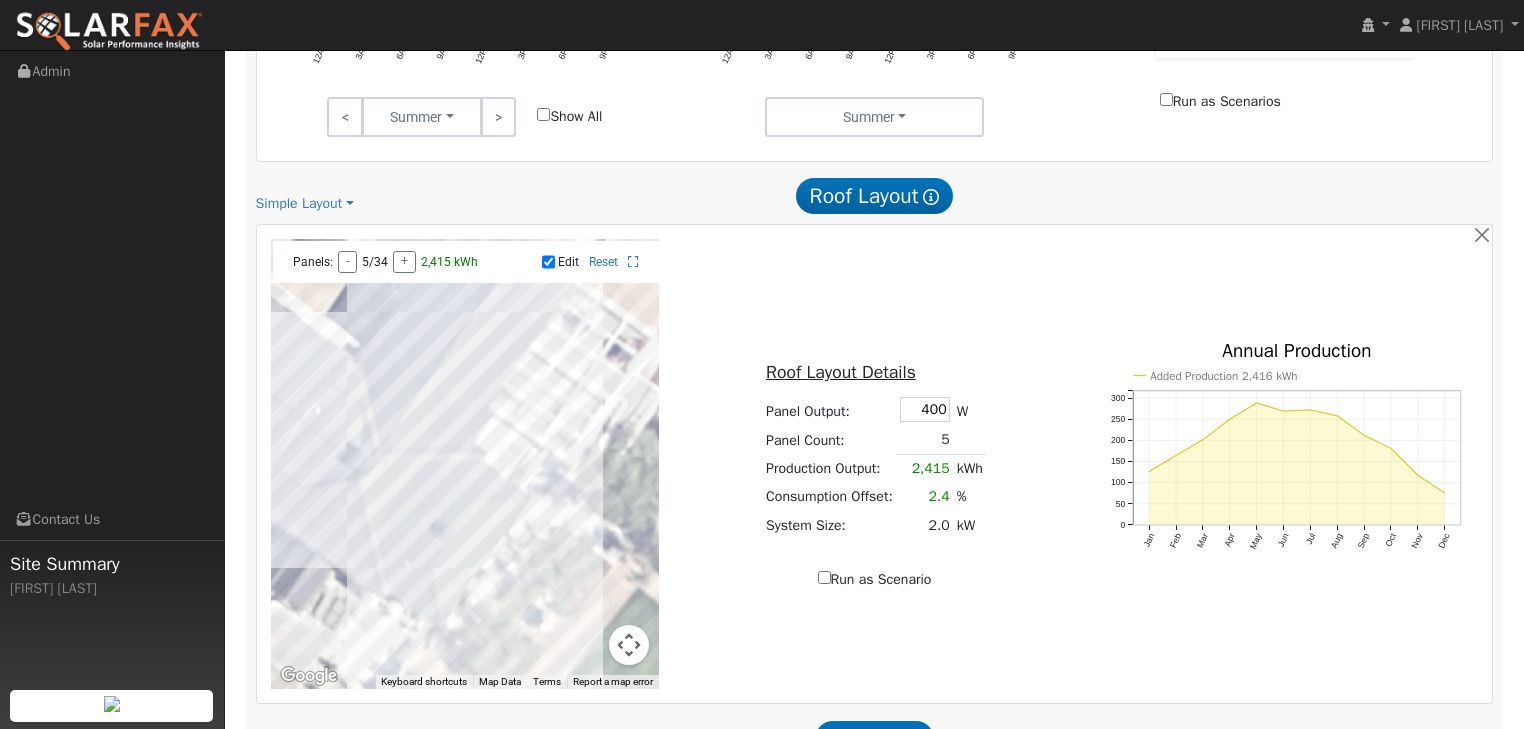 click at bounding box center (465, 464) 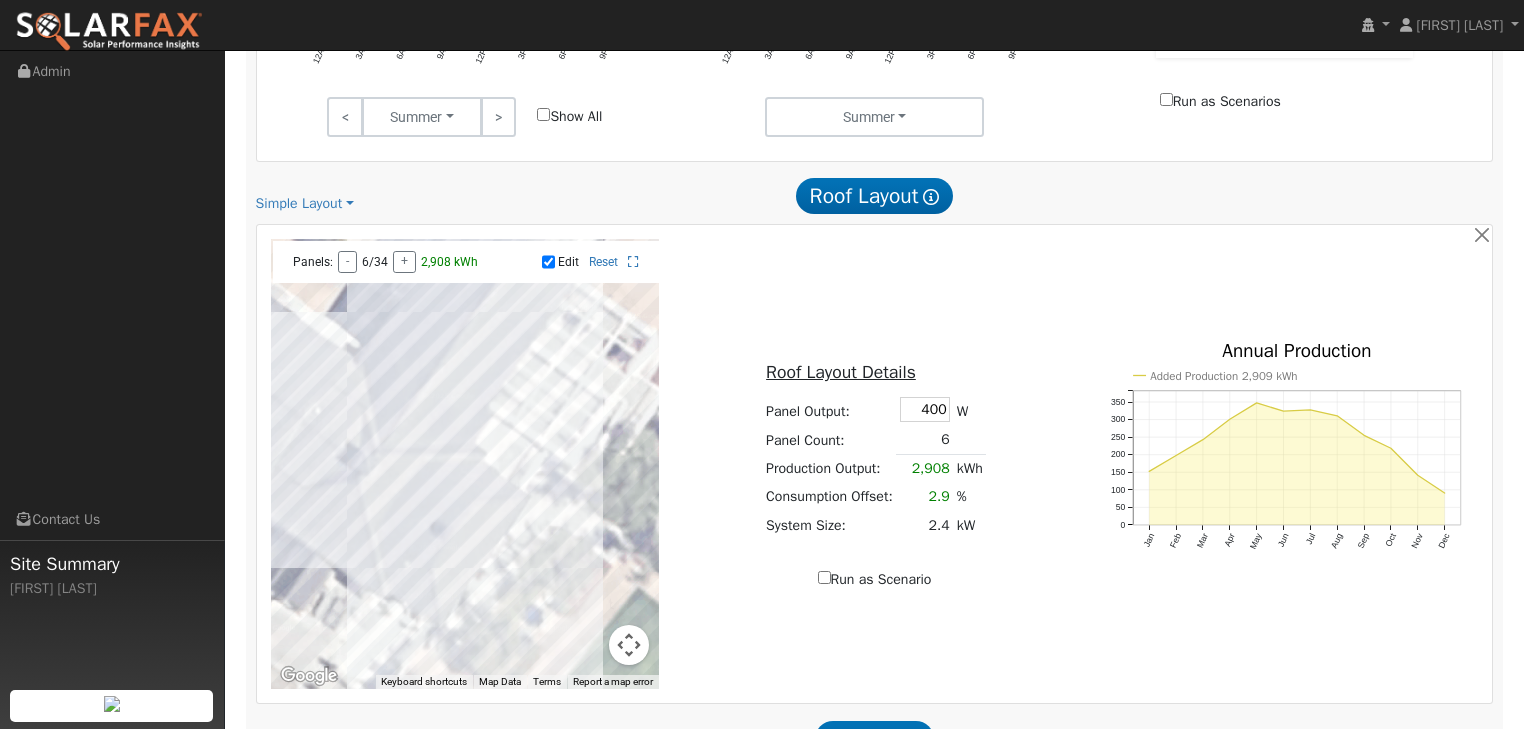 click at bounding box center (465, 464) 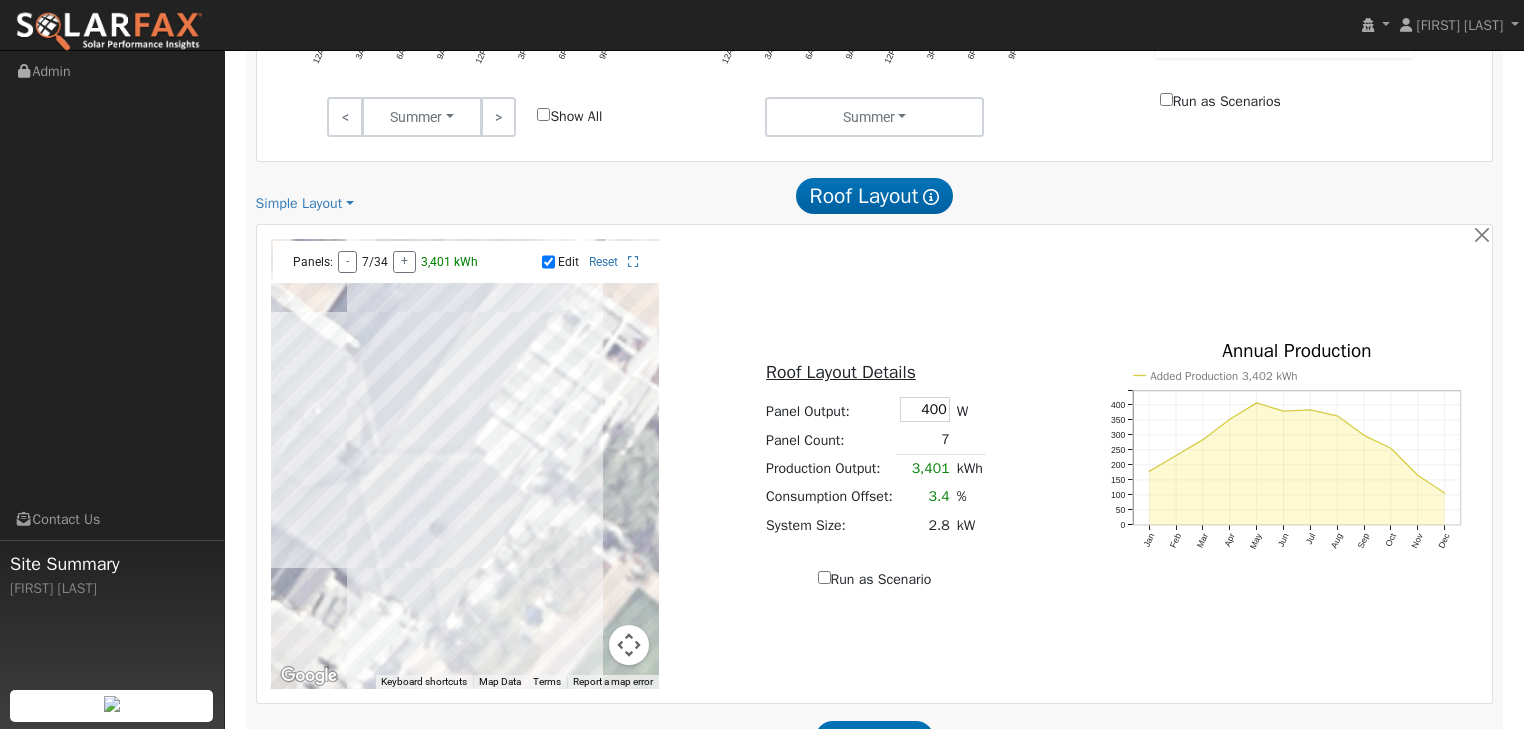 click at bounding box center [465, 464] 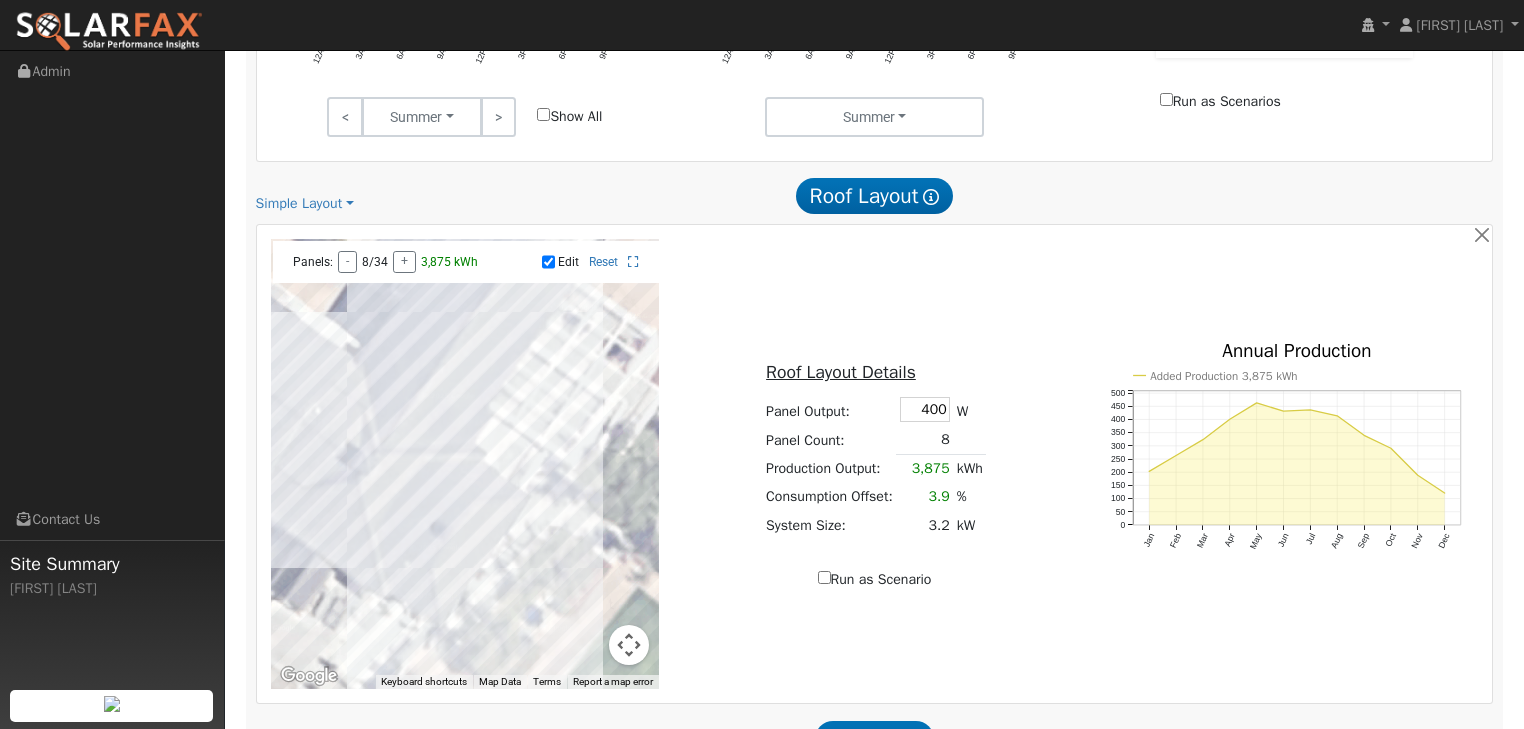 click at bounding box center [465, 464] 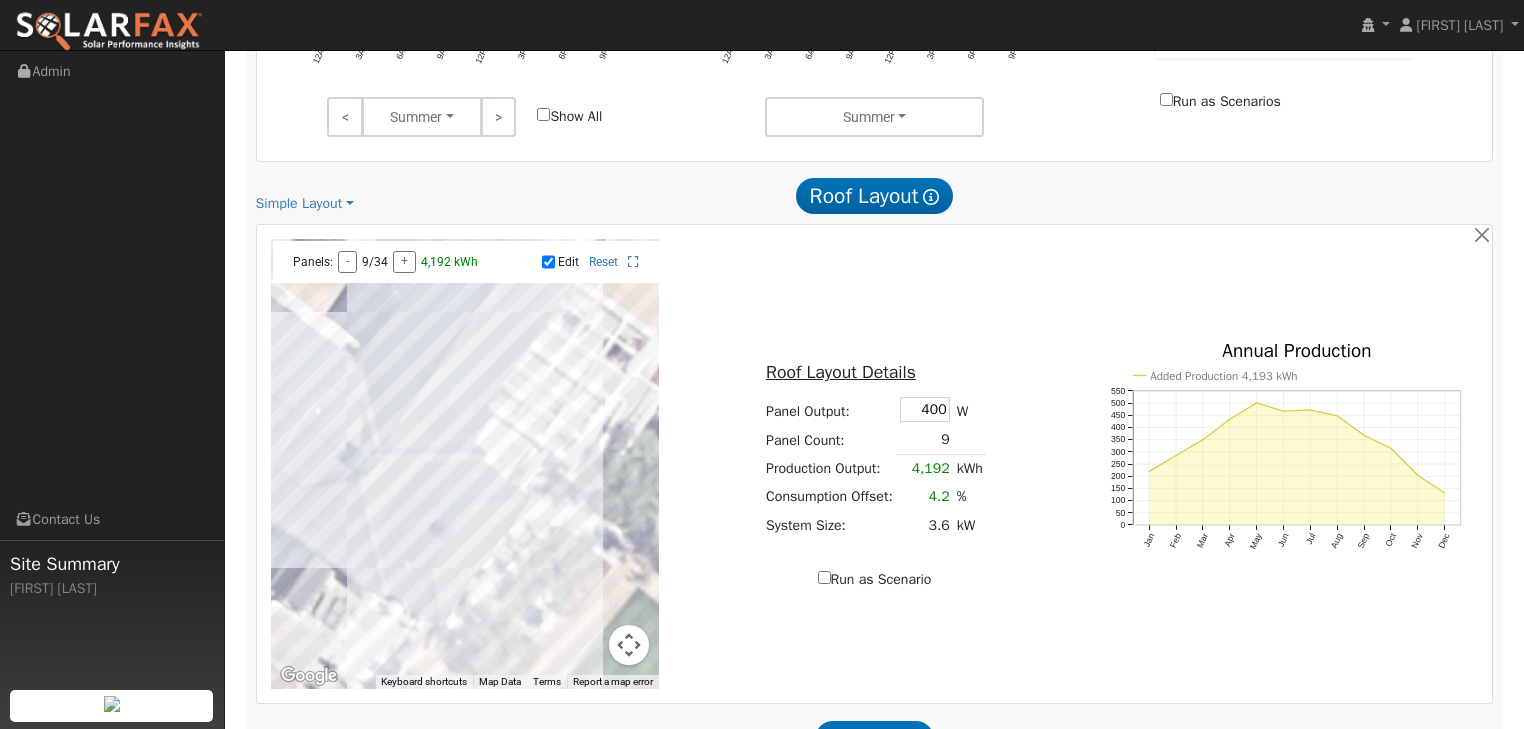click at bounding box center (465, 464) 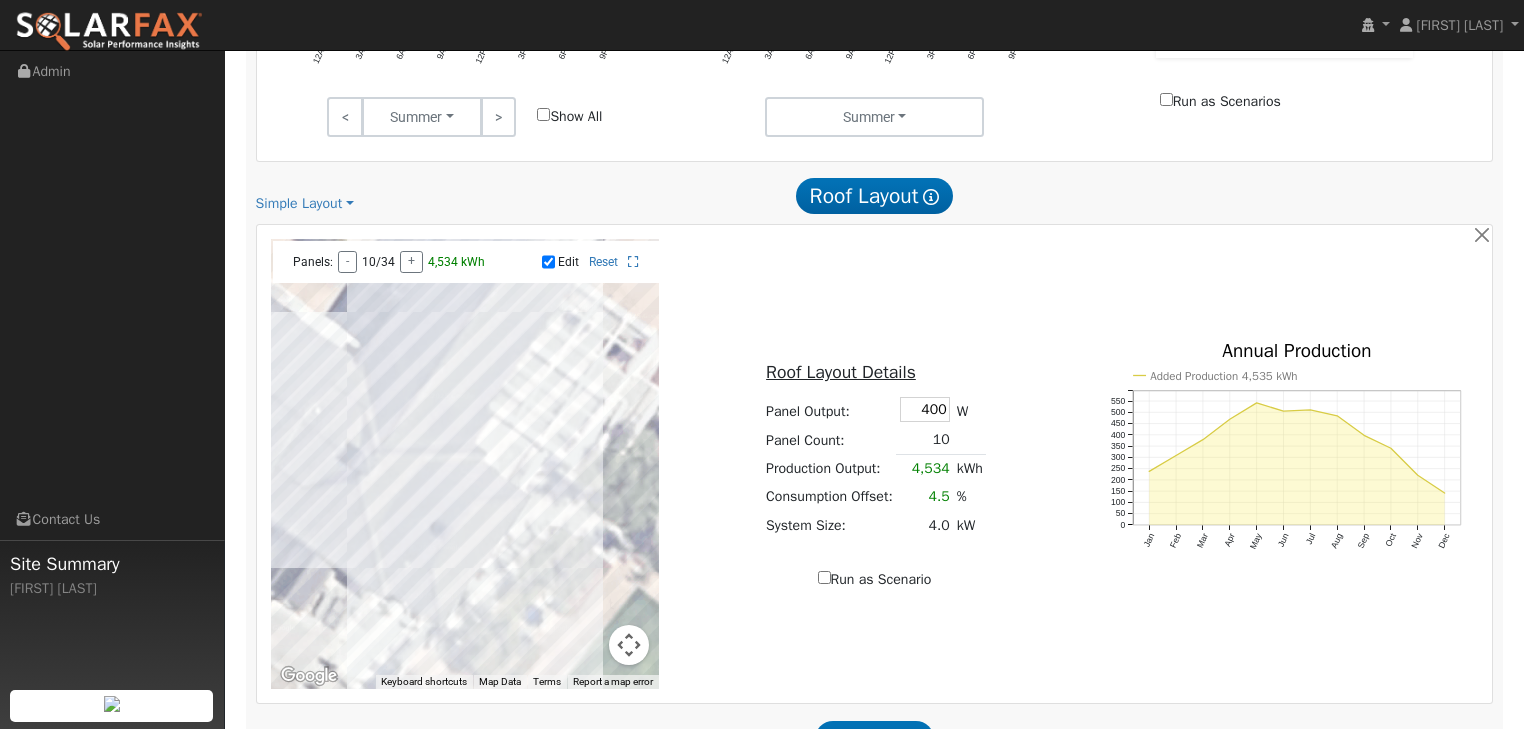 click at bounding box center (465, 464) 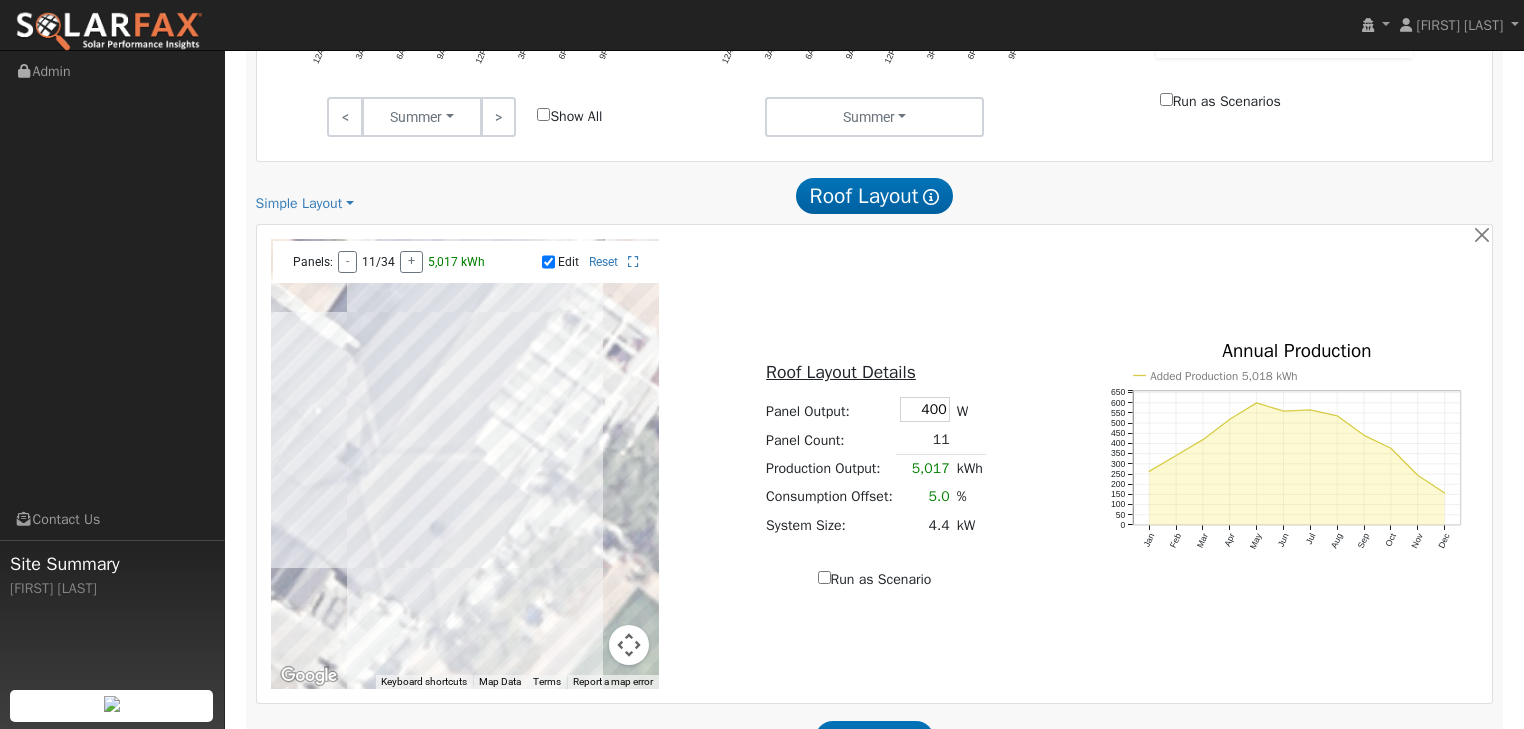 click at bounding box center [465, 464] 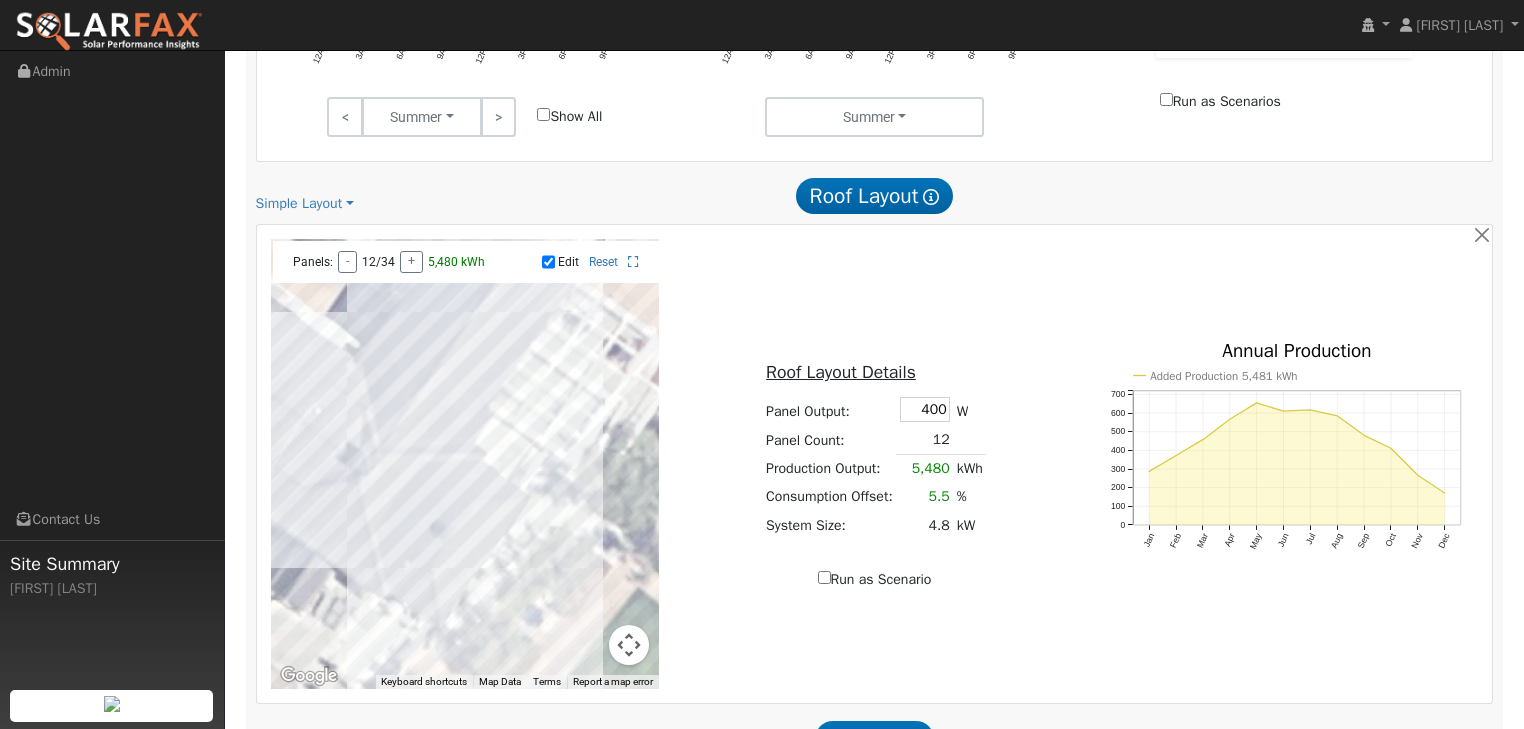 click at bounding box center [465, 464] 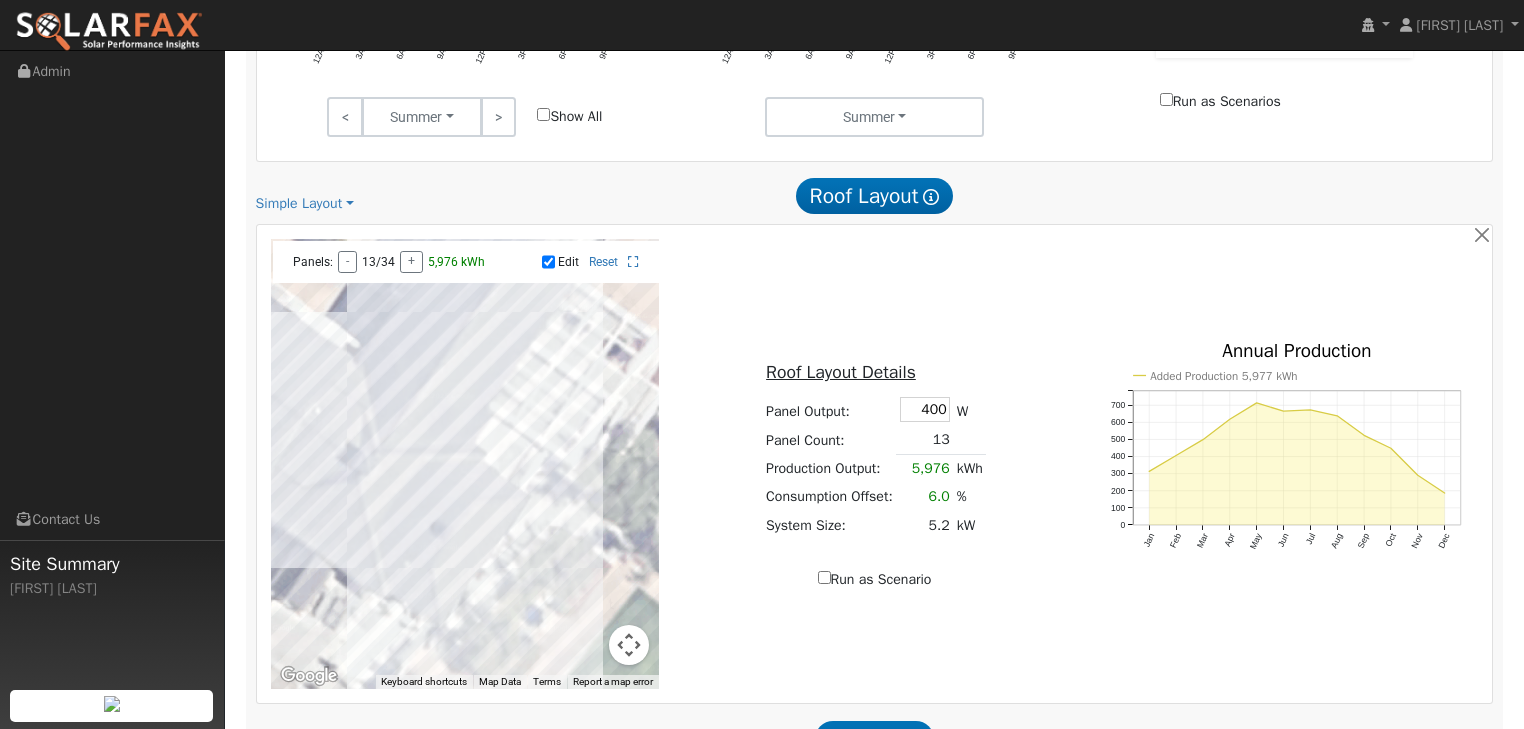 click at bounding box center [465, 464] 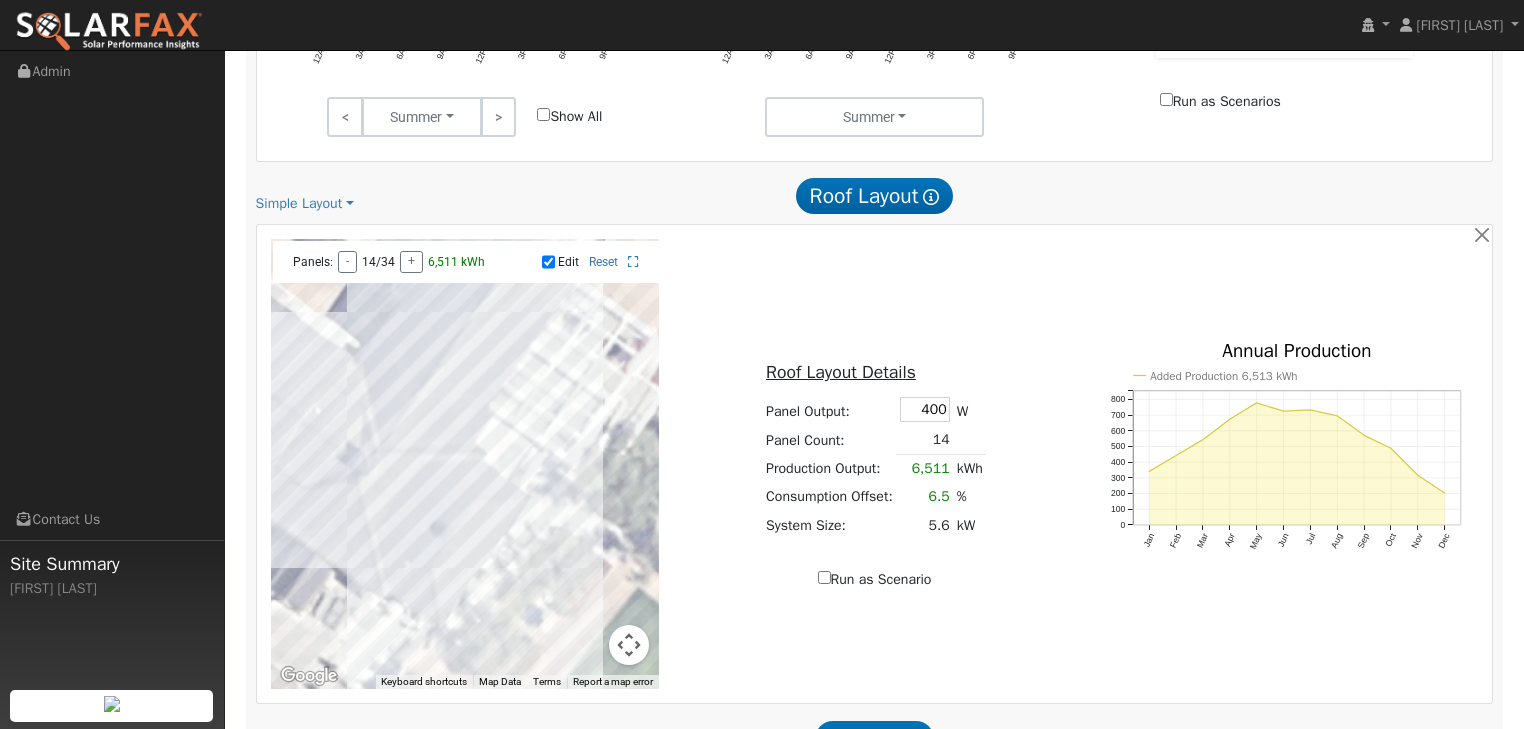 click at bounding box center (465, 464) 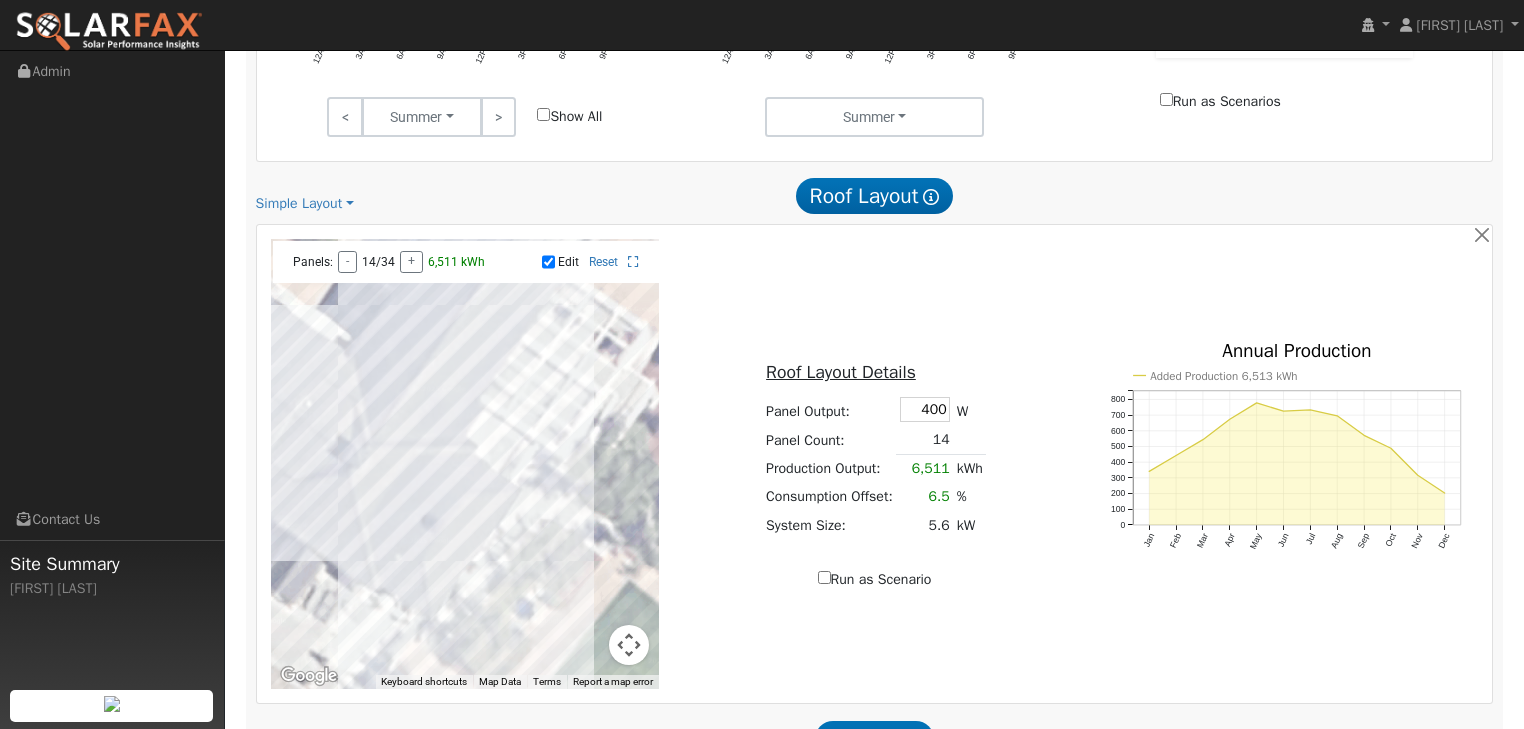 click at bounding box center (465, 464) 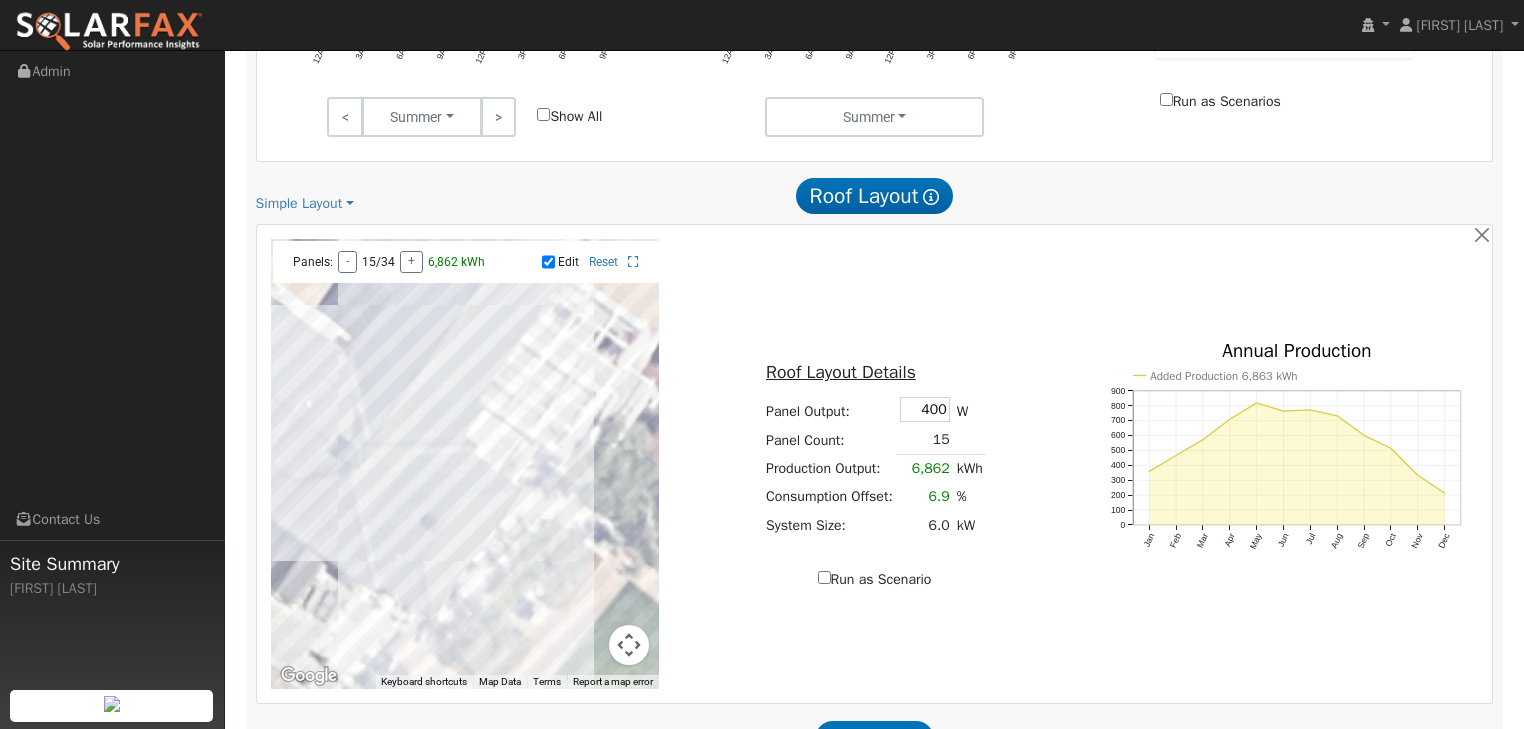 click at bounding box center (465, 464) 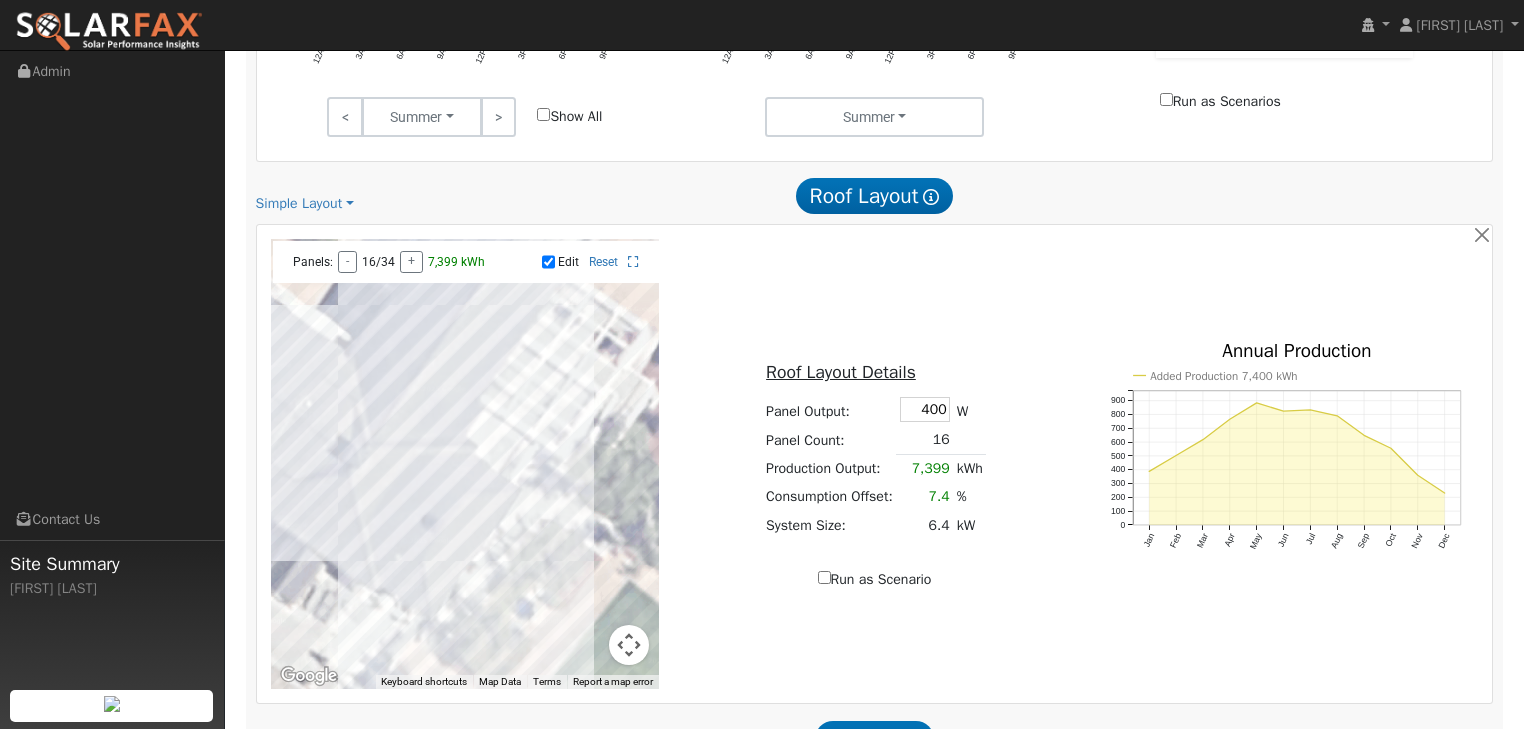 click at bounding box center [465, 464] 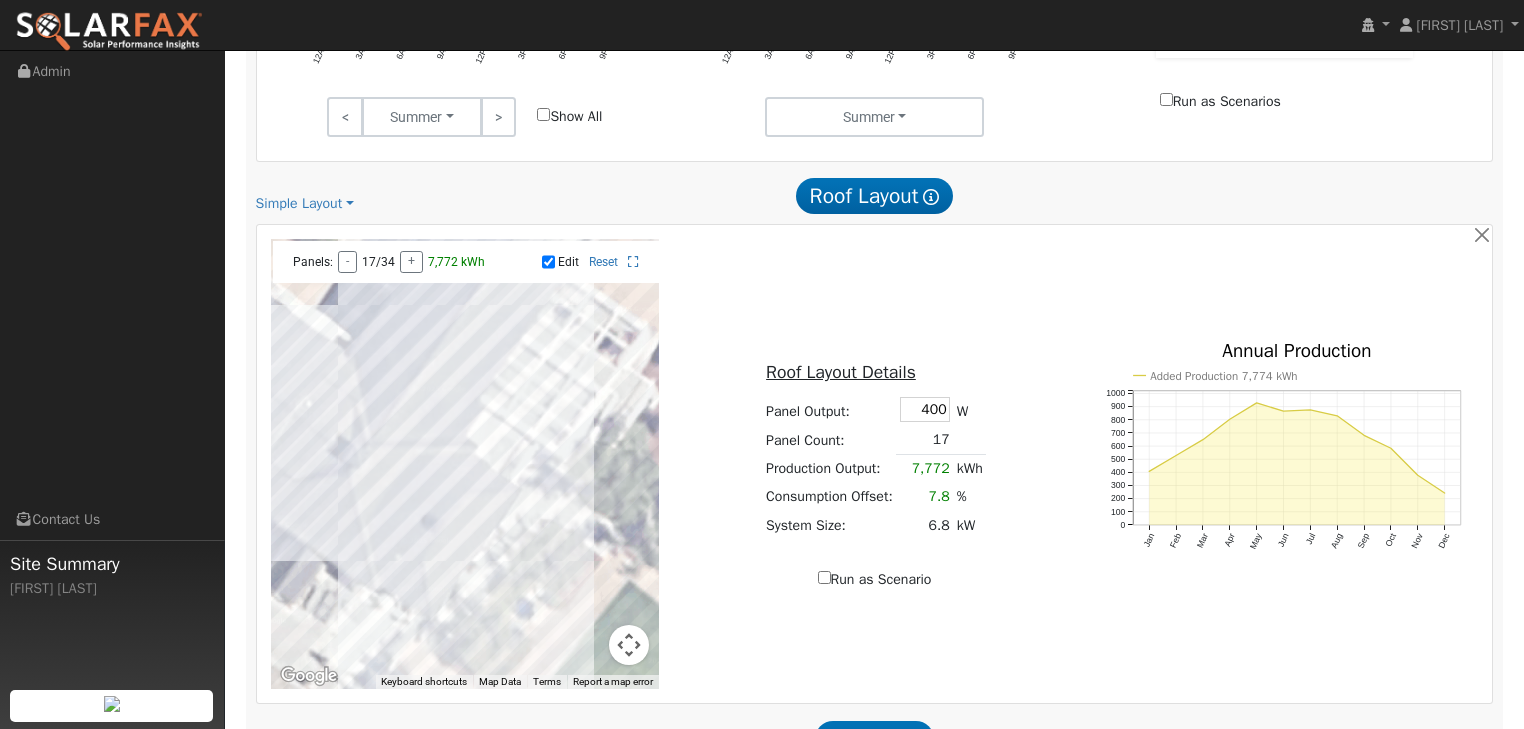 click at bounding box center (465, 464) 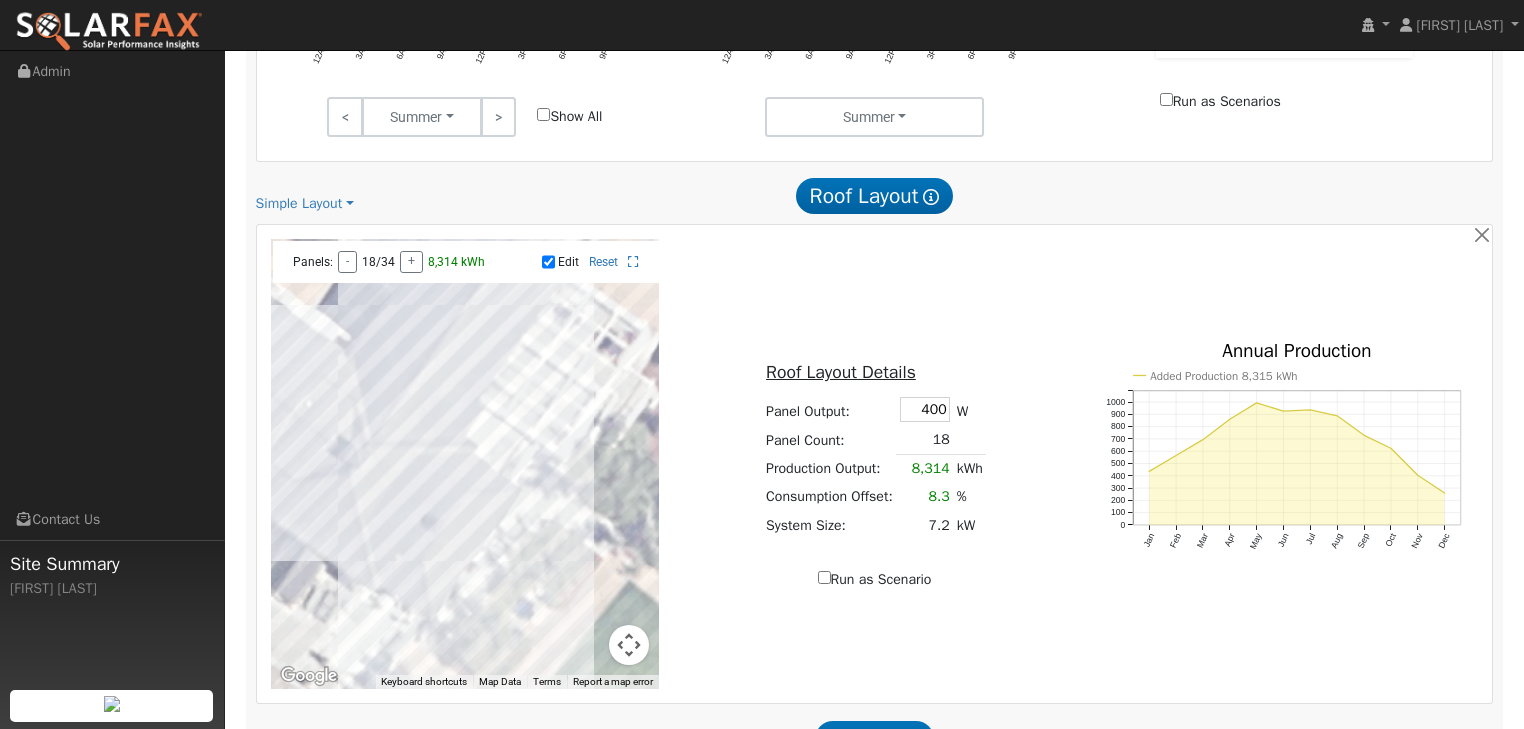 click at bounding box center (465, 464) 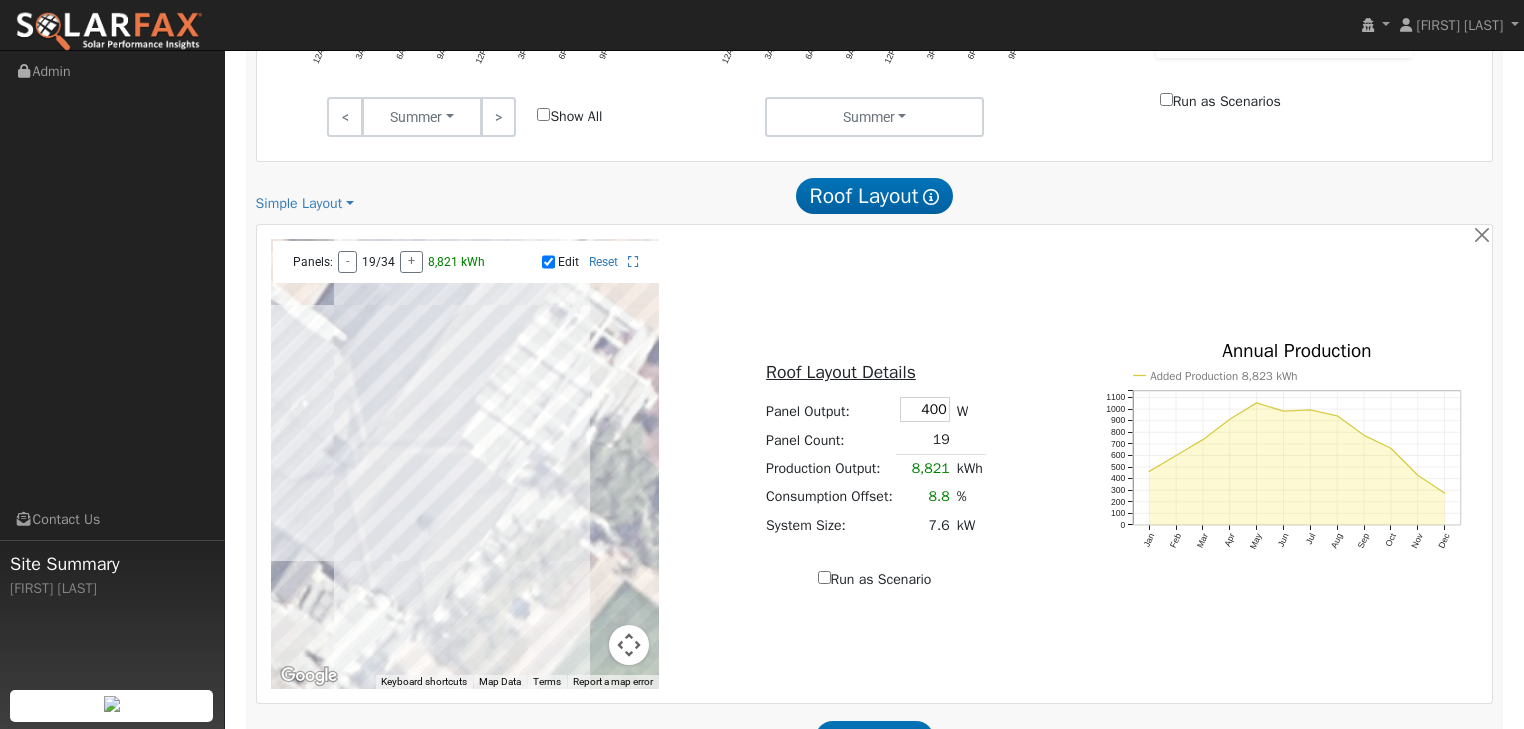 click at bounding box center (465, 464) 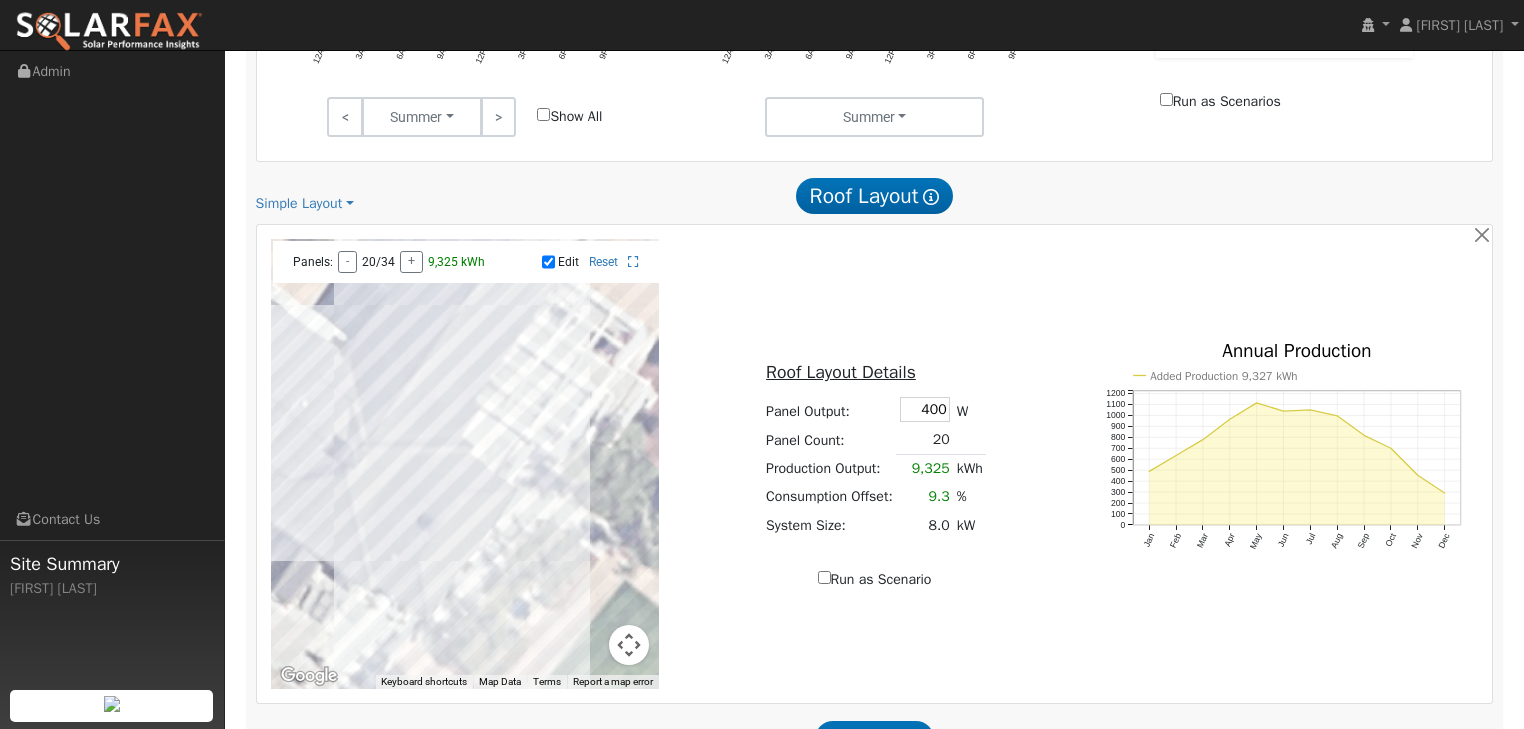 click at bounding box center [465, 464] 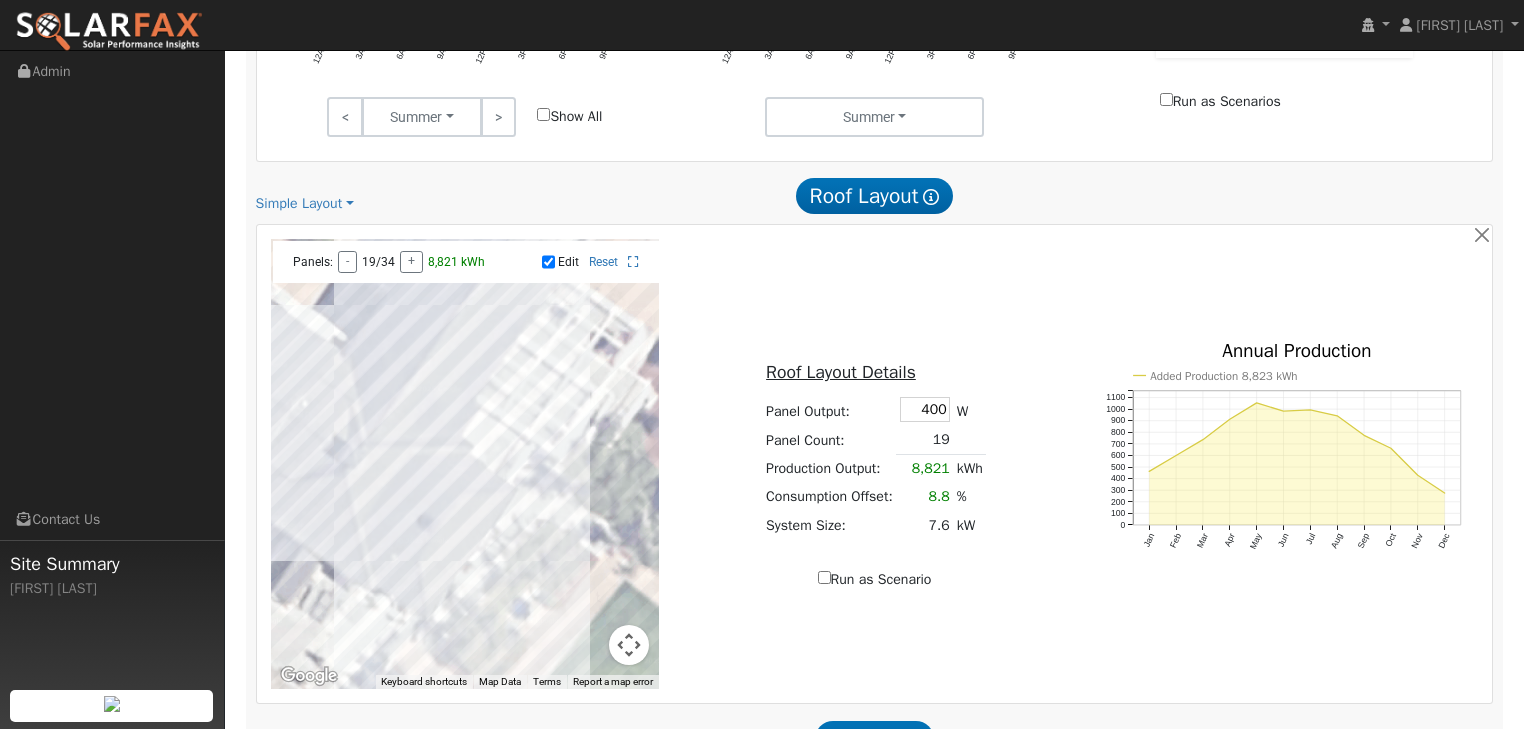 click at bounding box center [465, 464] 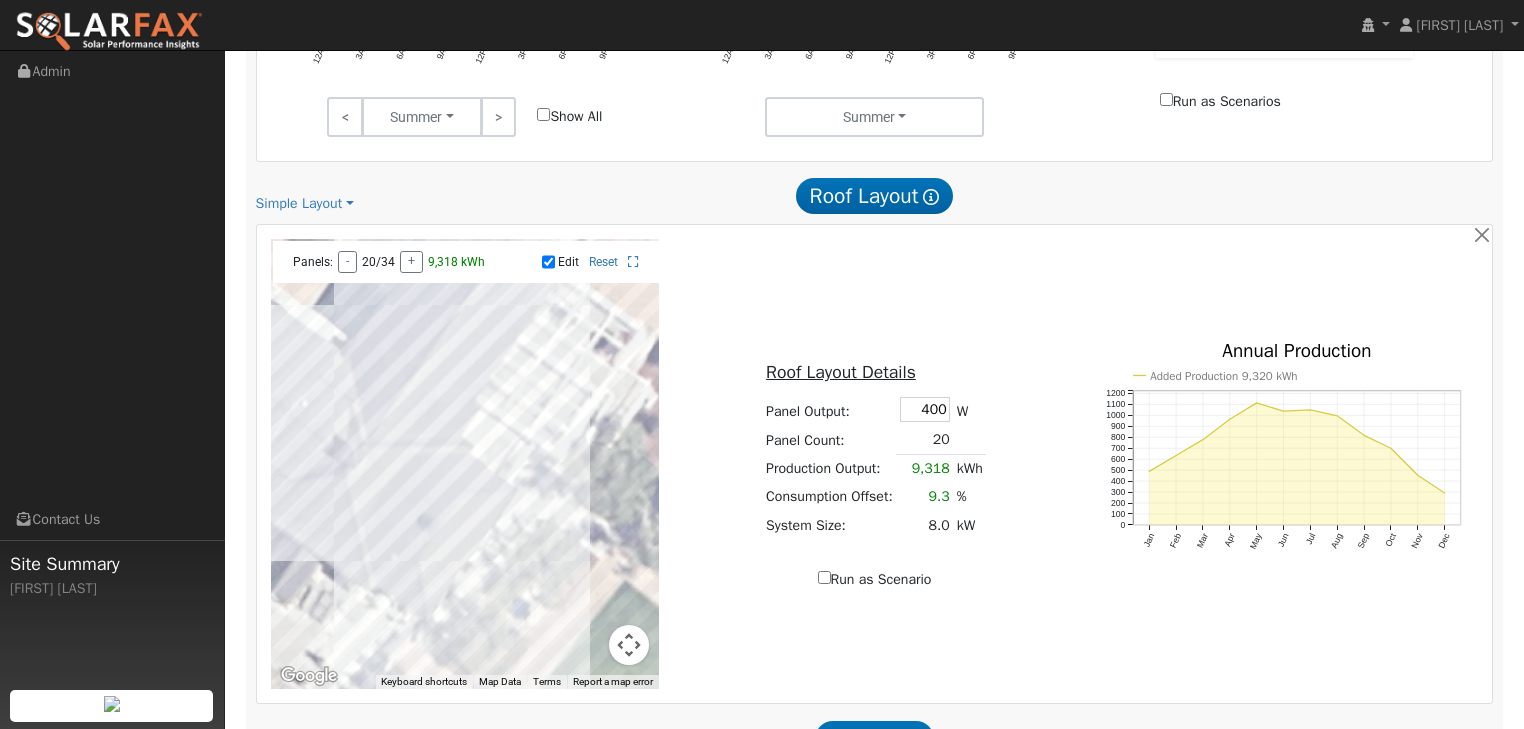 click at bounding box center [465, 464] 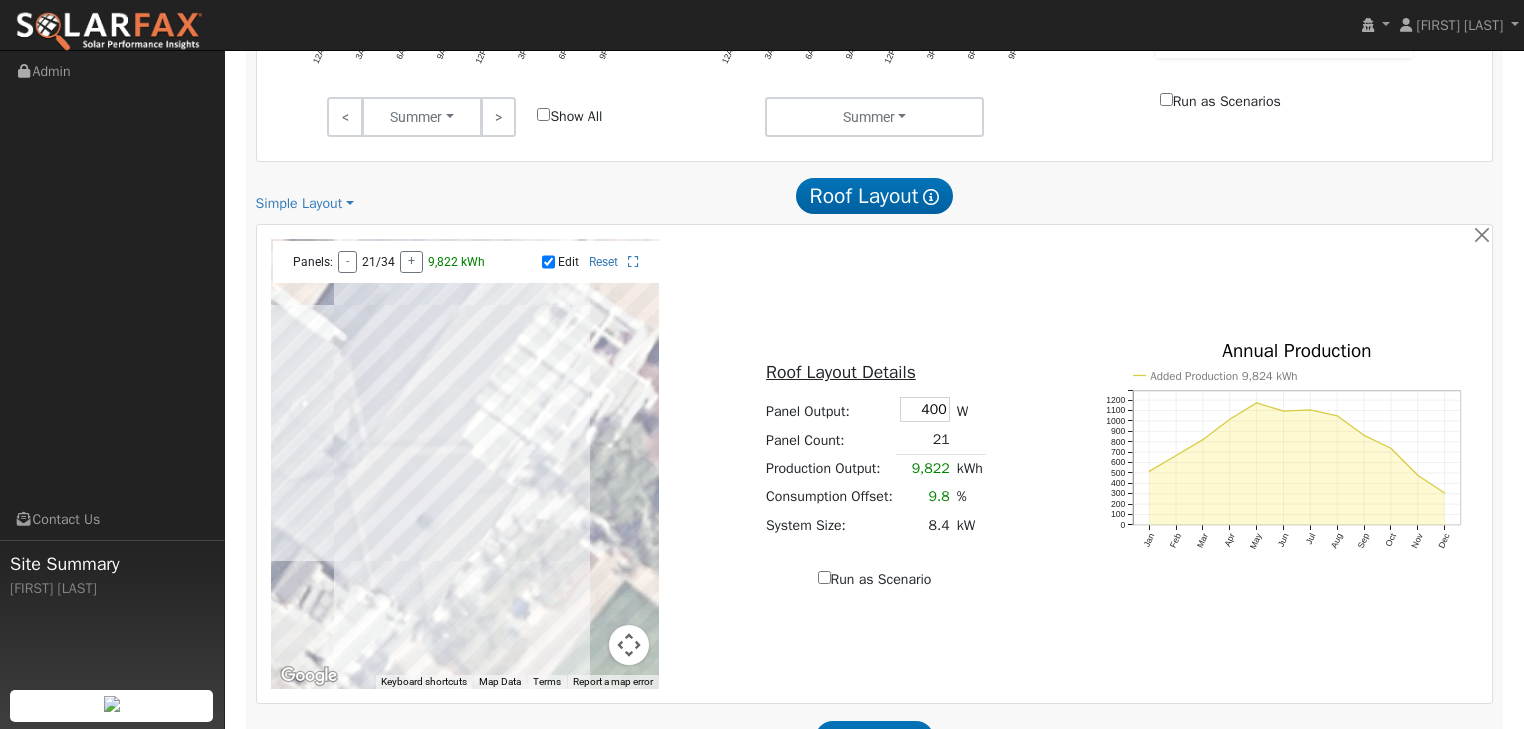 click at bounding box center [465, 464] 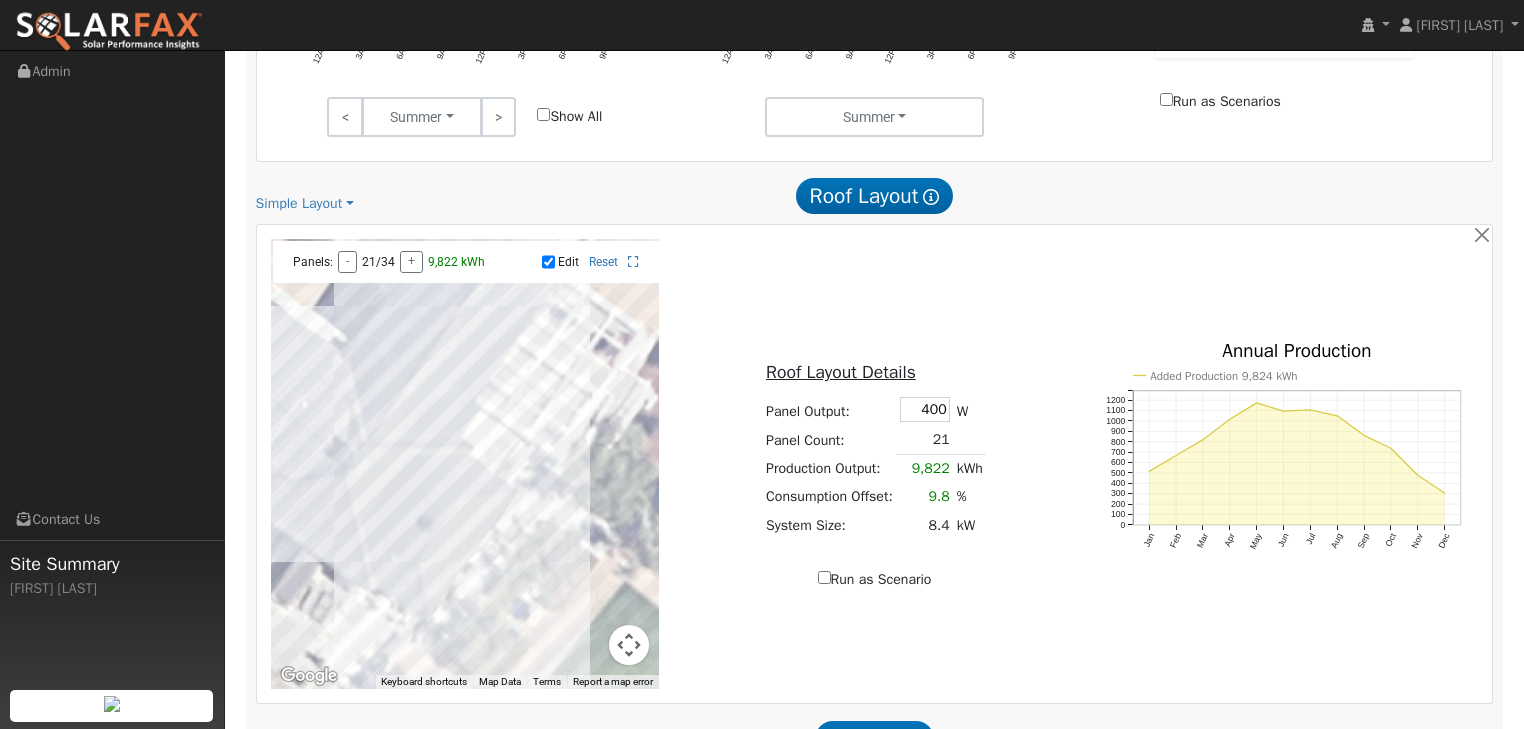 click at bounding box center (465, 464) 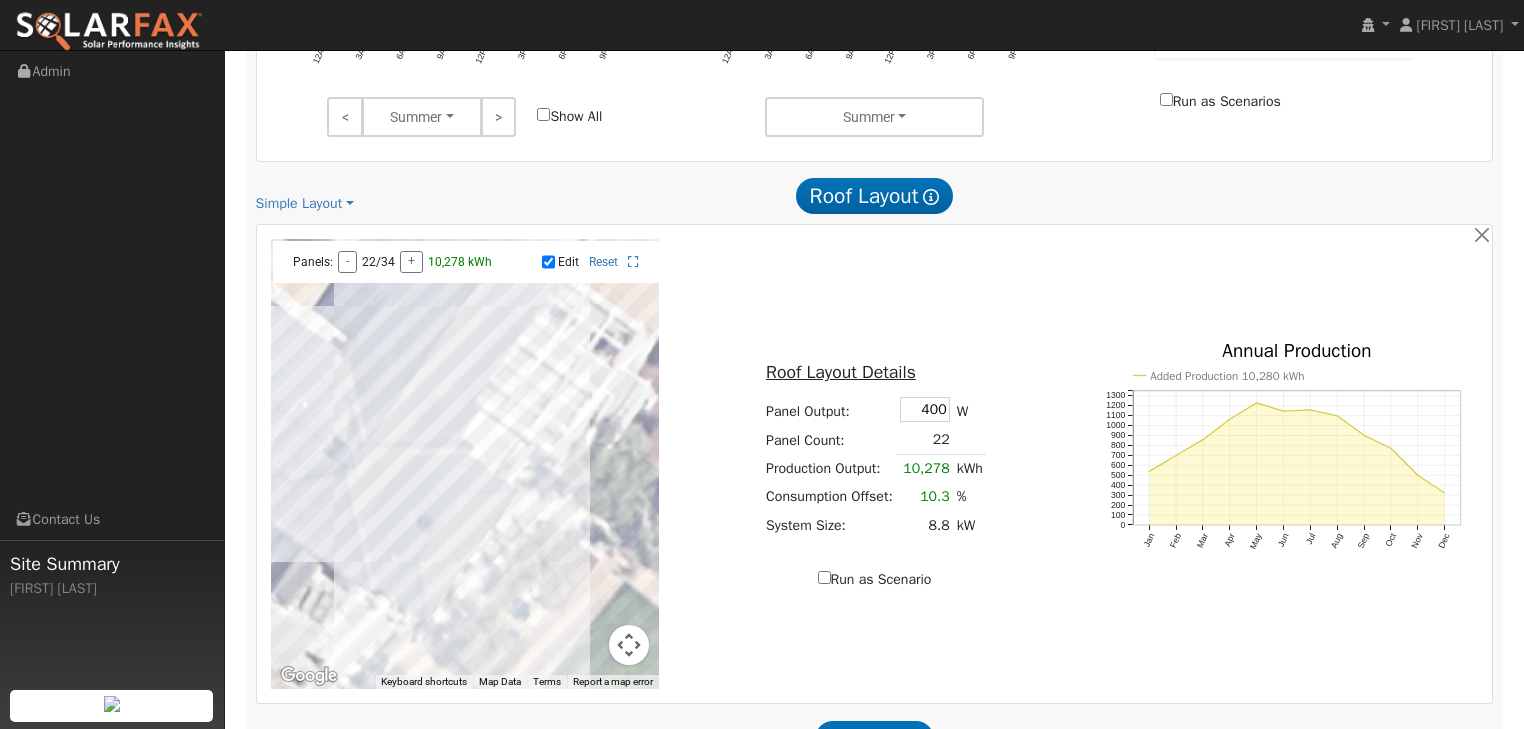 click at bounding box center (465, 464) 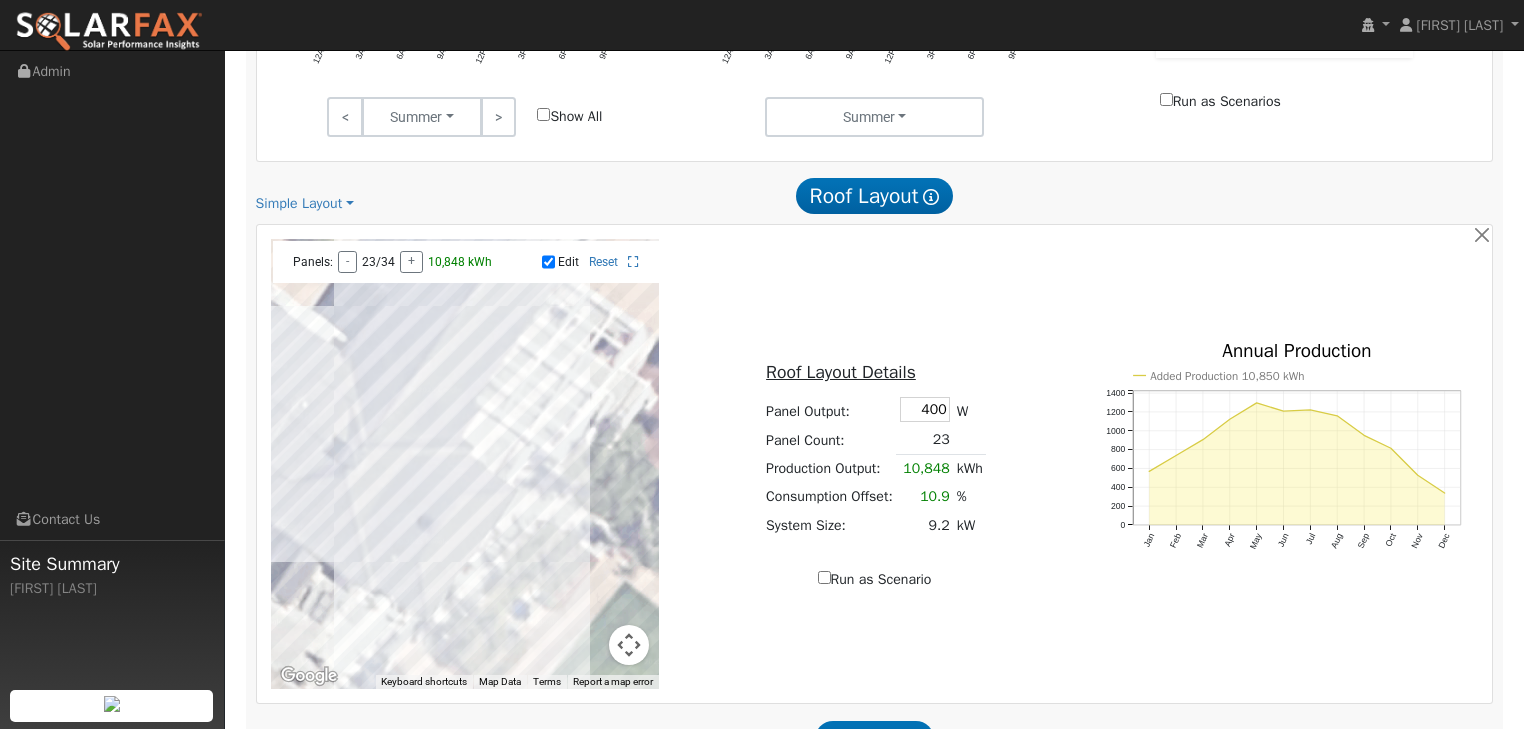 click at bounding box center (465, 464) 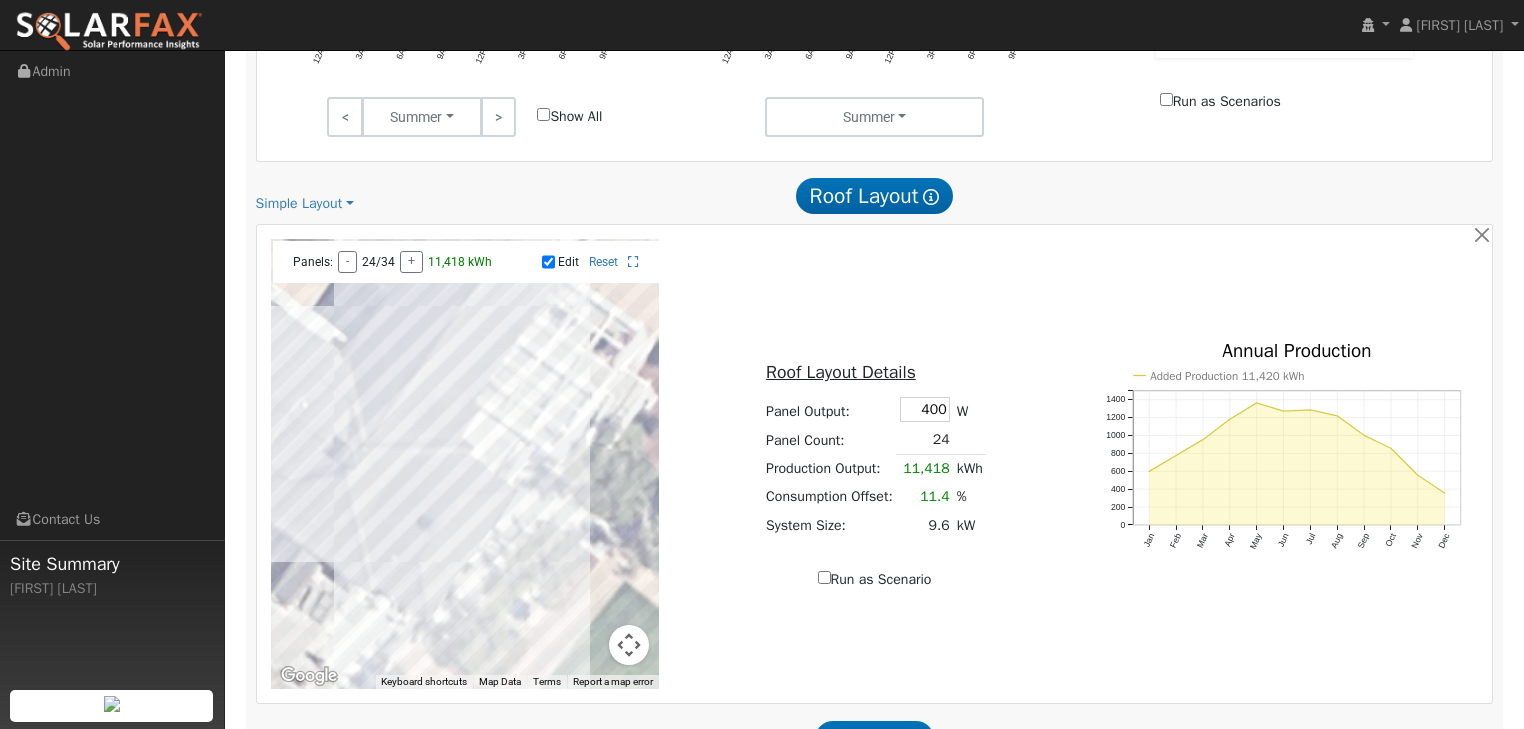 click at bounding box center (465, 464) 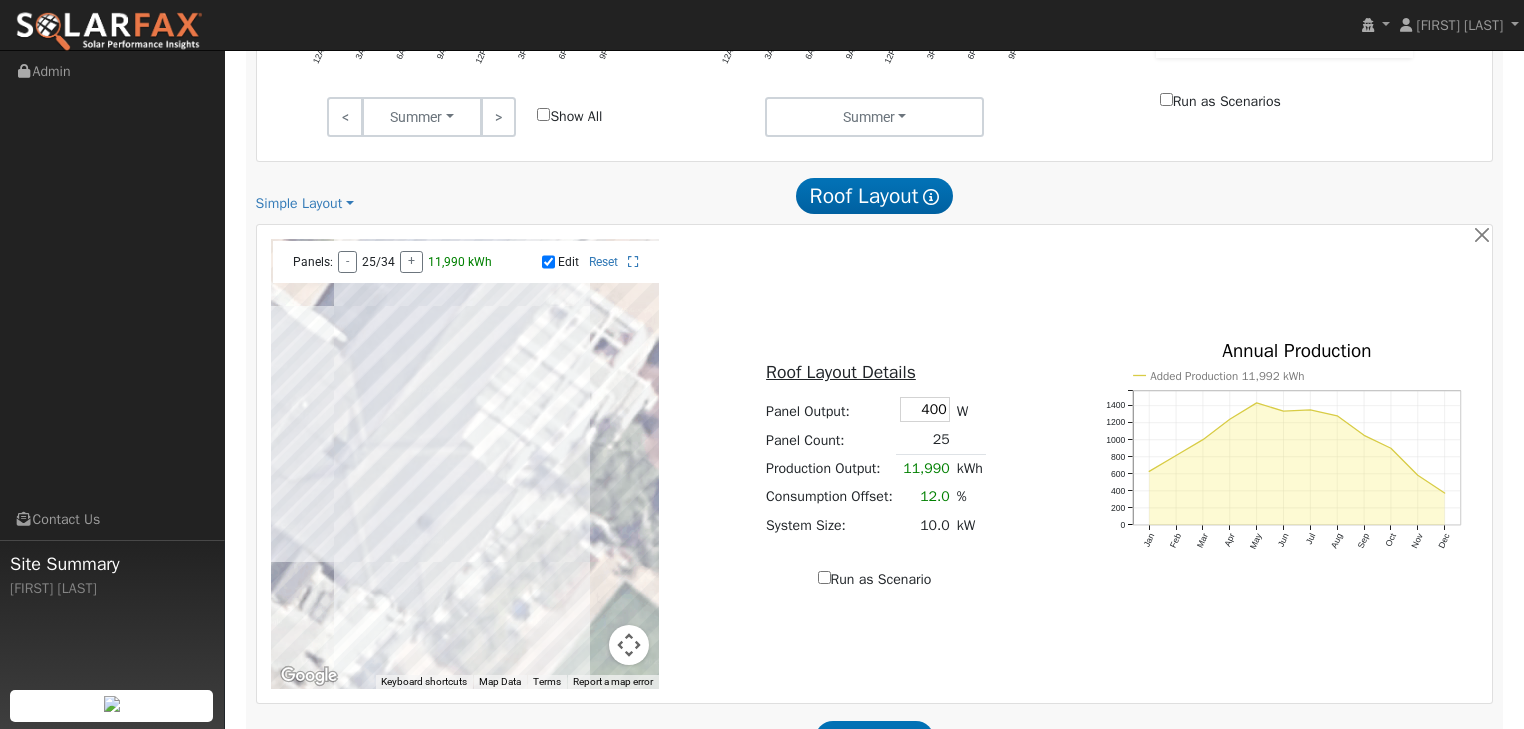 click at bounding box center [465, 464] 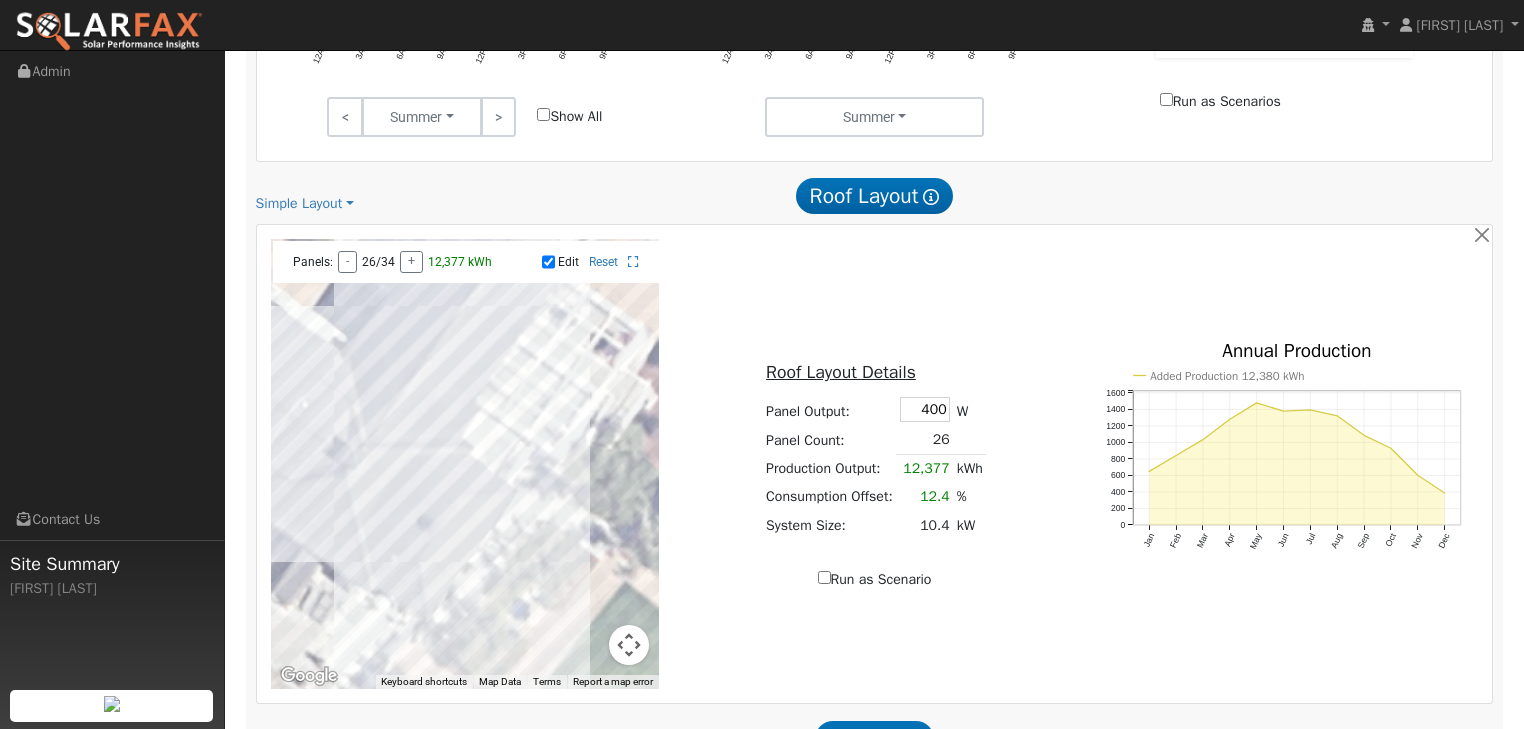 click at bounding box center [465, 464] 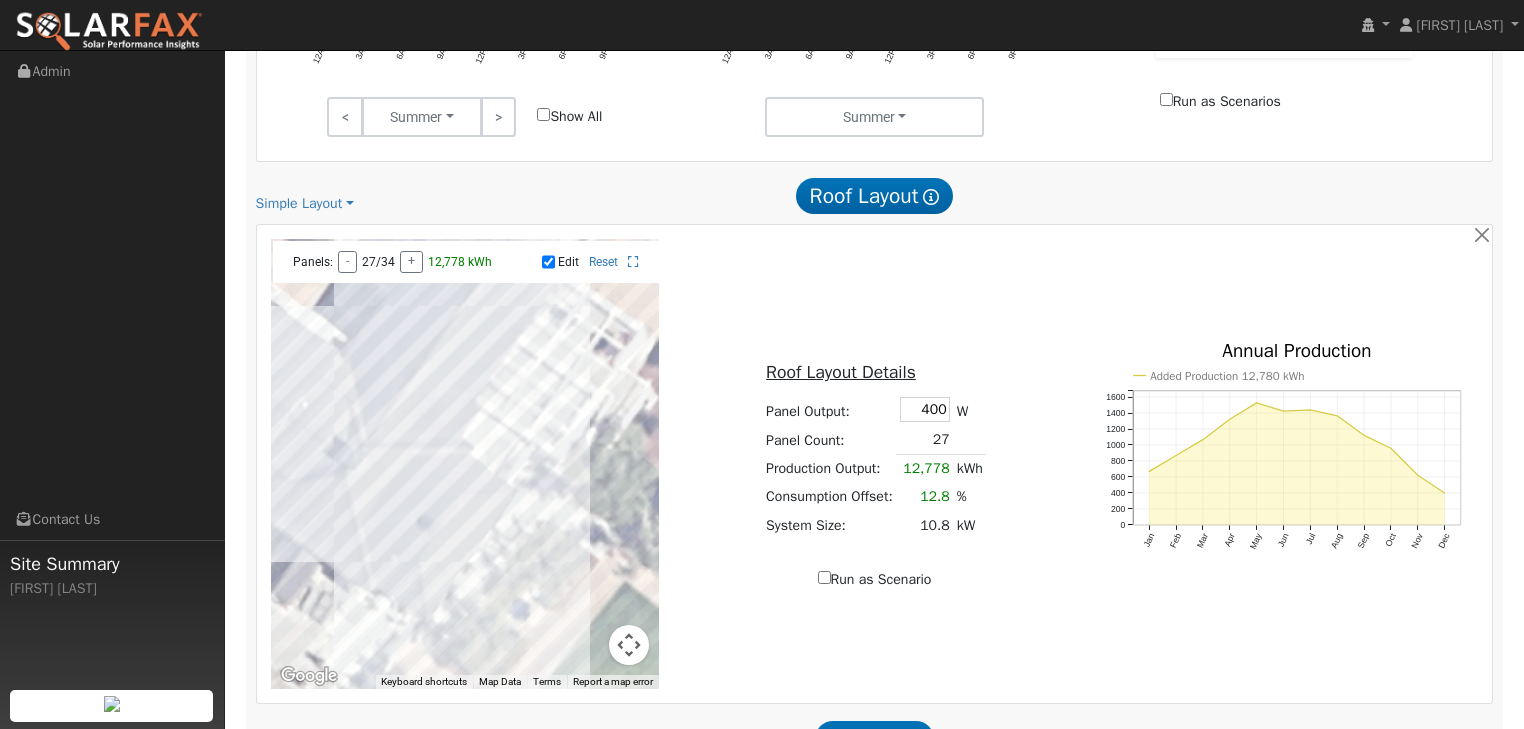 click at bounding box center [465, 464] 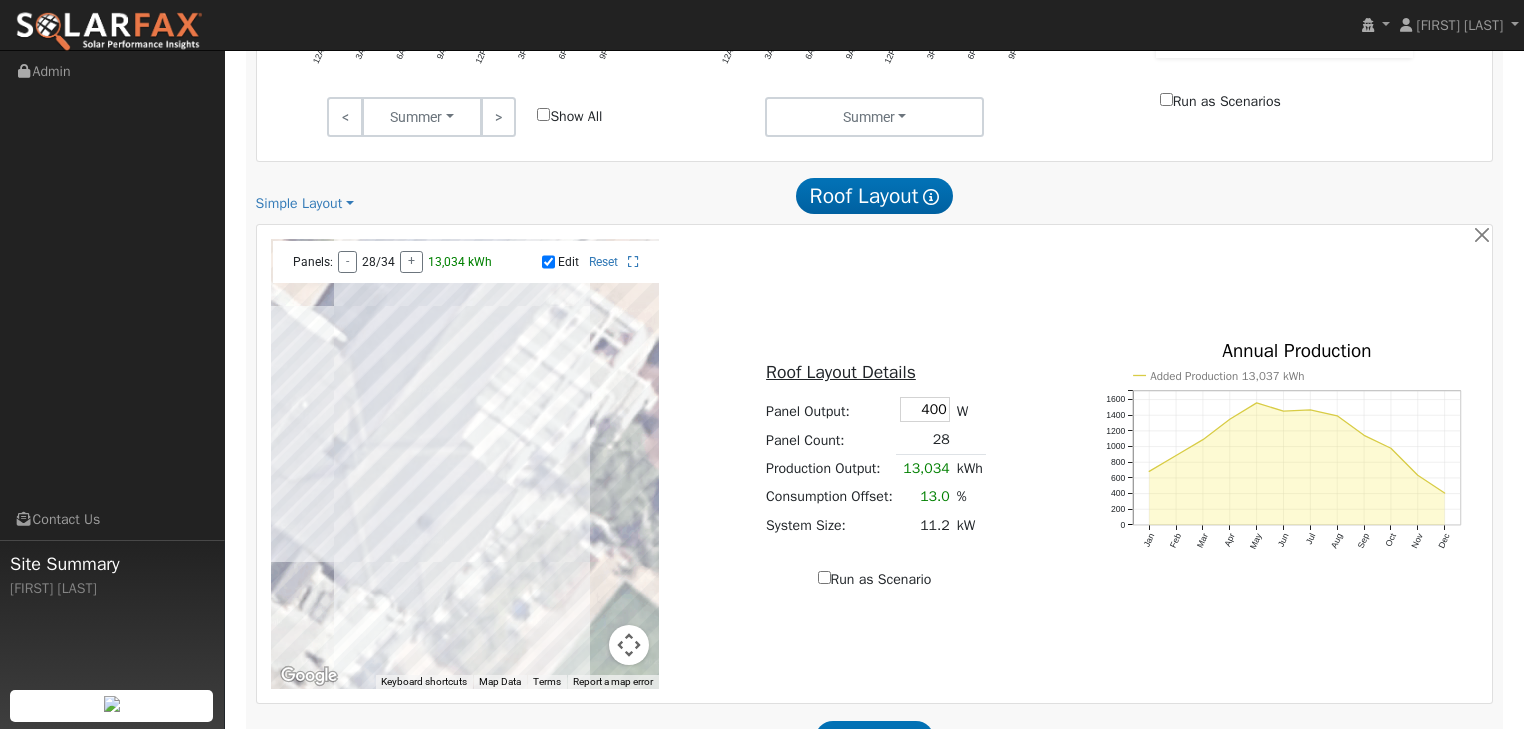 click at bounding box center [465, 464] 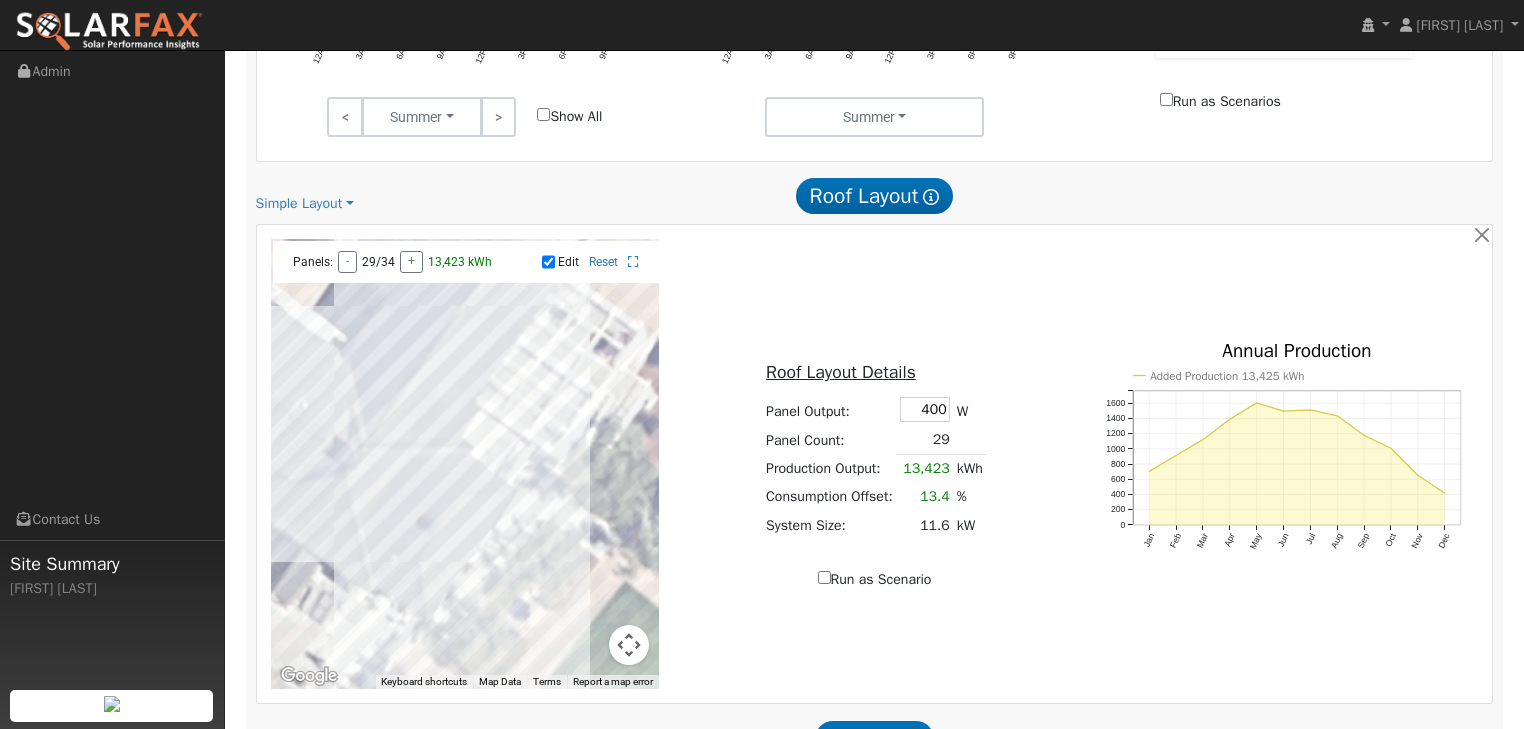 click at bounding box center (465, 464) 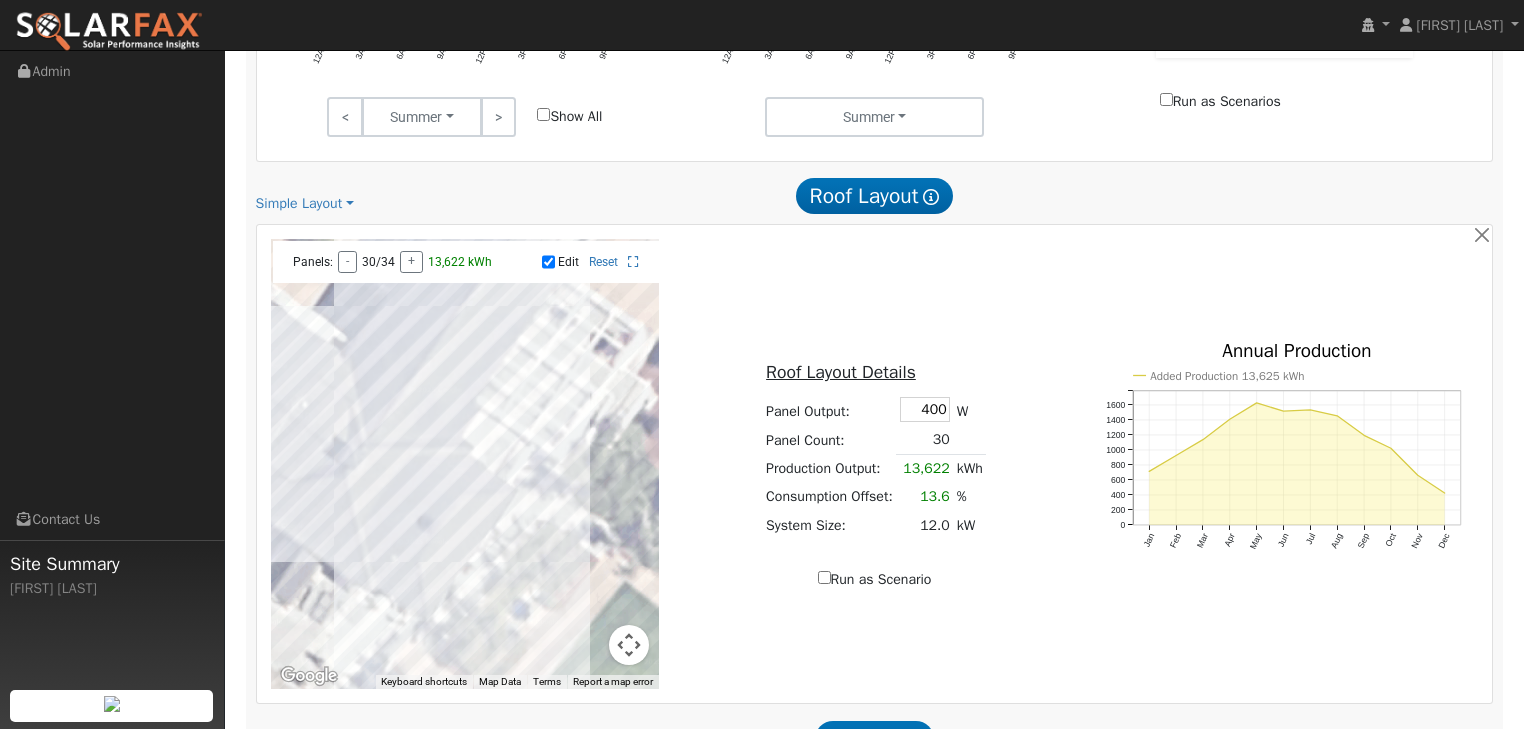 click at bounding box center (465, 464) 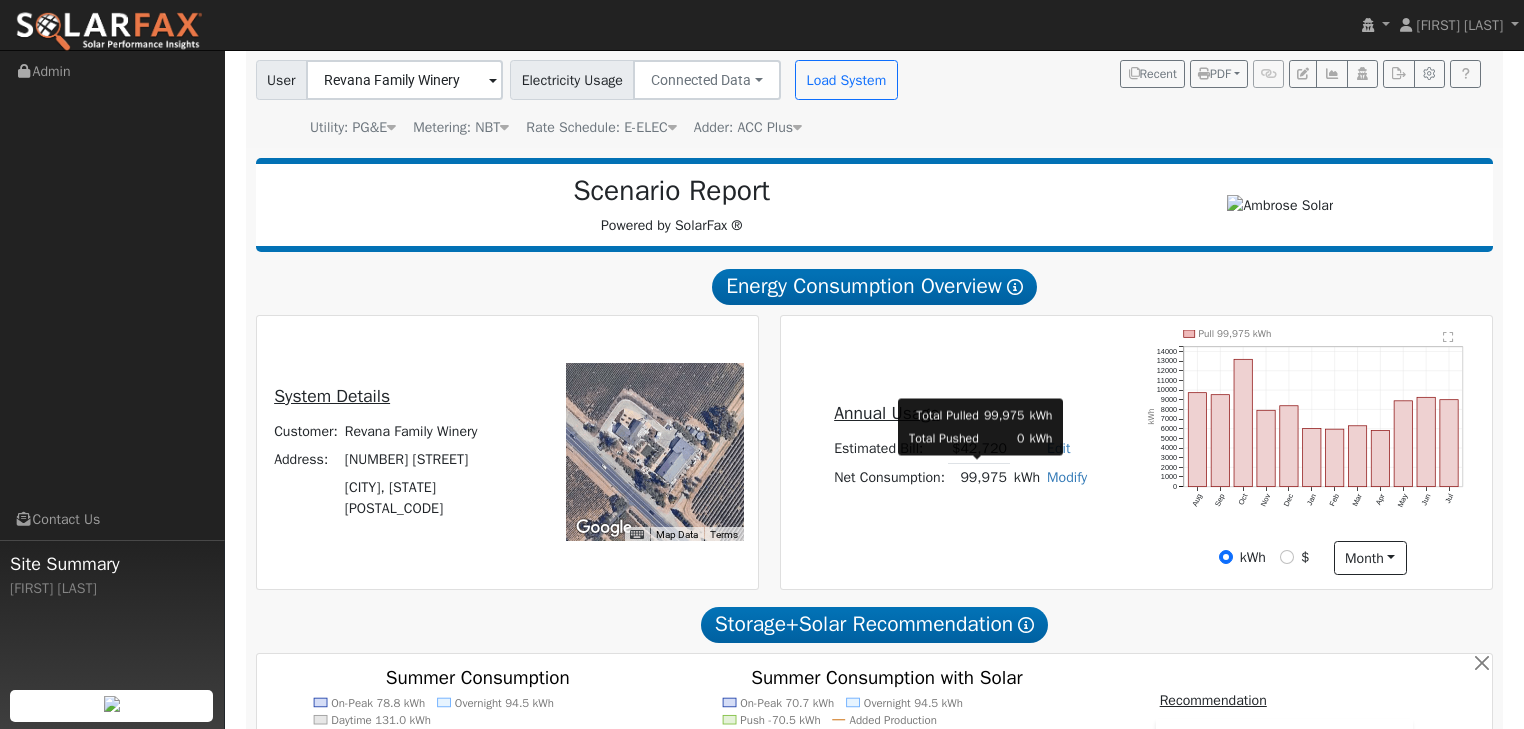 scroll, scrollTop: 0, scrollLeft: 0, axis: both 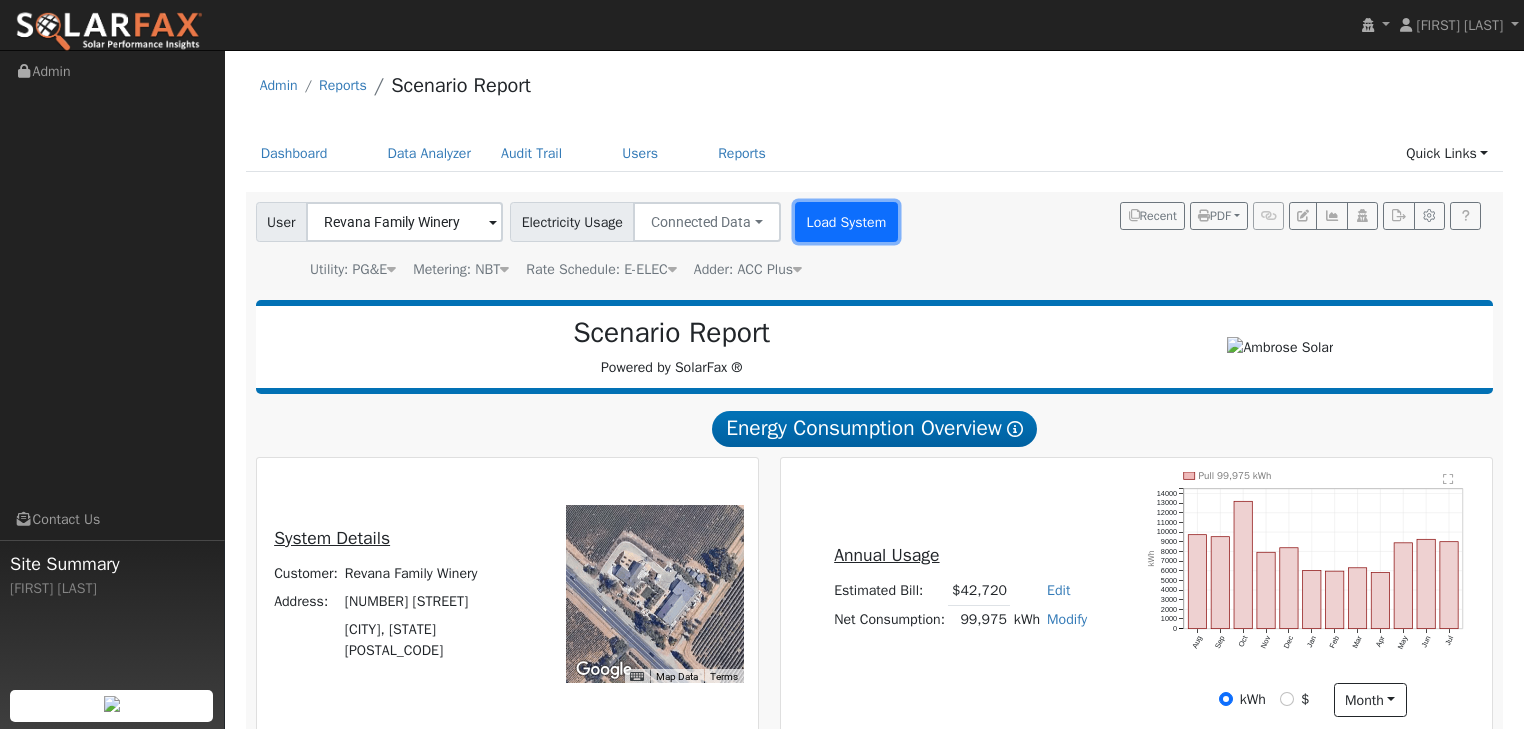 click on "Load System" at bounding box center (846, 222) 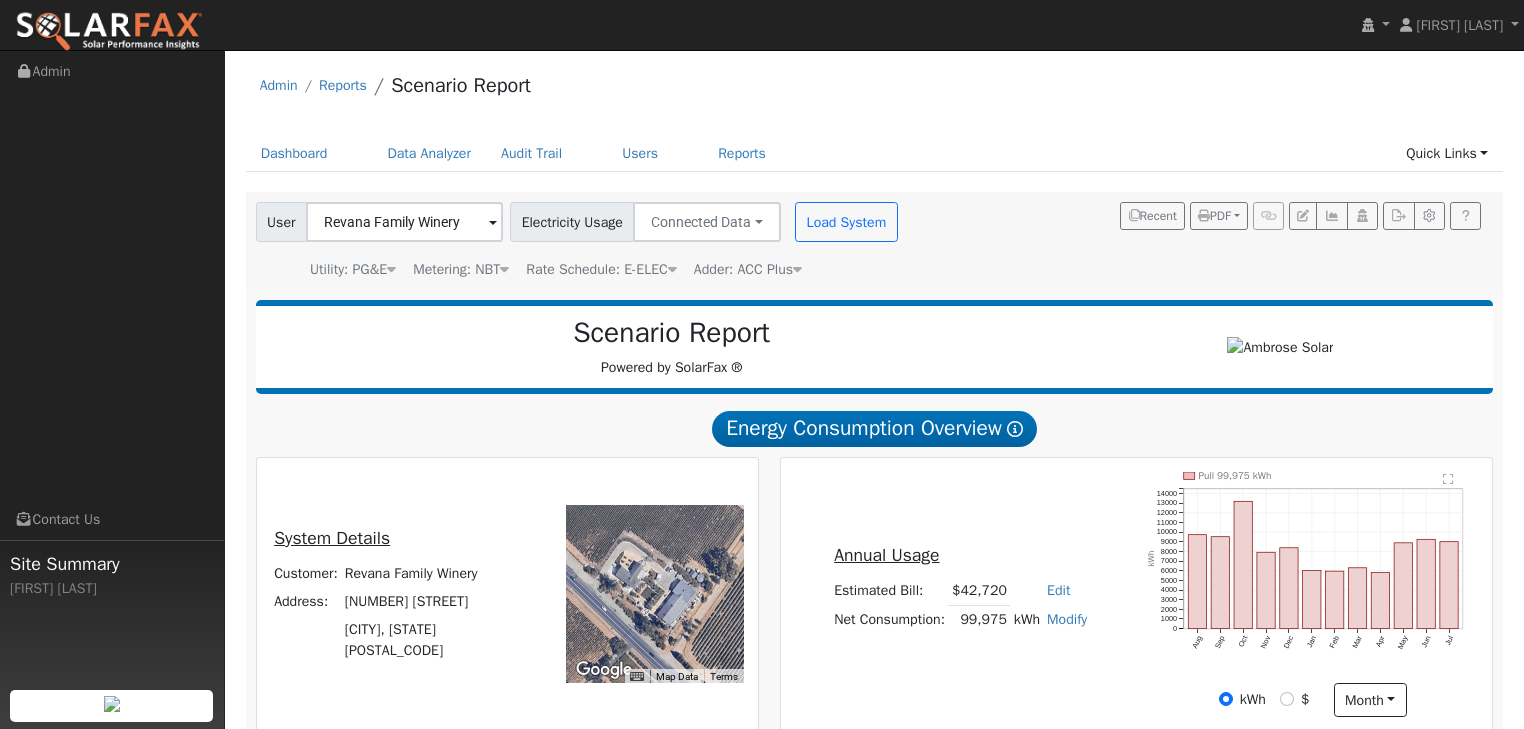 scroll, scrollTop: 0, scrollLeft: 0, axis: both 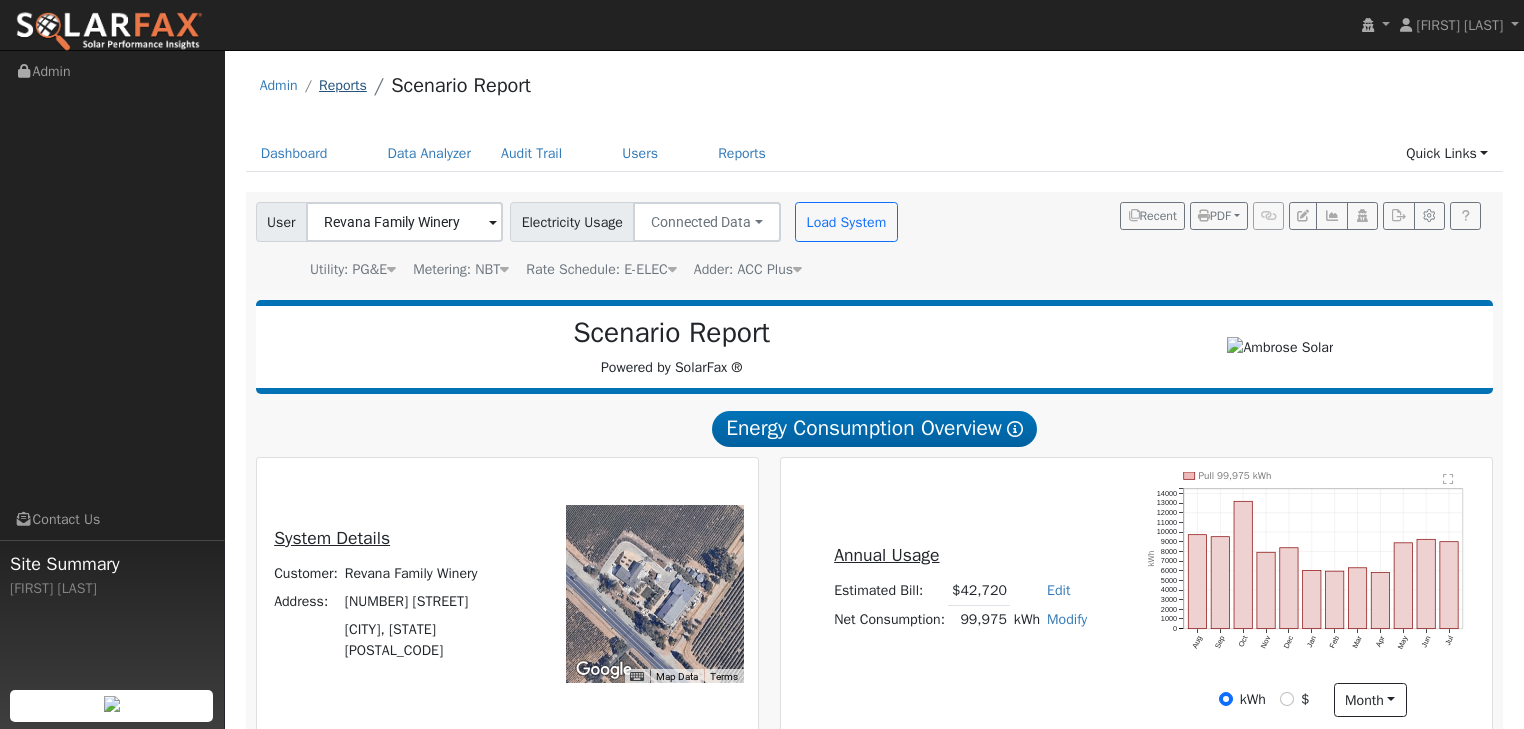 click on "Reports" at bounding box center [343, 85] 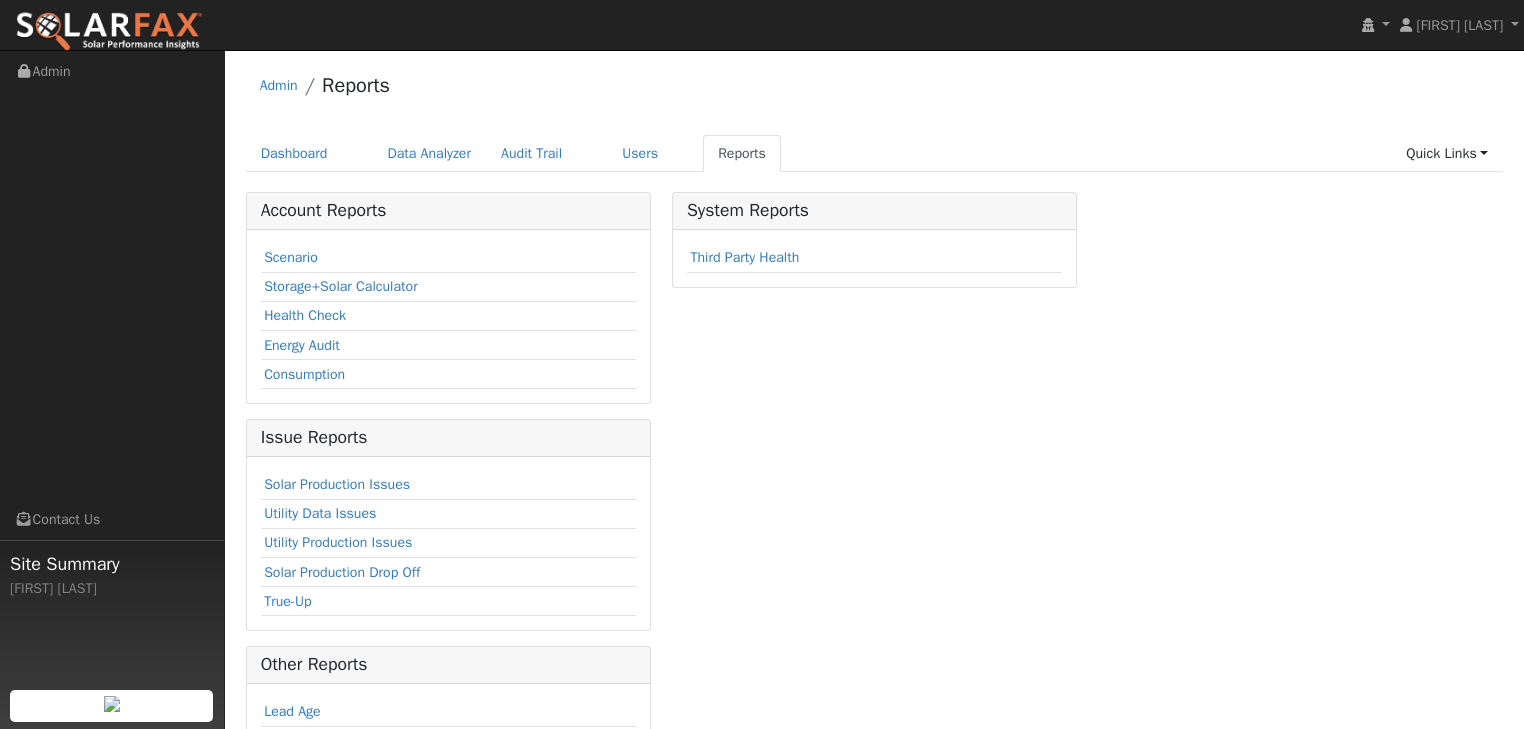 scroll, scrollTop: 0, scrollLeft: 0, axis: both 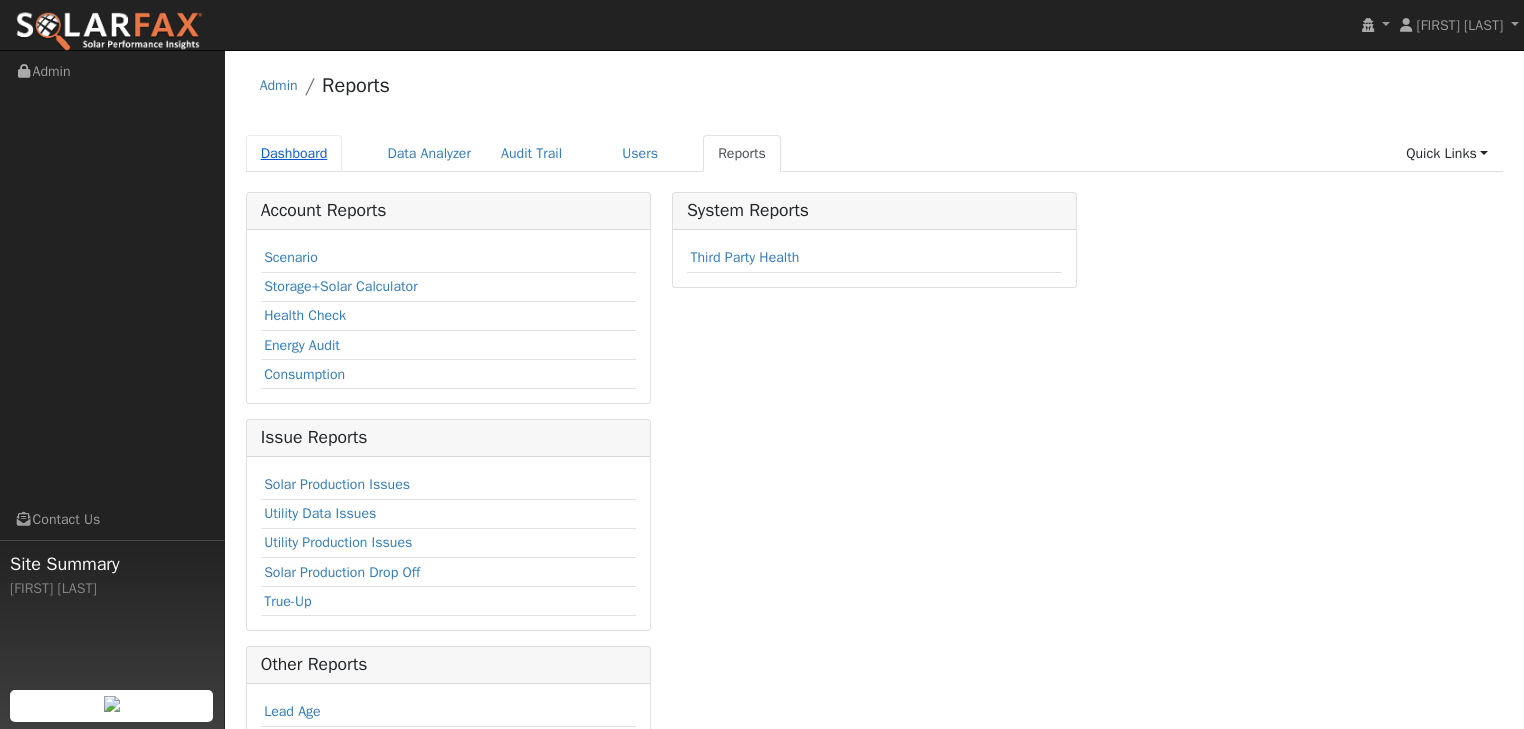 click on "Dashboard" at bounding box center (294, 153) 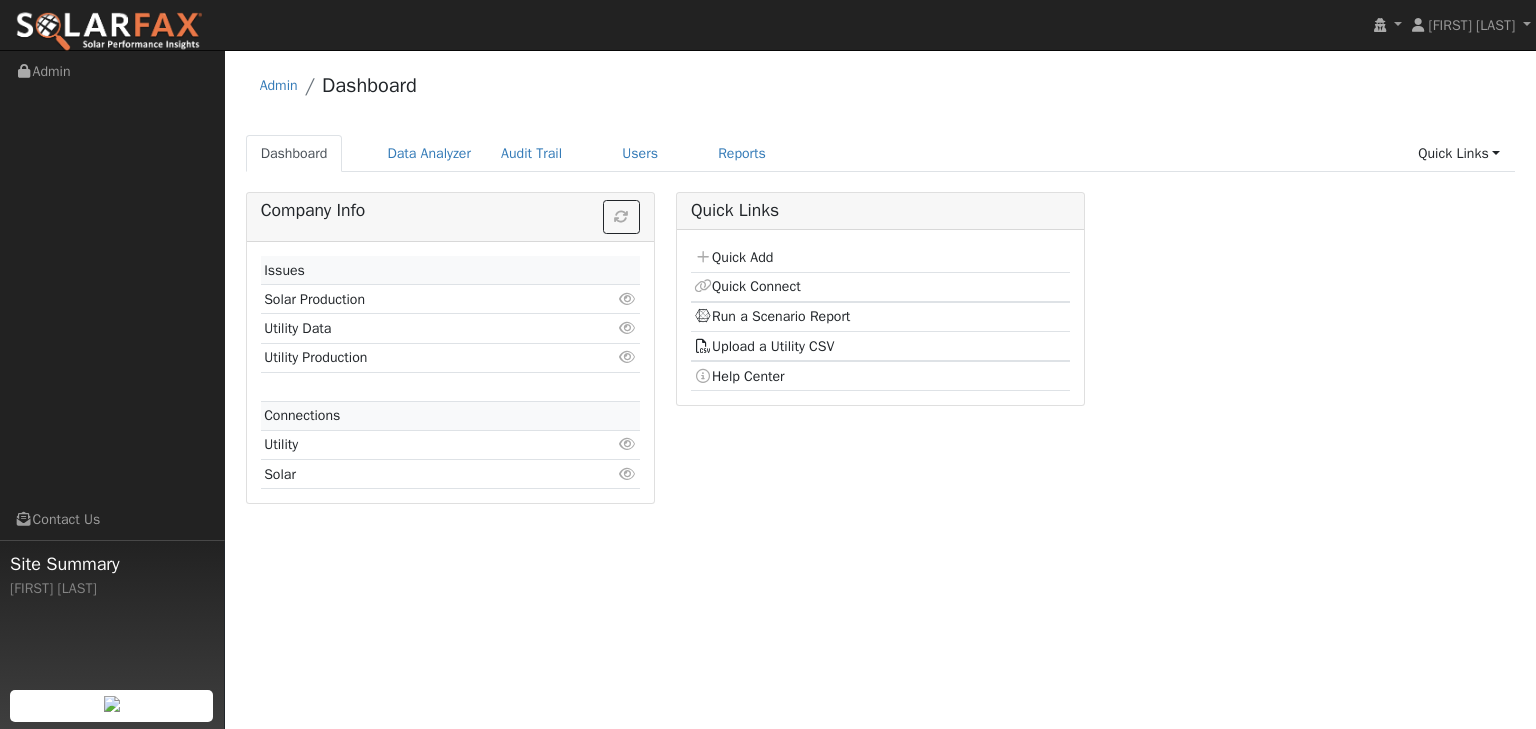 scroll, scrollTop: 0, scrollLeft: 0, axis: both 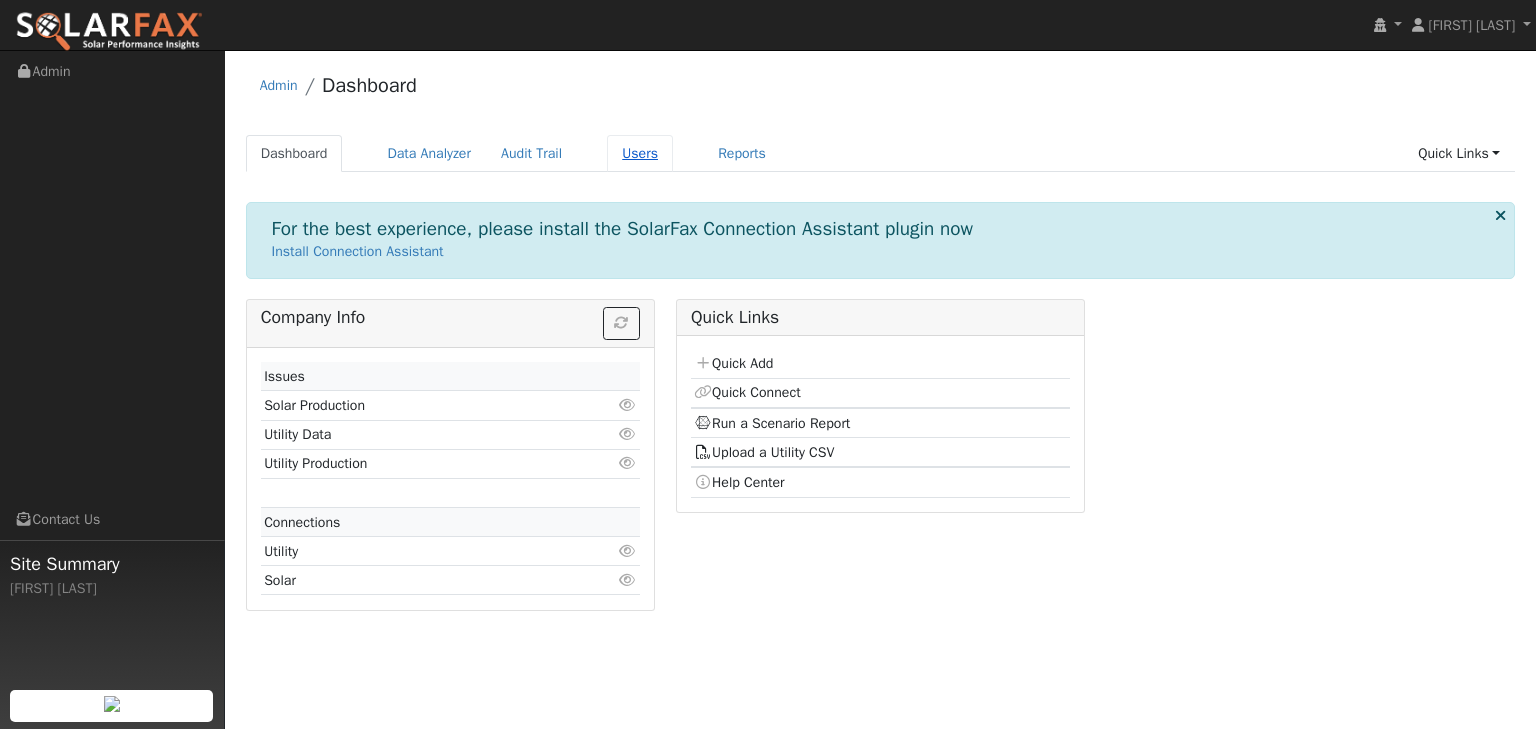 click on "Users" at bounding box center [640, 153] 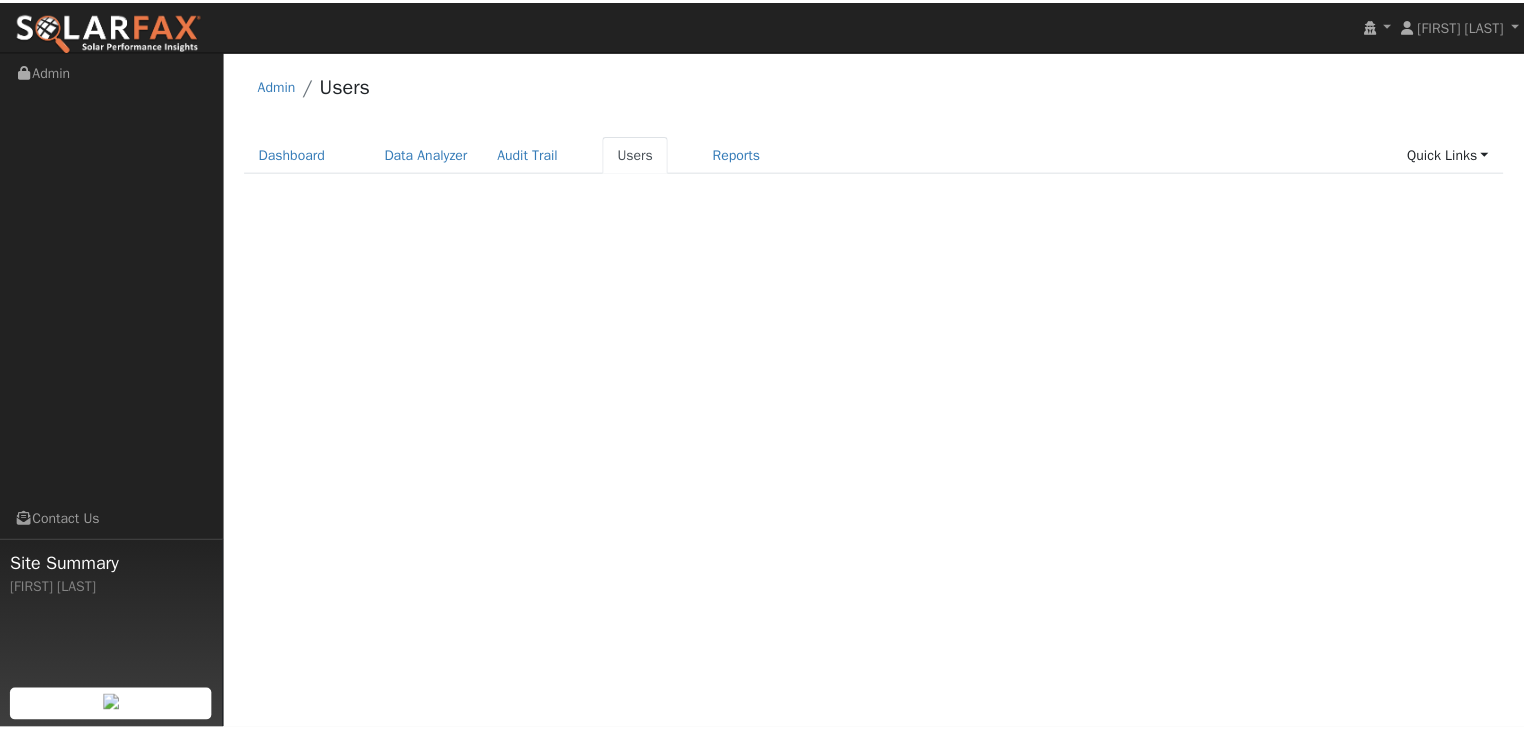 scroll, scrollTop: 0, scrollLeft: 0, axis: both 